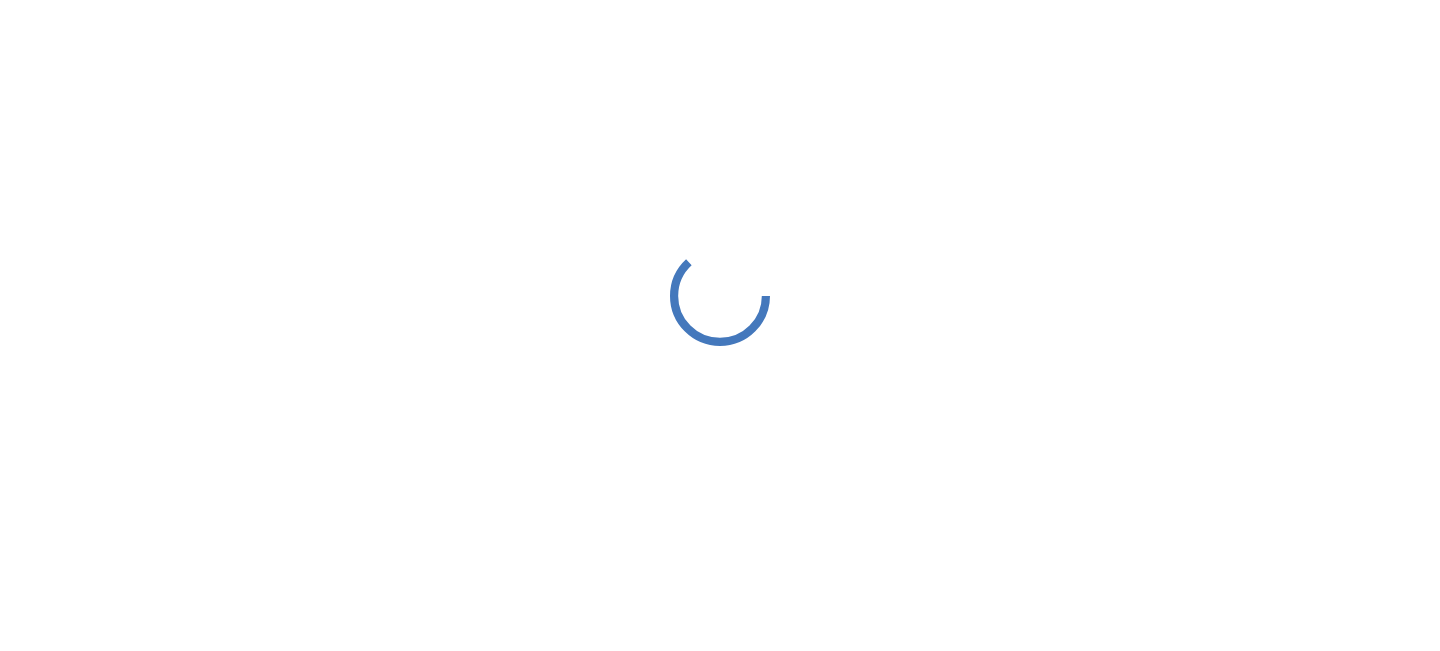 scroll, scrollTop: 0, scrollLeft: 0, axis: both 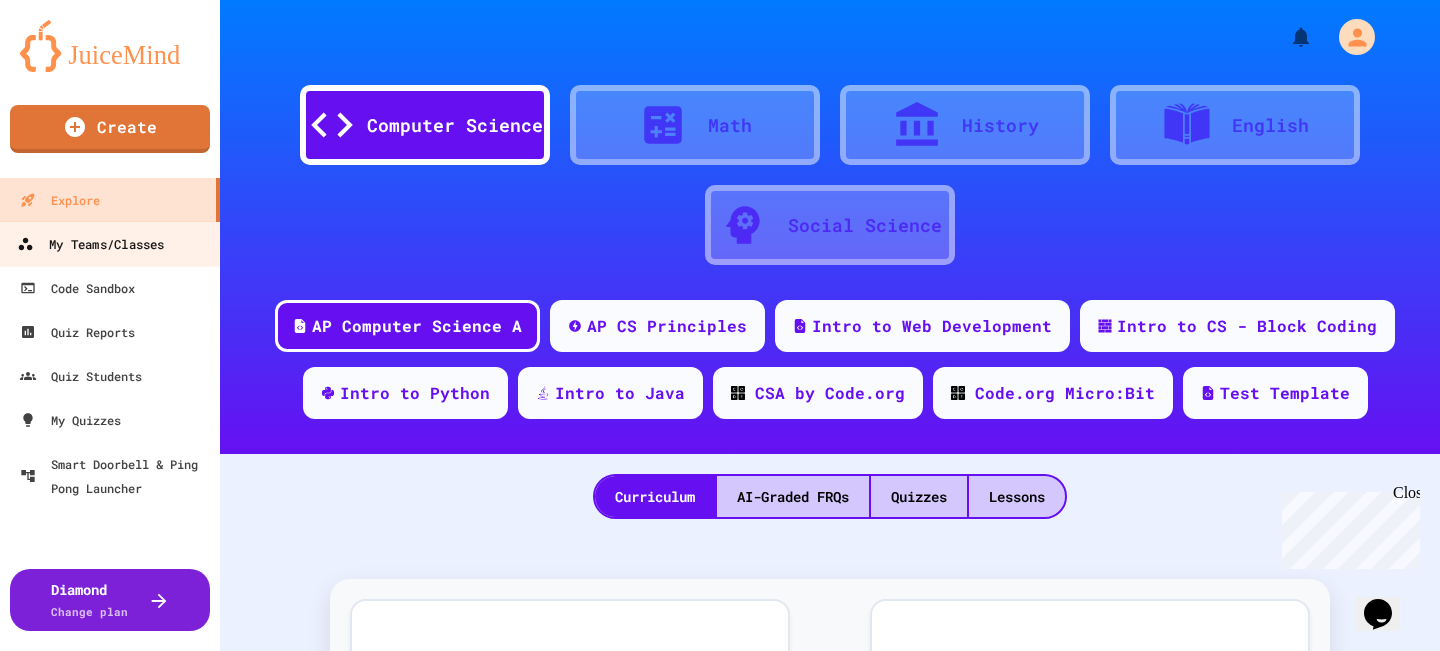 click on "My Teams/Classes" at bounding box center (90, 244) 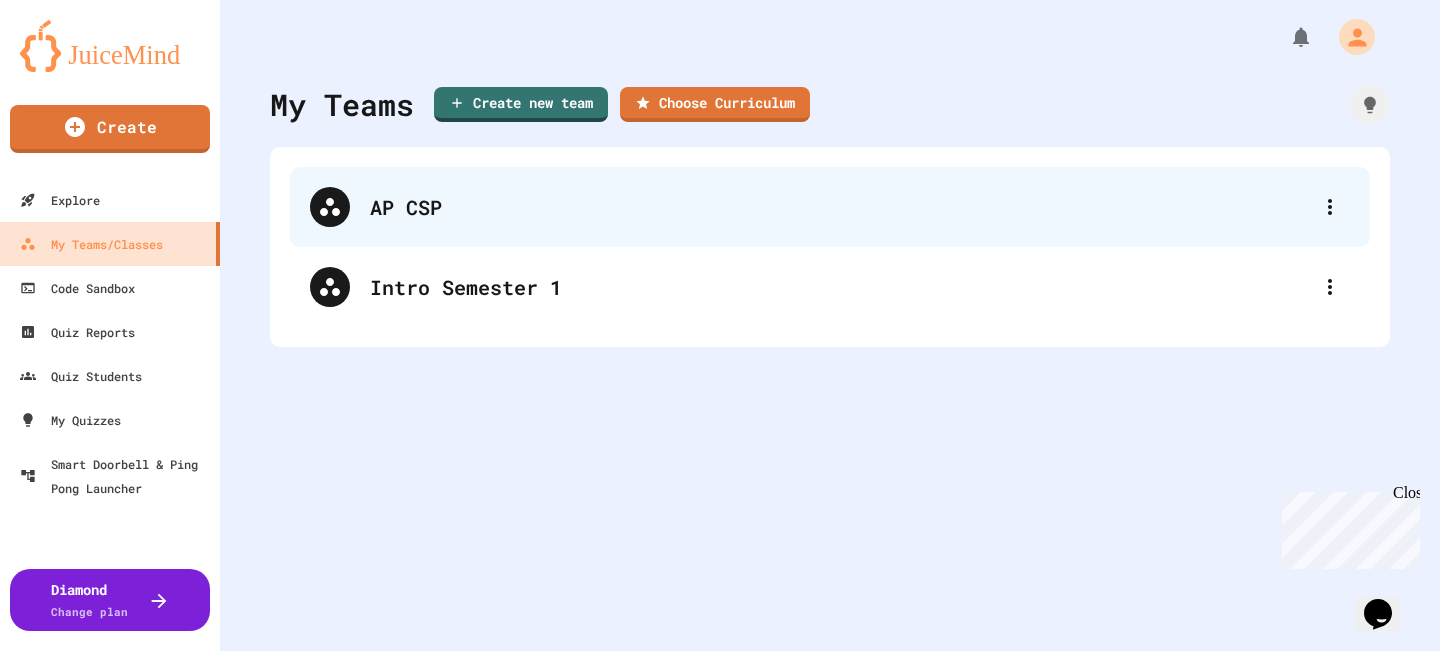 click on "AP CSP" at bounding box center (840, 207) 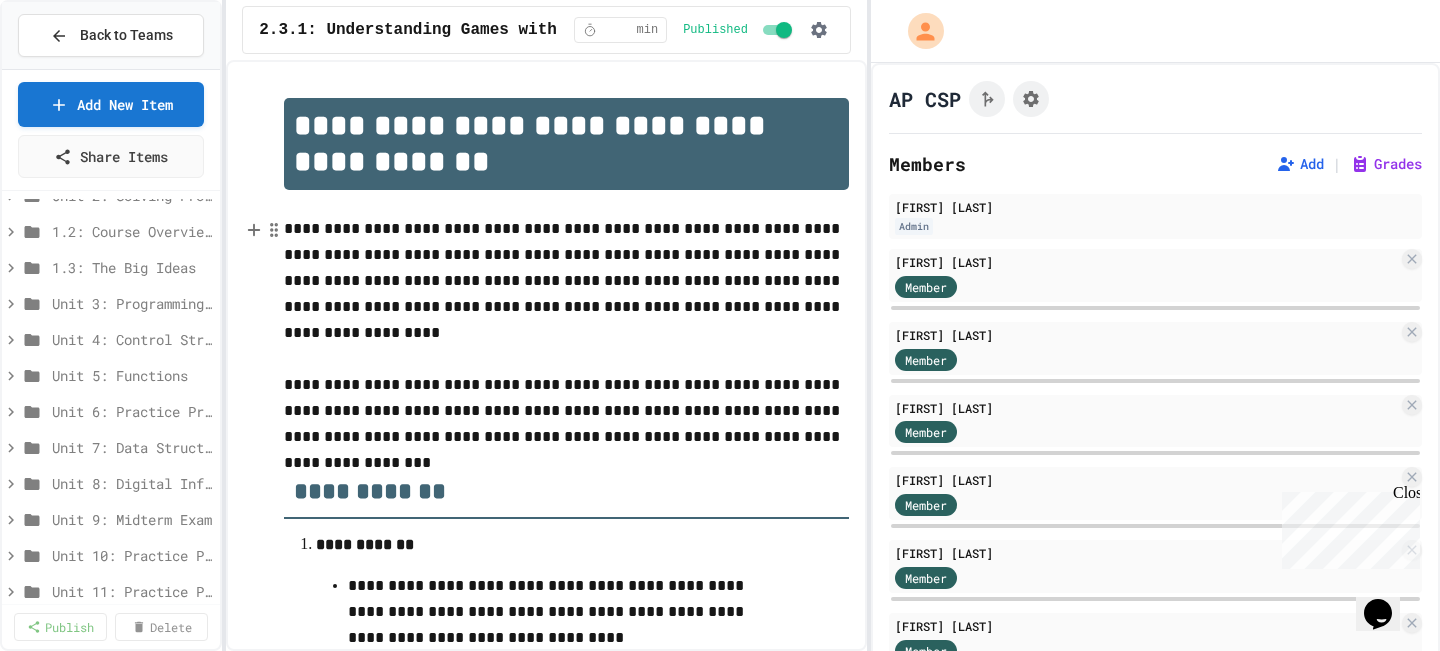 scroll, scrollTop: 0, scrollLeft: 0, axis: both 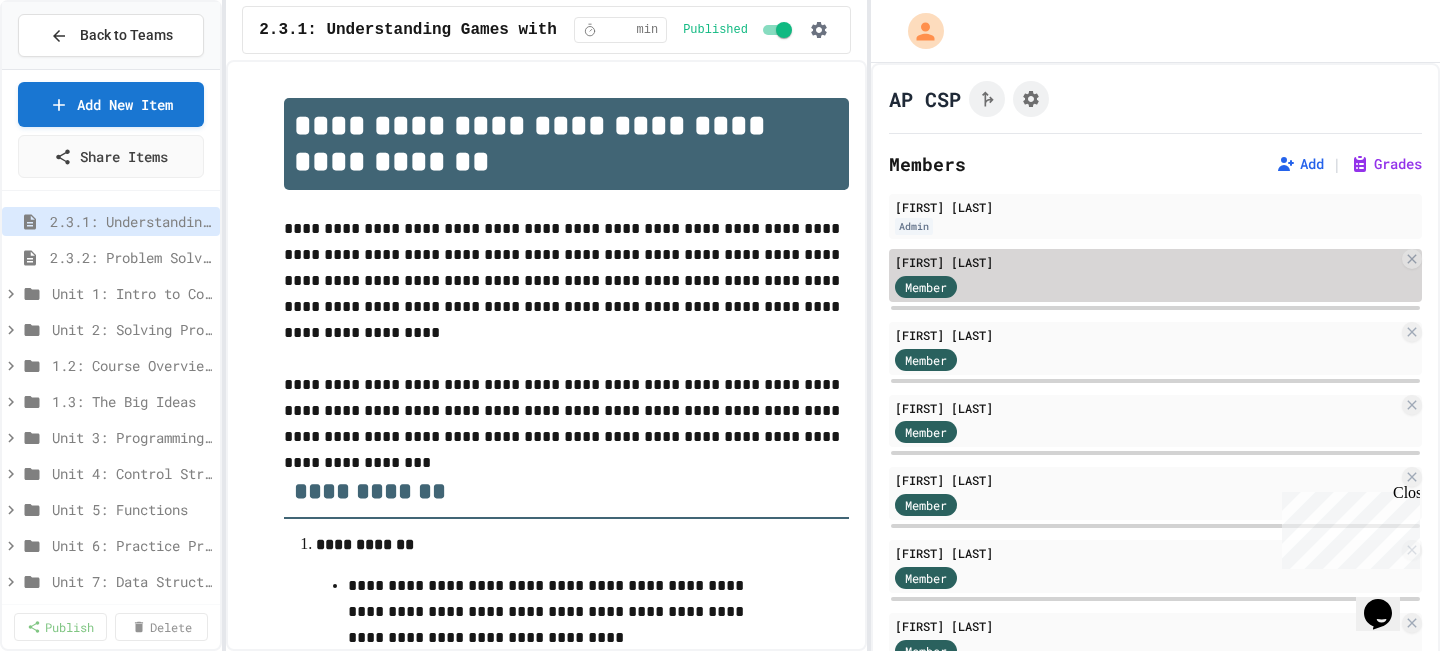 click on "Member" at bounding box center [1146, 285] 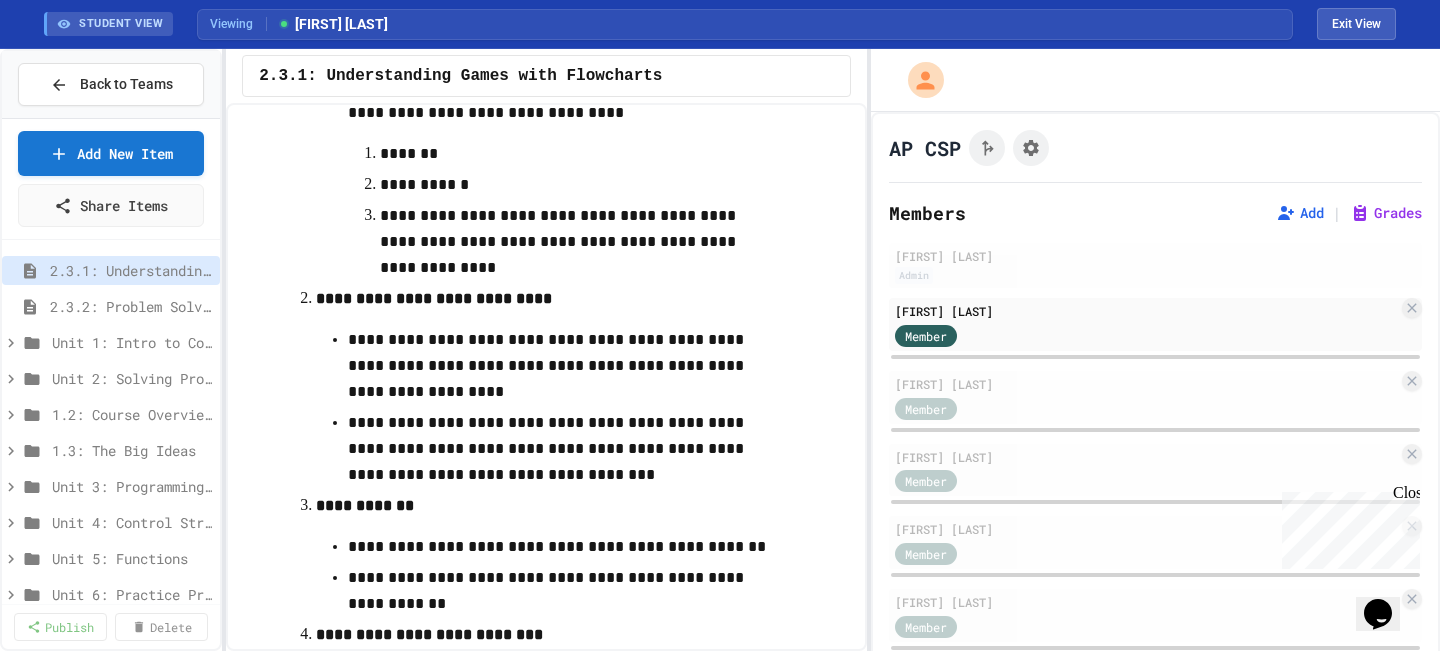 scroll, scrollTop: 0, scrollLeft: 0, axis: both 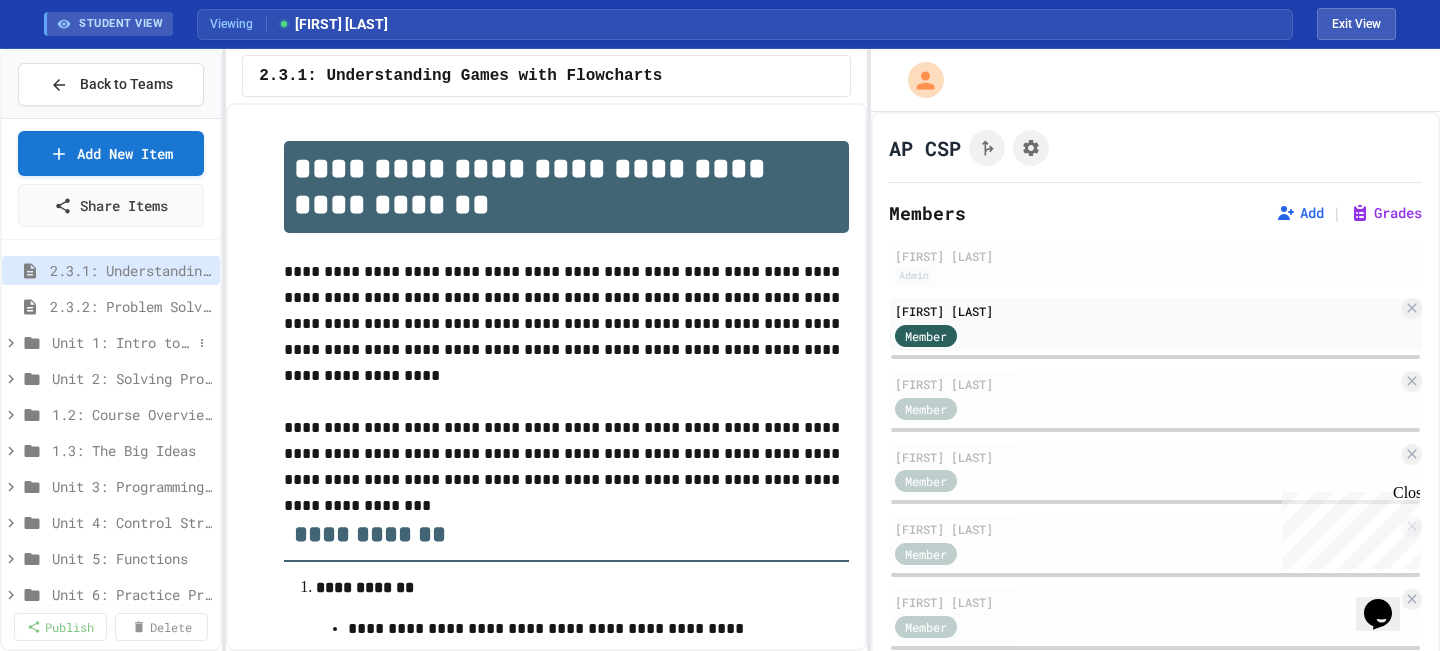 click on "Unit 1: Intro to Computer Science" at bounding box center (122, 342) 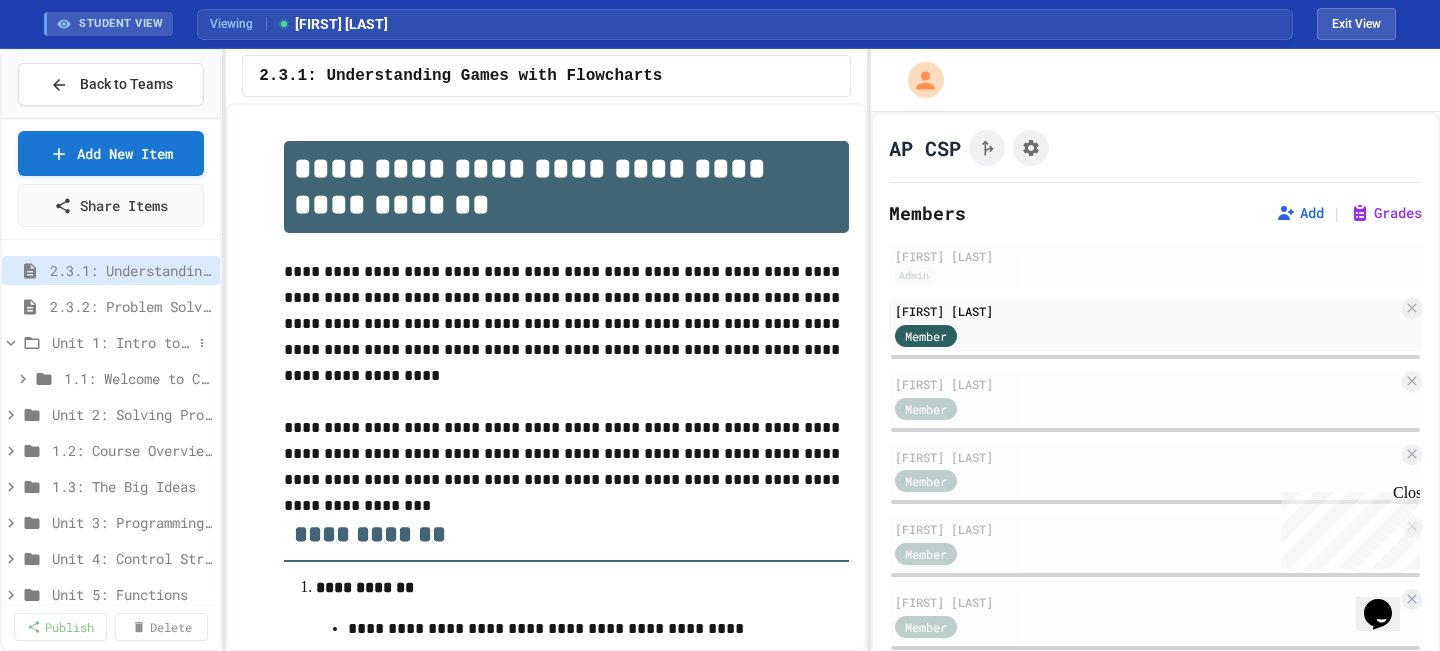 click on "Unit 1: Intro to Computer Science" at bounding box center (122, 342) 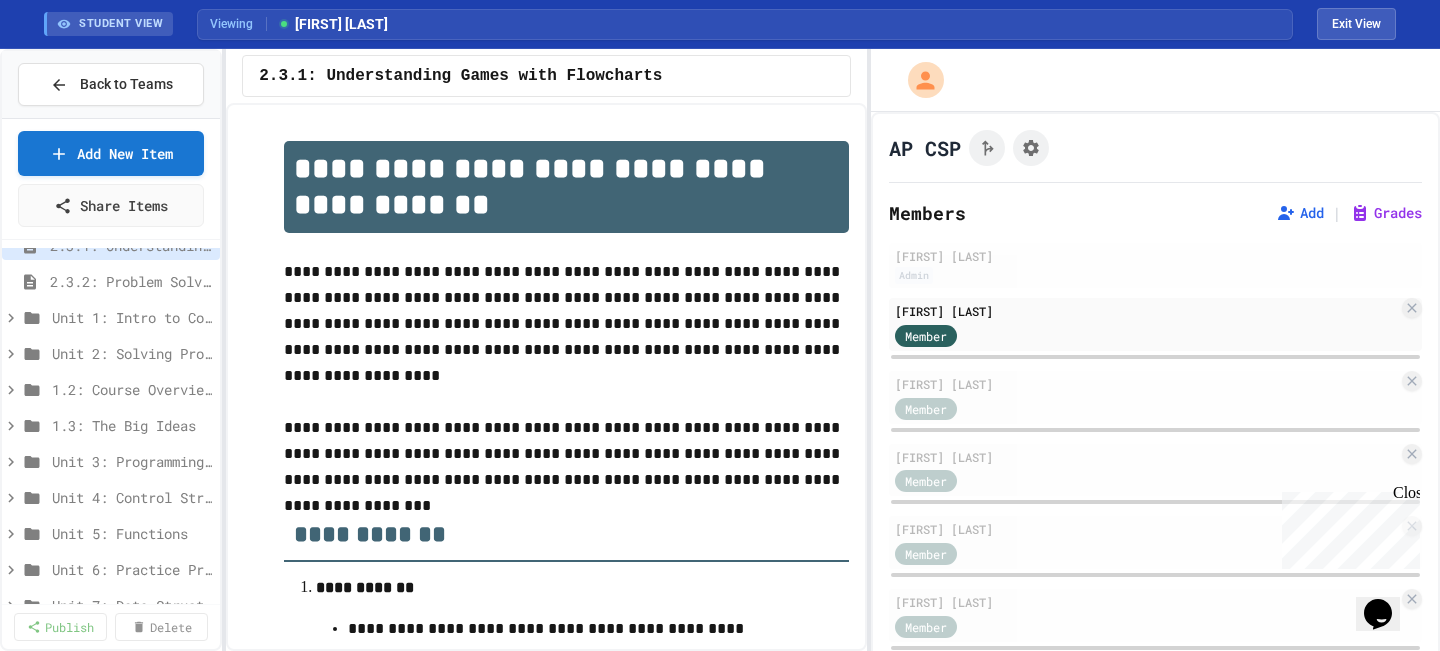 scroll, scrollTop: 0, scrollLeft: 0, axis: both 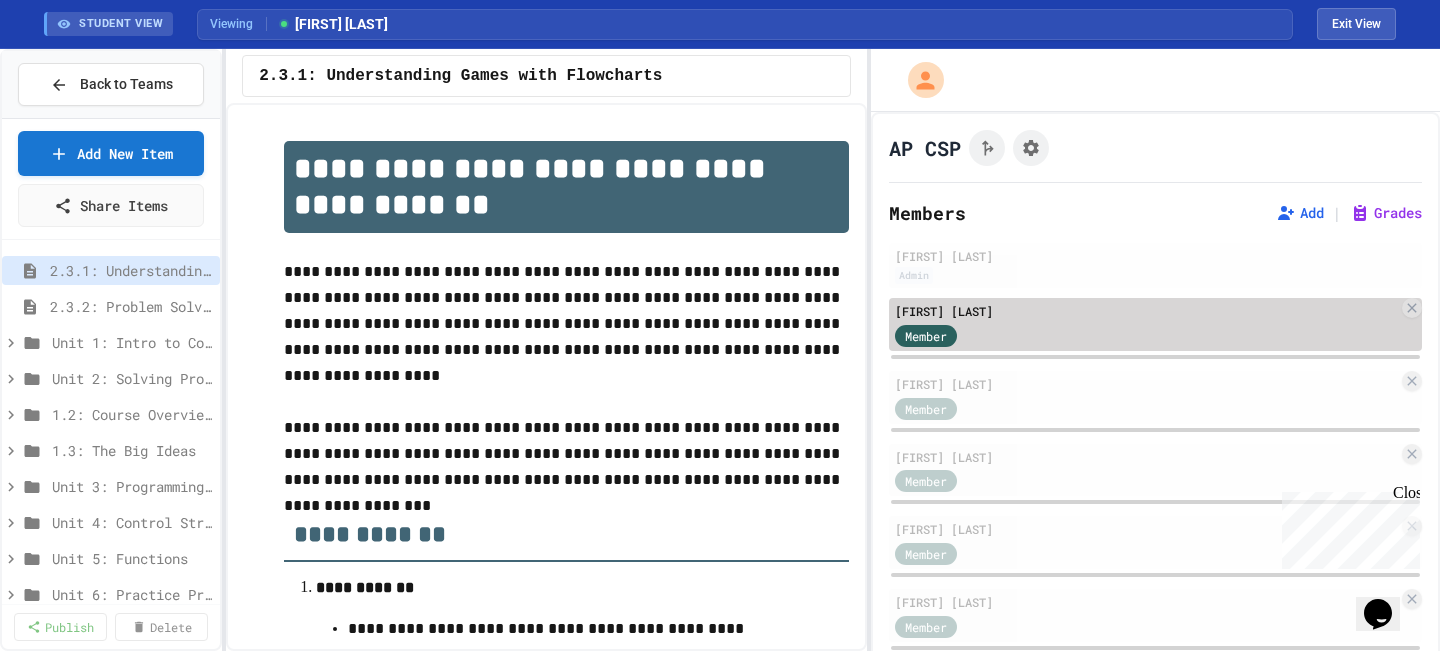 click on "[FIRST] [LAST] Member" at bounding box center (1155, 324) 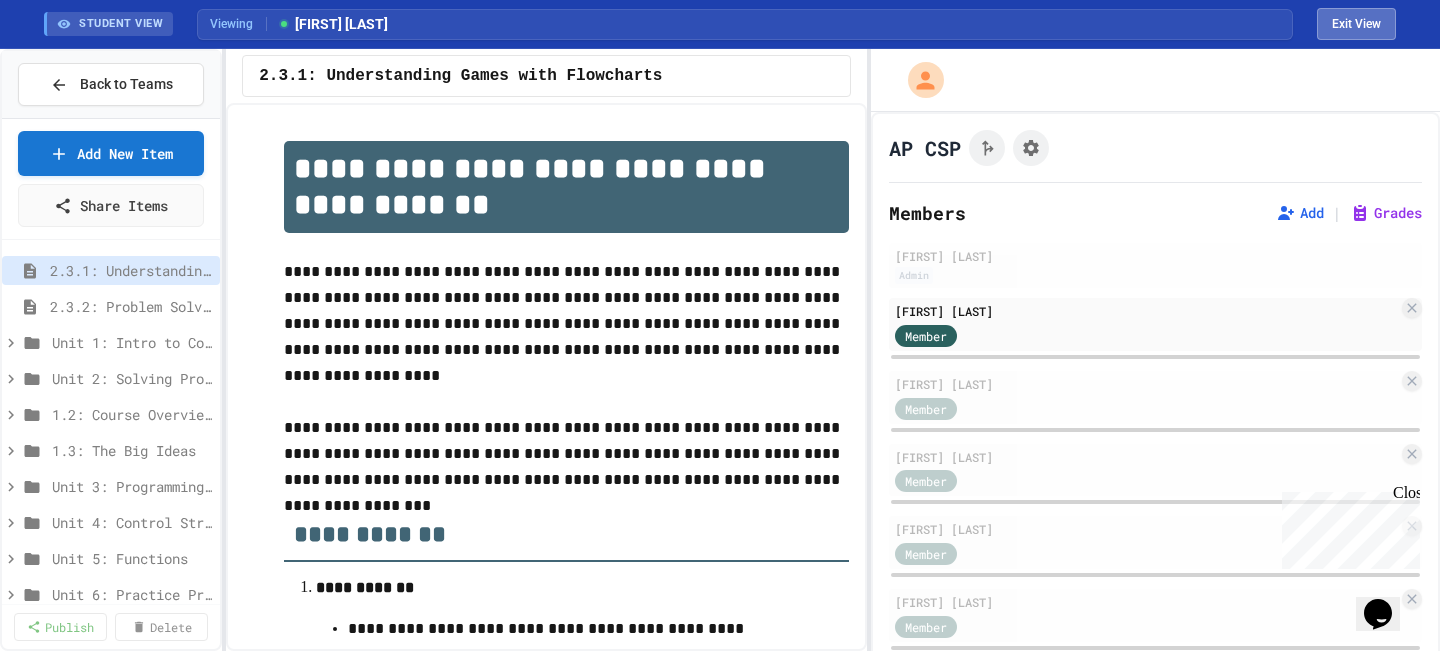 click on "Exit View" at bounding box center (1356, 24) 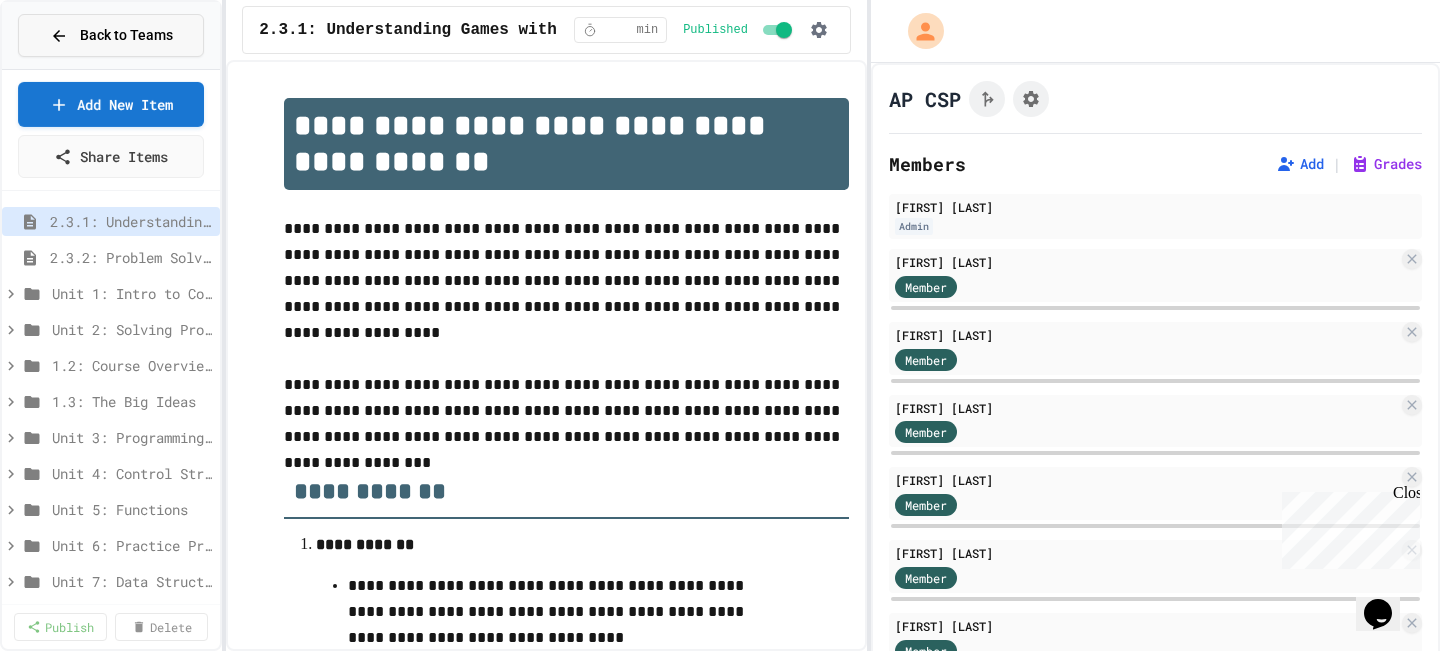 click on "Back to Teams" at bounding box center (126, 35) 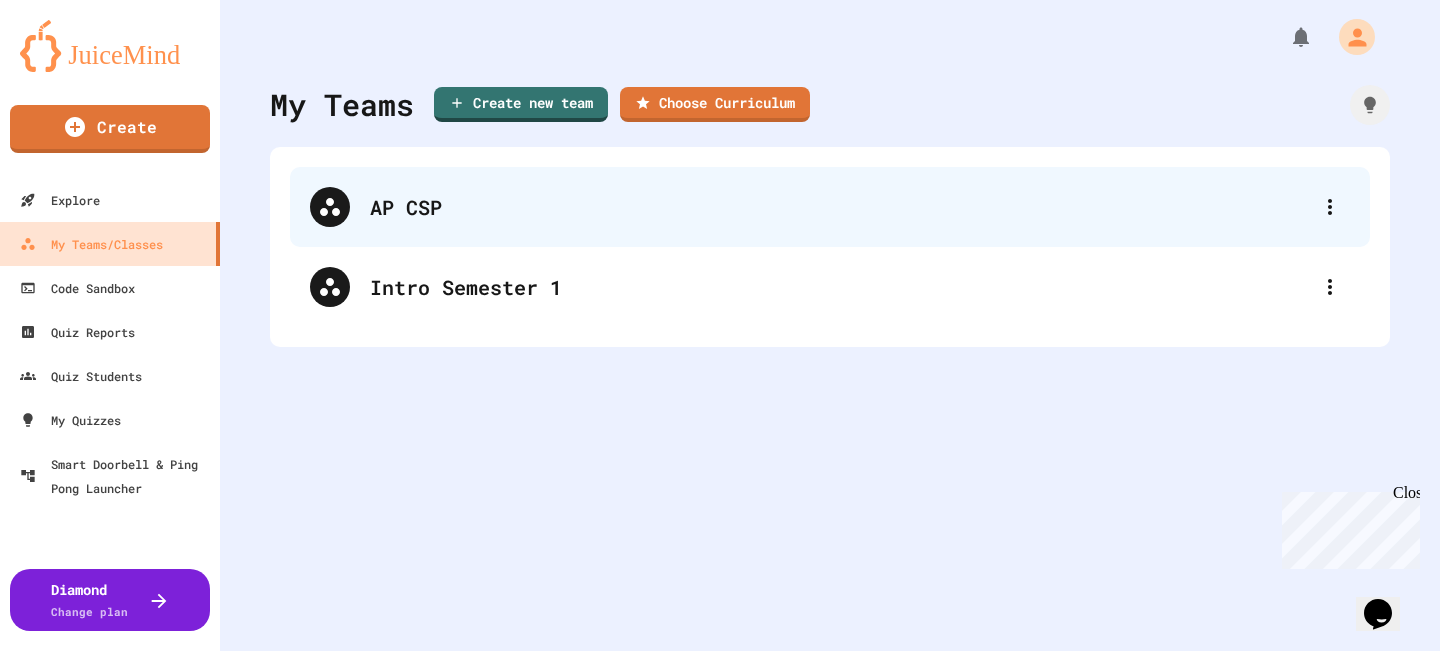 click on "AP CSP" at bounding box center (840, 207) 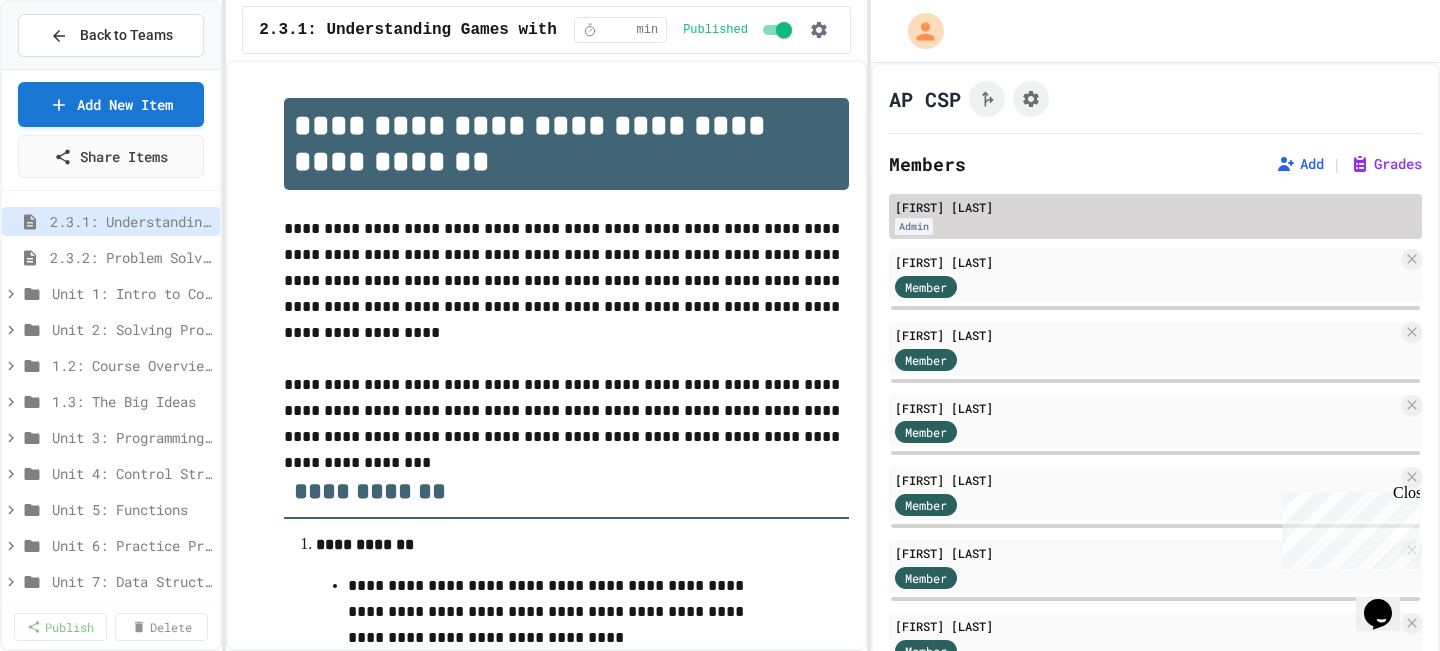 click on "[FIRST] [LAST]" at bounding box center [1155, 207] 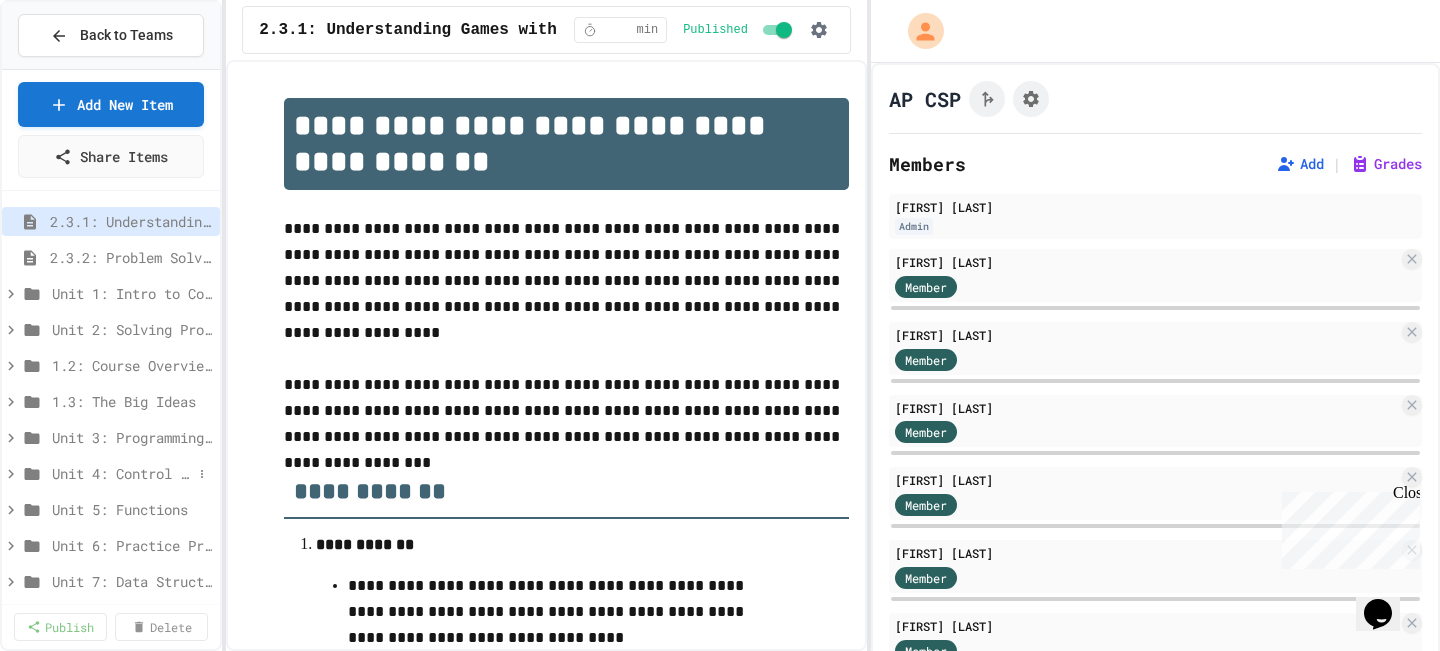 click on "Unit 4: Control Structures" at bounding box center [122, 473] 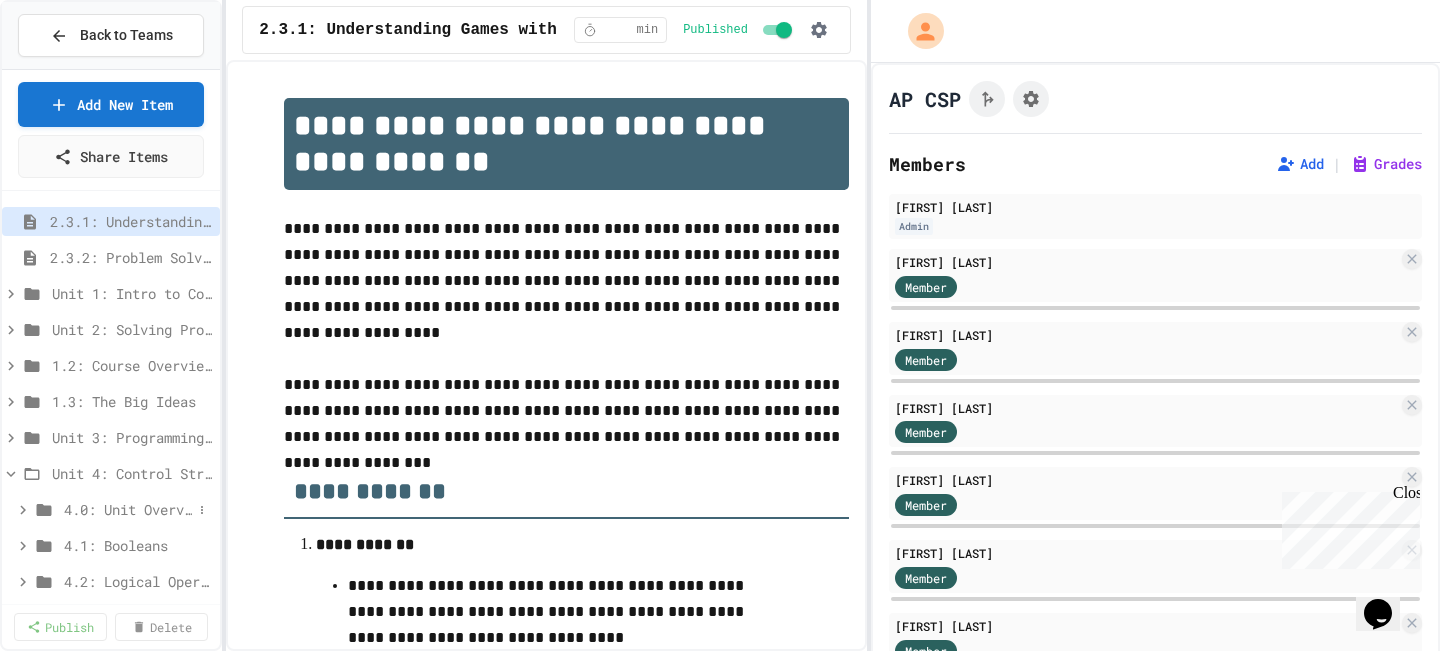 click on "4.0: Unit Overview" at bounding box center [128, 509] 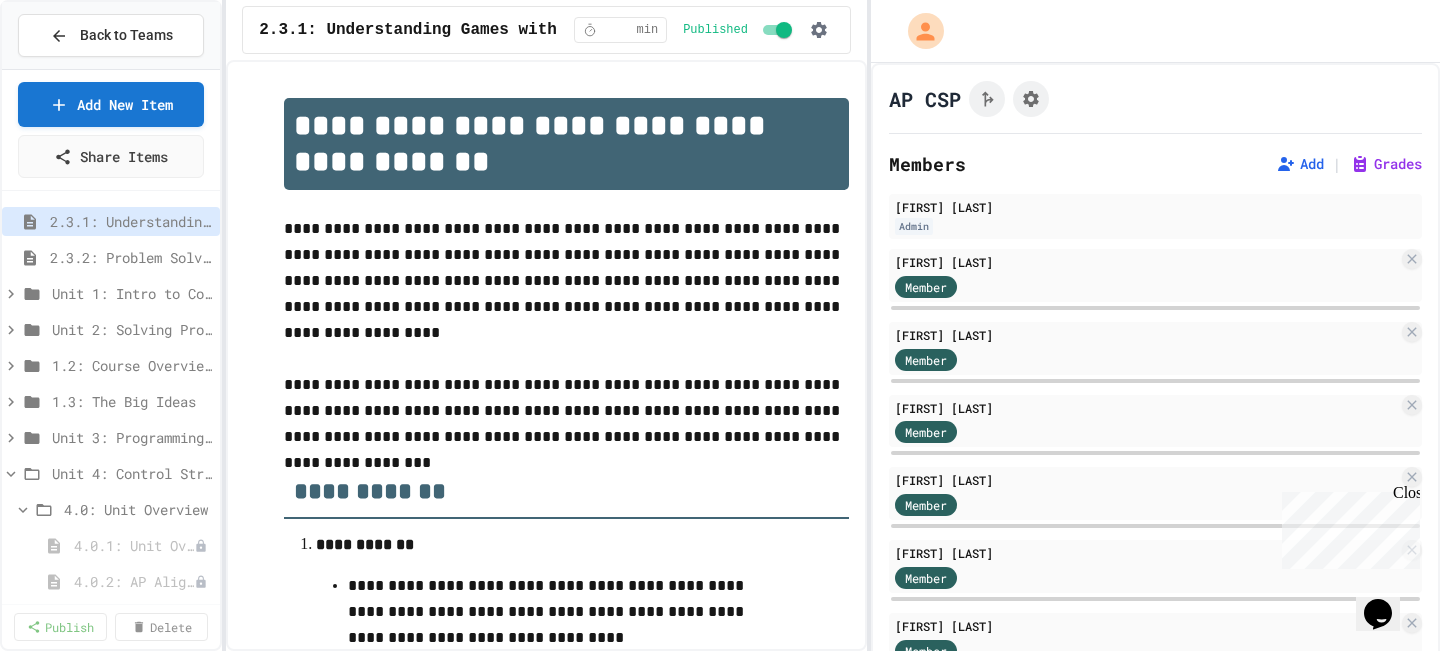 click on "4.0: Unit Overview" at bounding box center (138, 509) 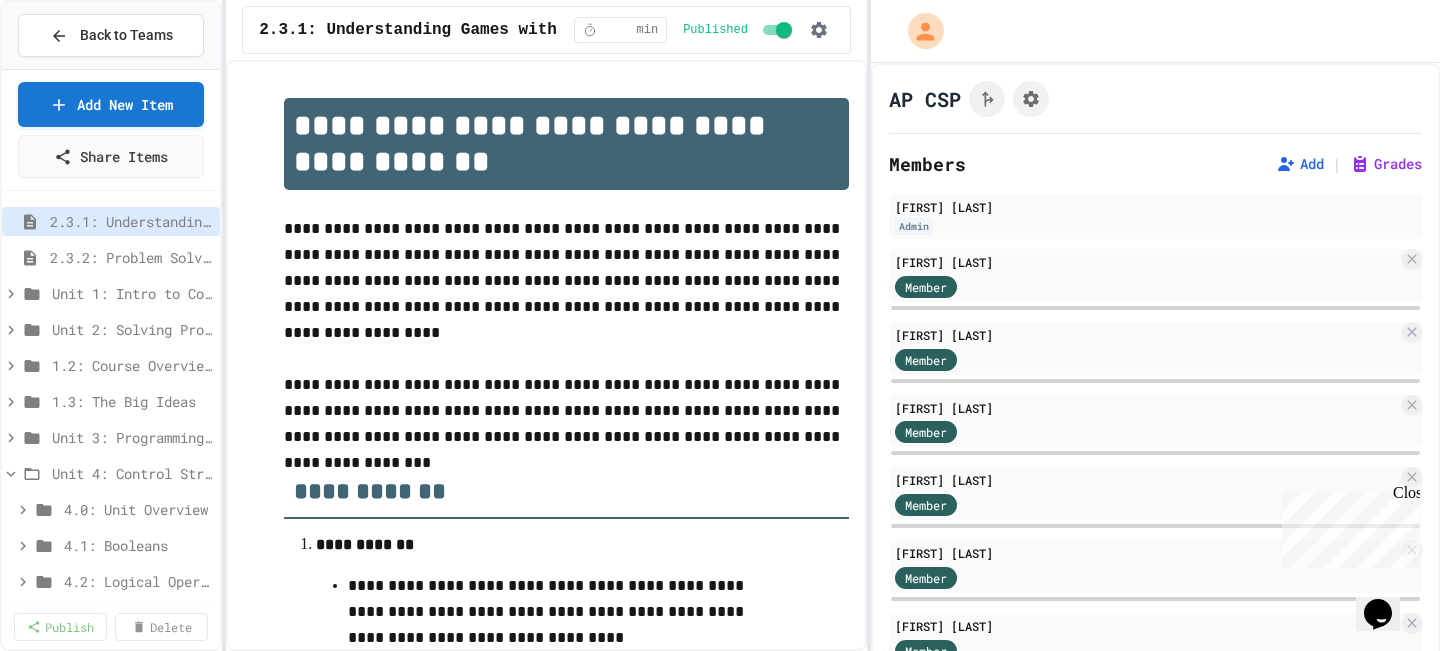 click on "4.0: Unit Overview" at bounding box center (138, 509) 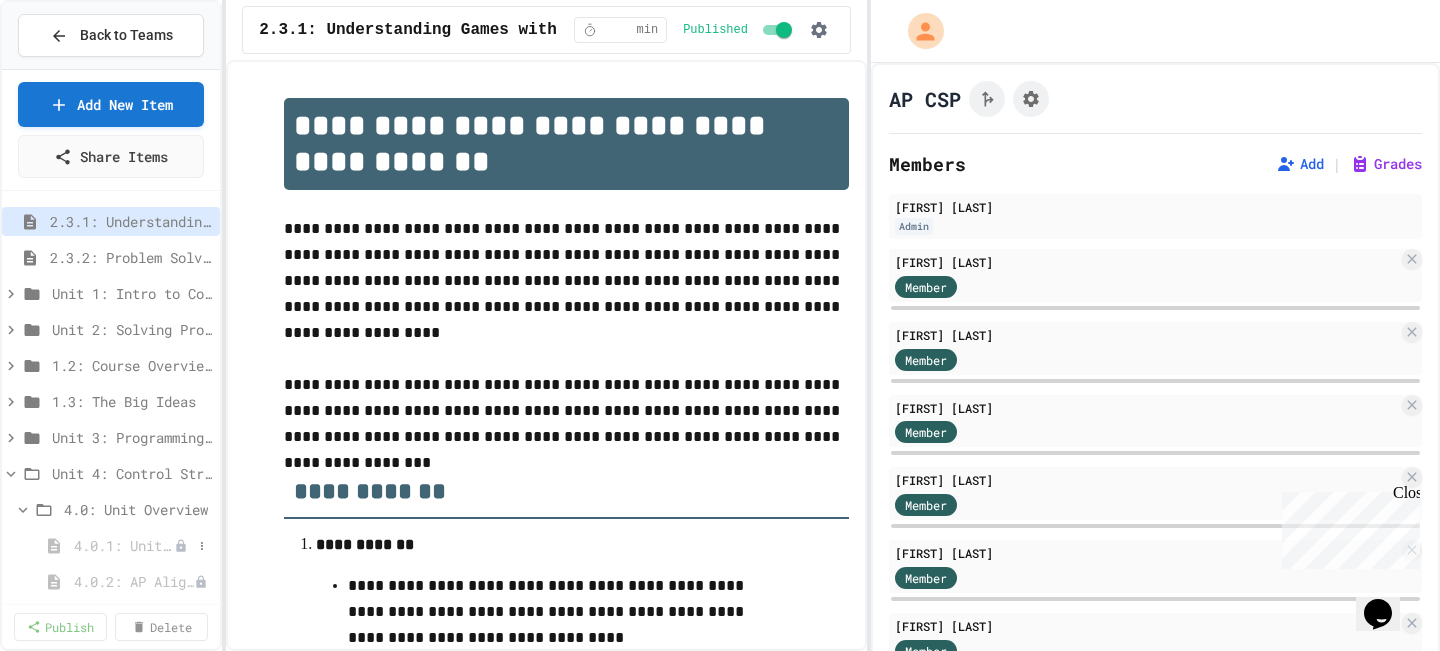 click on "4.0.1: Unit Overview" at bounding box center [124, 545] 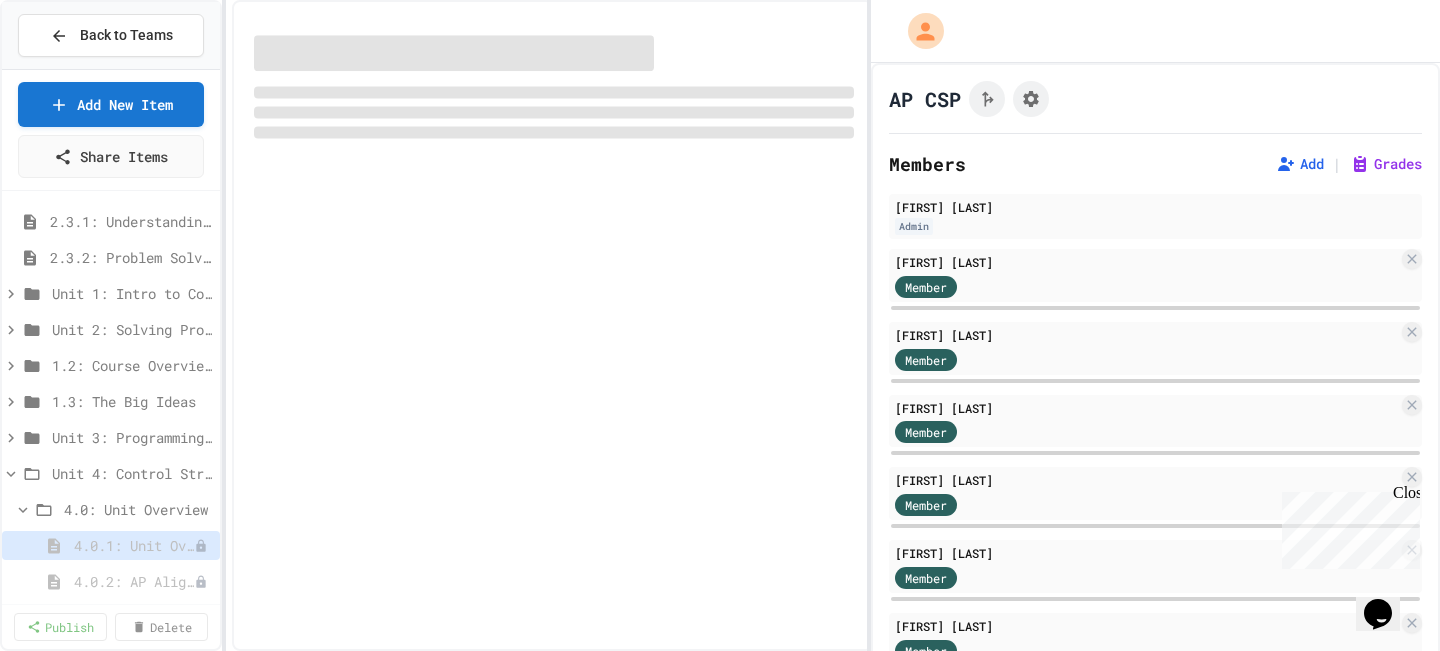 select on "***" 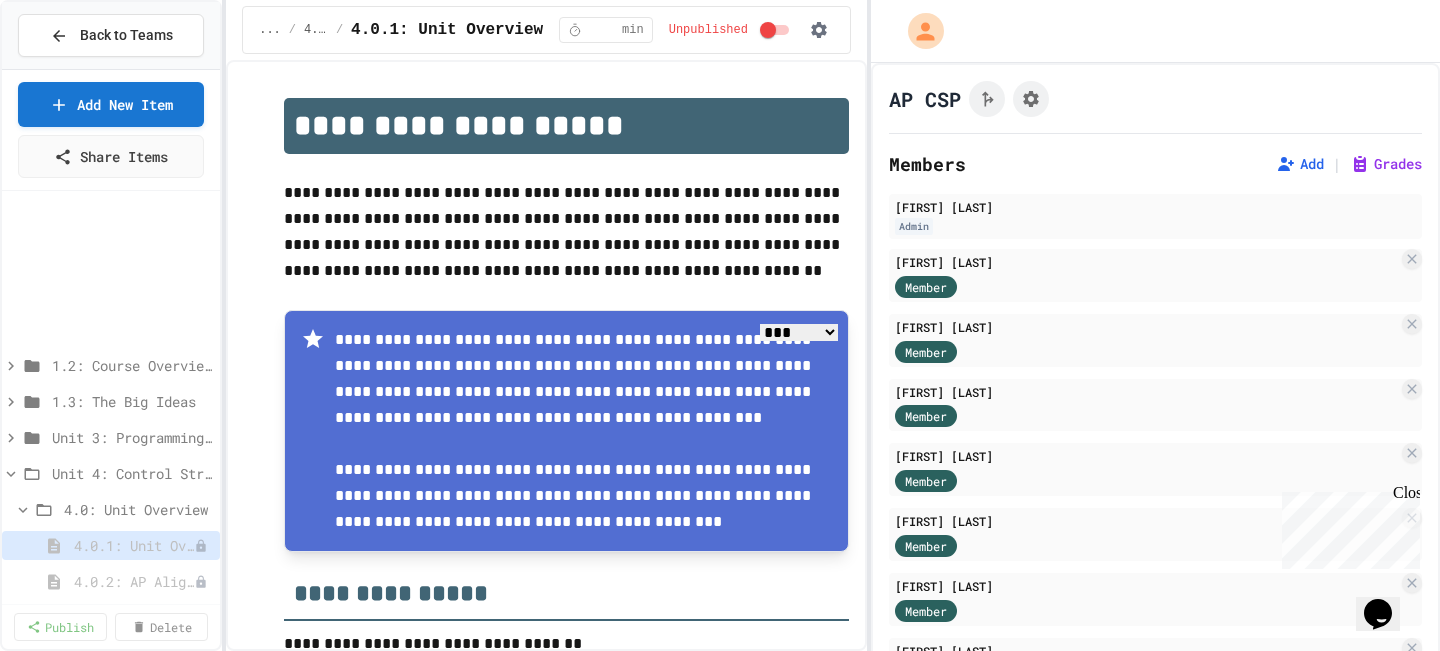 scroll, scrollTop: 301, scrollLeft: 0, axis: vertical 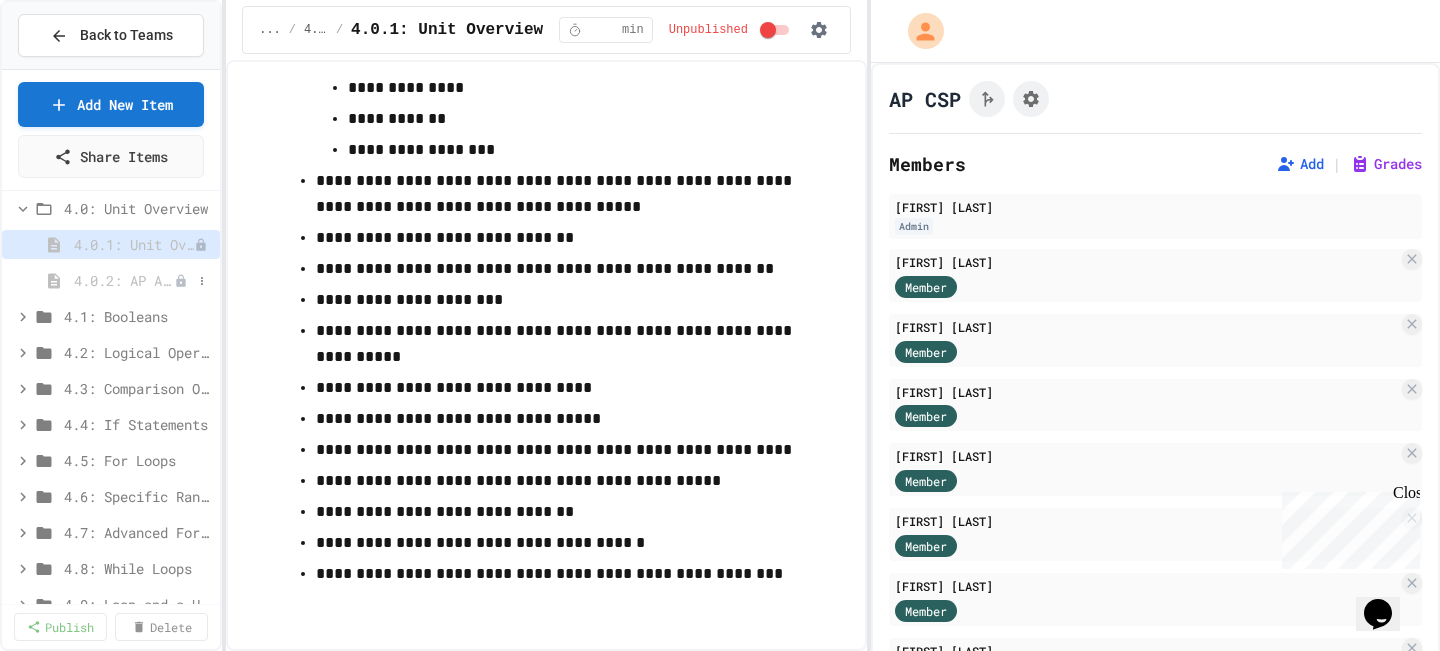 click on "4.0.2: AP Alignment" at bounding box center (124, 280) 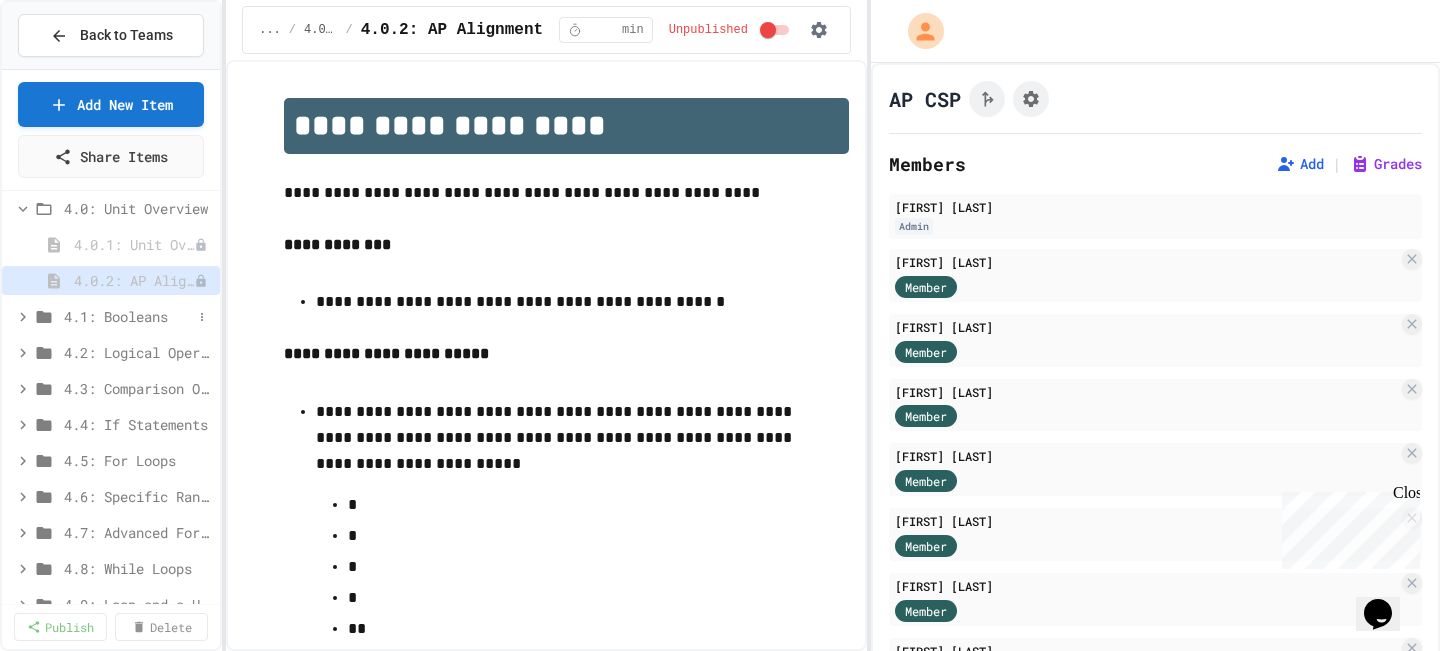 click on "4.1: Booleans" at bounding box center [128, 316] 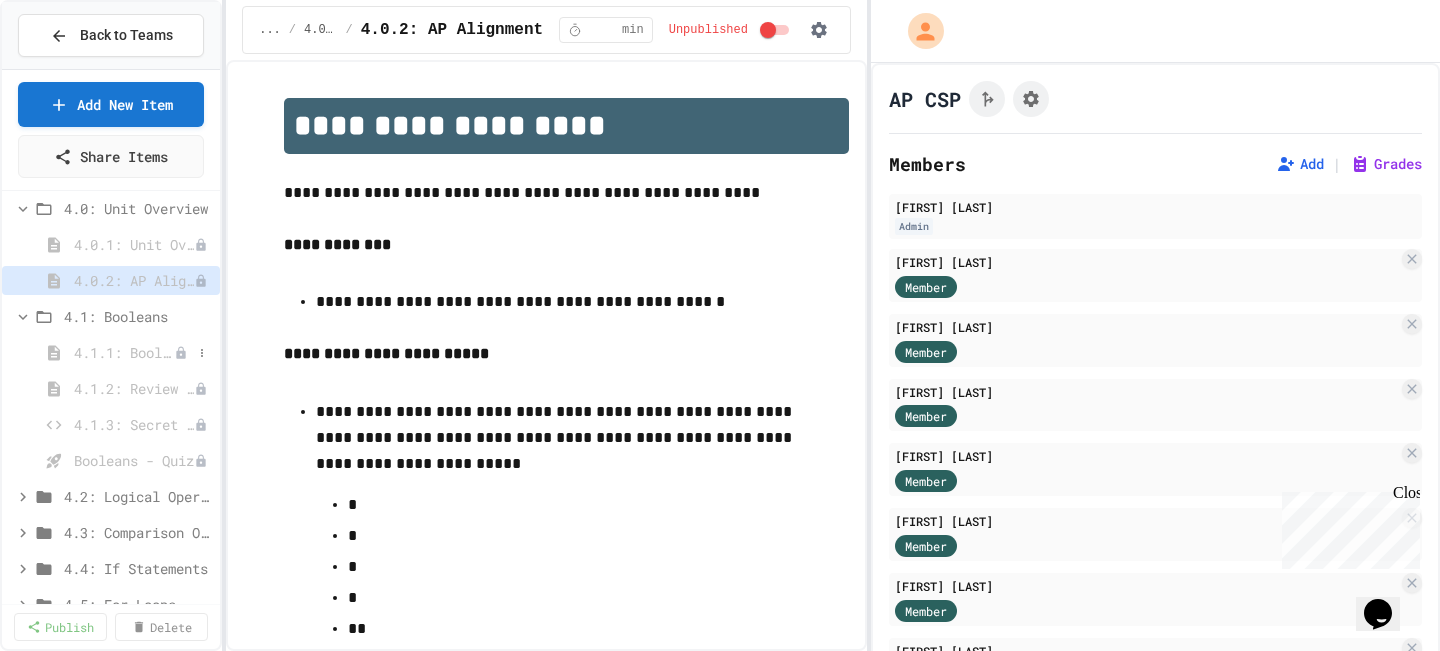 click on "4.1.1: Booleans" at bounding box center (124, 352) 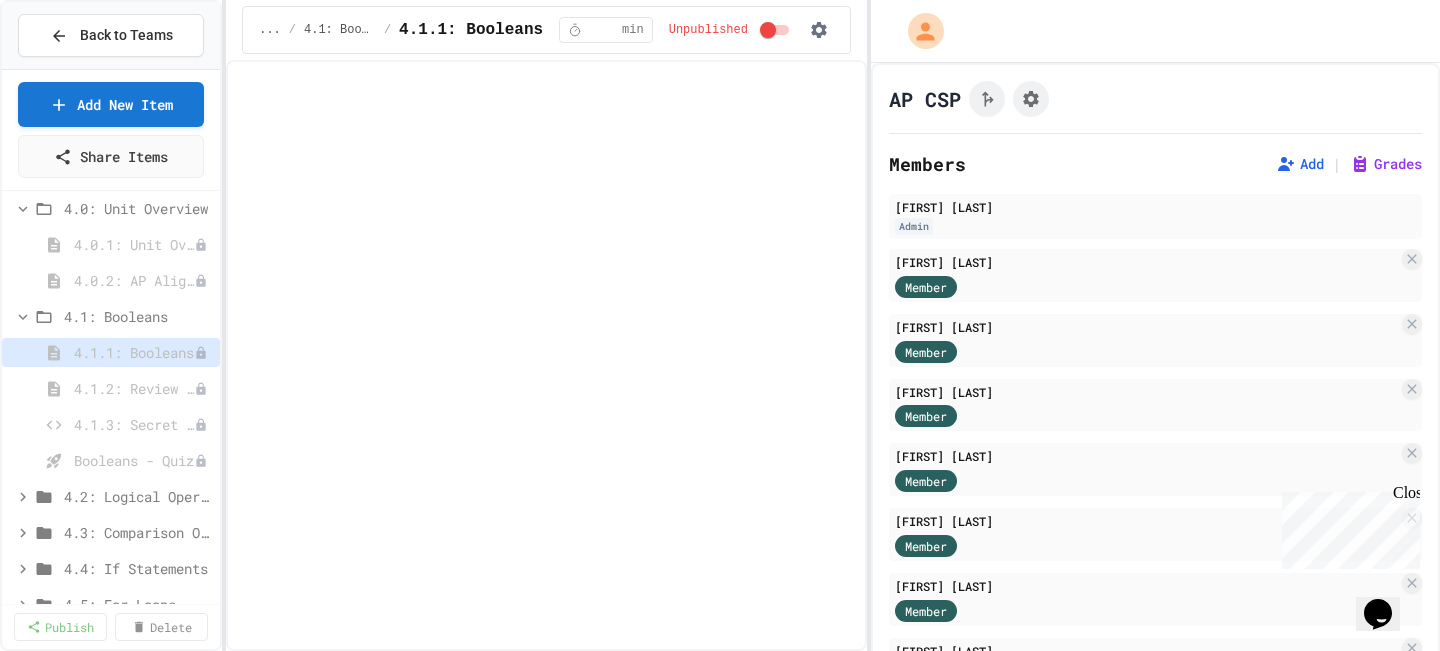 select on "***" 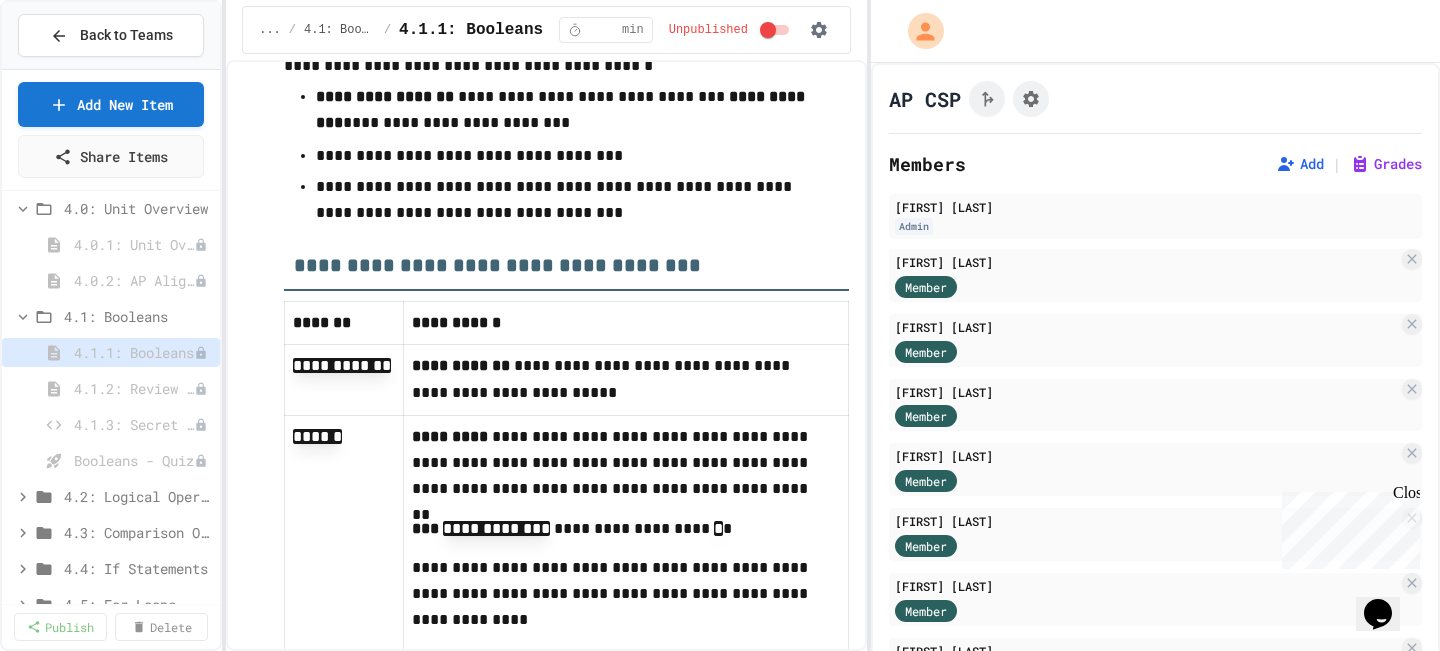 scroll, scrollTop: 7103, scrollLeft: 0, axis: vertical 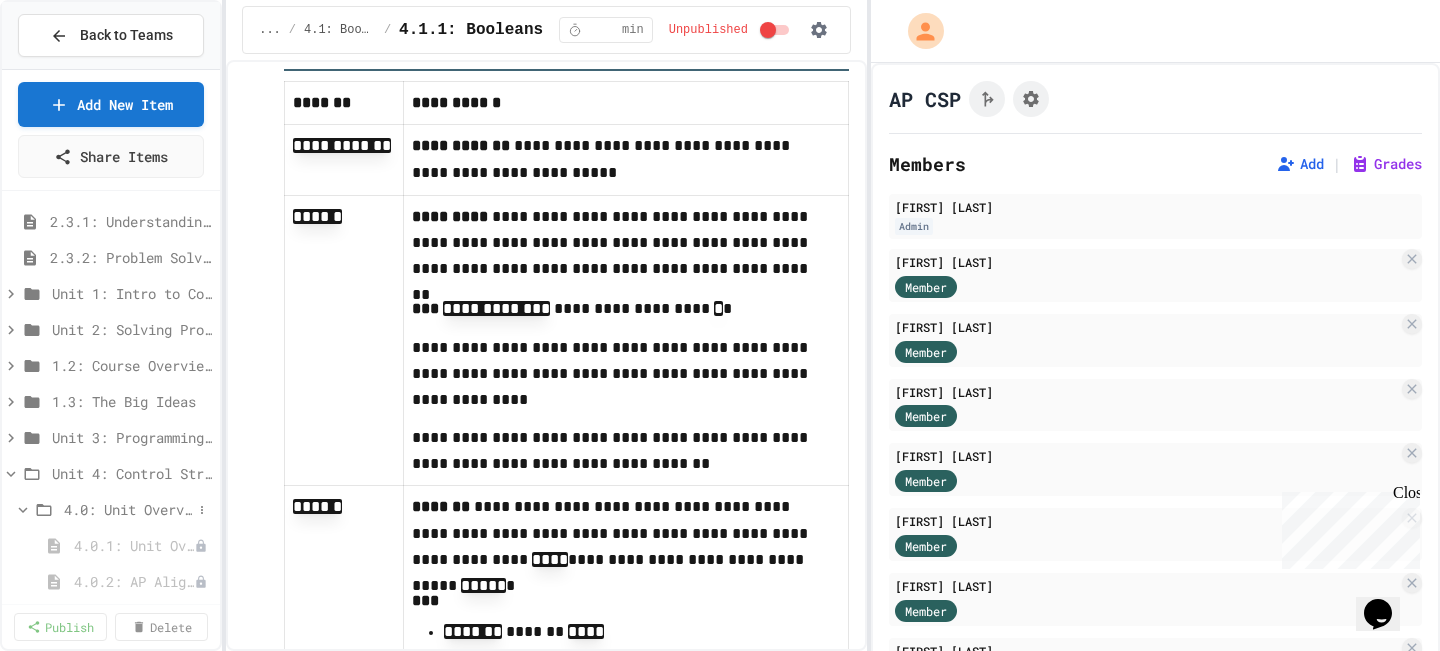 click 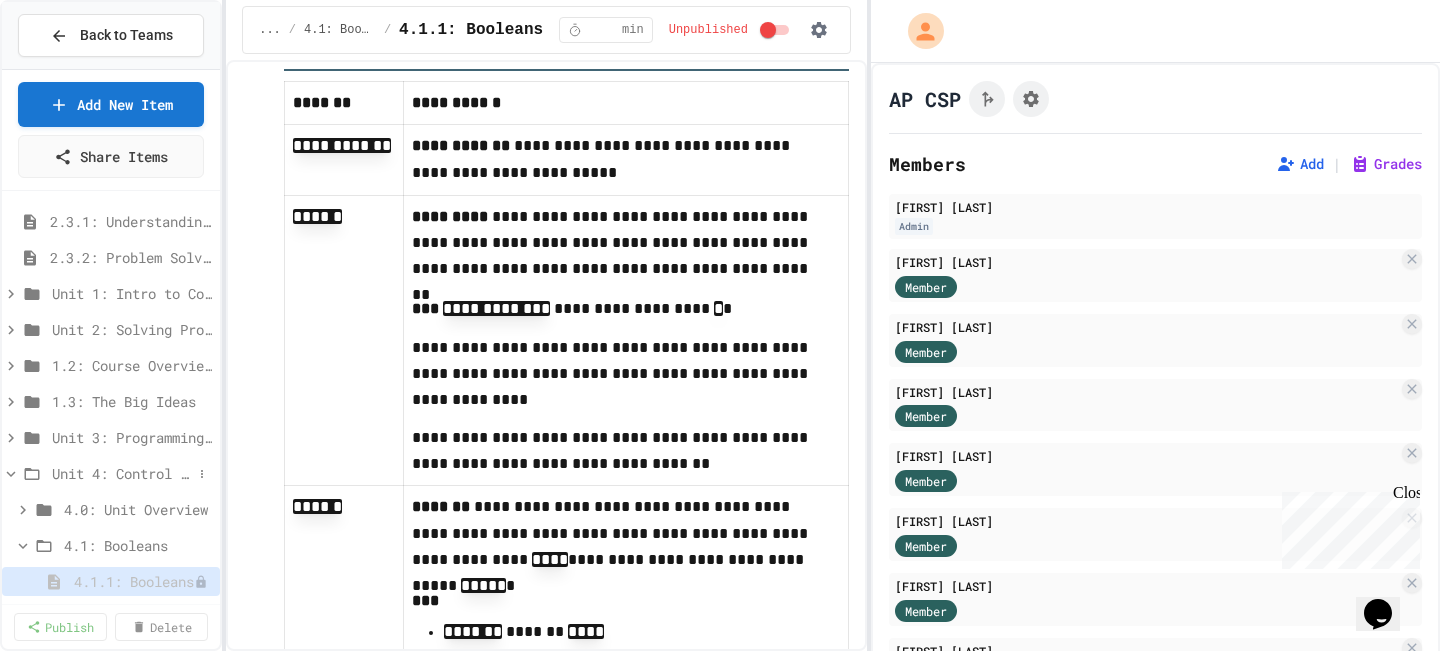 click 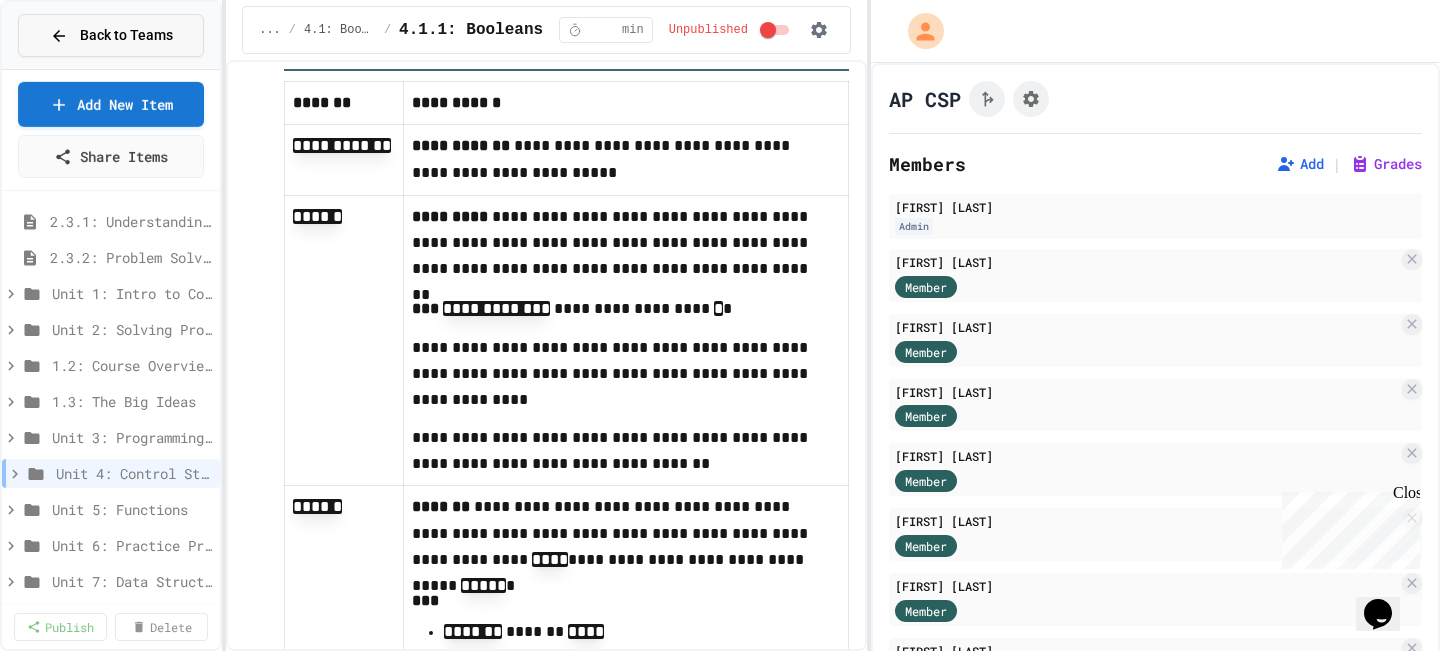 click on "Back to Teams" at bounding box center (126, 35) 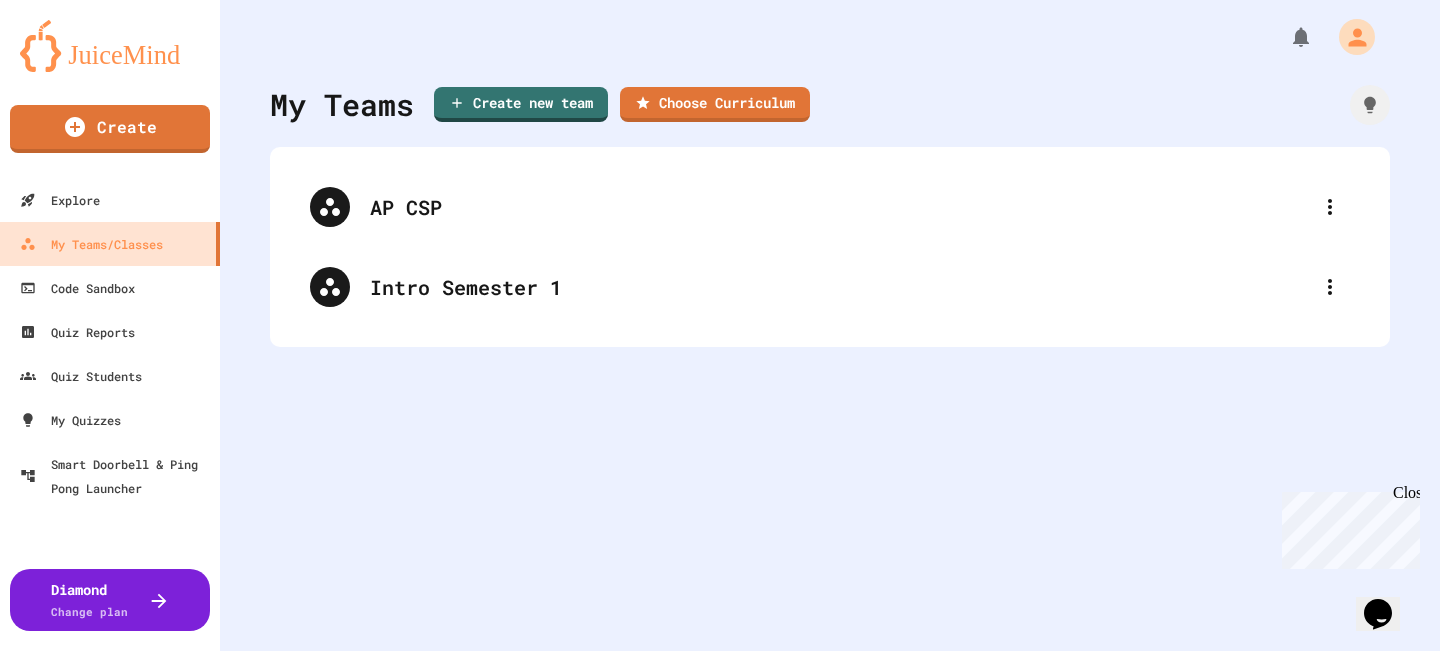 click 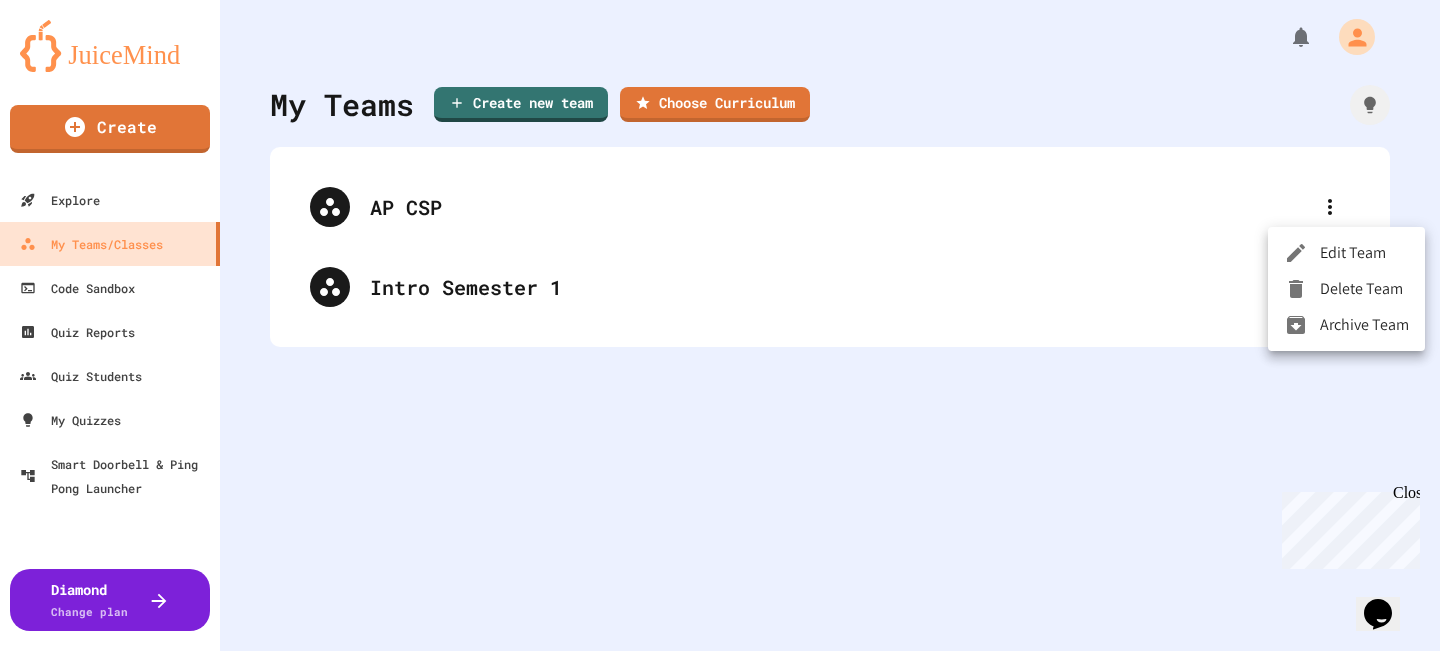 click at bounding box center (720, 325) 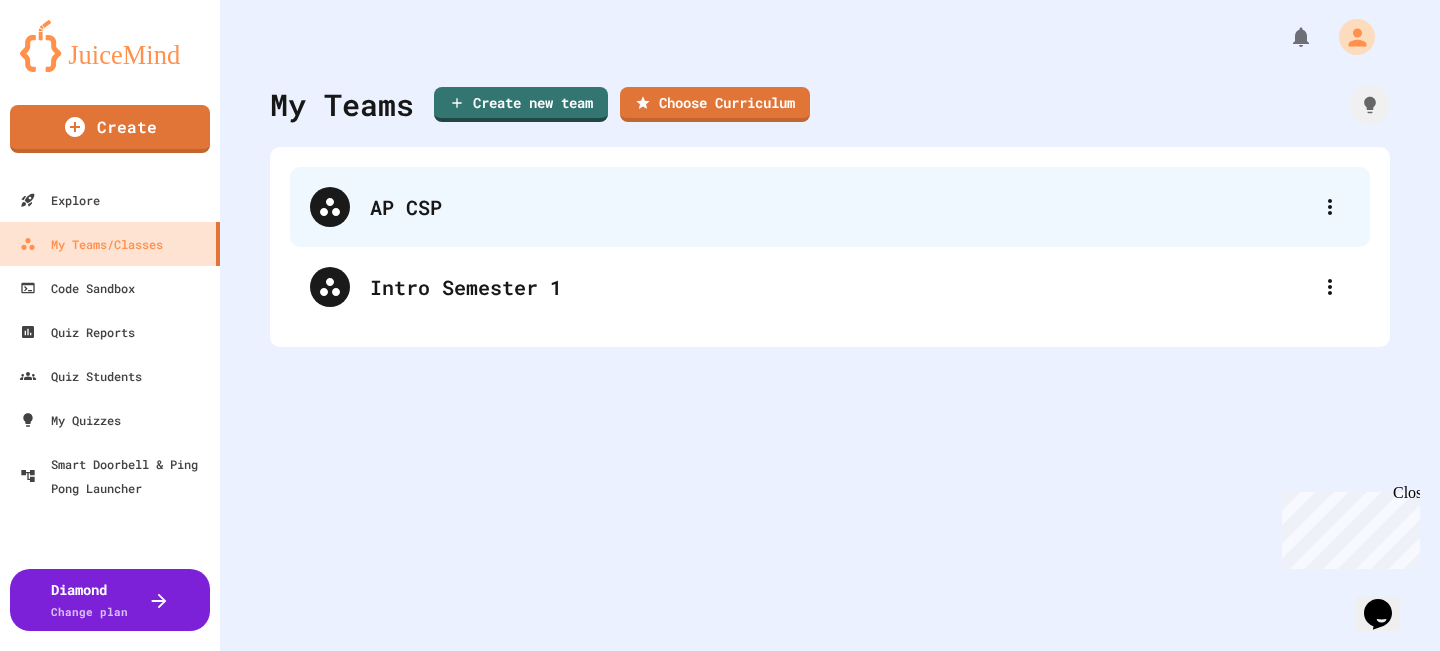 click on "AP CSP" at bounding box center [840, 207] 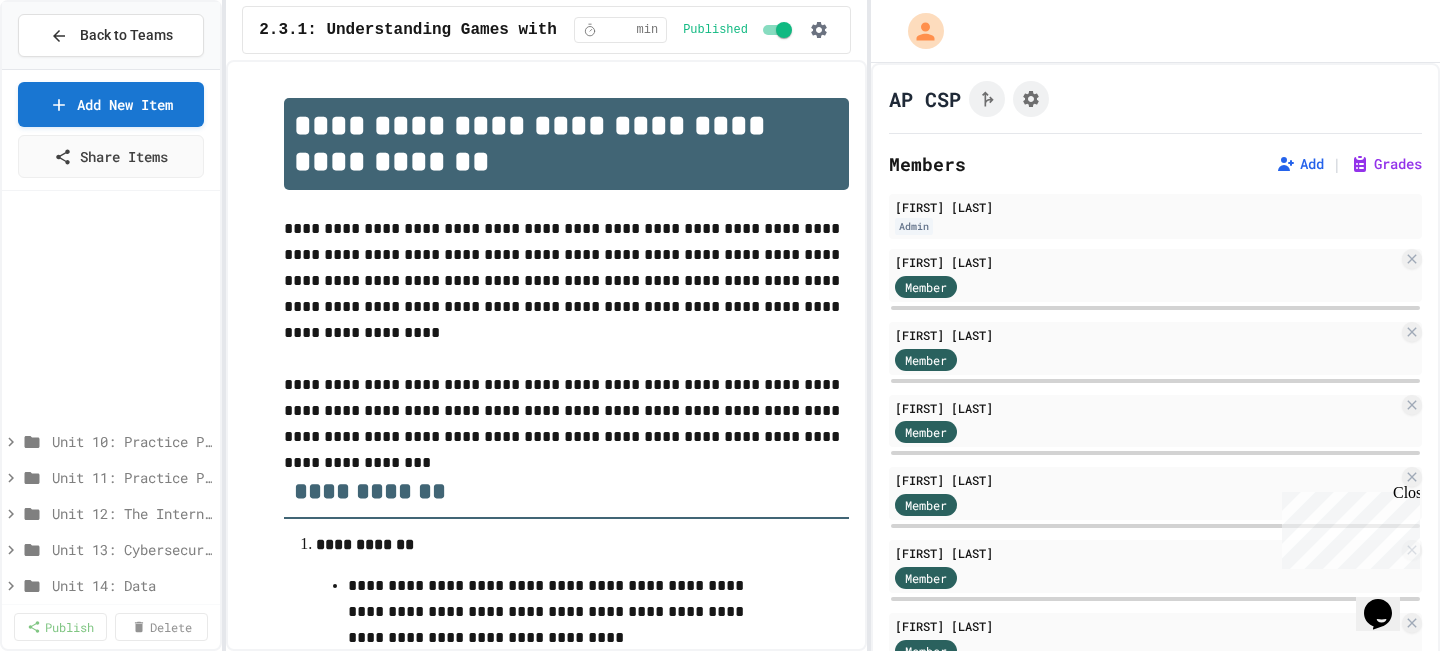 scroll, scrollTop: 0, scrollLeft: 0, axis: both 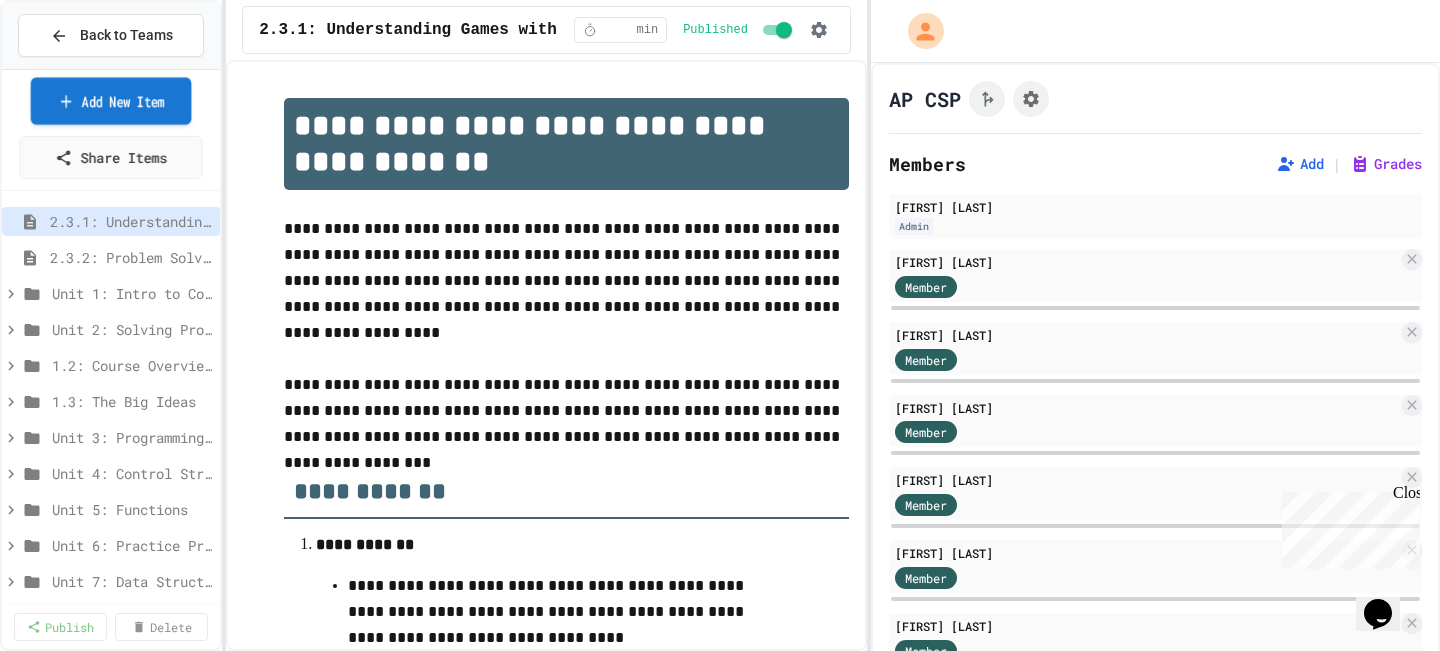 click on "Add New Item" at bounding box center [111, 100] 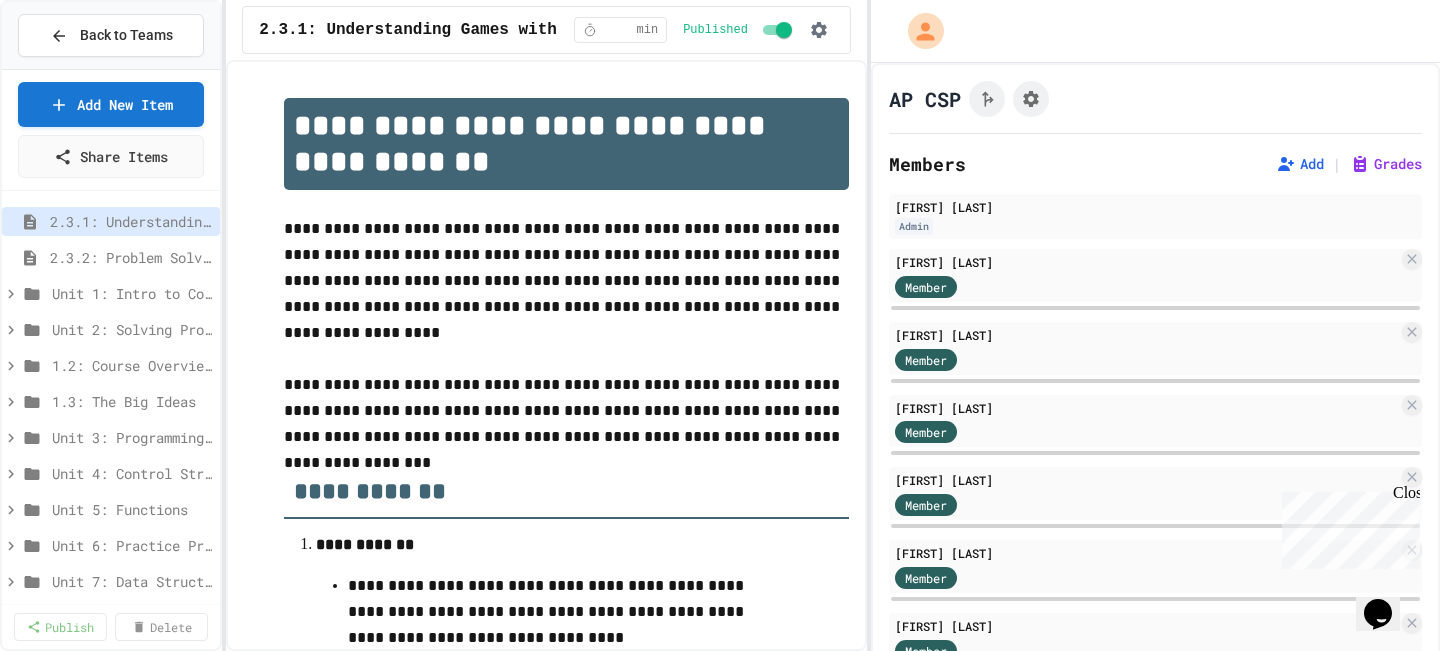 click on "Browse Premade Content" at bounding box center [720, 960] 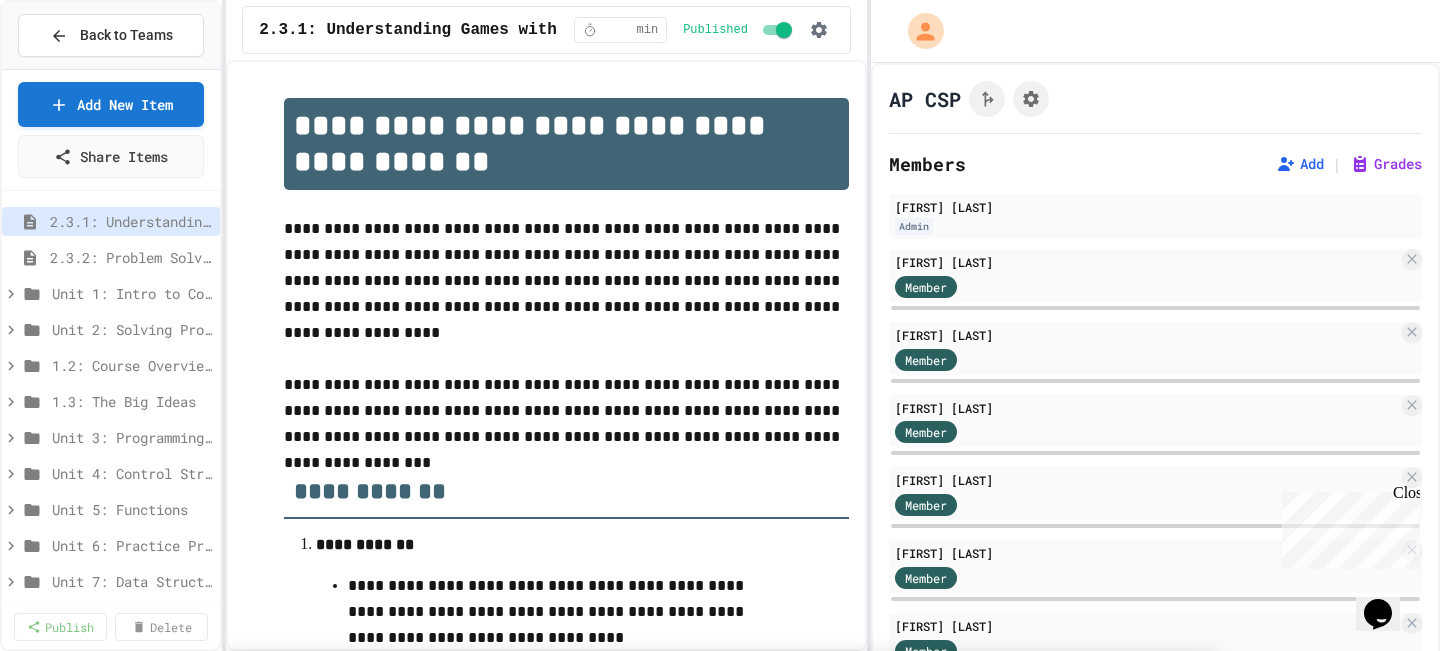 scroll, scrollTop: 0, scrollLeft: 0, axis: both 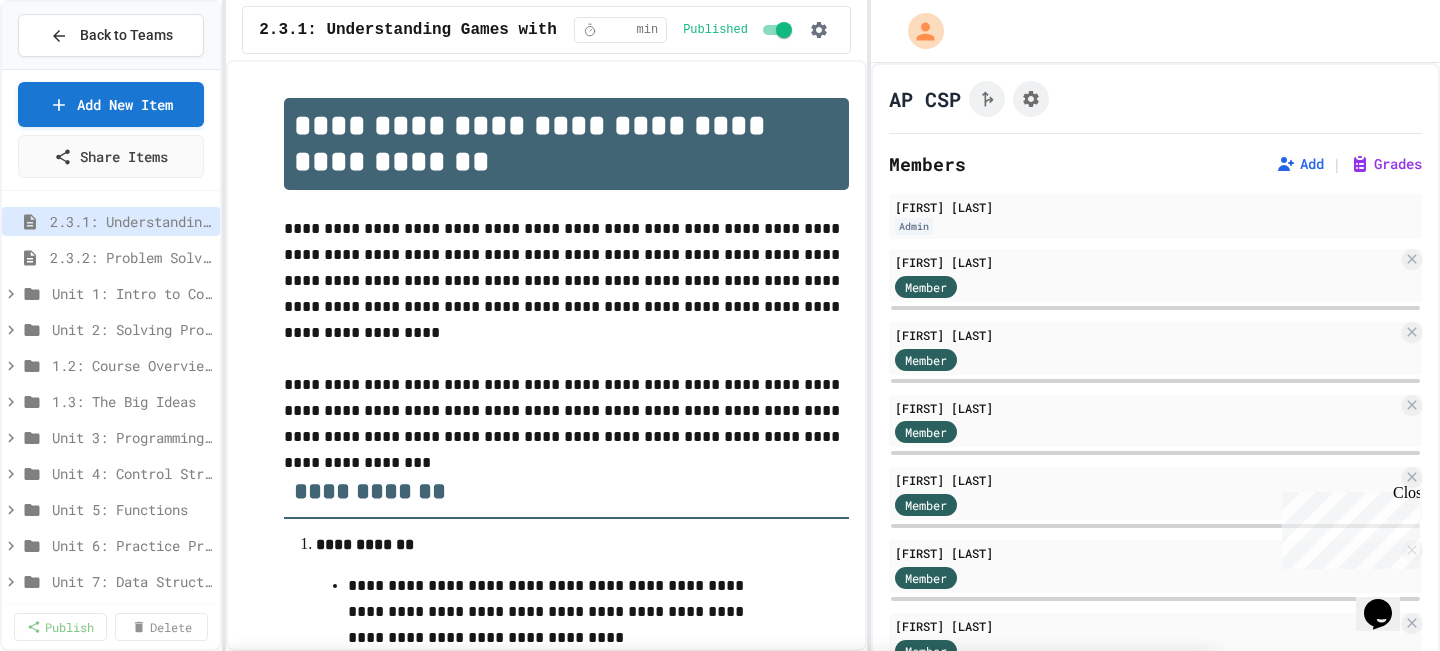 click on "**********" at bounding box center (738, 944) 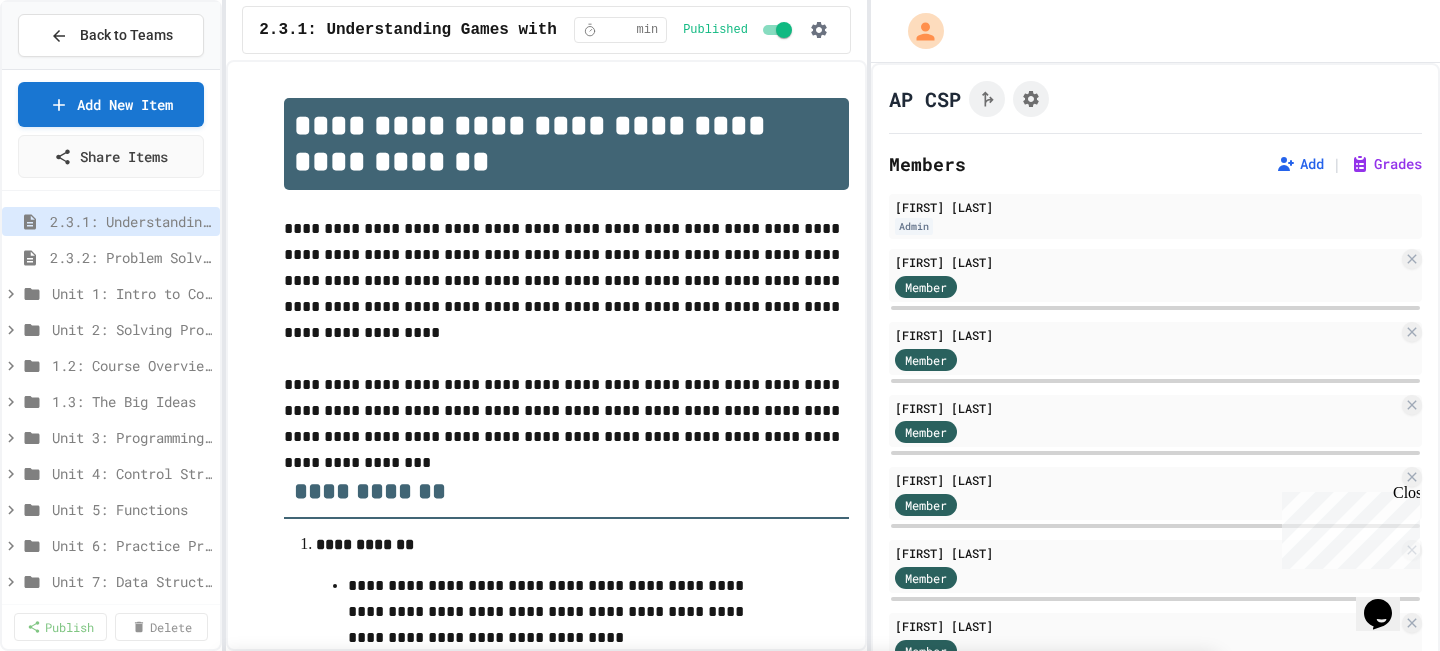 select on "*******" 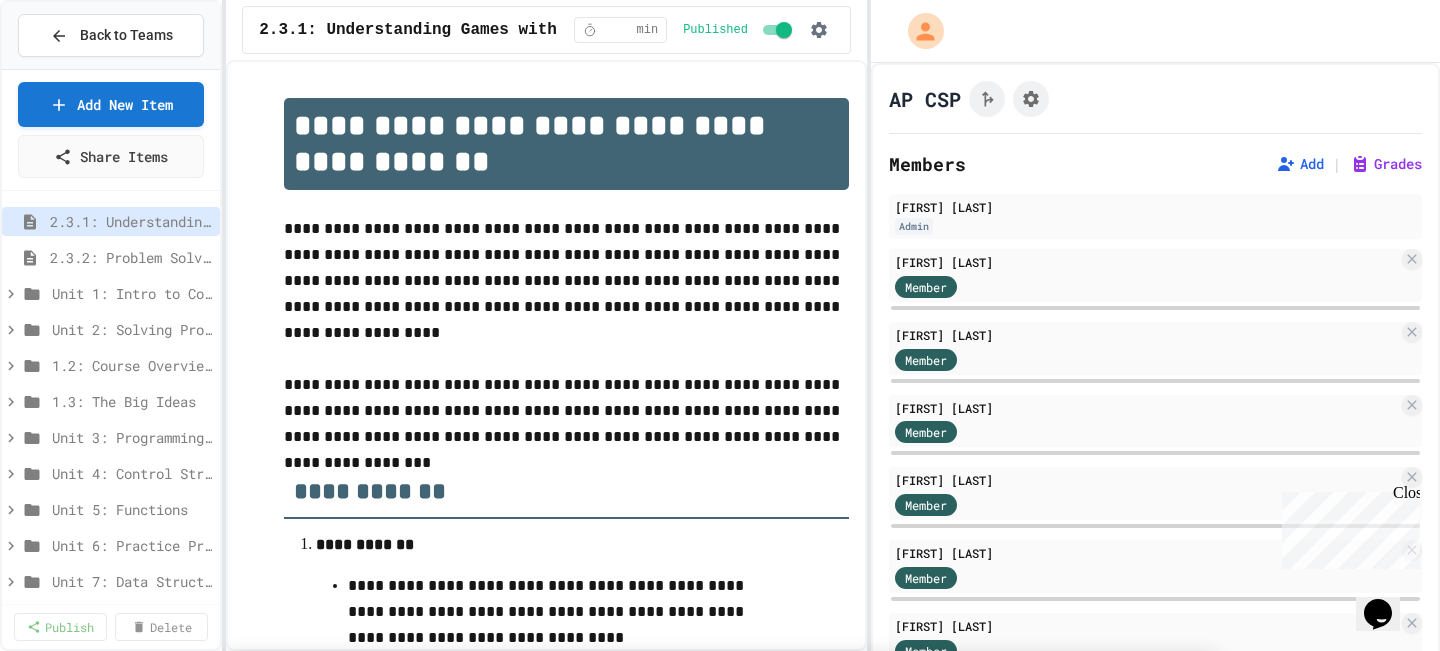 click on "Lessons" at bounding box center [428, 869] 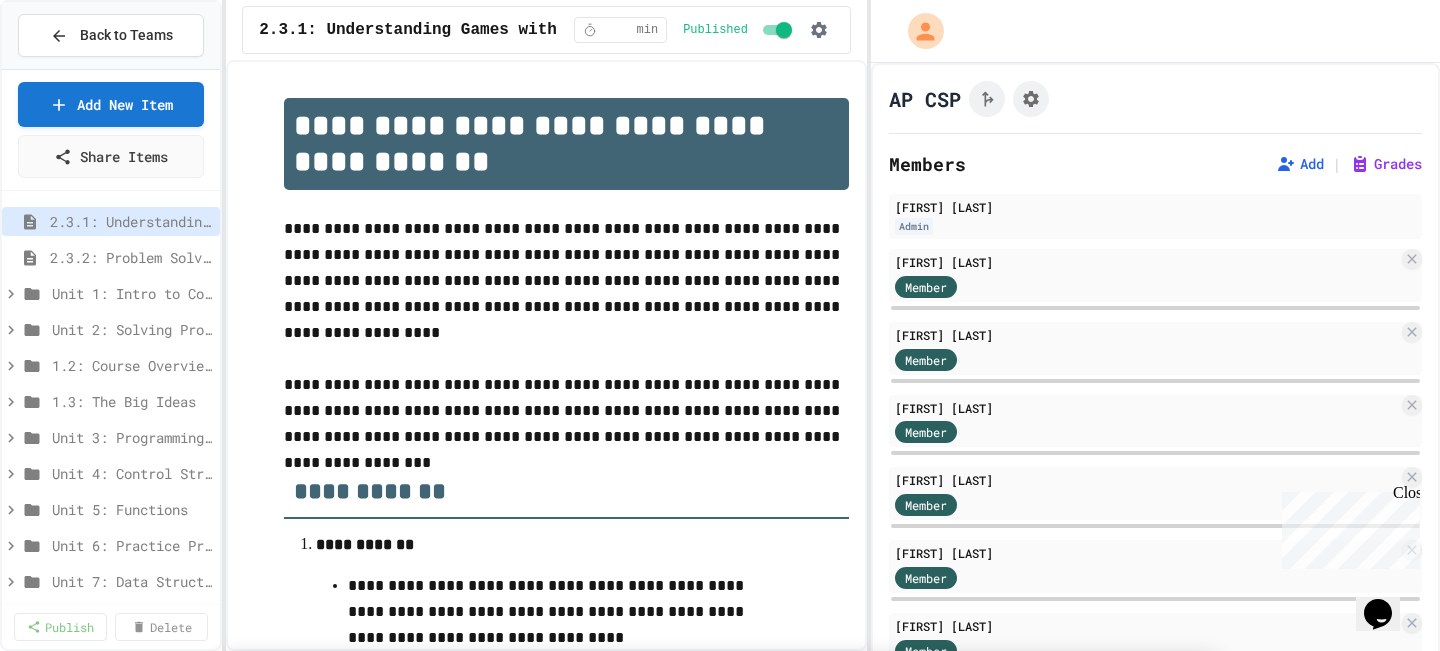 scroll, scrollTop: 1386, scrollLeft: 0, axis: vertical 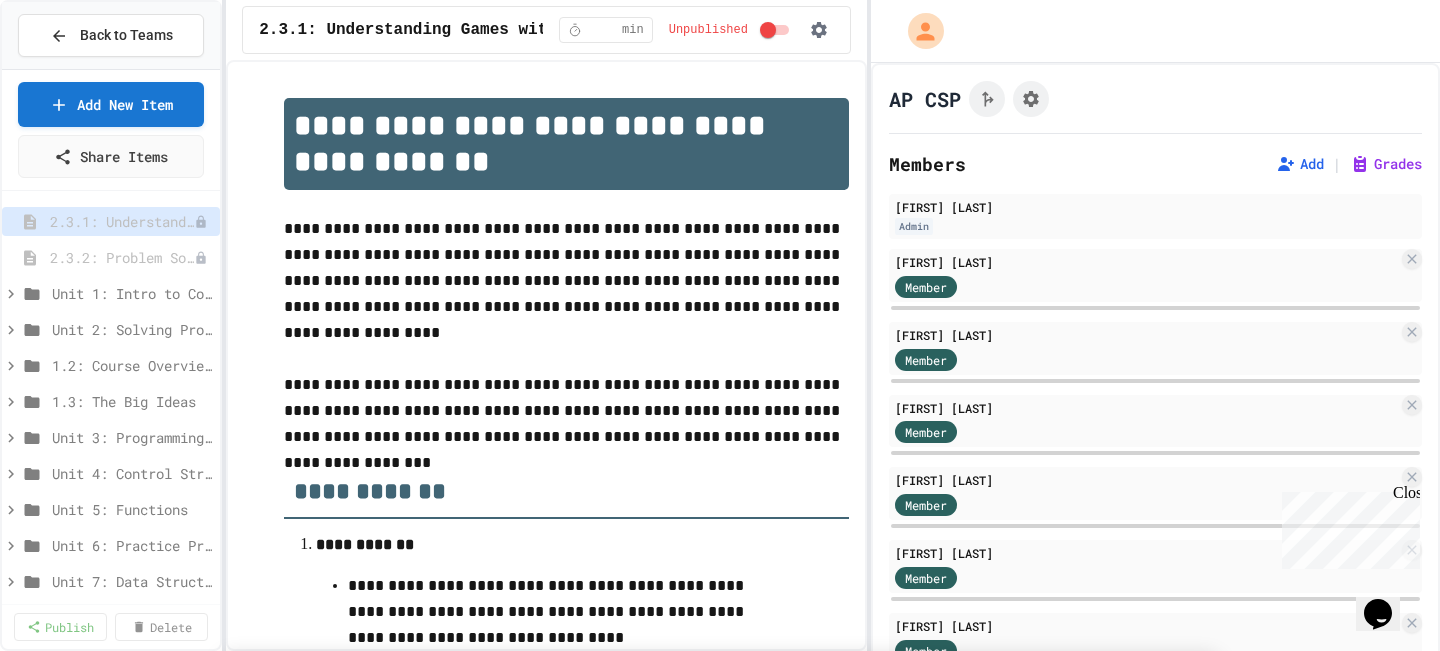 click at bounding box center [1192, 679] 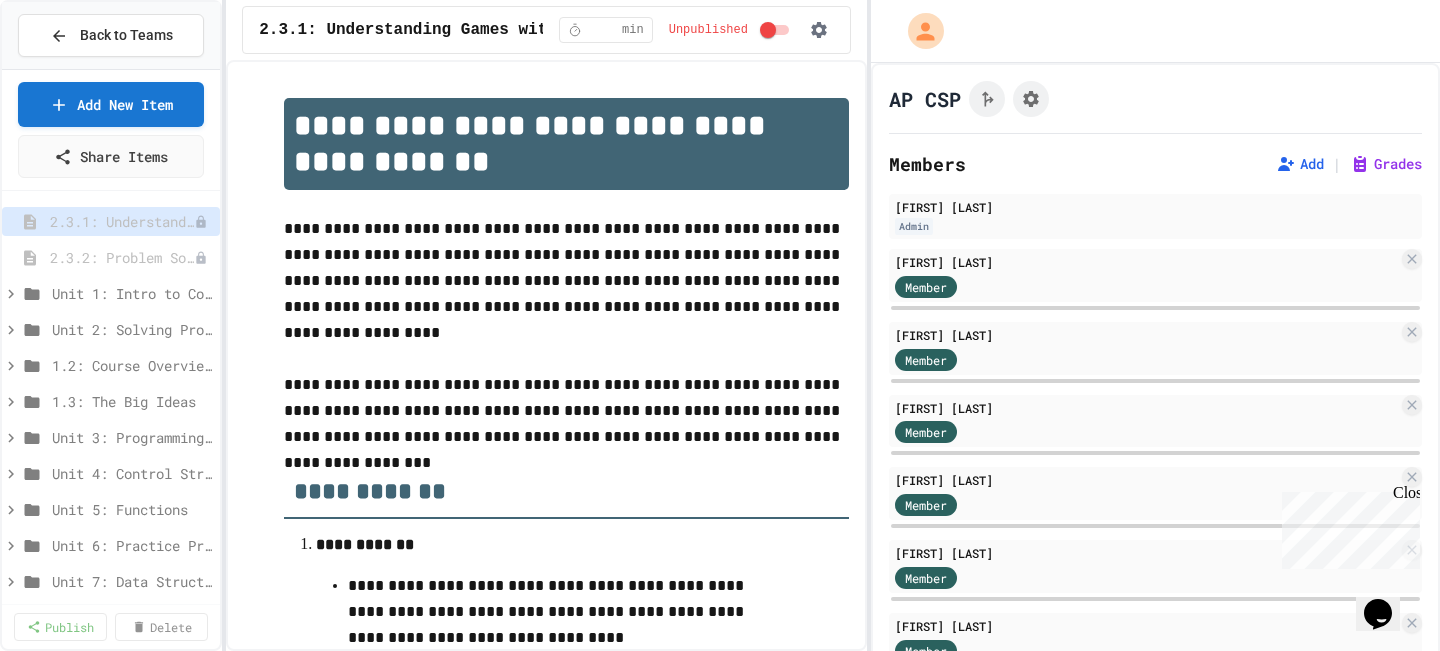 click on "Cancel" at bounding box center (720, 1027) 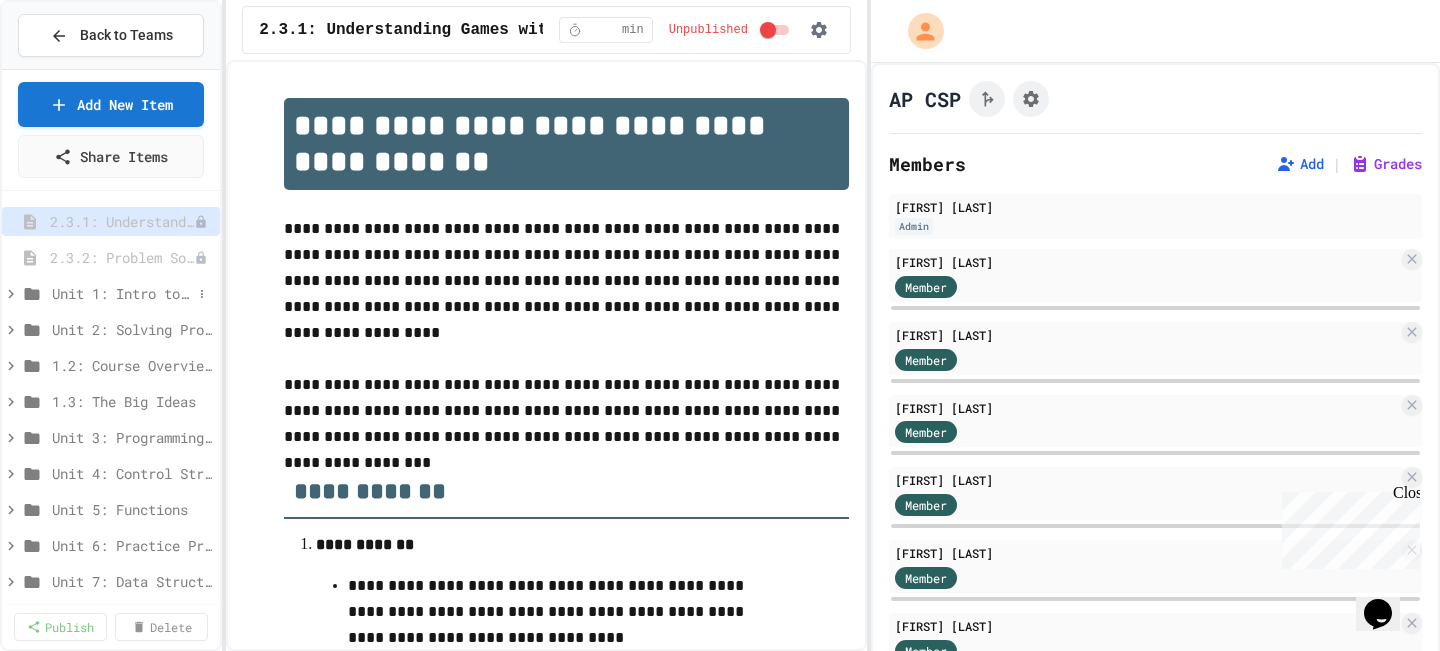 click on "Unit 1: Intro to Computer Science" at bounding box center (122, 293) 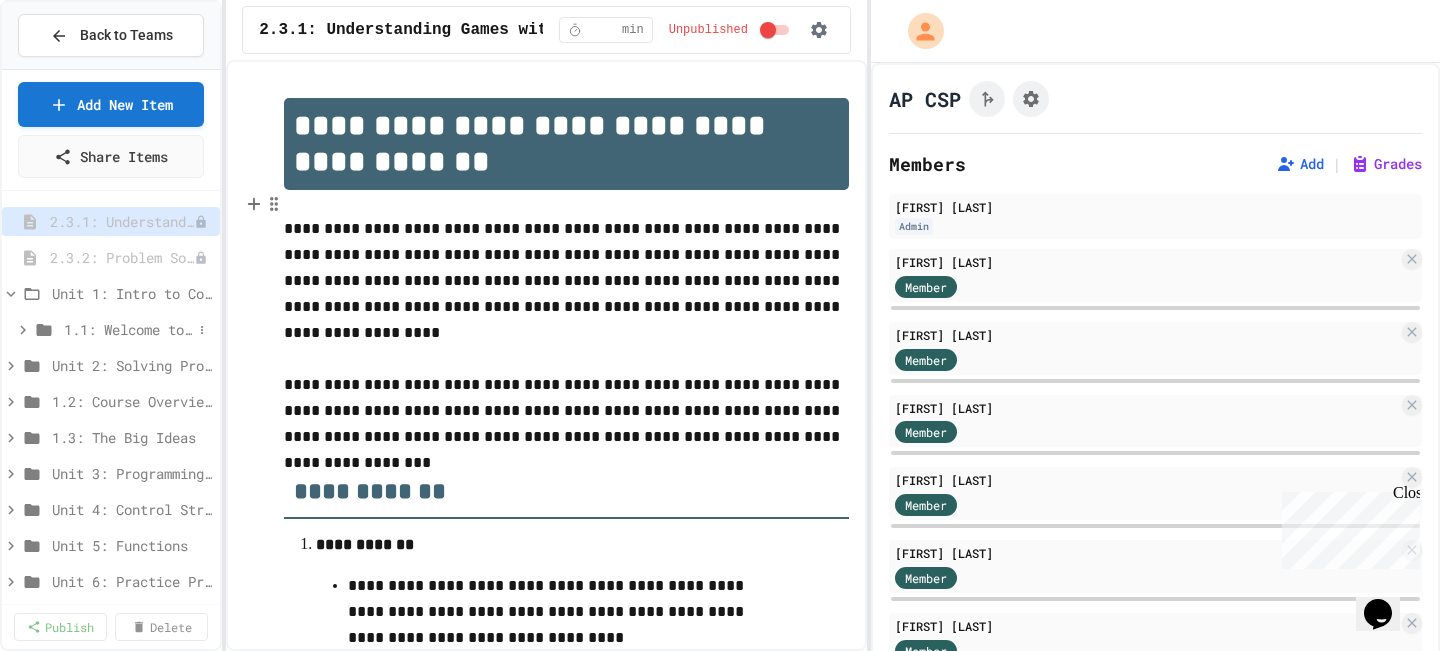 click on "1.1: Welcome to Computer Science" at bounding box center [128, 329] 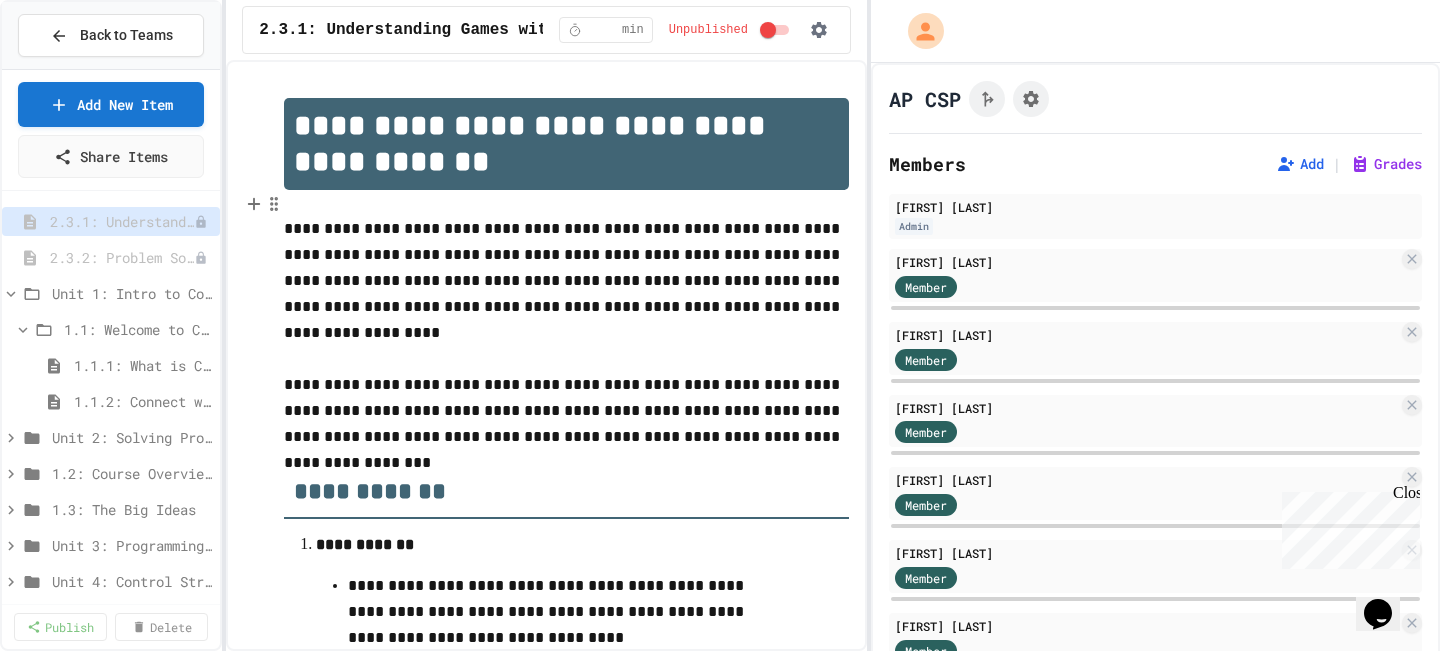 click on "1.1: Welcome to Computer Science" at bounding box center [138, 329] 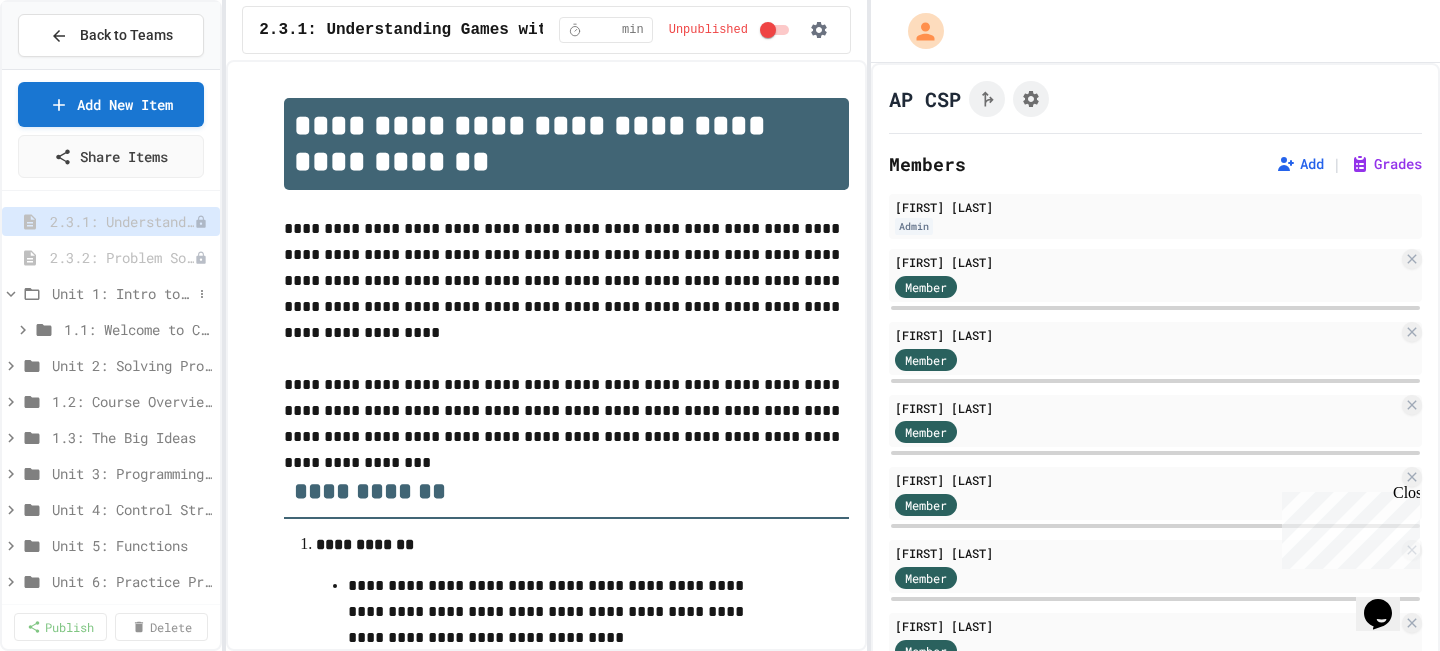 click on "Unit 1: Intro to Computer Science" at bounding box center (122, 293) 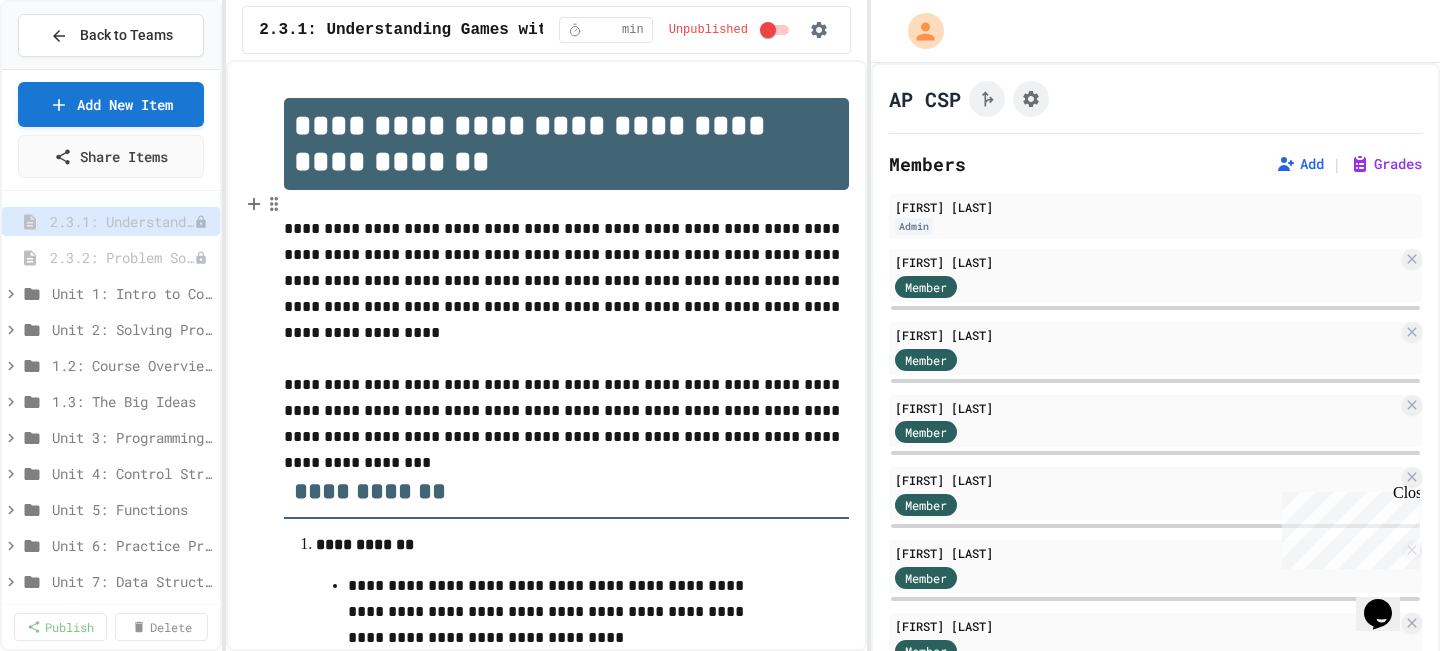 click on "AP CSP Members Add | Grades [FIRST] [LAST] Admin [FIRST] [LAST] Member [LAST], [FIRST] Member [FIRST] [LAST] Member [FIRST] [LAST] Member [FIRST] [LAST] Member [FIRST] [LAST] Member [FIRST] [LAST] Member [FIRST] [LAST] Member [FIRST] [LAST] Member" at bounding box center [1155, 499] 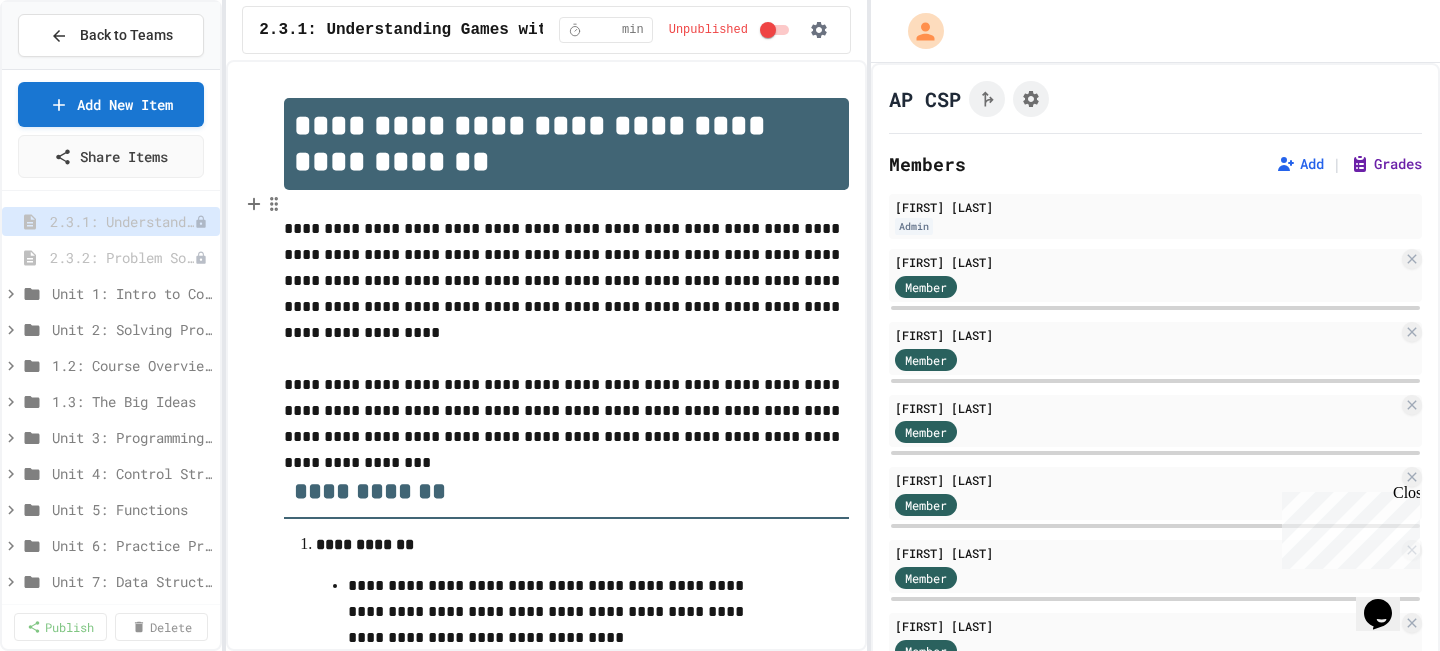 click on "Grades" at bounding box center [1386, 164] 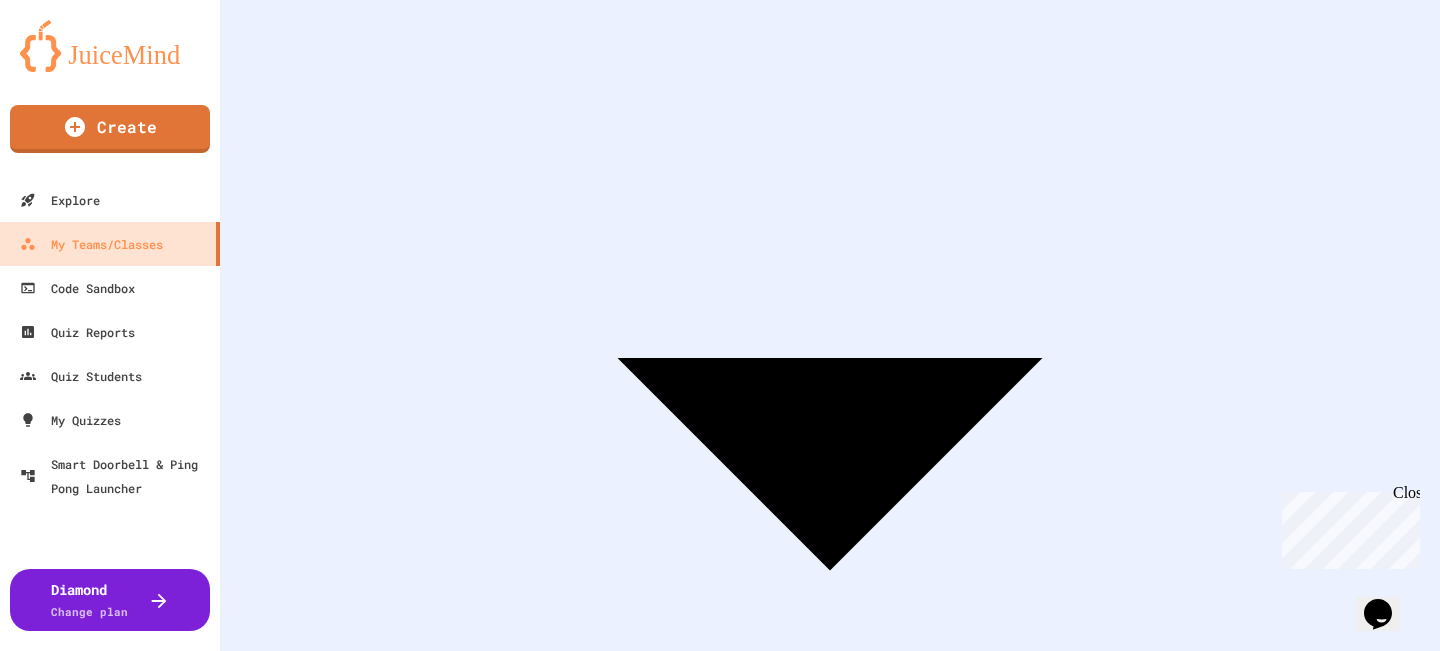 scroll, scrollTop: 310, scrollLeft: 0, axis: vertical 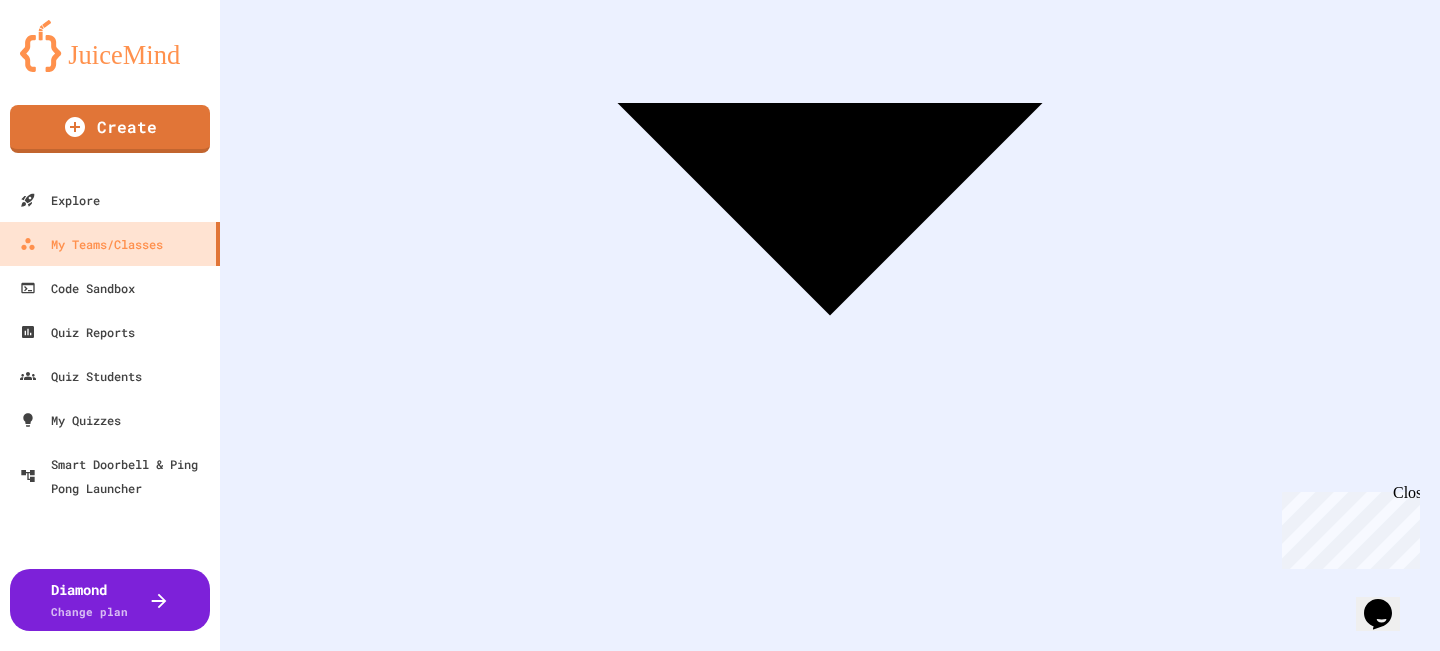 click on "0" at bounding box center (602, 3804) 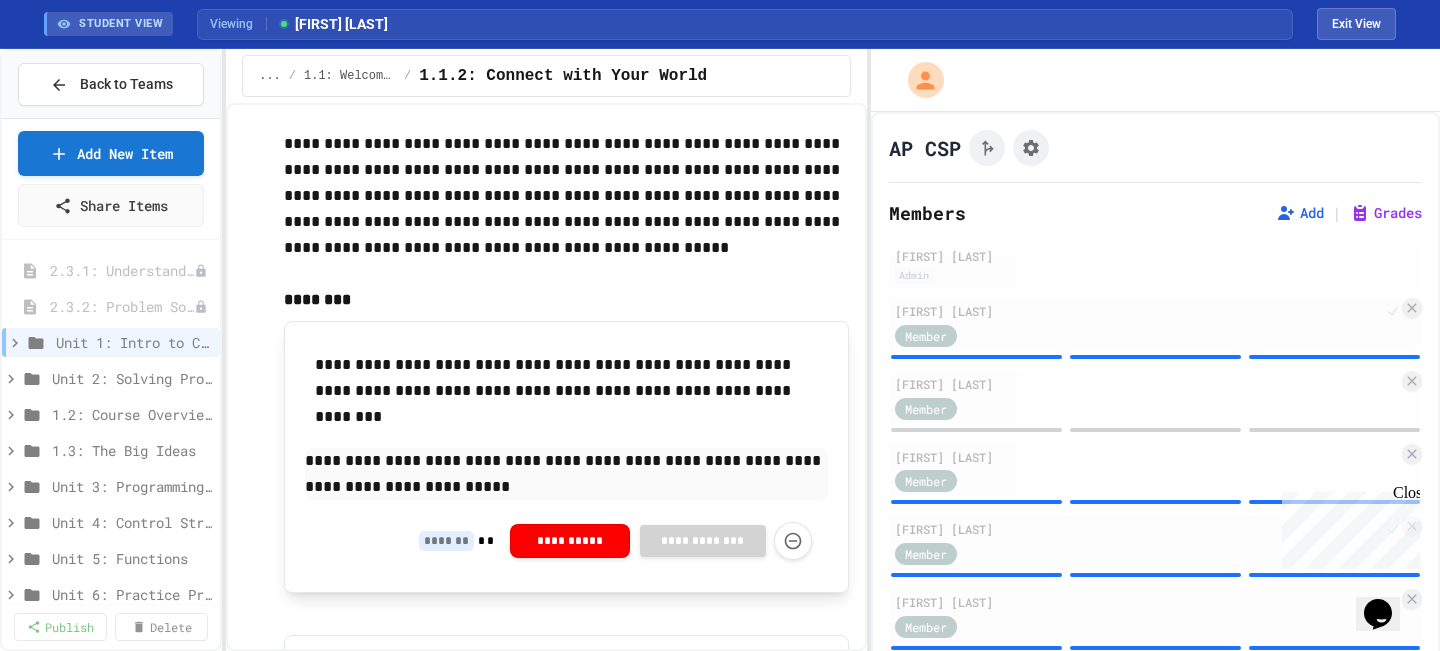 scroll, scrollTop: 0, scrollLeft: 0, axis: both 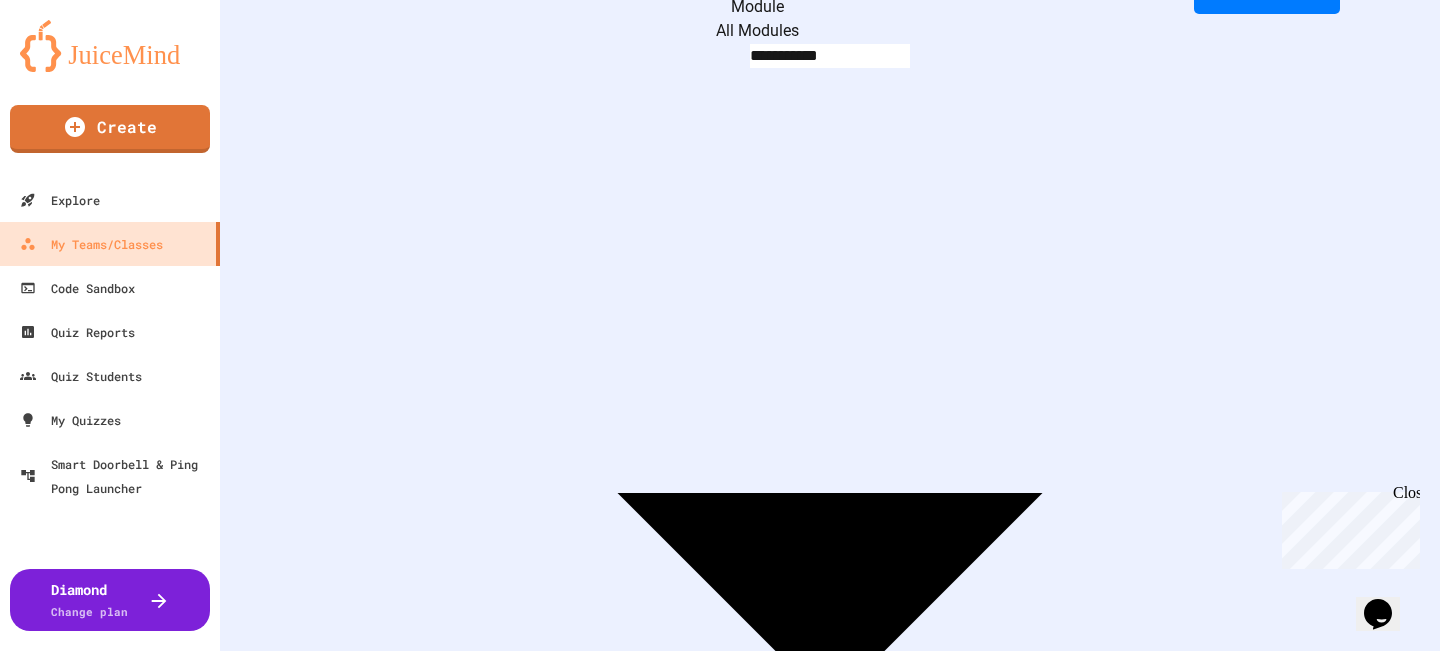 click on "0" at bounding box center [495, 3844] 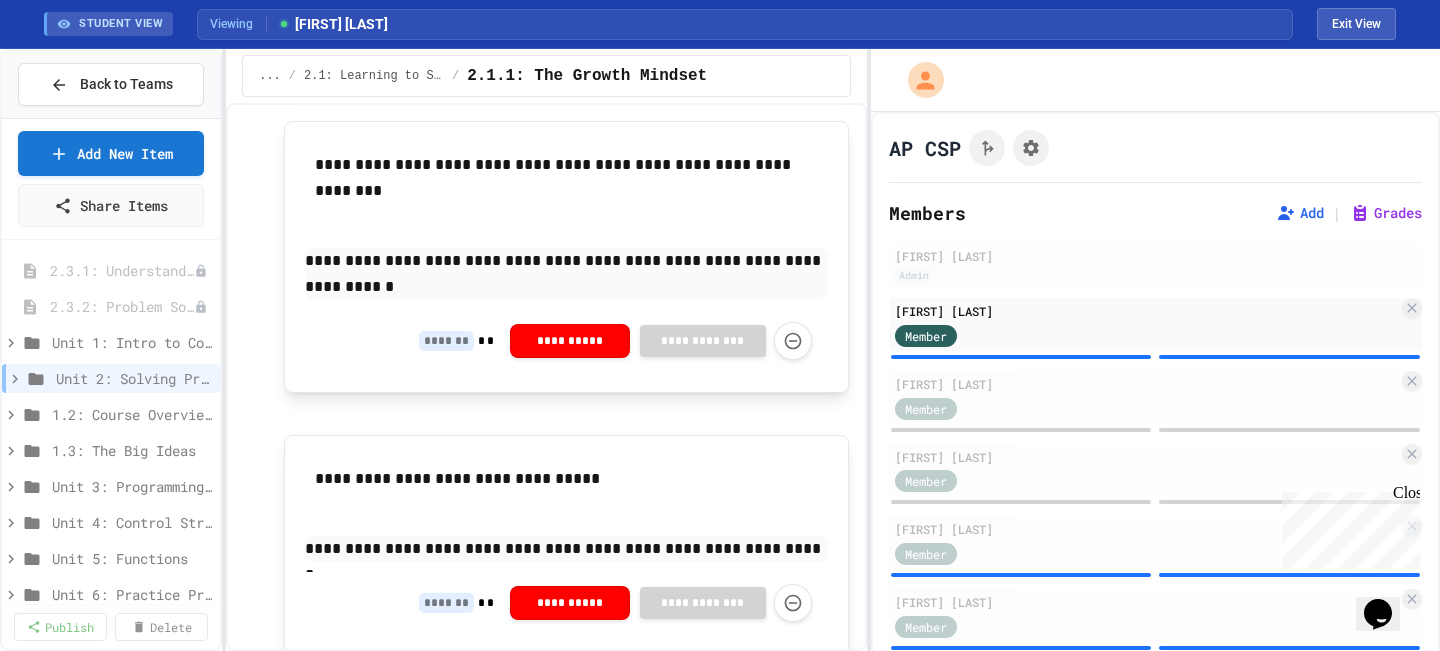 scroll, scrollTop: 1594, scrollLeft: 0, axis: vertical 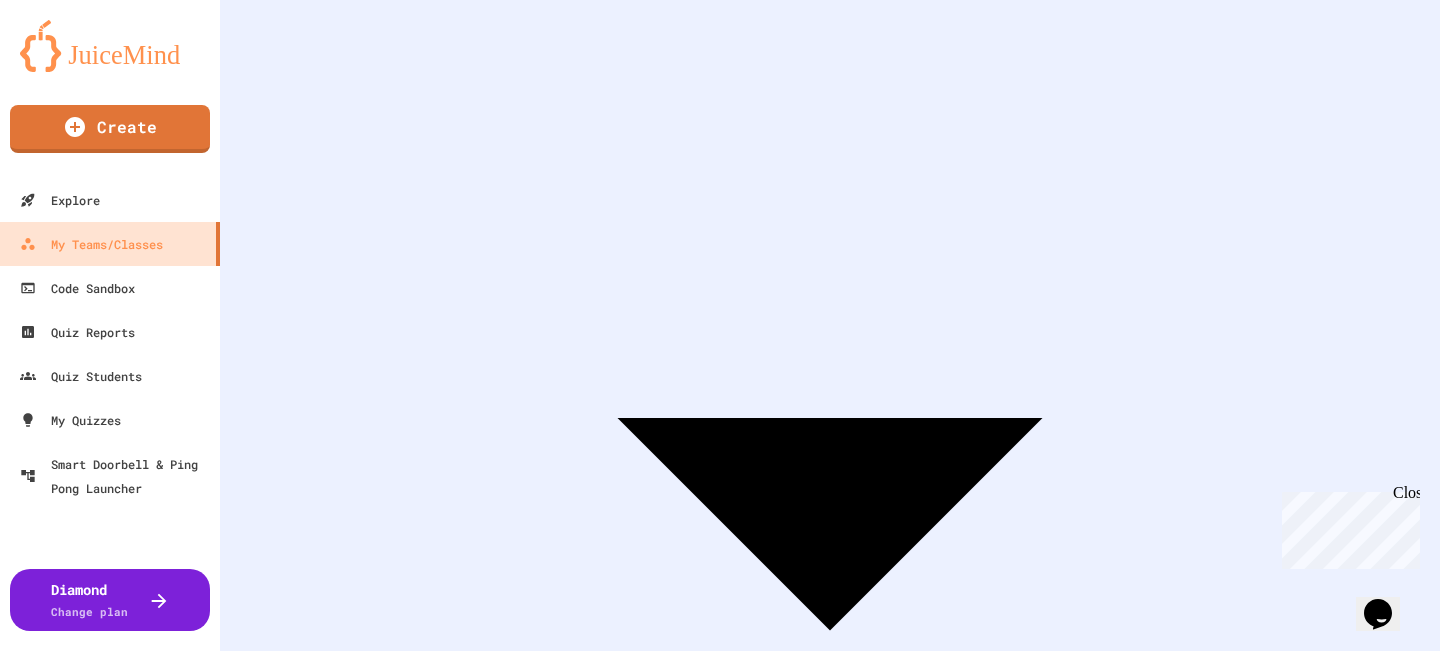 click 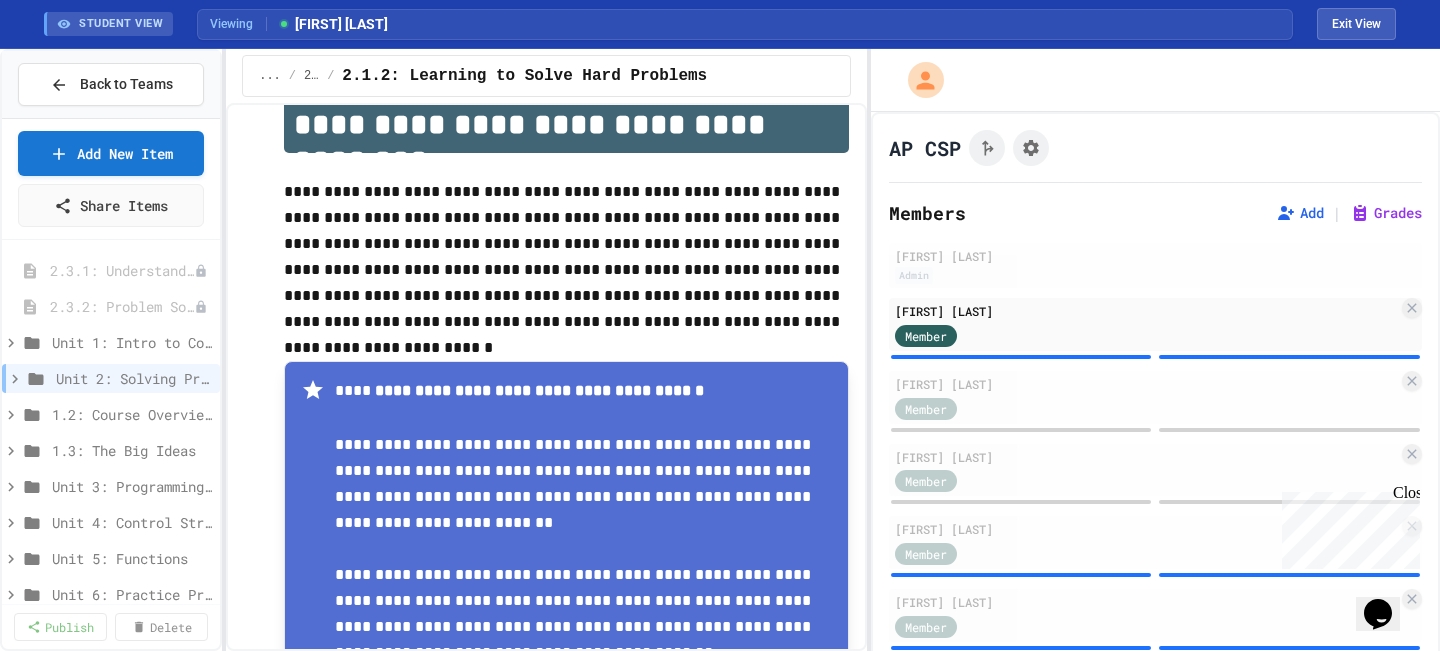 scroll, scrollTop: 0, scrollLeft: 0, axis: both 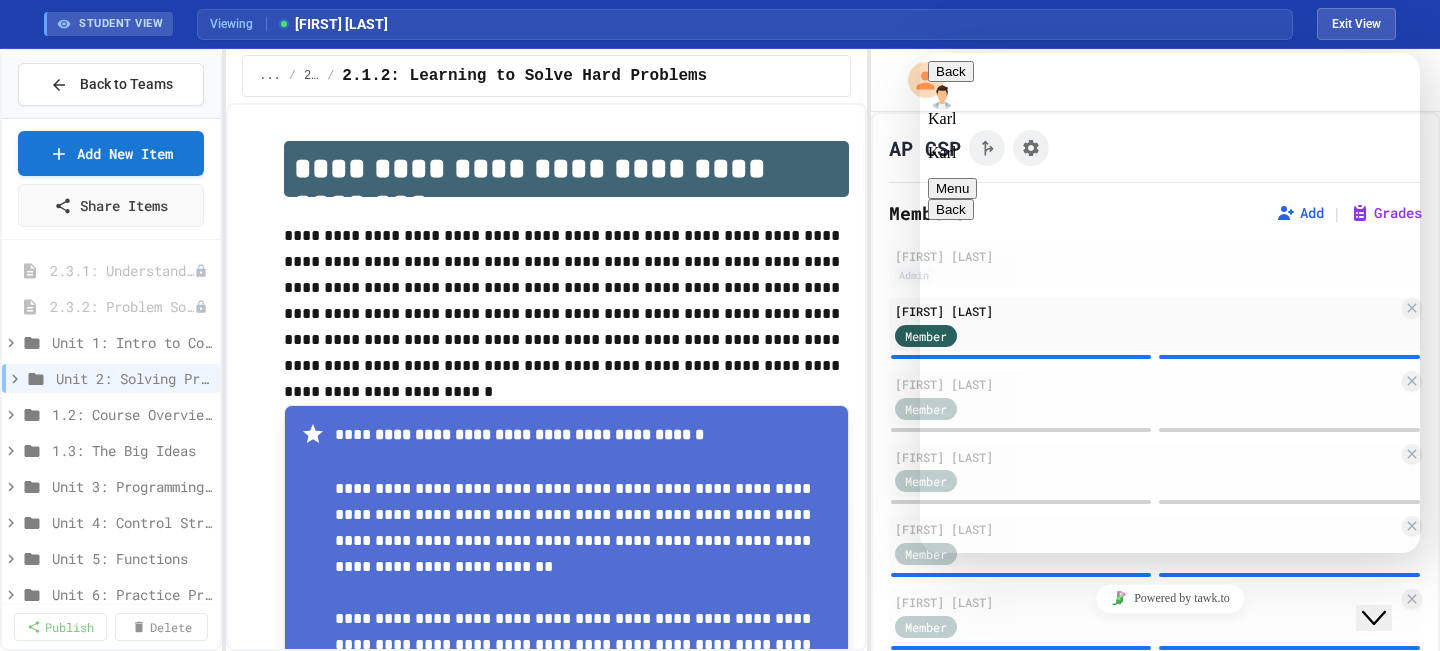 click on "Hello, they shouldn’t be same to access them if they have a lock, could you send me the URL address of the team" at bounding box center (1170, 1394) 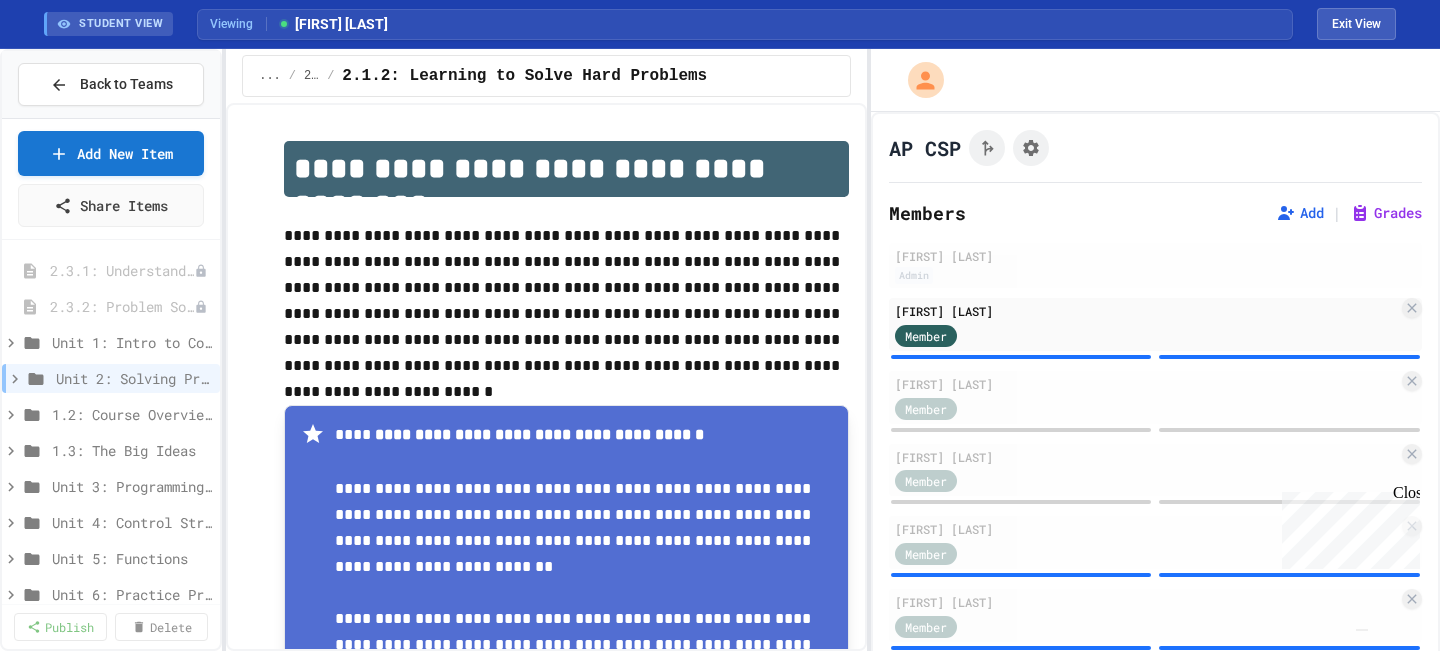 click at bounding box center (1362, 630) 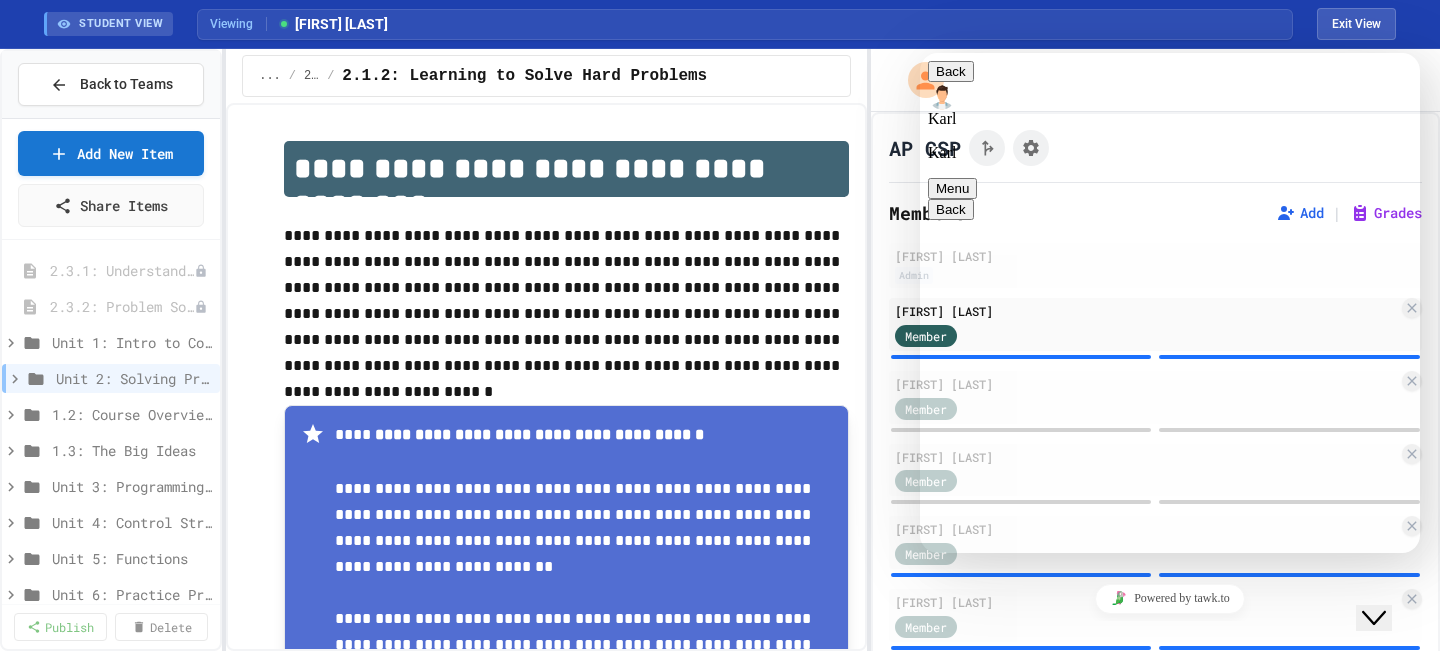 click at bounding box center (920, 53) 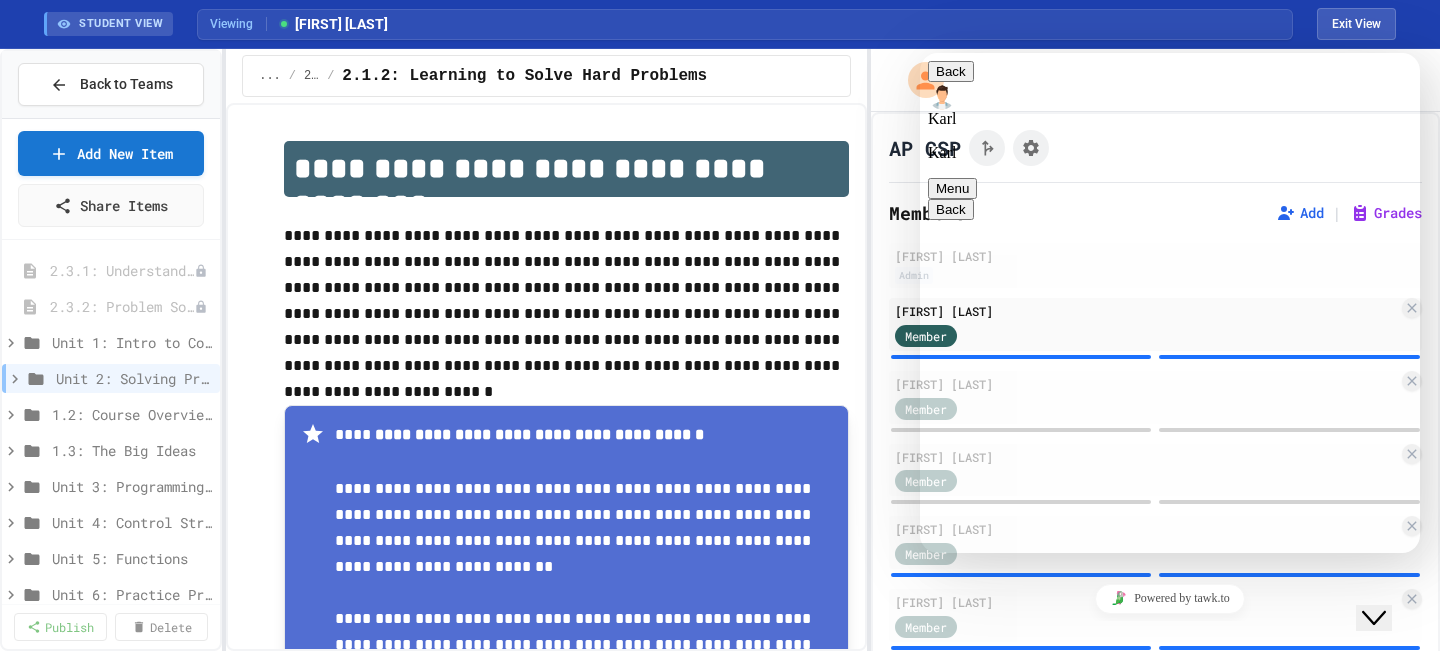 type on "**********" 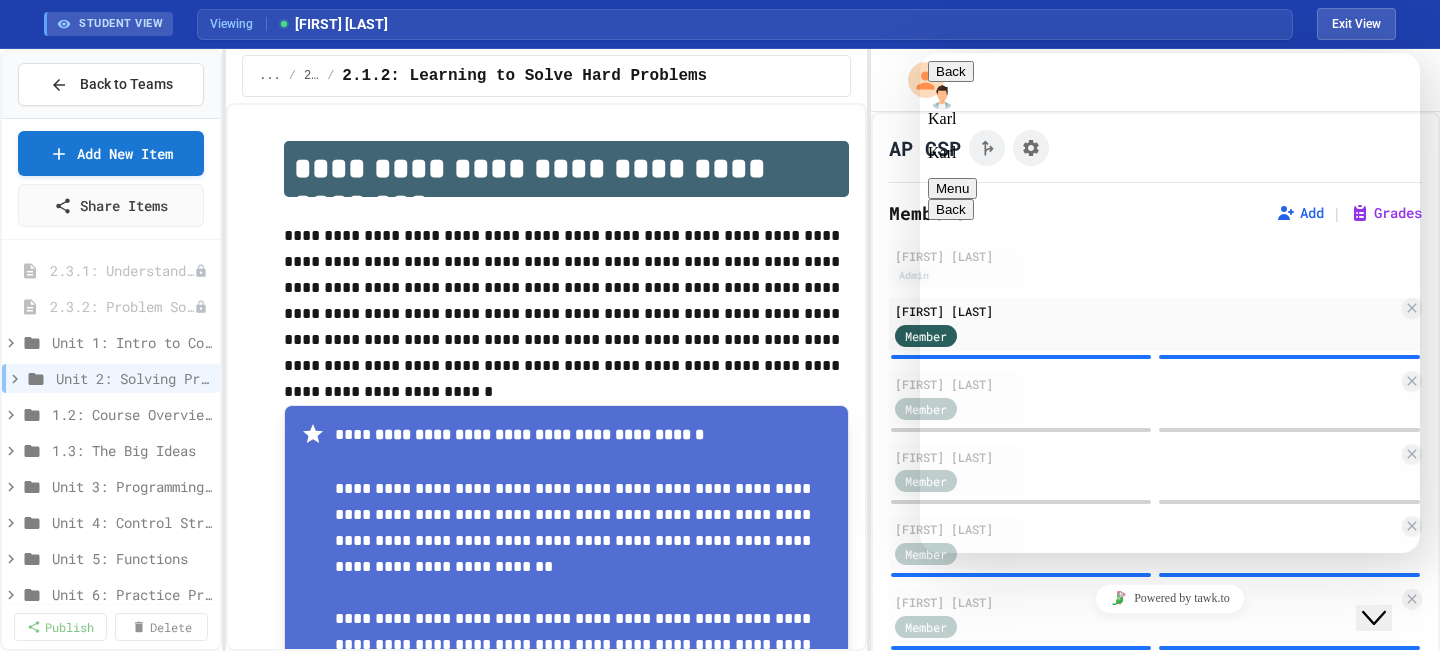 scroll, scrollTop: 81, scrollLeft: 0, axis: vertical 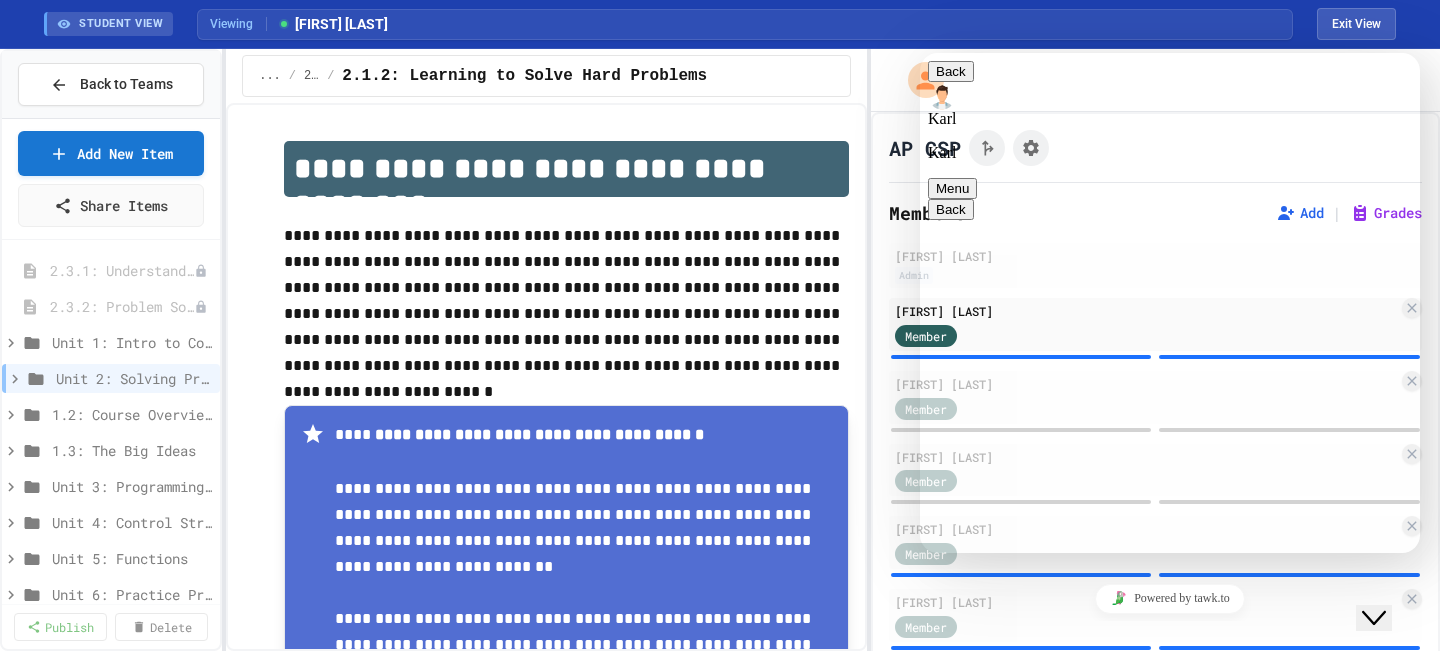 type on "*" 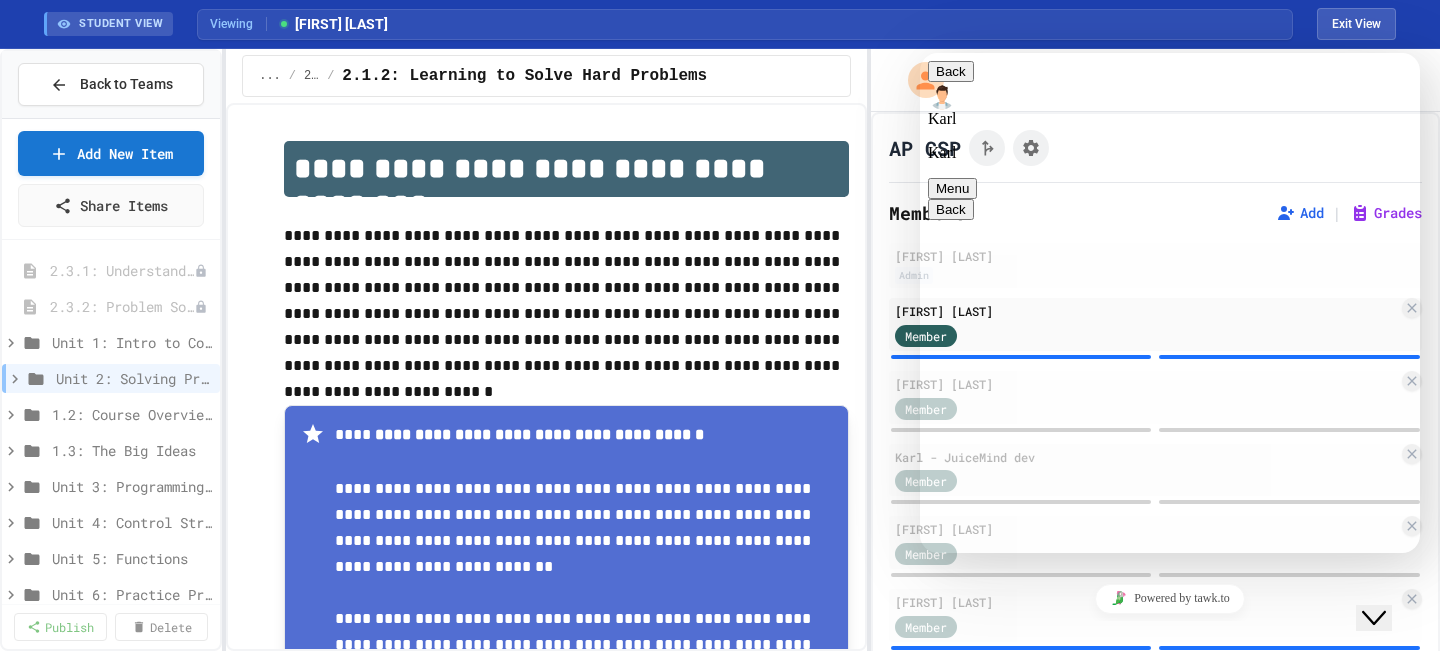 scroll, scrollTop: 245, scrollLeft: 0, axis: vertical 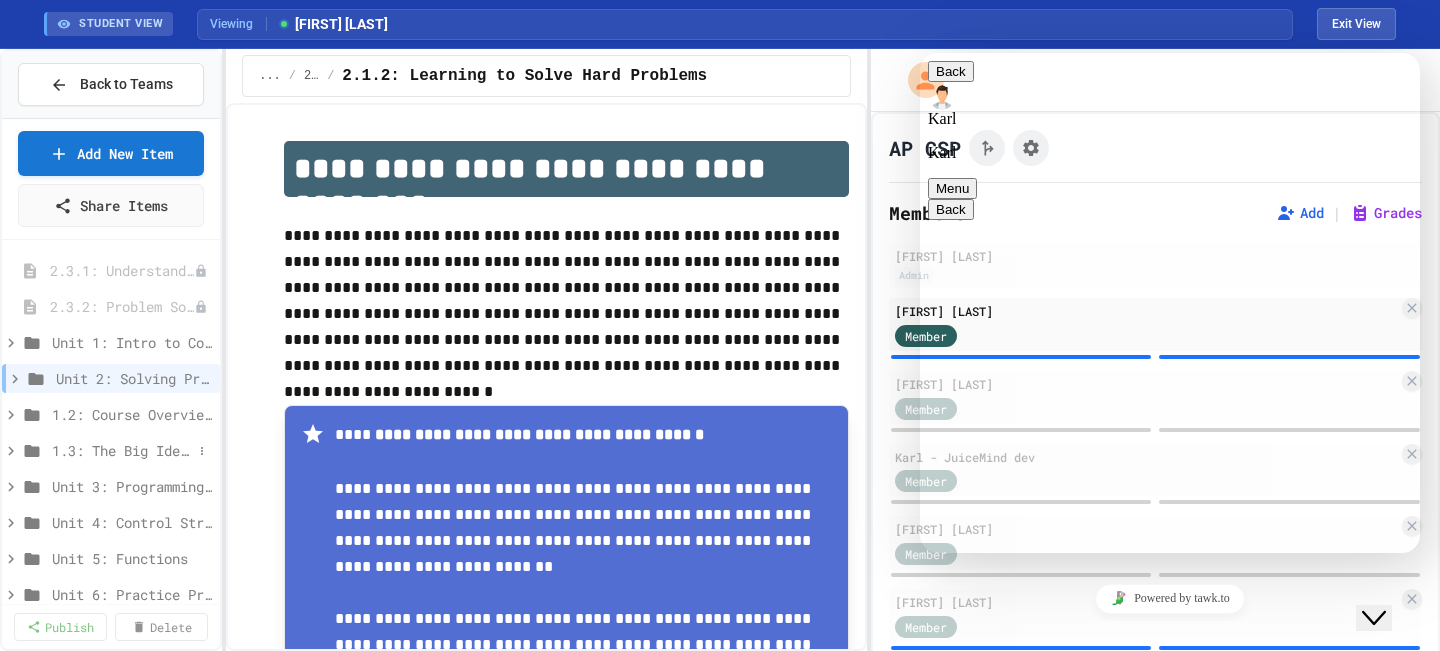 click on "1.3: The Big Ideas" at bounding box center [122, 450] 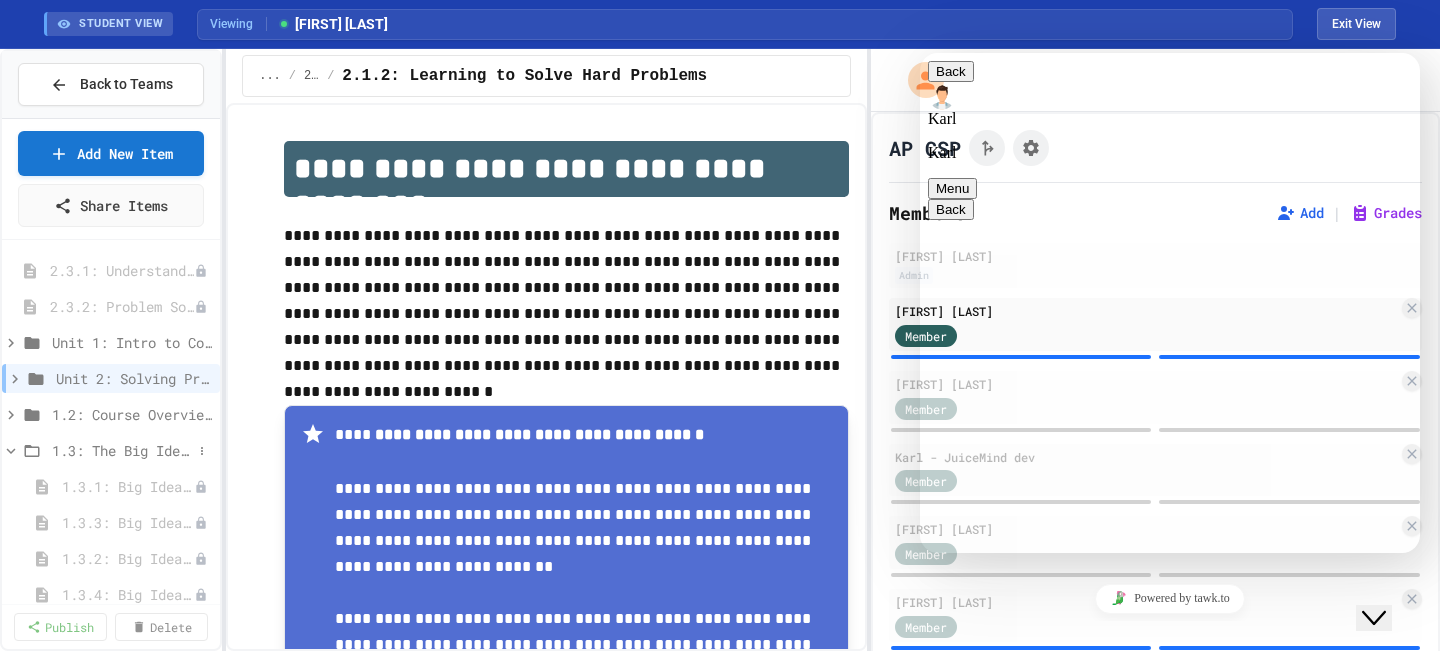 click on "1.3: The Big Ideas" at bounding box center (122, 450) 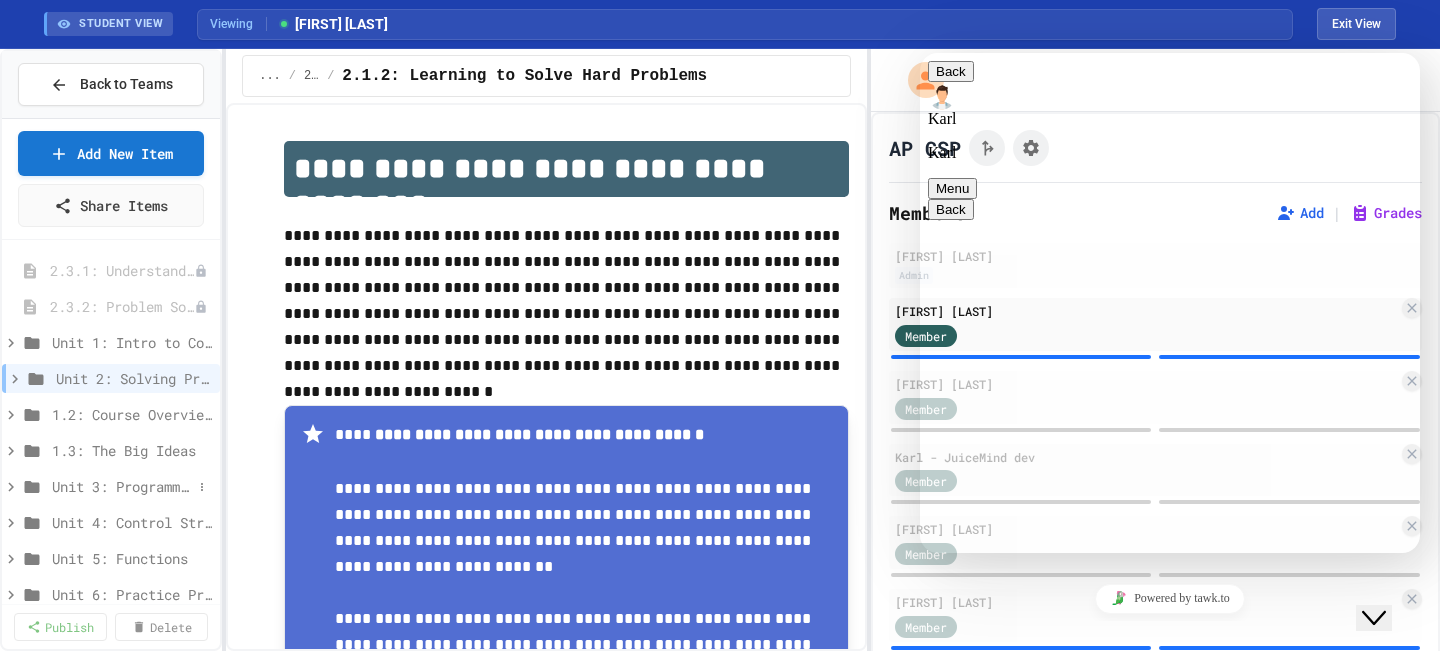 click on "Unit 3: Programming with Python" at bounding box center [122, 486] 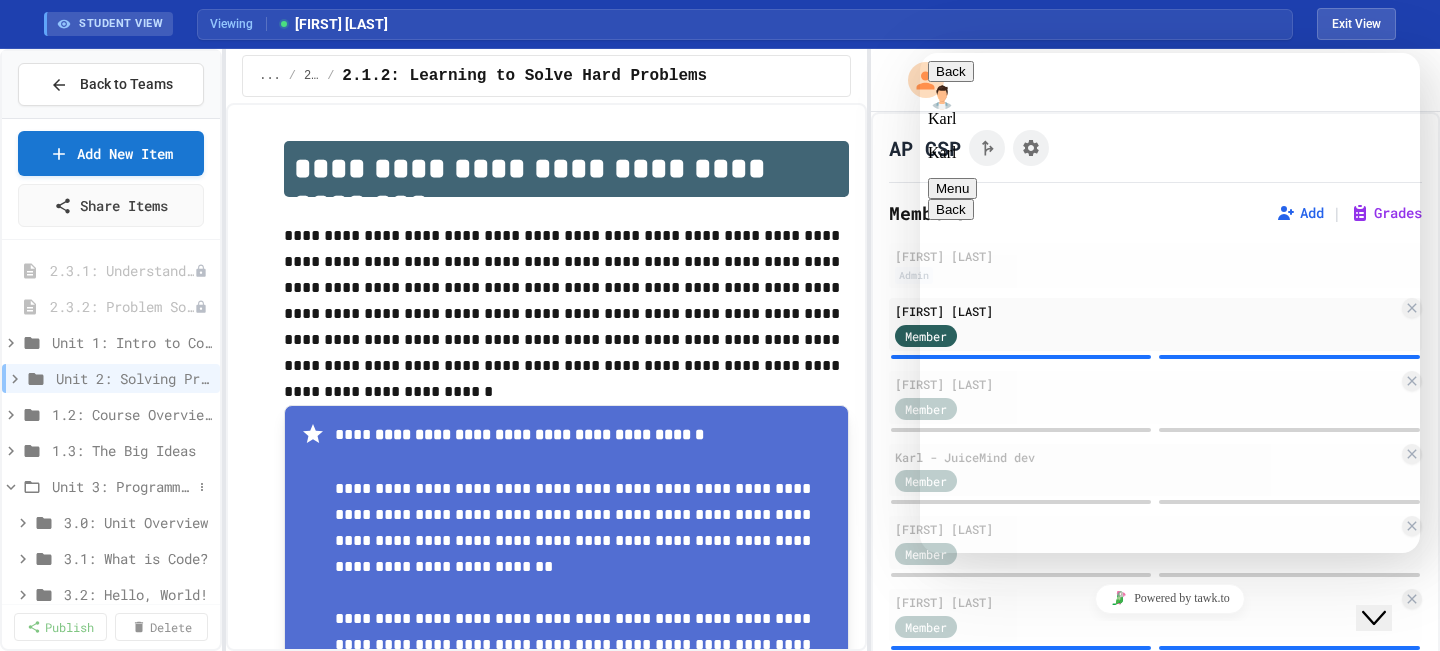 click on "Unit 3: Programming with Python" at bounding box center [122, 486] 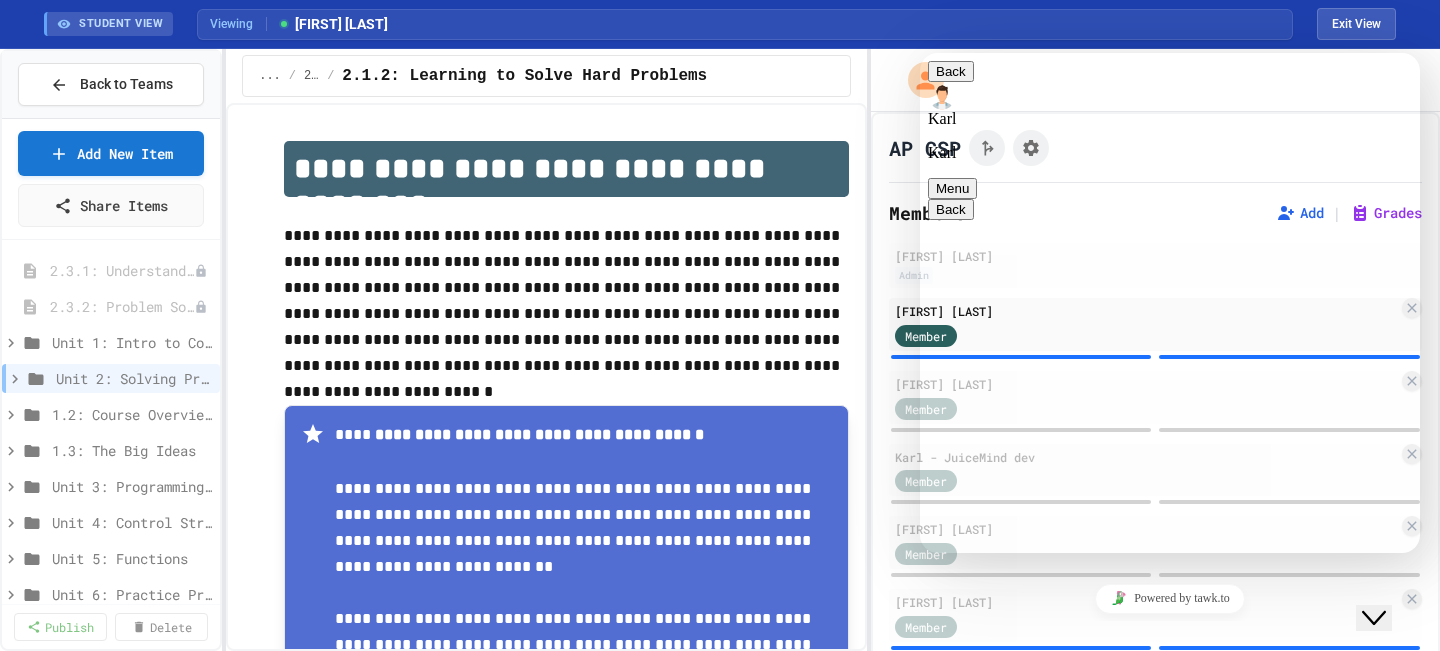 click on "Unit 3: Programming with Python" at bounding box center [132, 486] 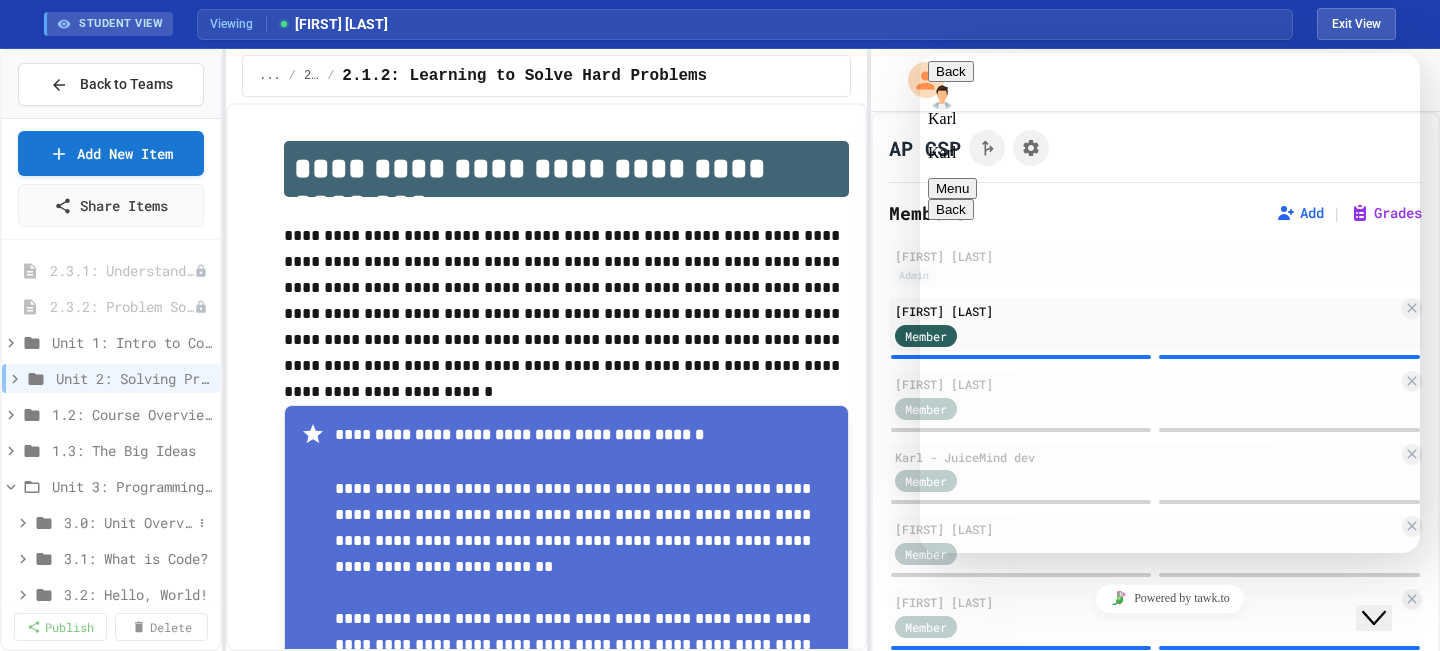 click on "3.0: Unit Overview" at bounding box center [128, 522] 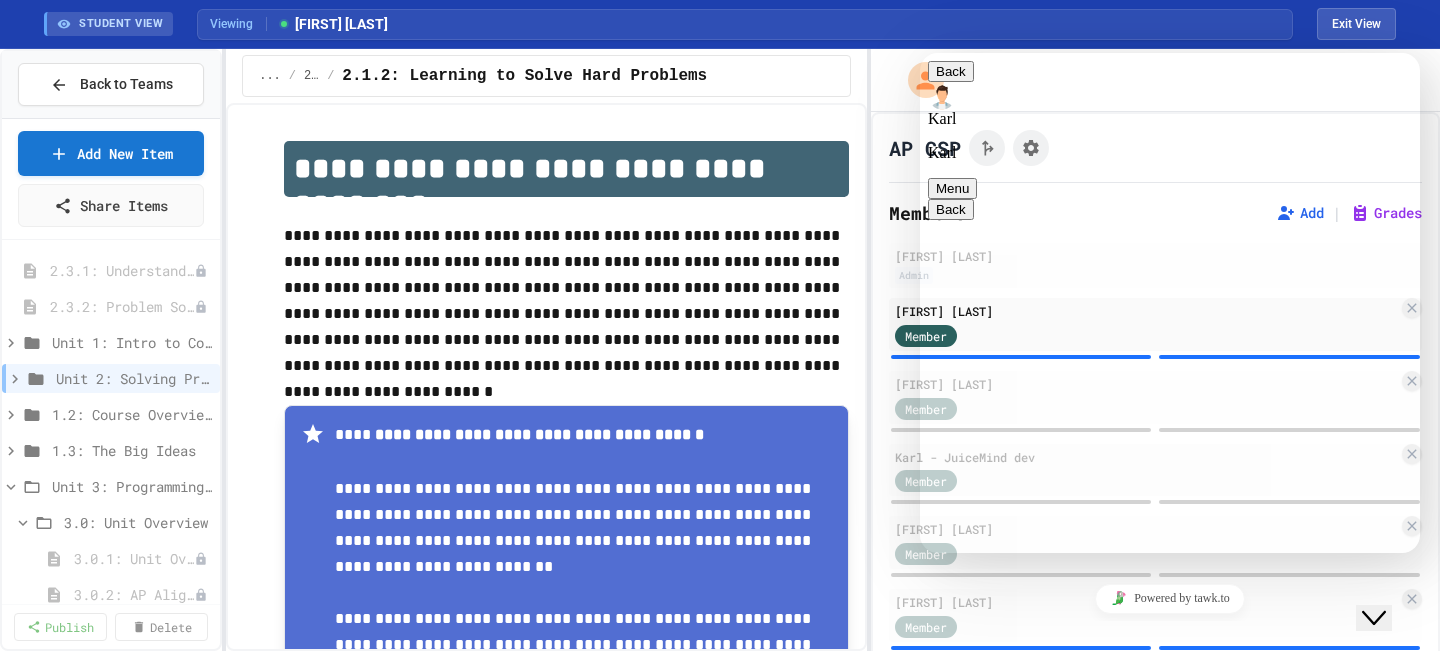 click on "*" at bounding box center [920, 53] 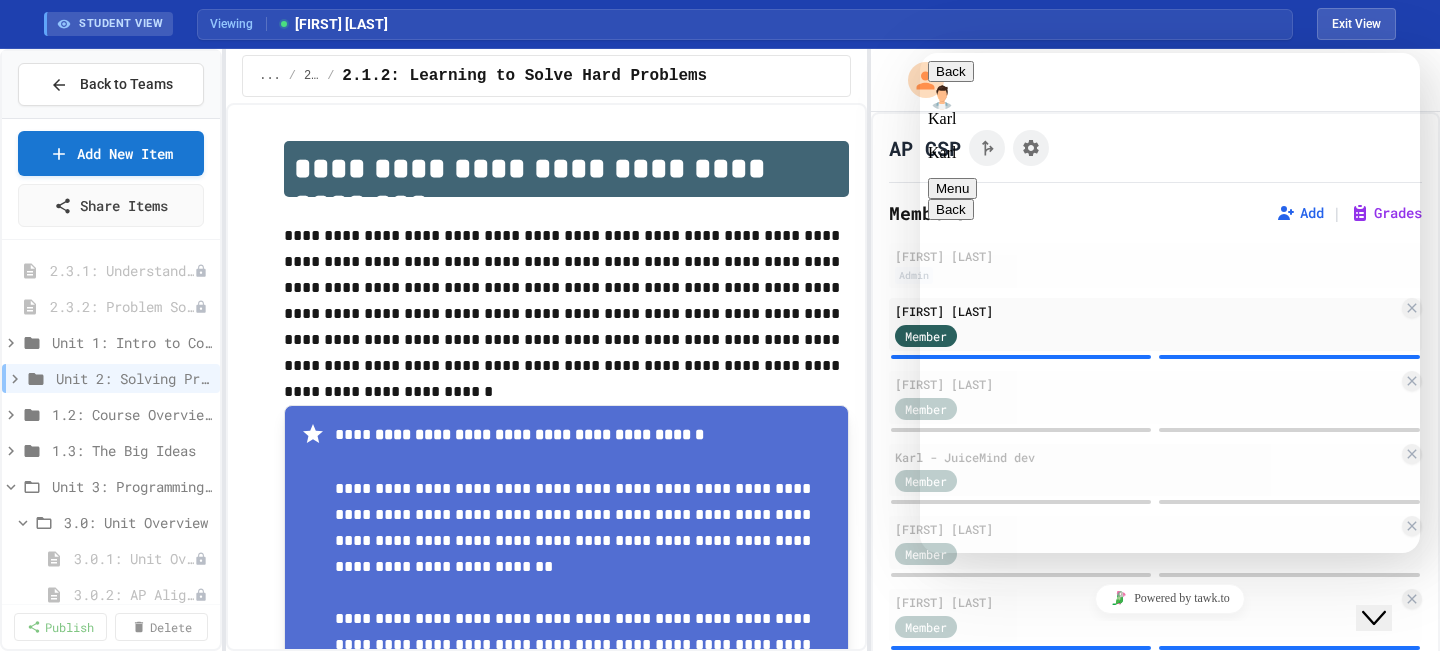 type on "*****" 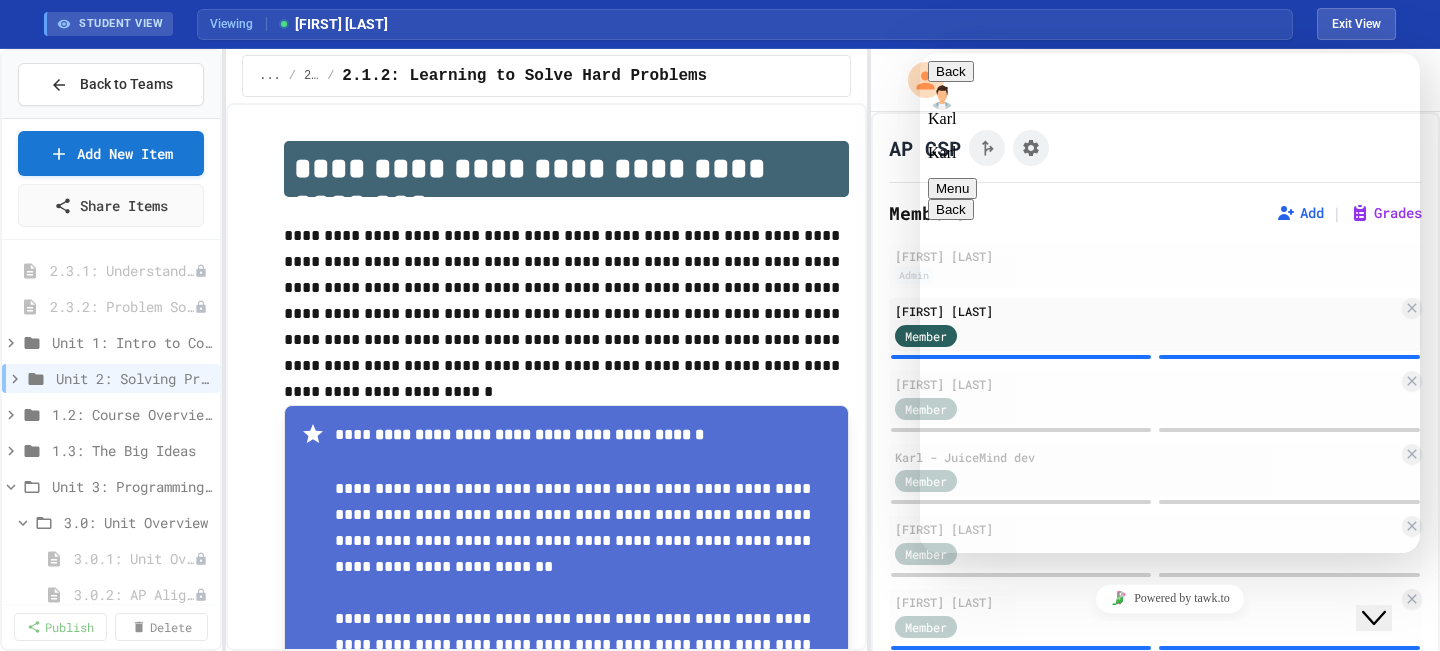 scroll, scrollTop: 362, scrollLeft: 0, axis: vertical 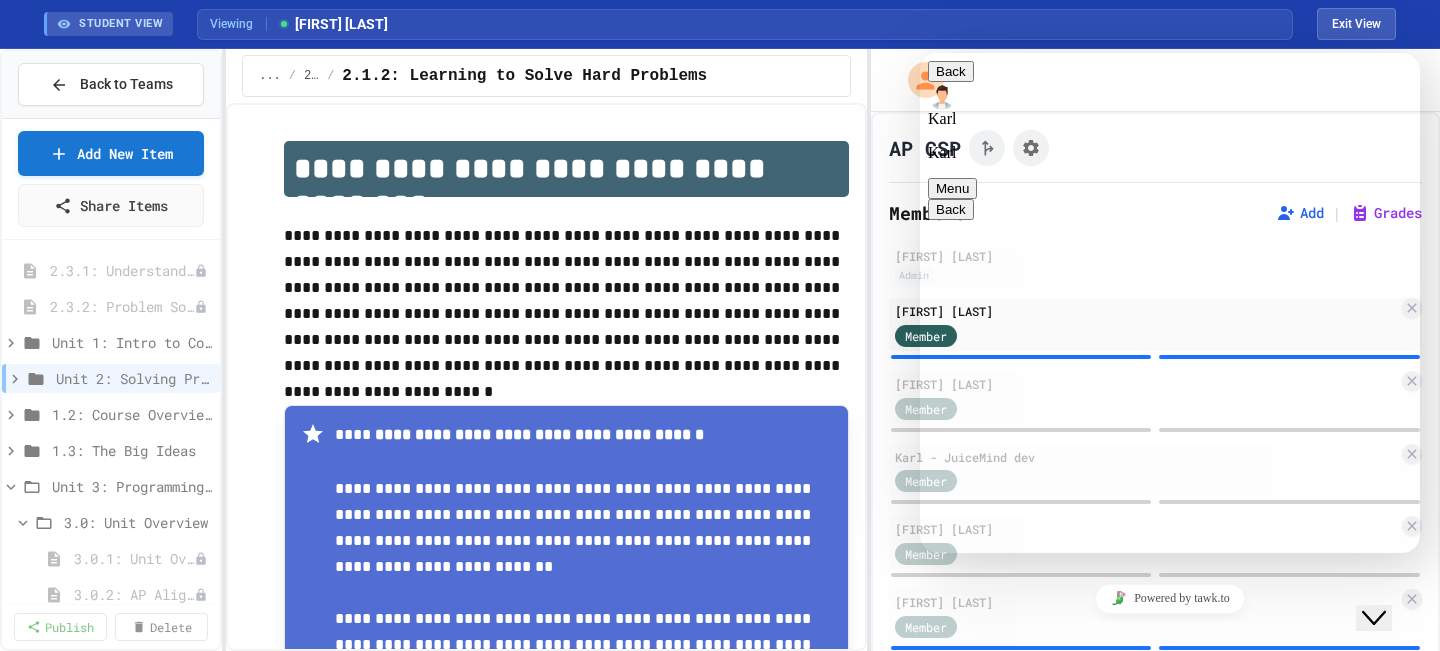 type on "**********" 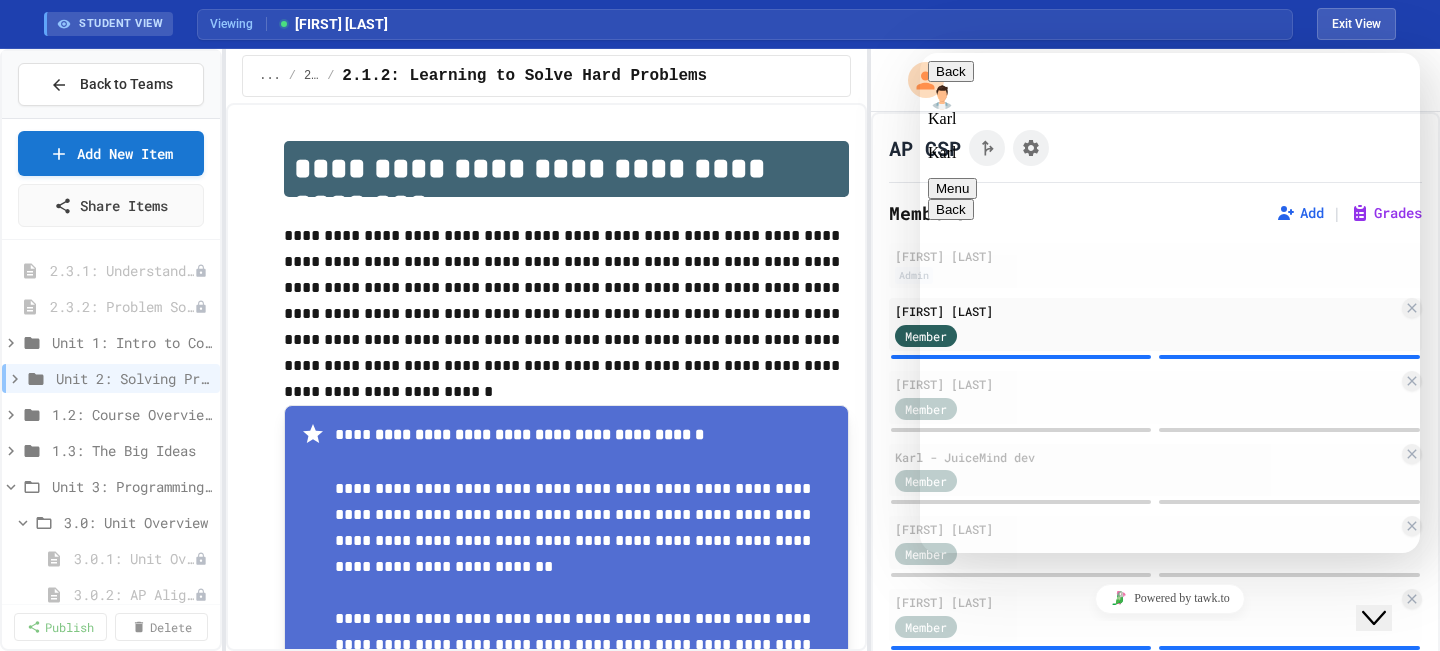 scroll, scrollTop: 458, scrollLeft: 0, axis: vertical 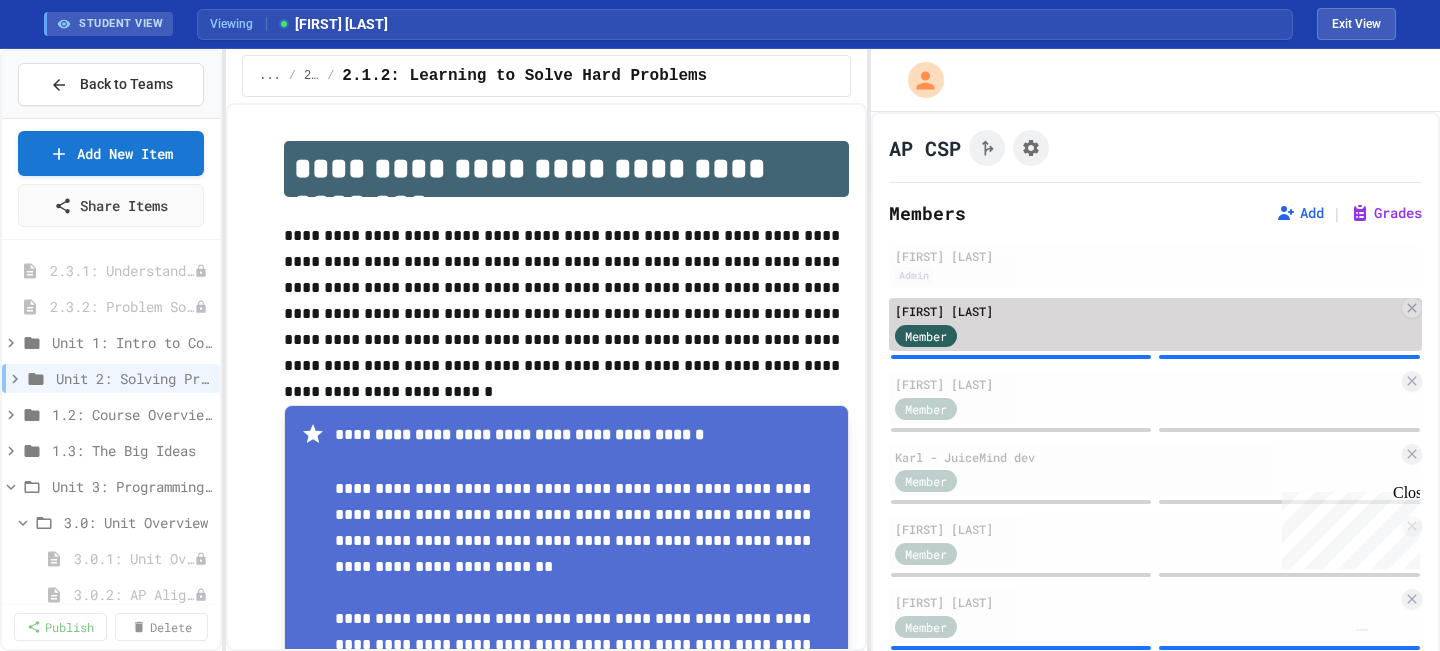 click on "Member" at bounding box center (1146, 334) 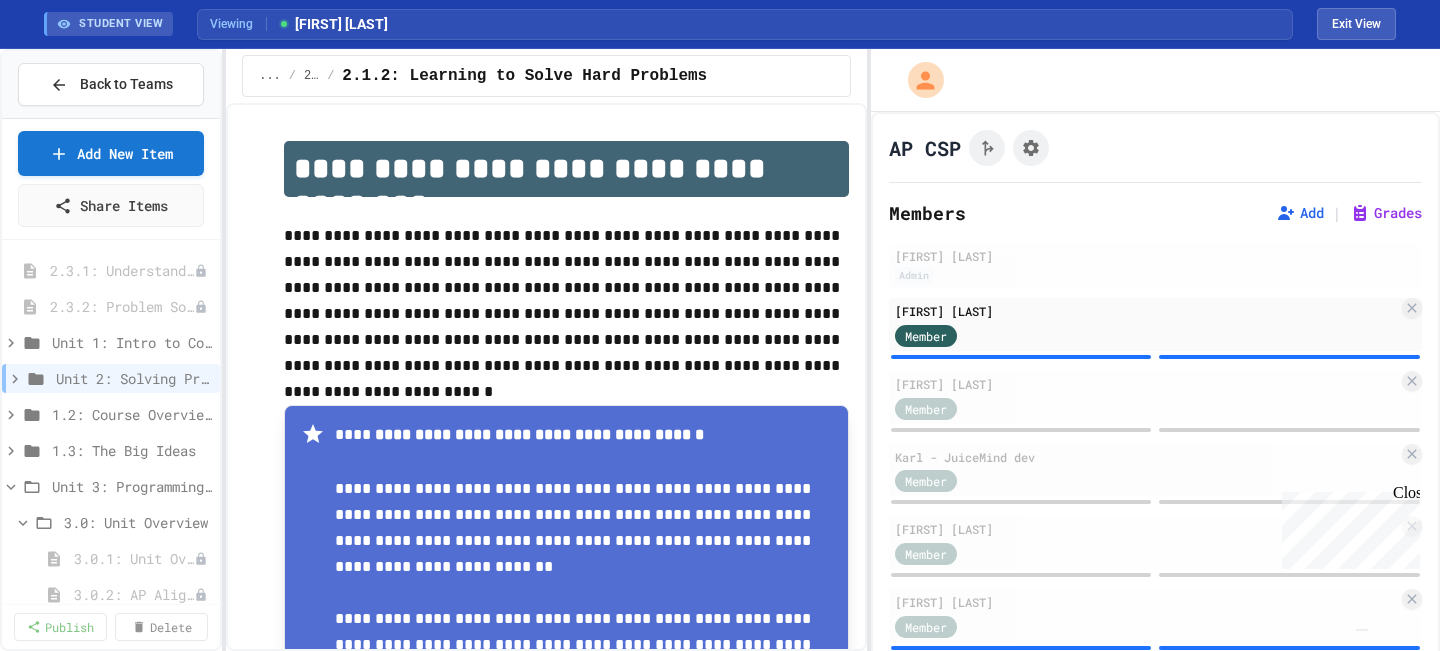 click on "Viewing" at bounding box center (238, 24) 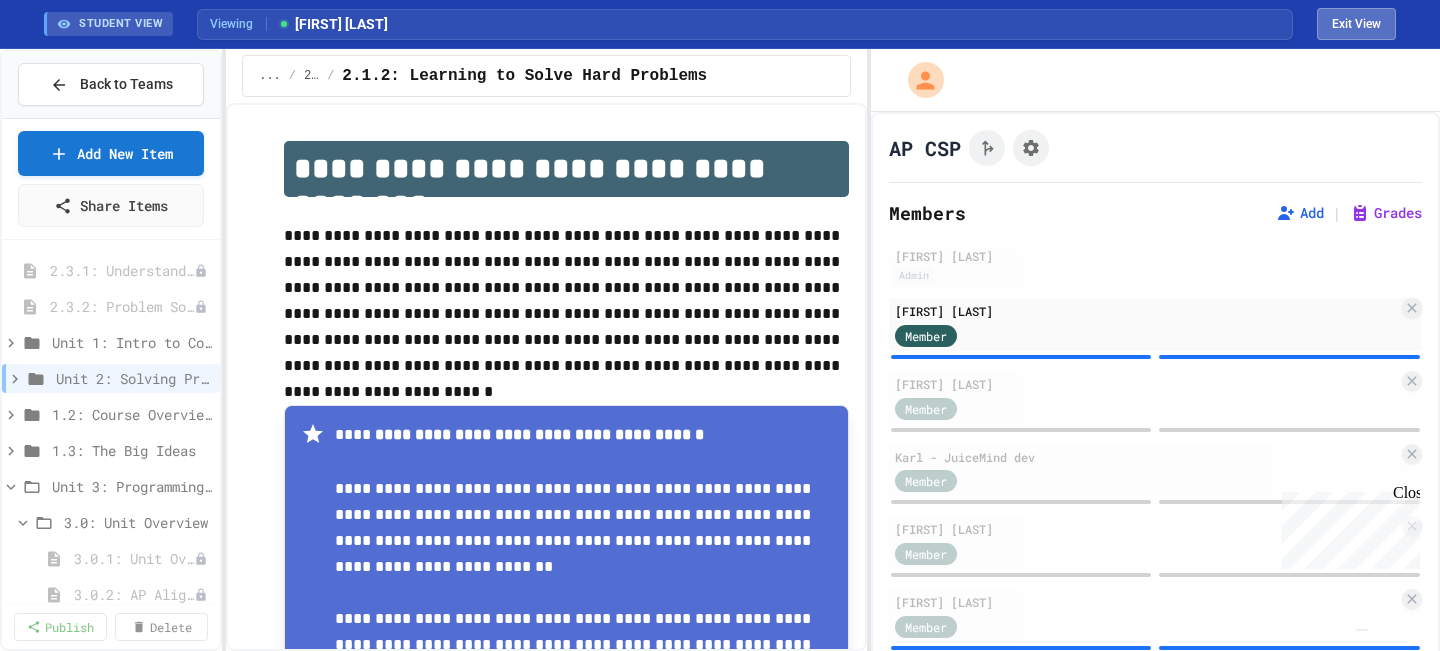 click on "Exit View" at bounding box center (1356, 24) 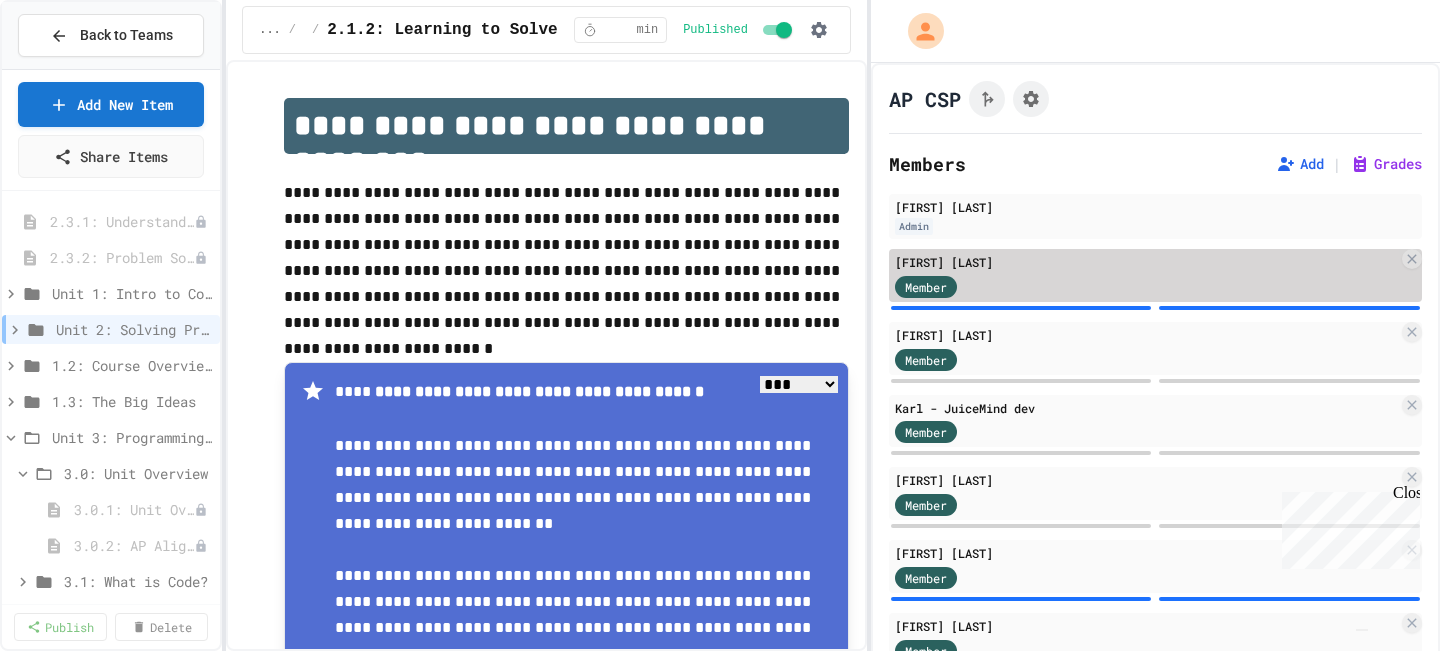 click on "Member" at bounding box center (926, 287) 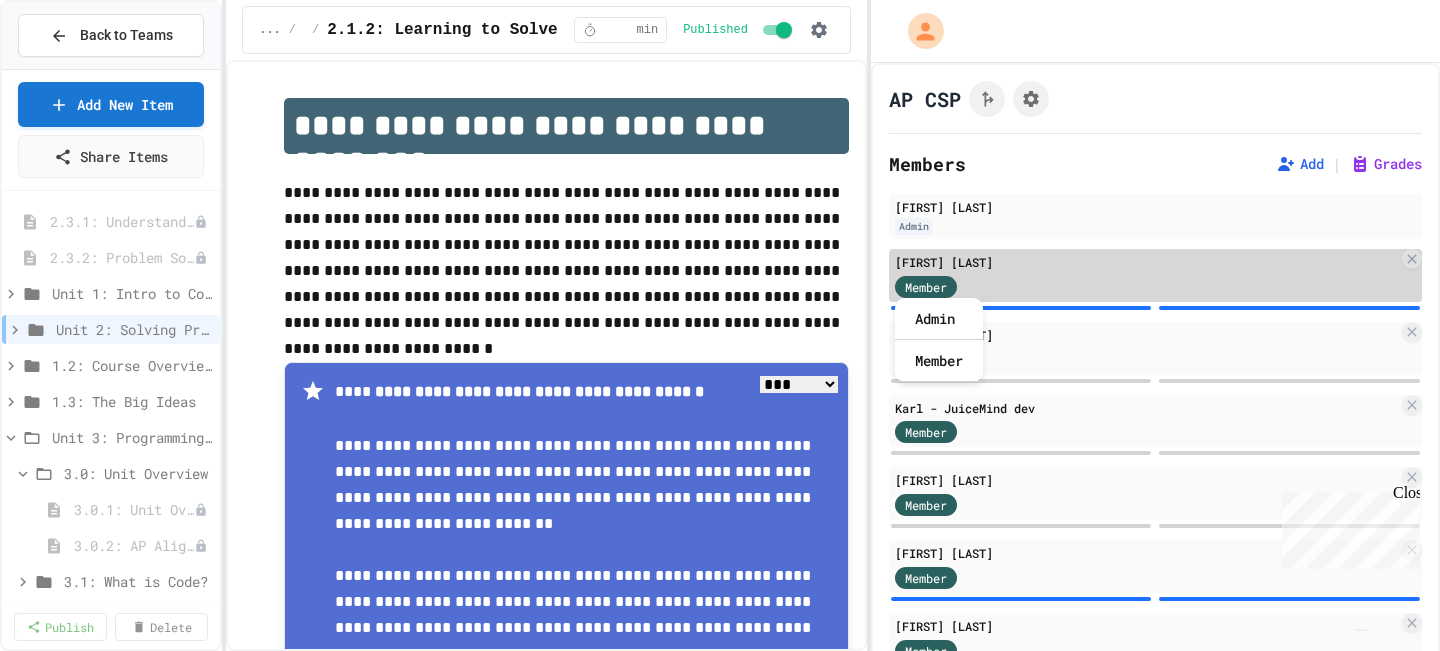 click on "Member" at bounding box center (1146, 285) 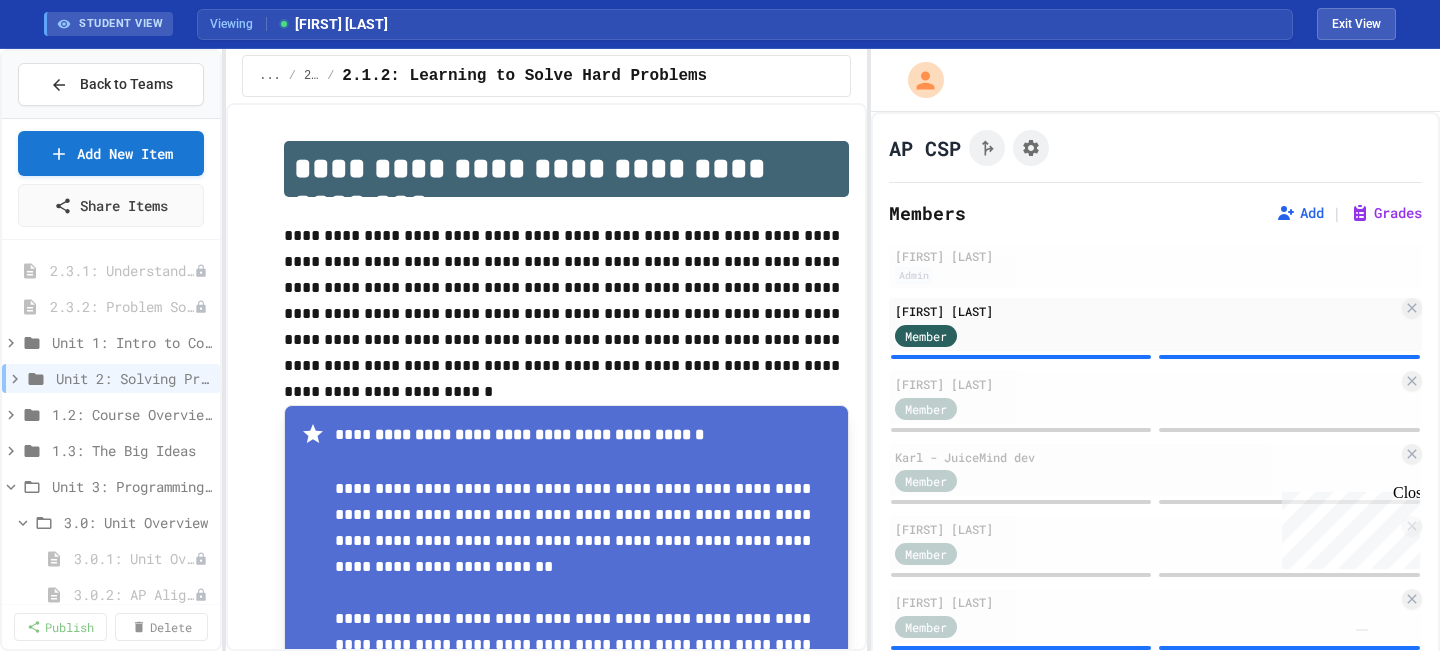 click on "STUDENT VIEW" at bounding box center (121, 24) 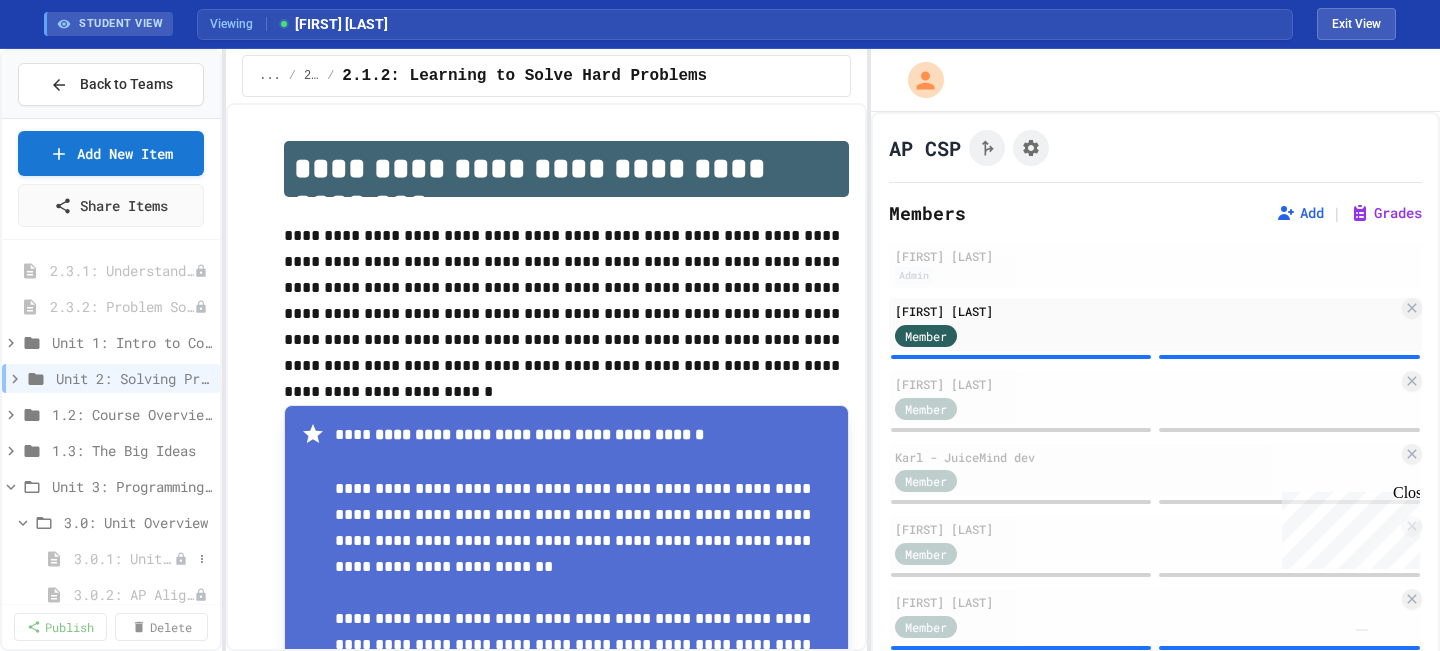 click on "3.0.1: Unit Overview" at bounding box center (124, 558) 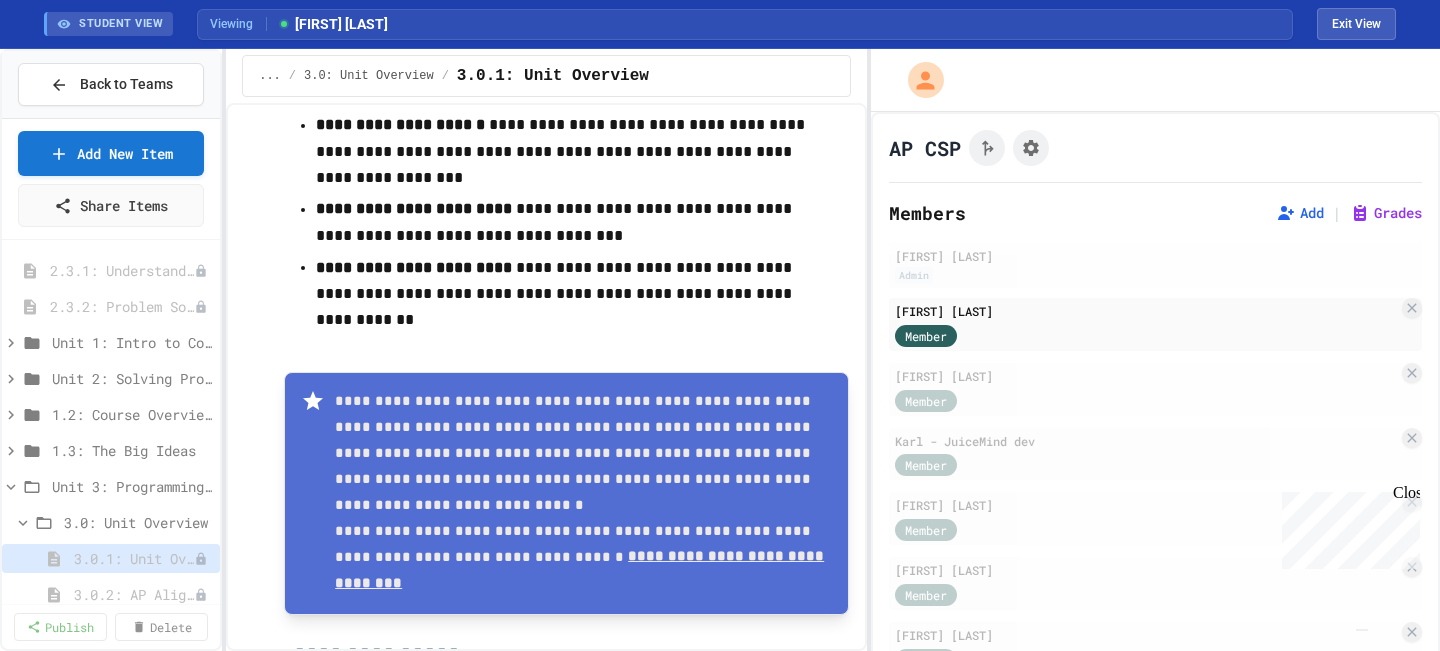 scroll, scrollTop: 627, scrollLeft: 0, axis: vertical 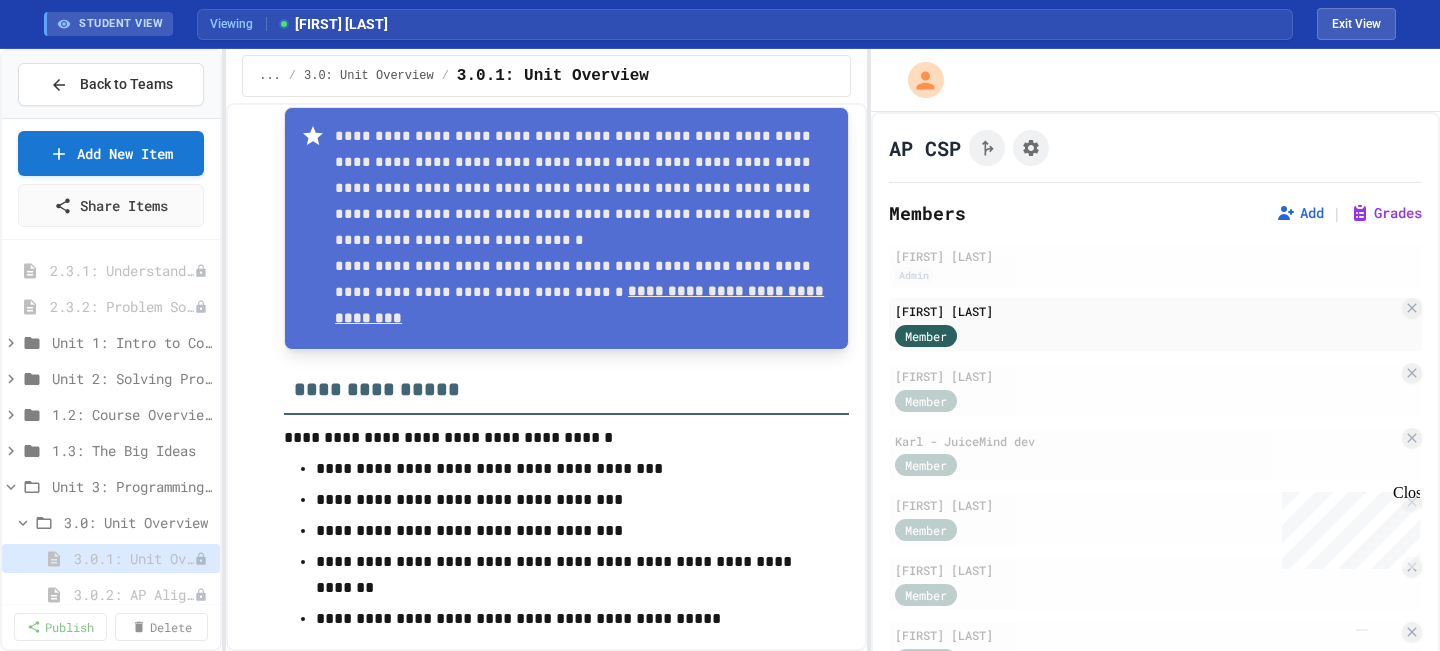 click at bounding box center (1362, 630) 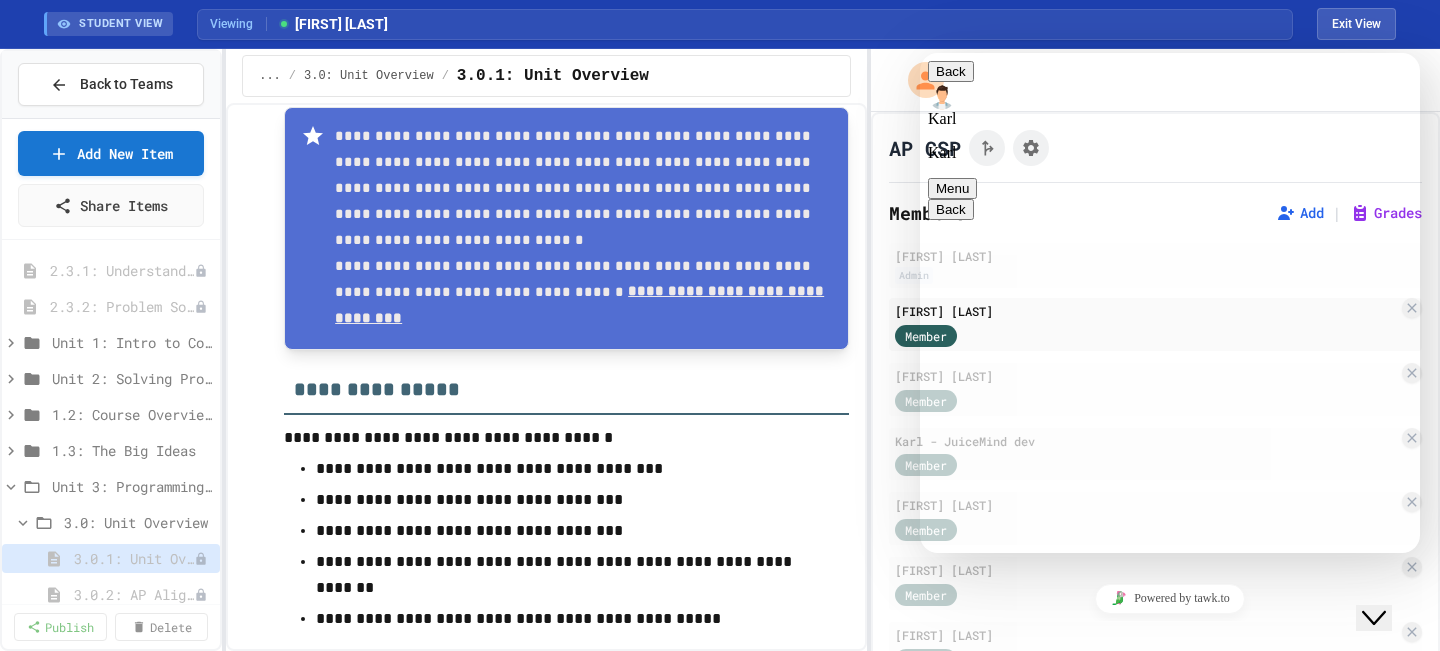 scroll, scrollTop: 571, scrollLeft: 0, axis: vertical 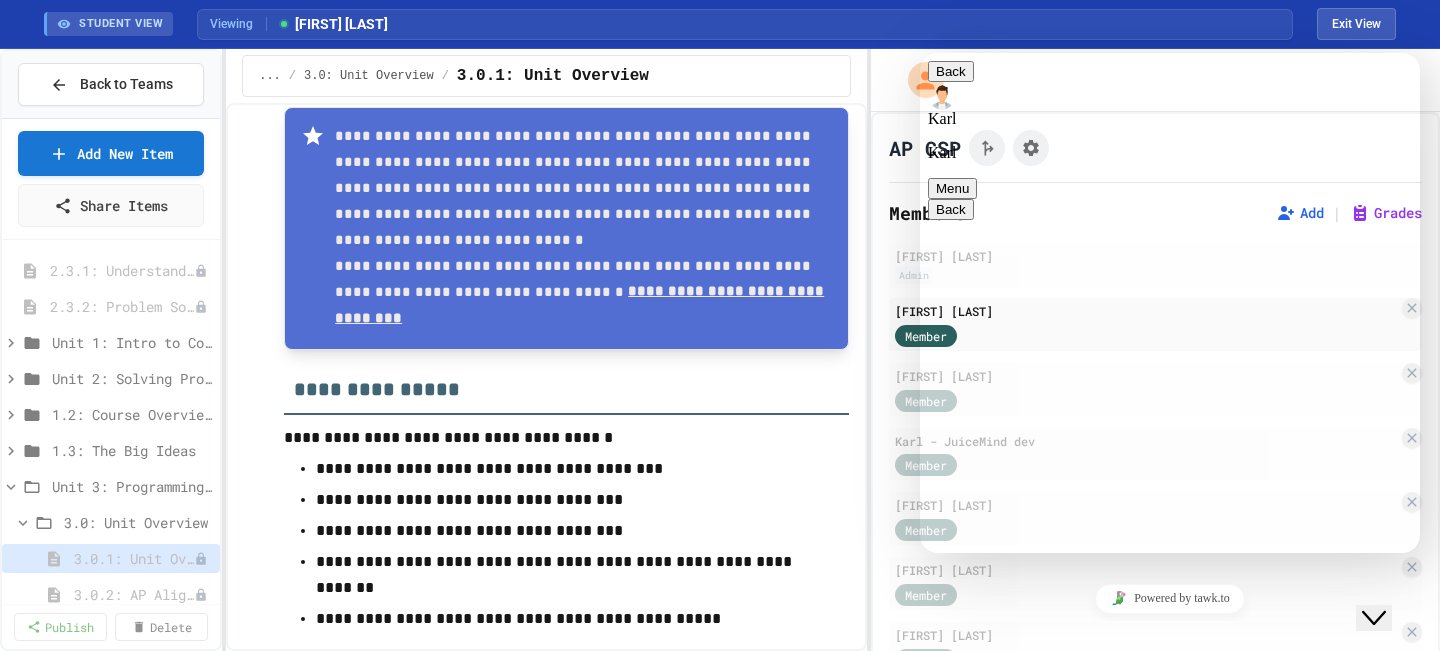 click at bounding box center (920, 53) 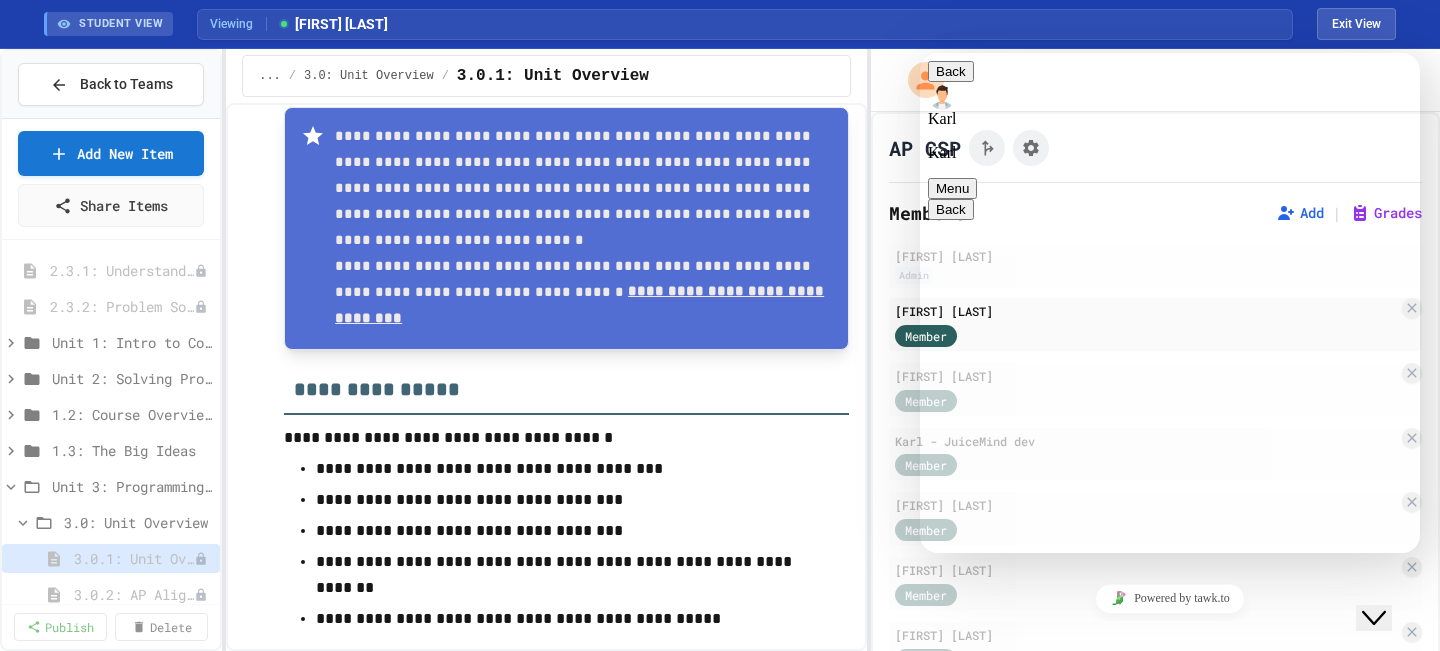 type on "***" 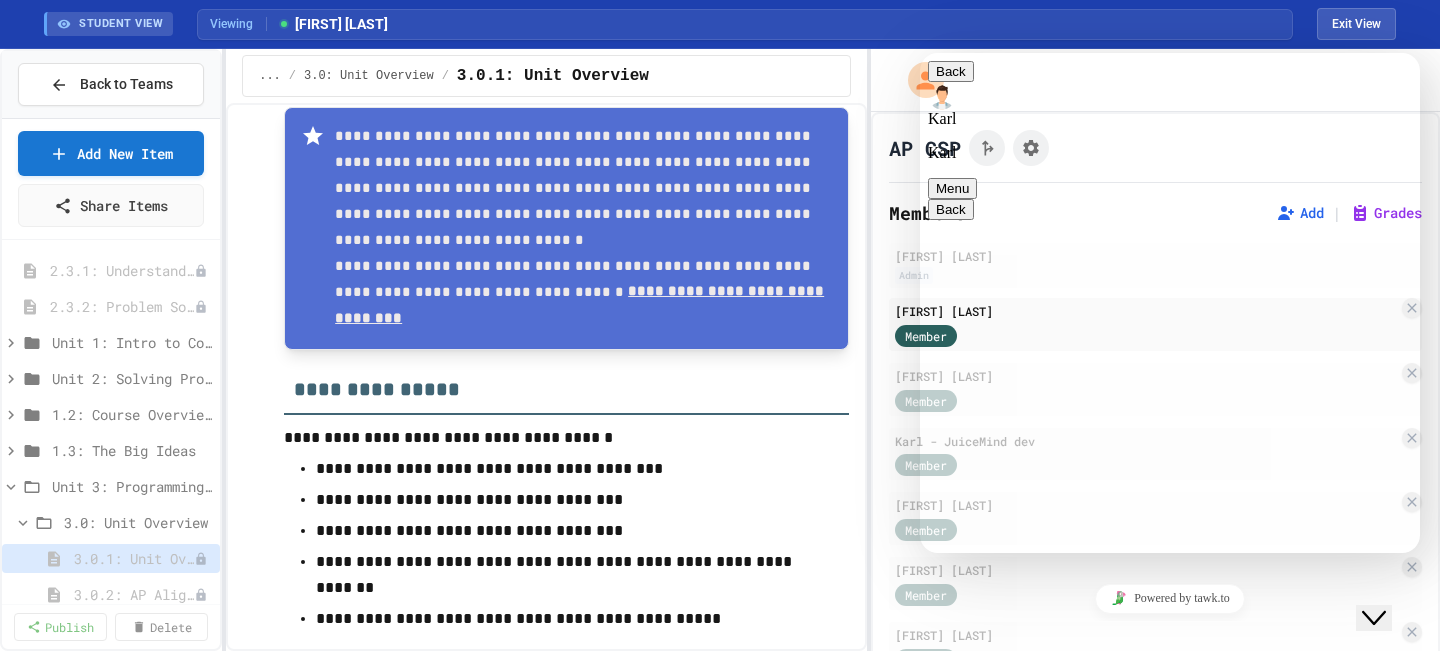 scroll, scrollTop: 986, scrollLeft: 0, axis: vertical 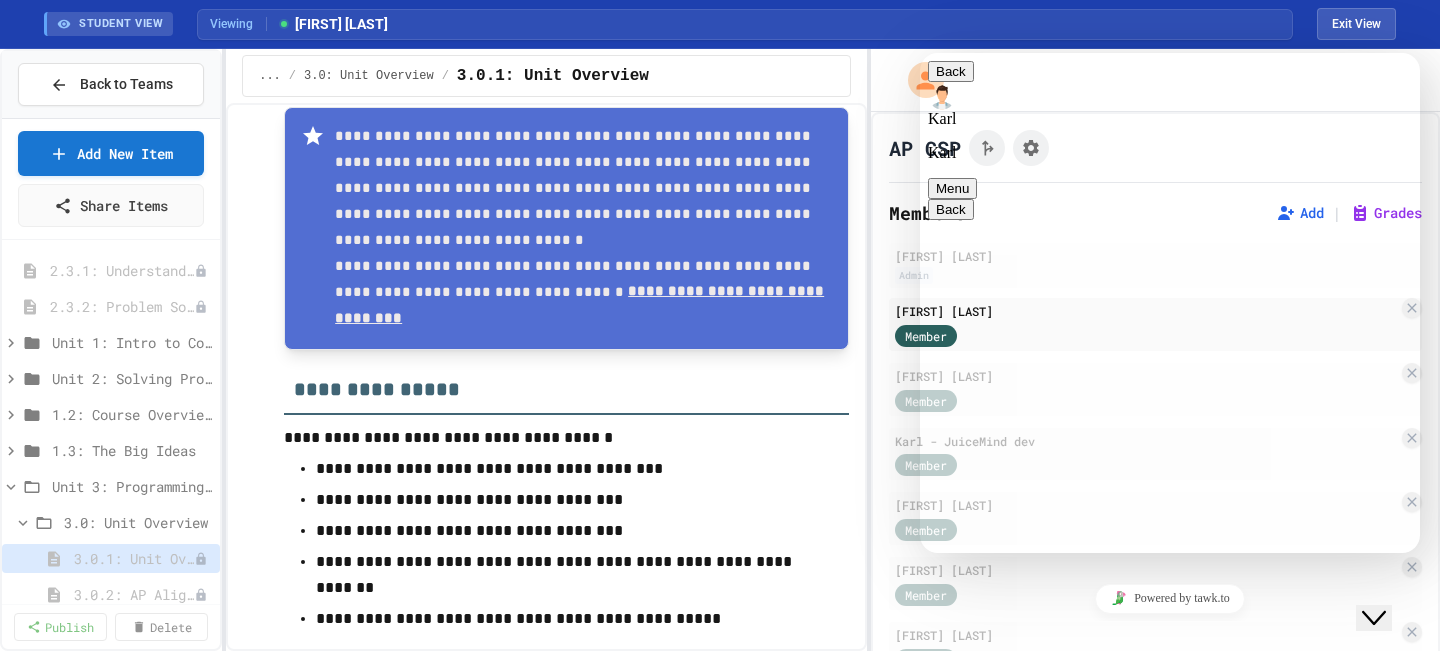 type on "**********" 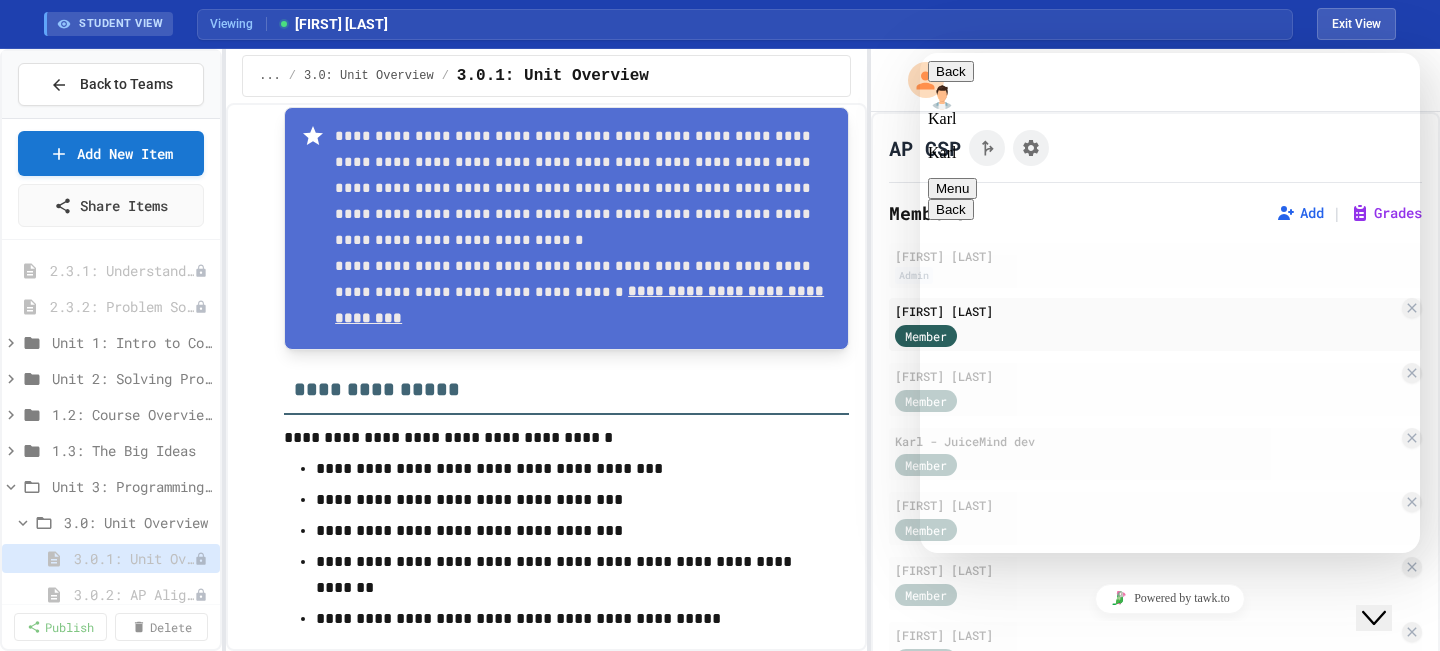 scroll, scrollTop: 1037, scrollLeft: 0, axis: vertical 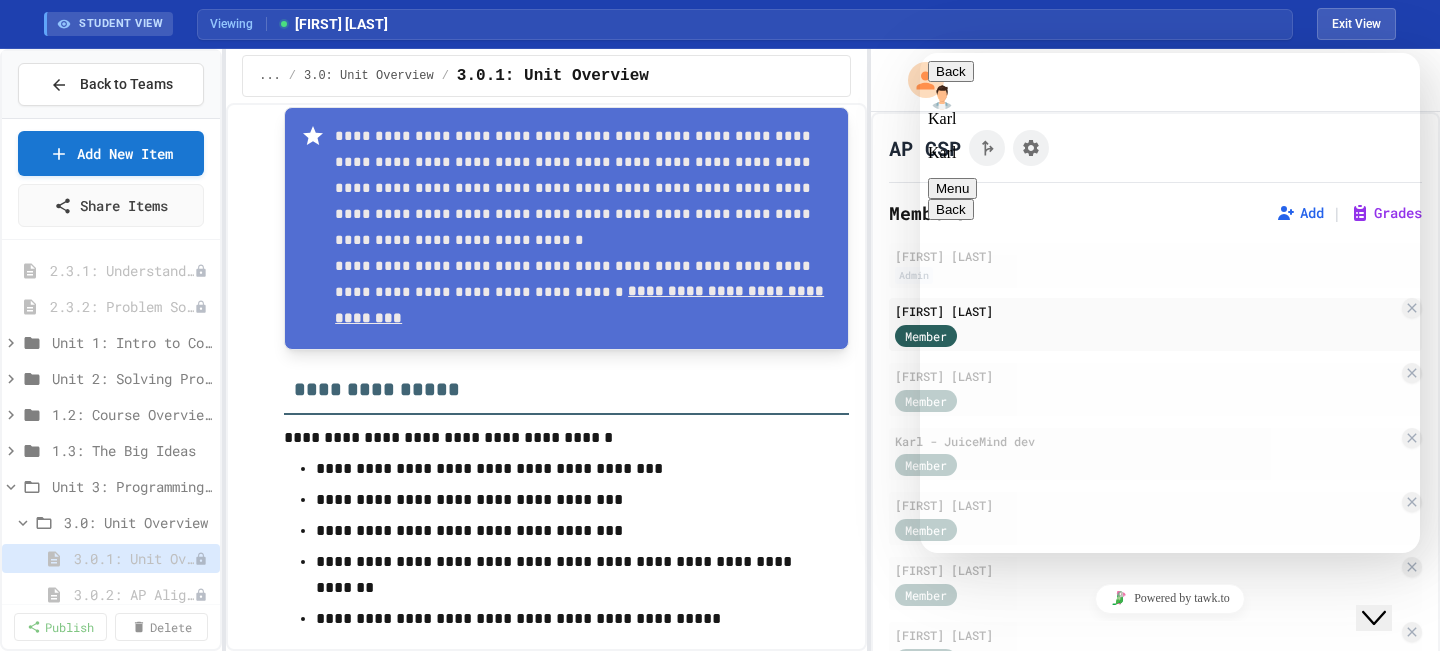 type on "*********" 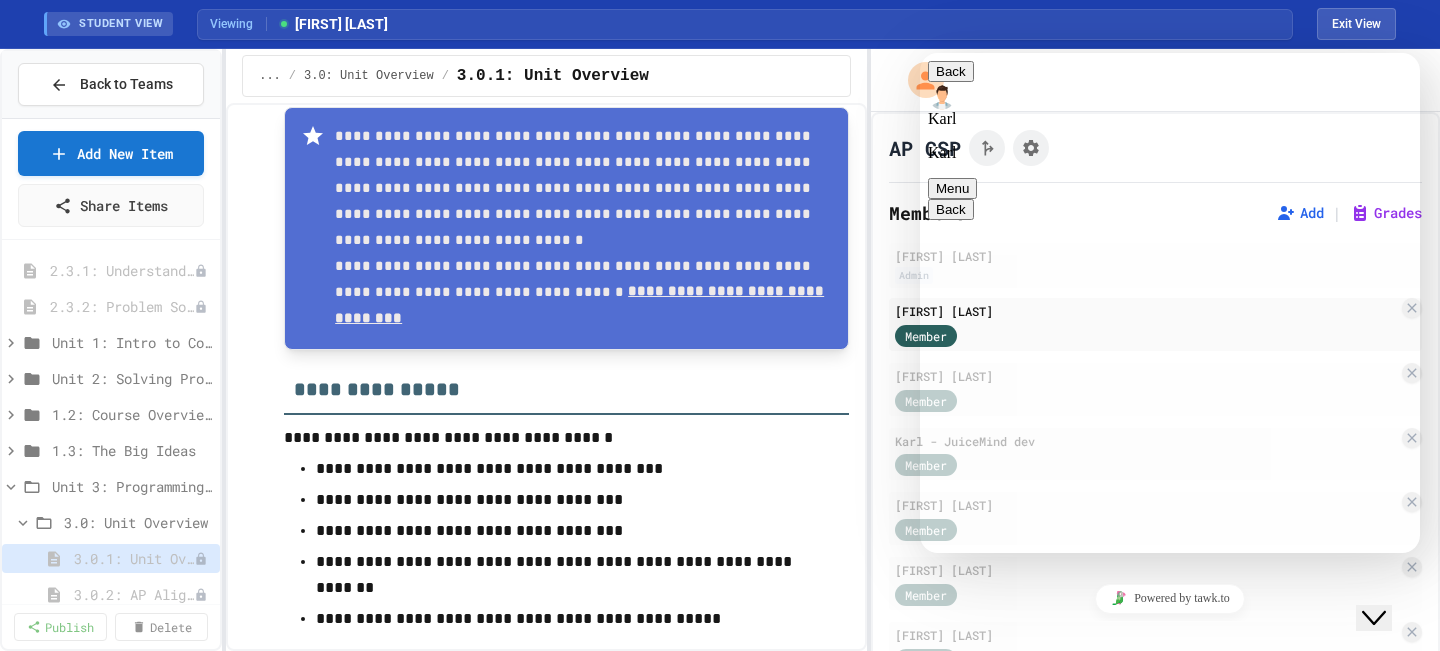 type 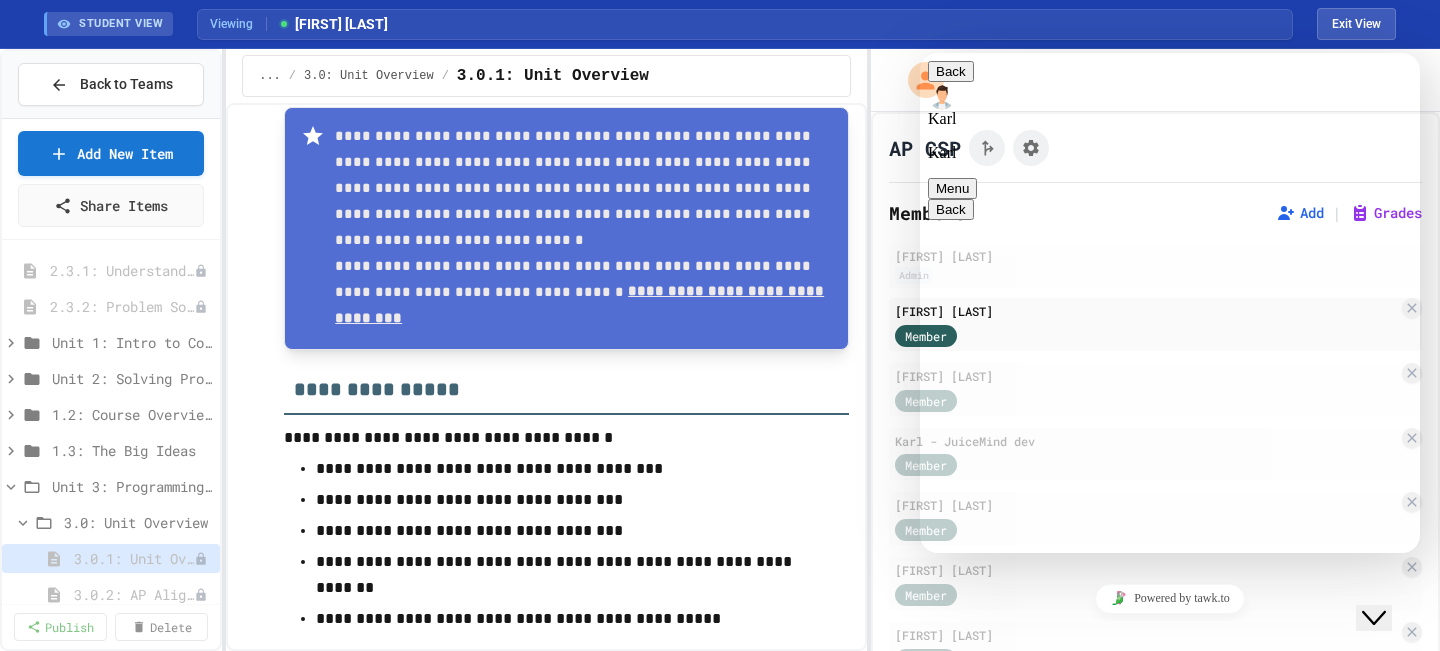 scroll, scrollTop: 1368, scrollLeft: 0, axis: vertical 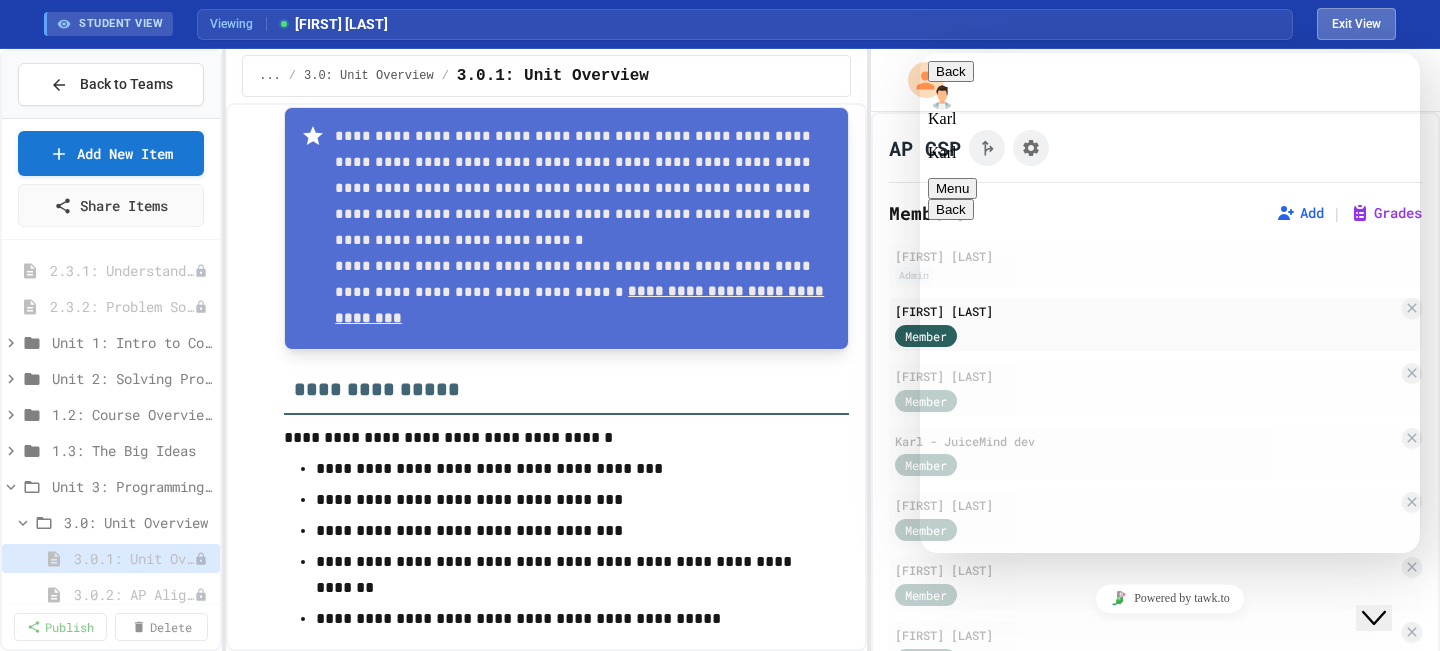 click on "Exit View" at bounding box center [1356, 24] 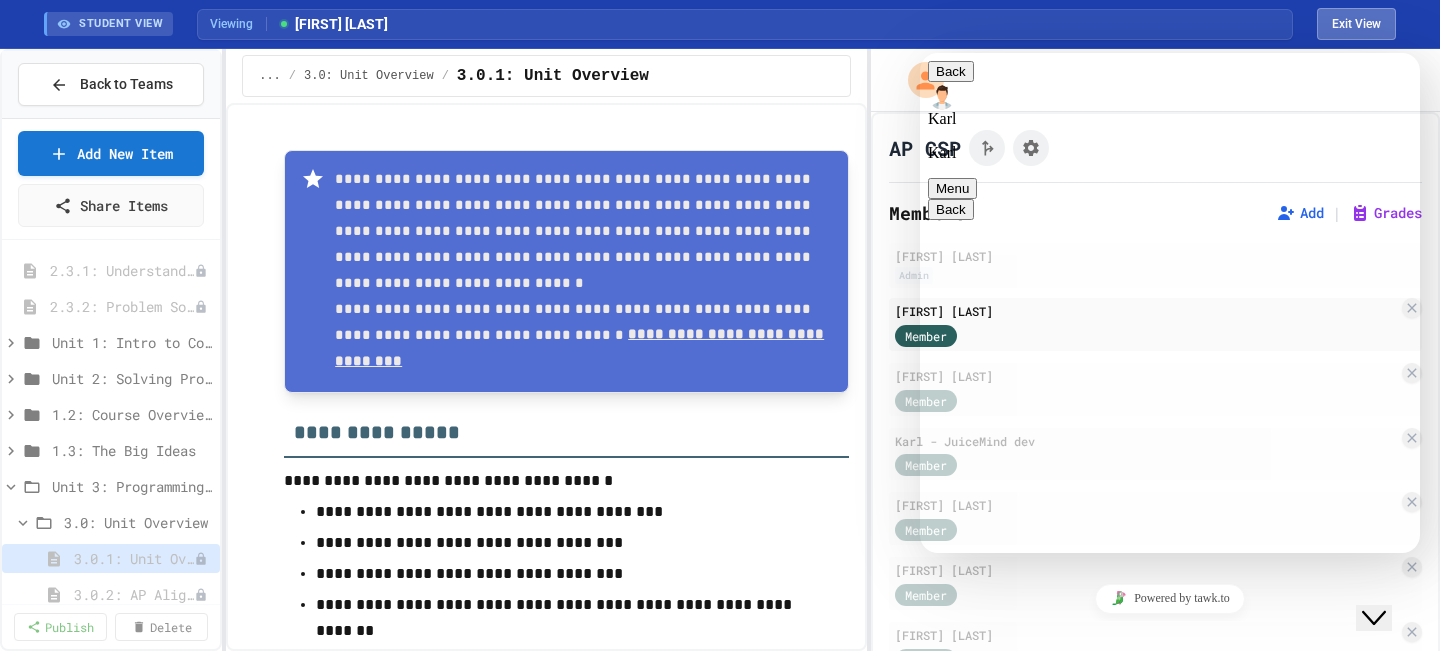 select on "***" 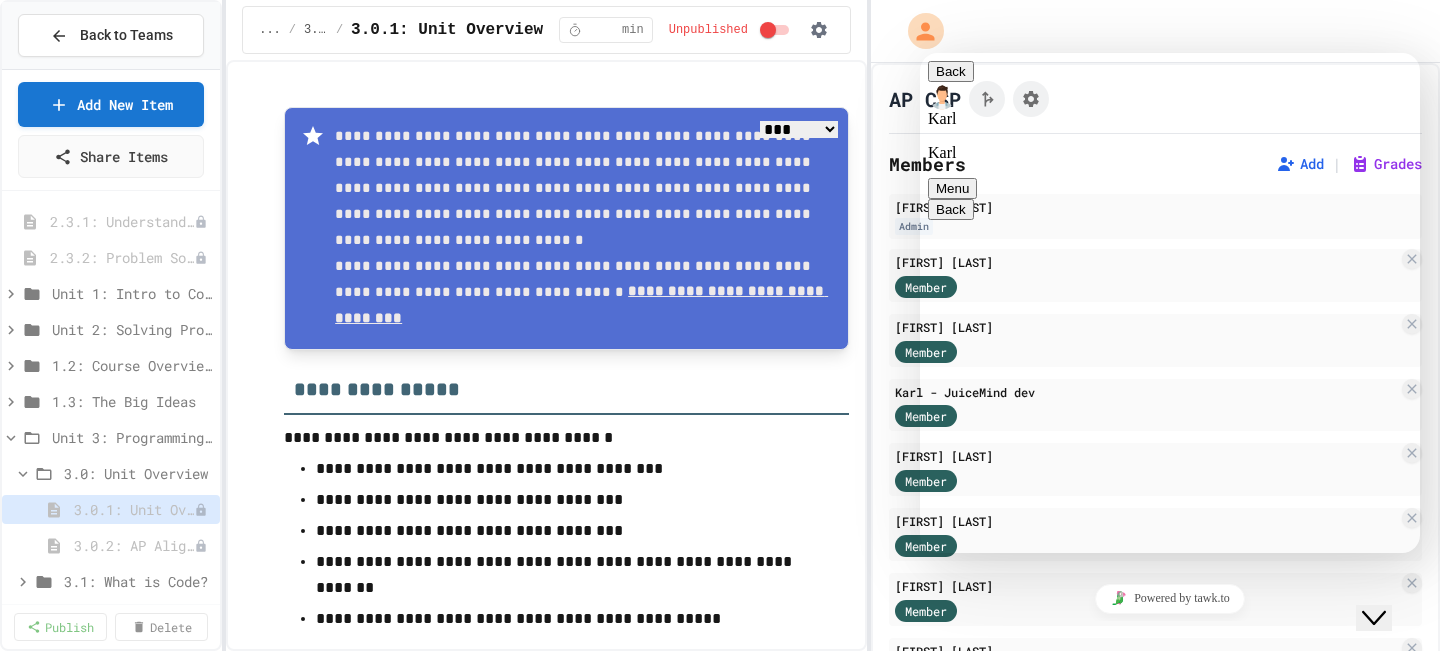 scroll, scrollTop: 1458, scrollLeft: 0, axis: vertical 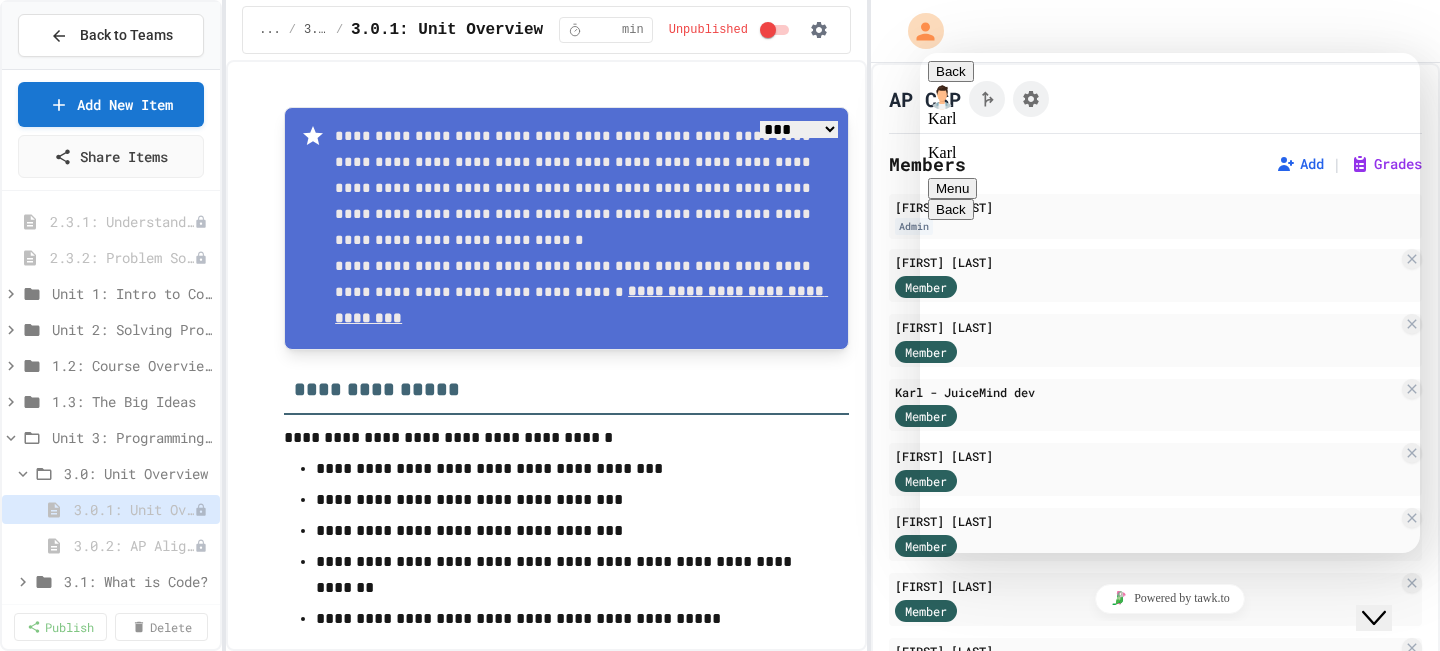 click on "Rate this chat Upload File Insert emoji" at bounding box center [920, 53] 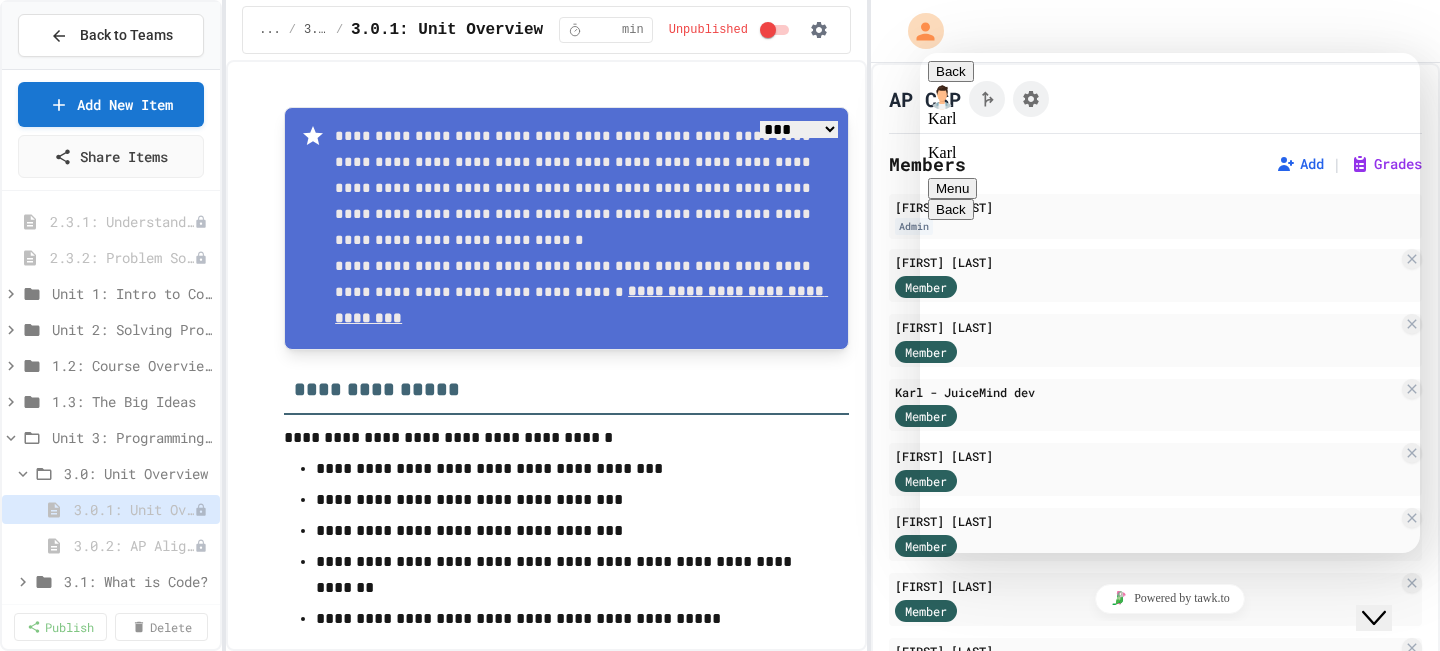 type on "*******" 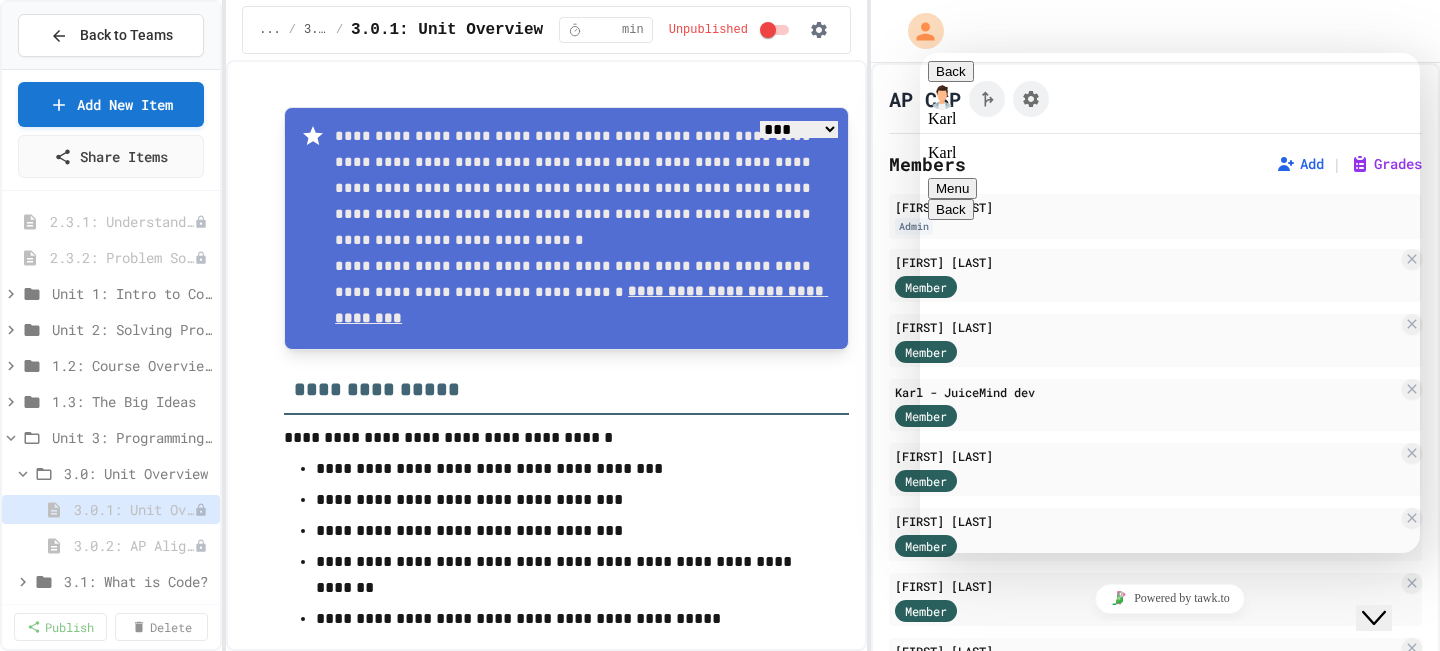 type 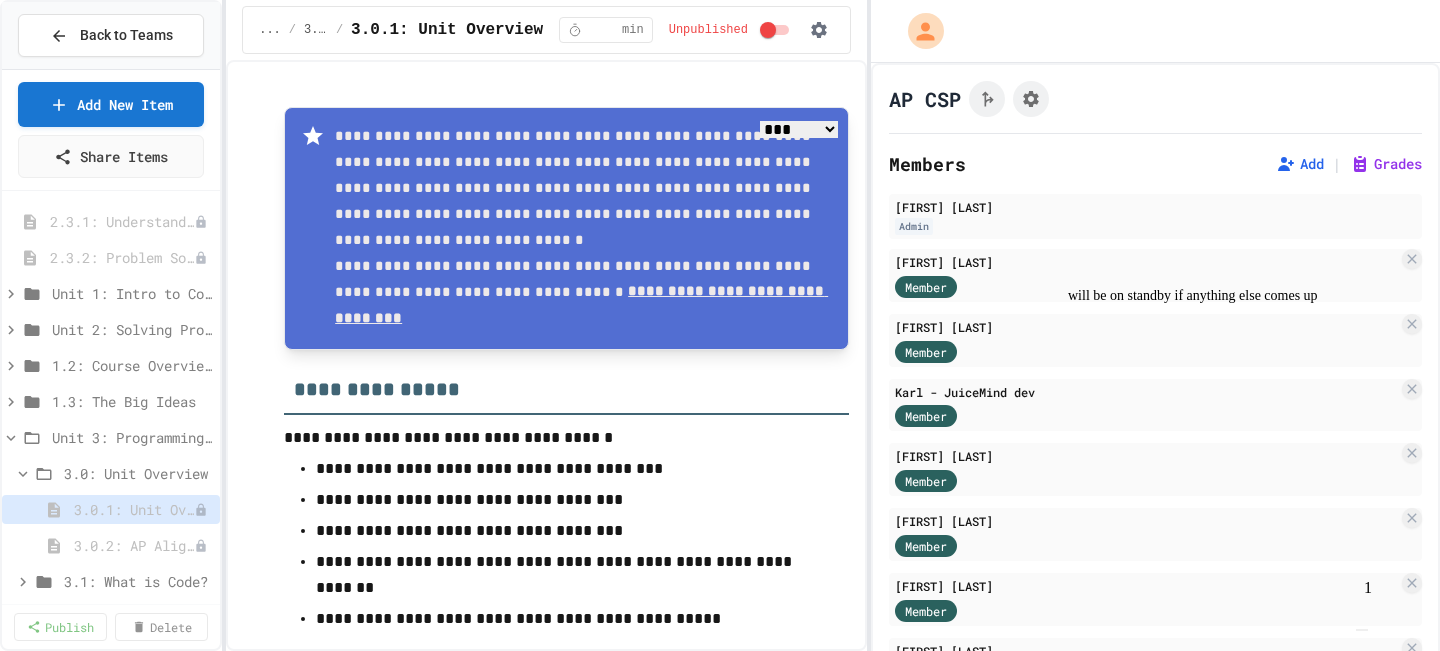 click at bounding box center (1362, 630) 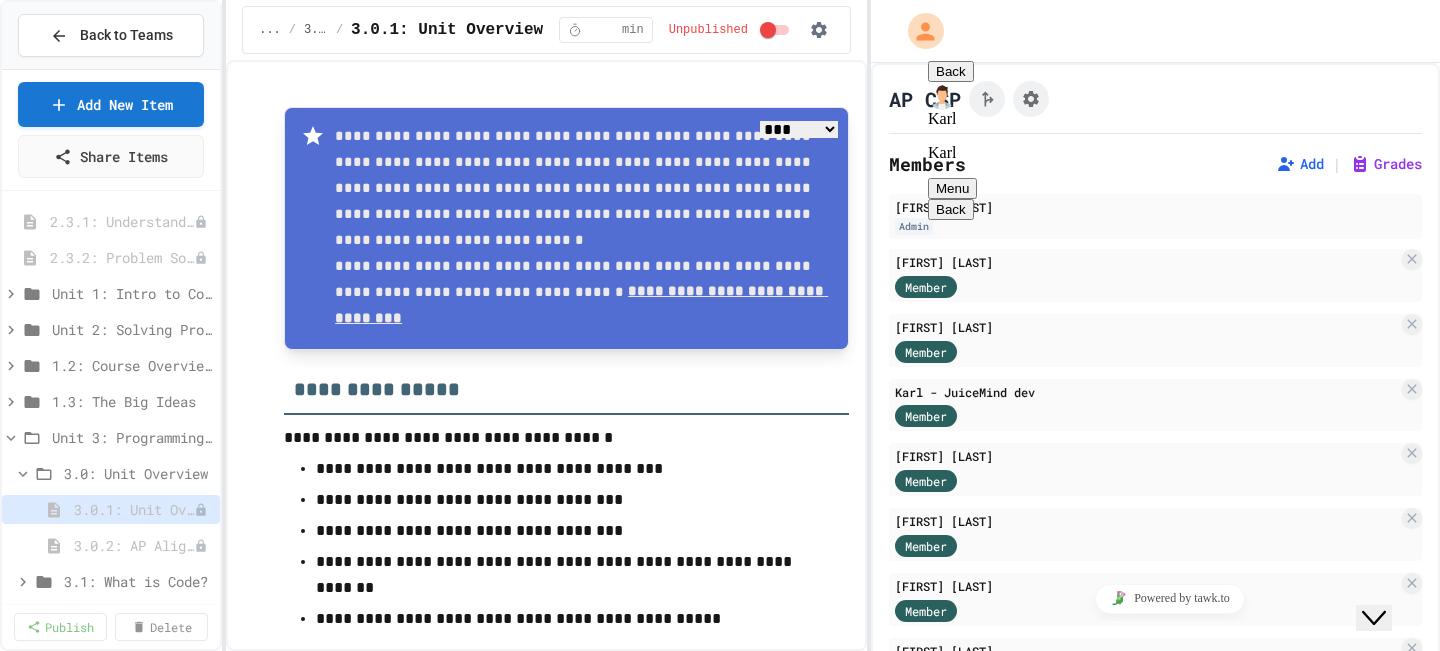 click on "Close Chat This icon closes the chat window." 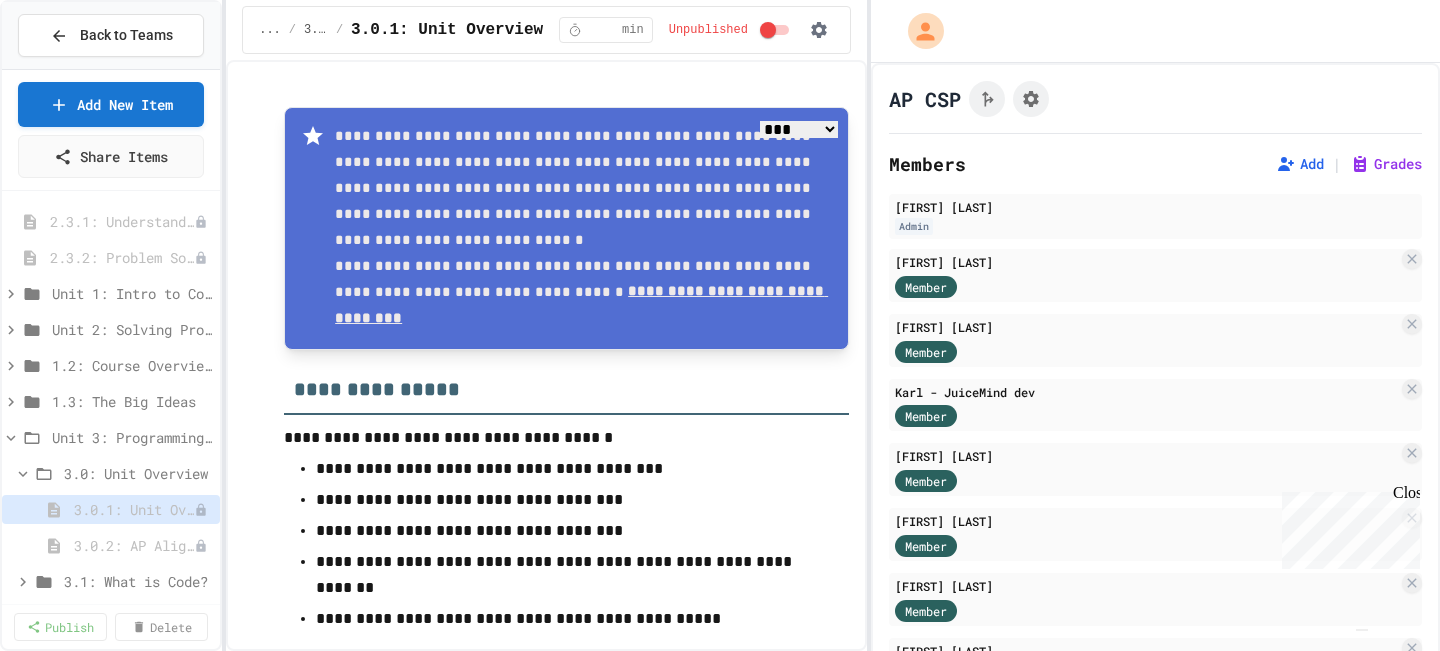 click at bounding box center (1362, 630) 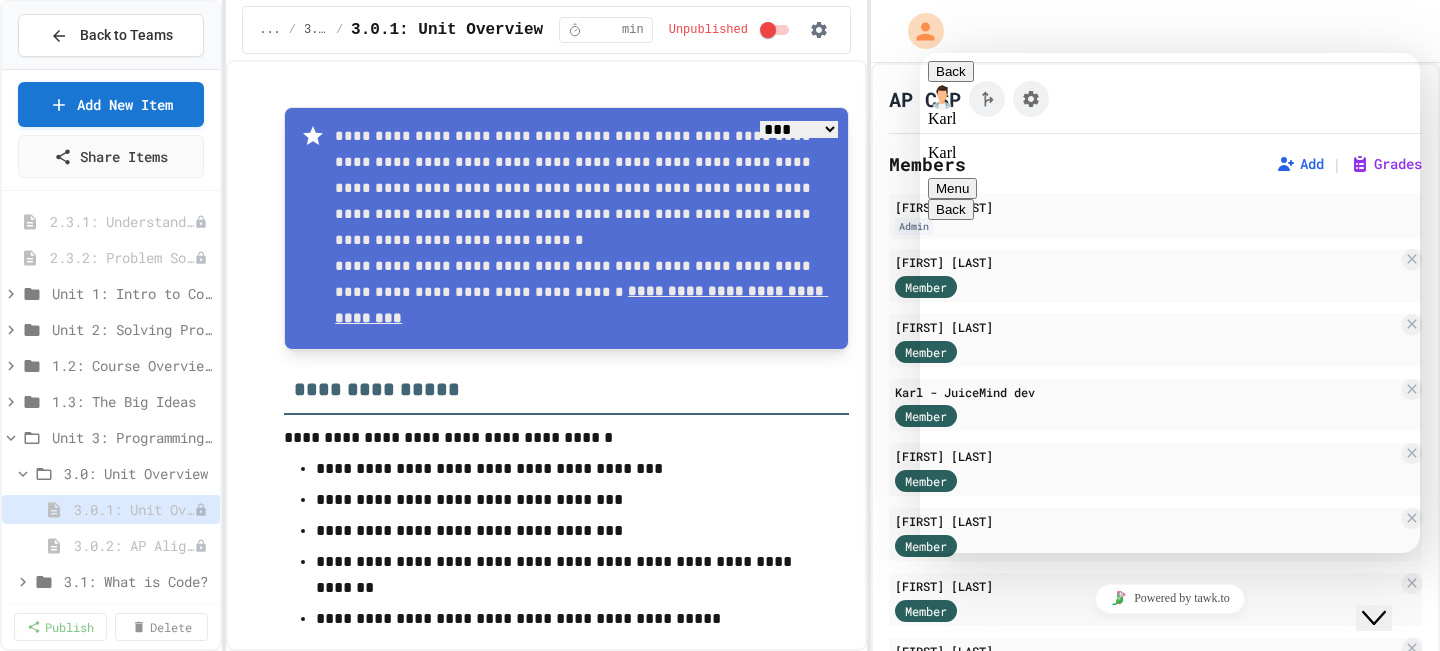 scroll, scrollTop: 1559, scrollLeft: 0, axis: vertical 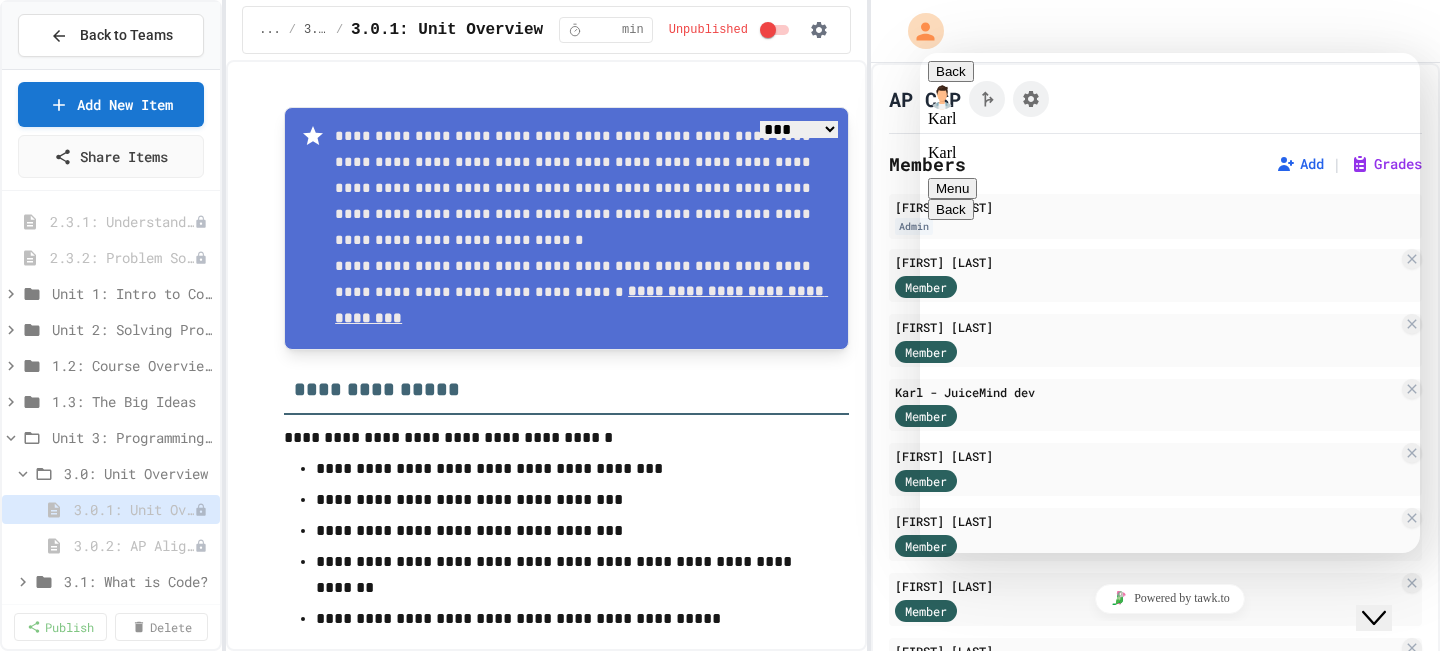 click on "Back" at bounding box center (951, 71) 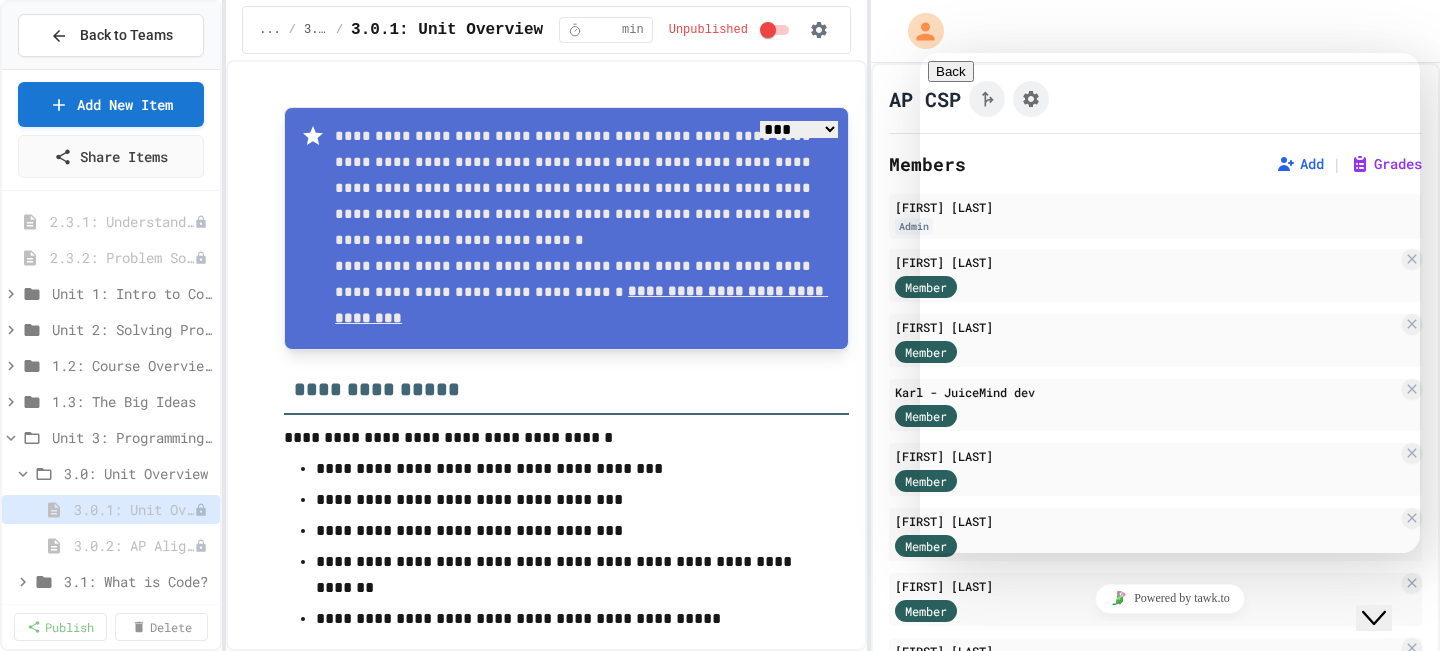 click on "Close Chat This icon closes the chat window." 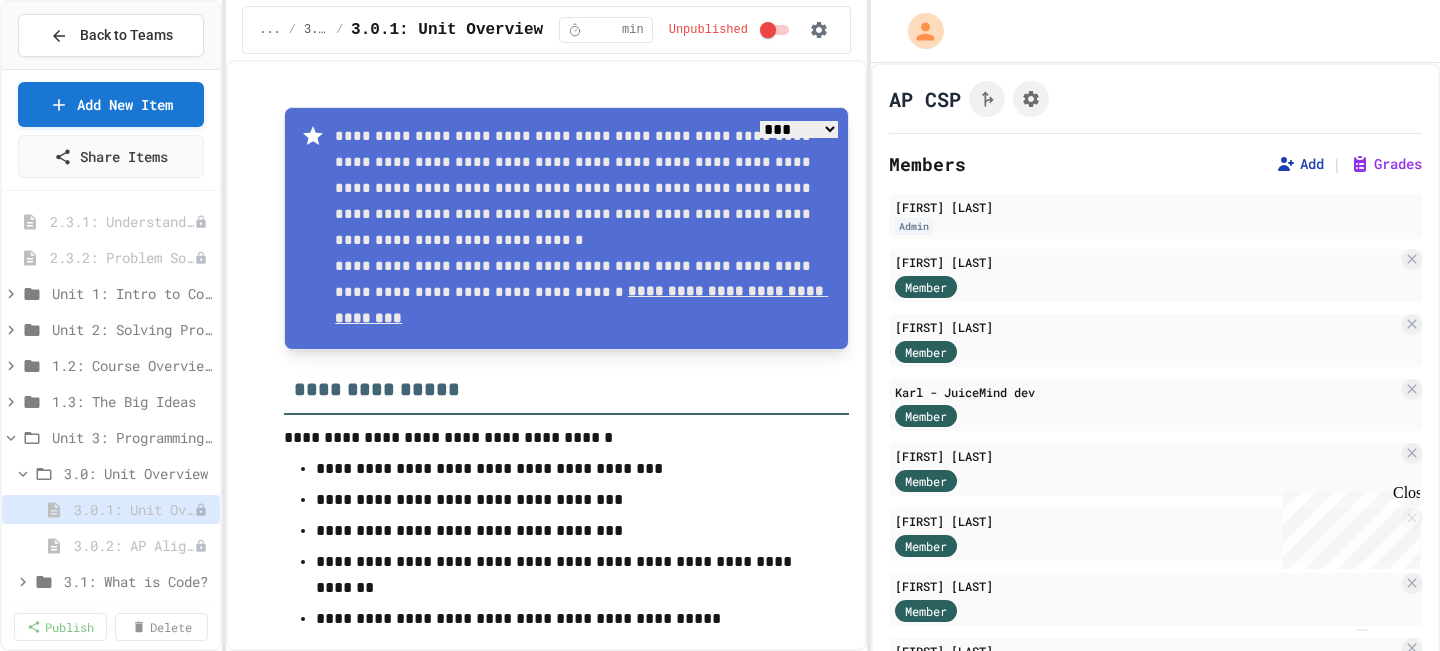 click on "Add" at bounding box center [1300, 164] 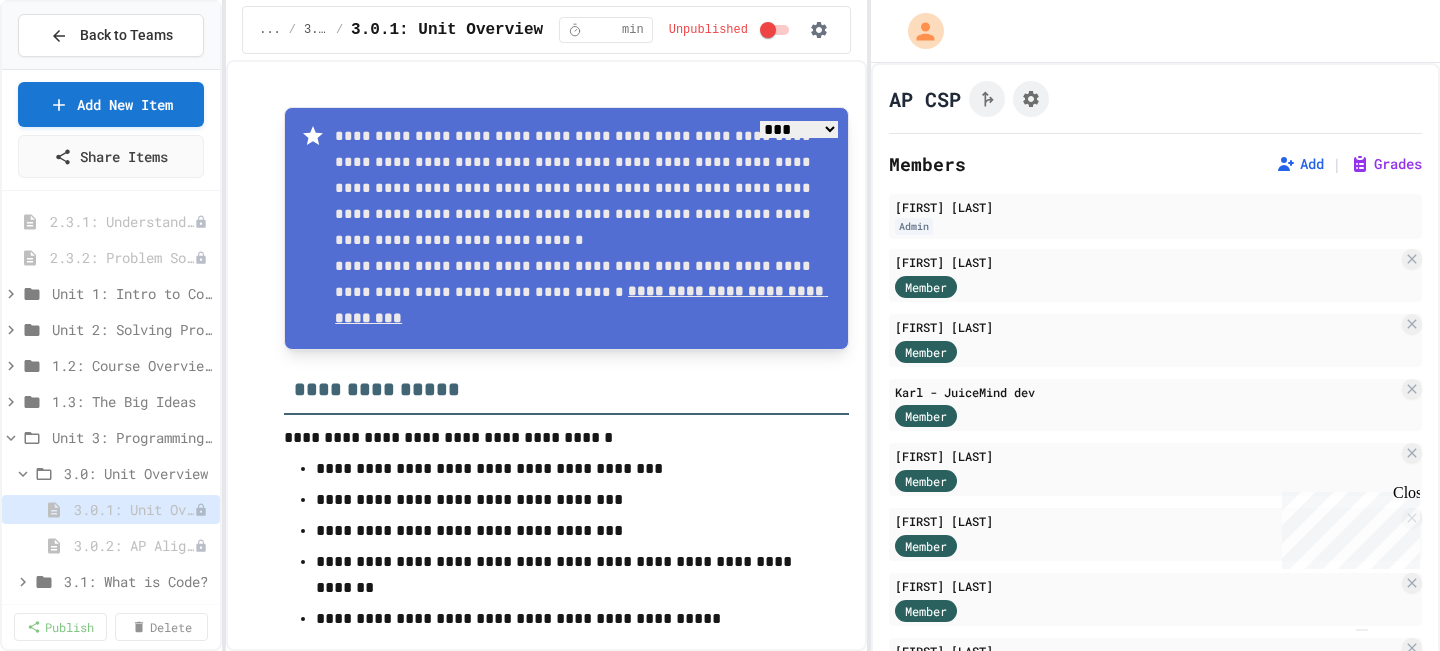 click on "https://play.juicemind.com/joinTeam/AaG1gYTcSYSAGC2iIiL5" at bounding box center (681, 770) 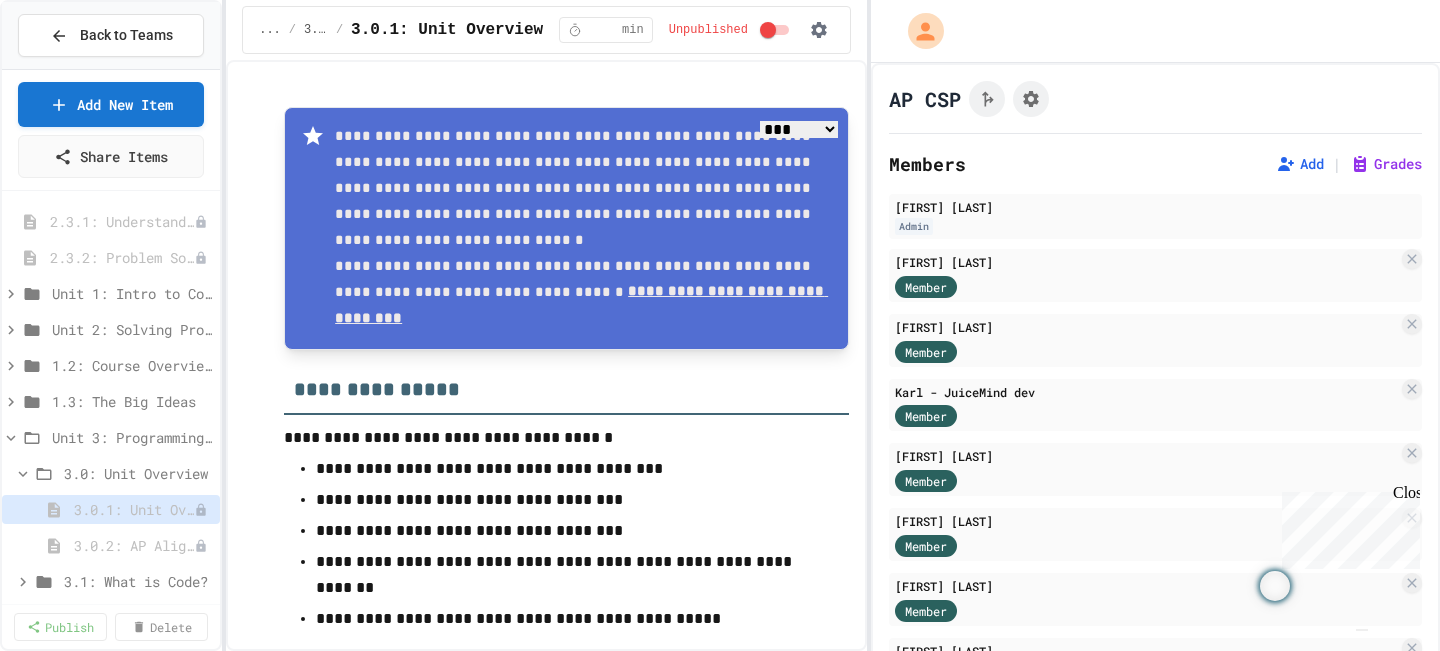 click 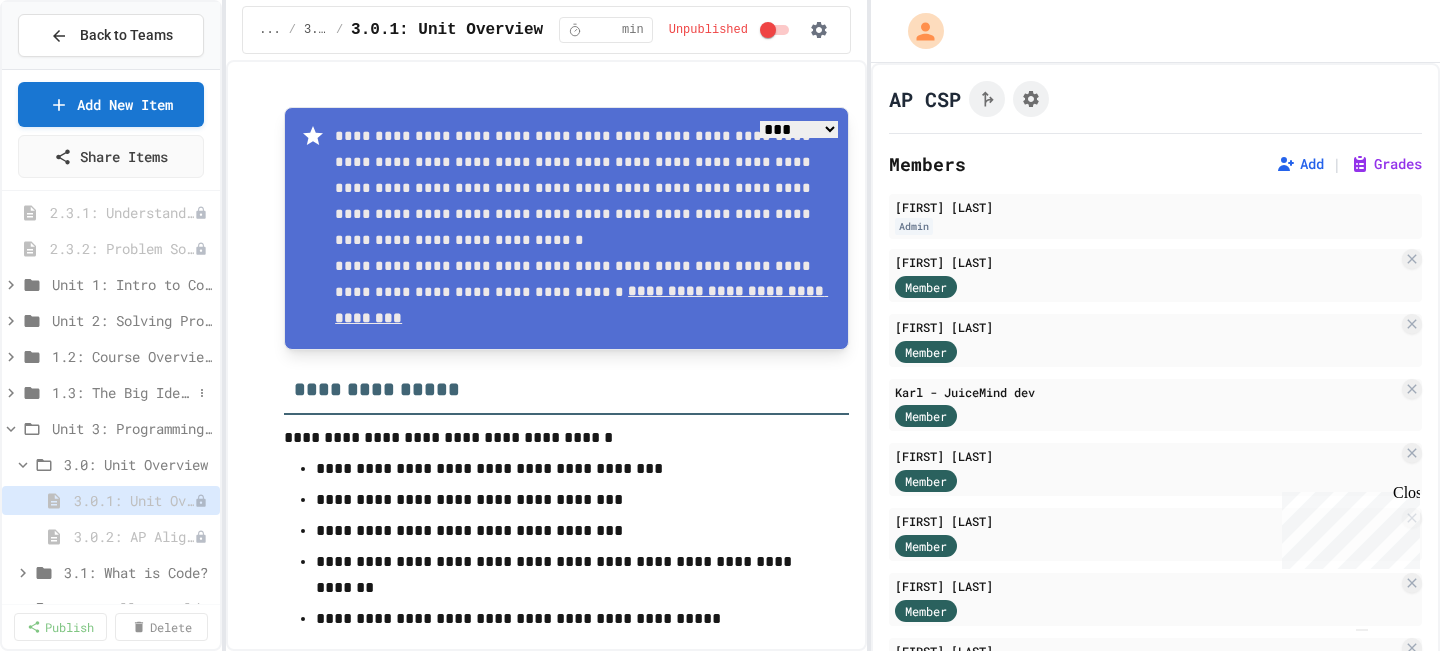 scroll, scrollTop: 0, scrollLeft: 0, axis: both 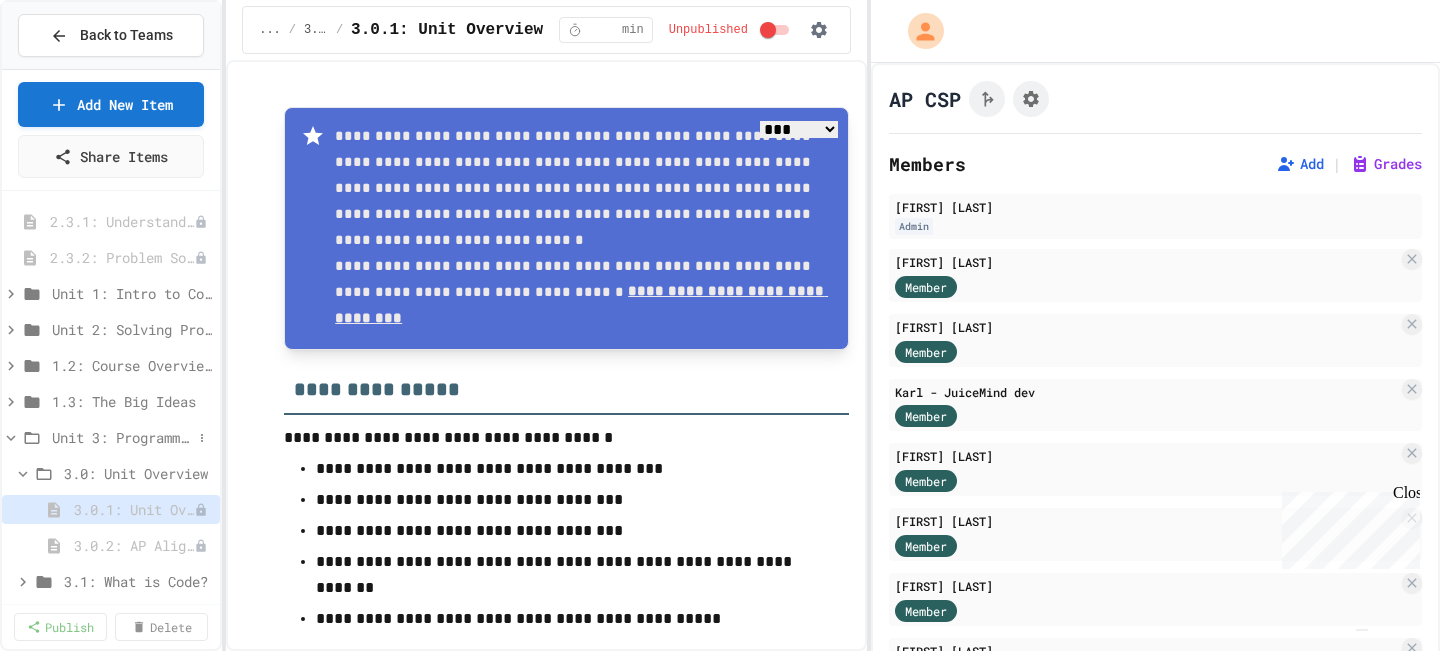 click 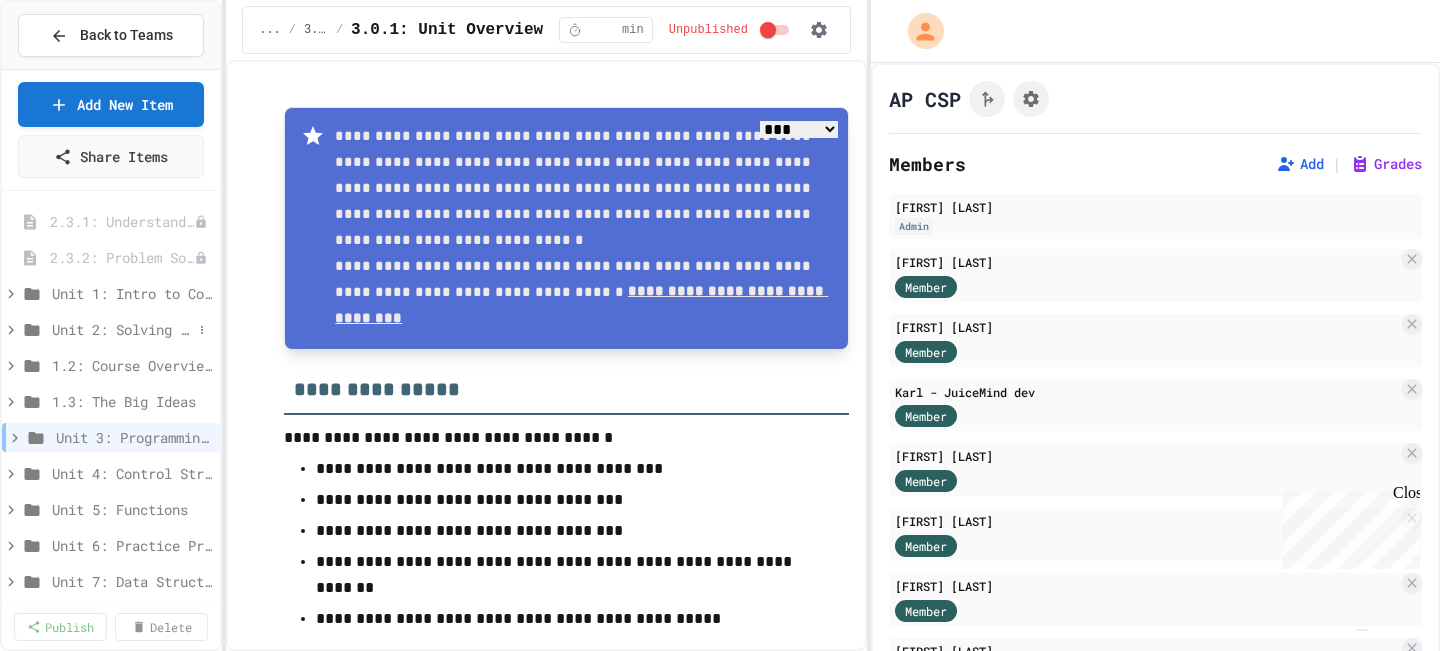 click 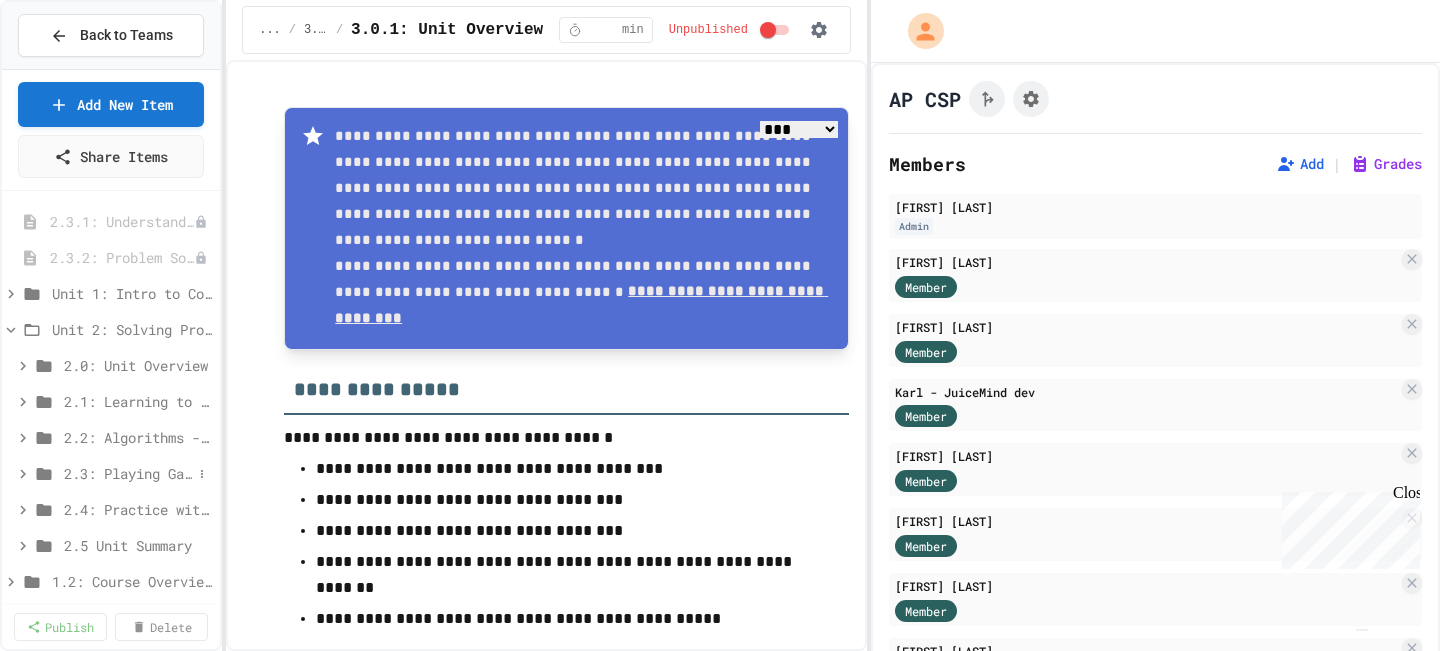 click on "2.3: Playing Games" at bounding box center (128, 473) 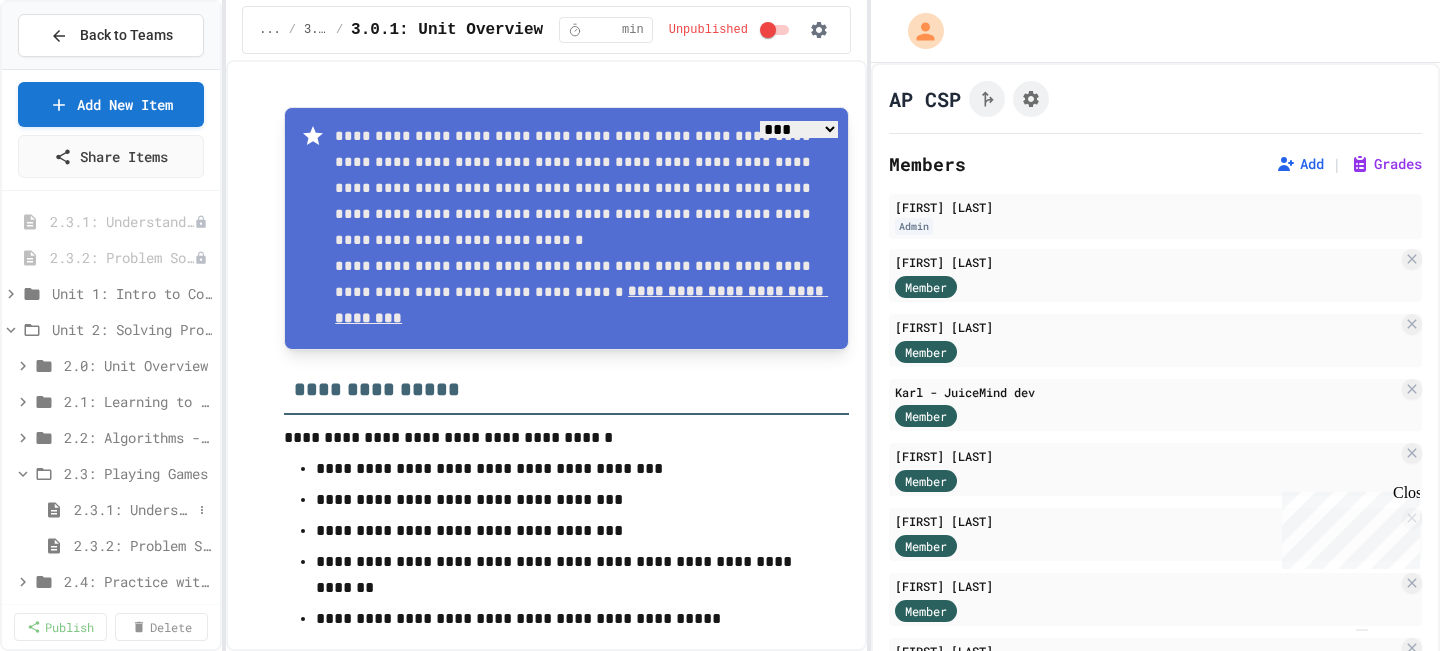 click on "2.3.1: Understanding Games with Flowcharts" at bounding box center [133, 509] 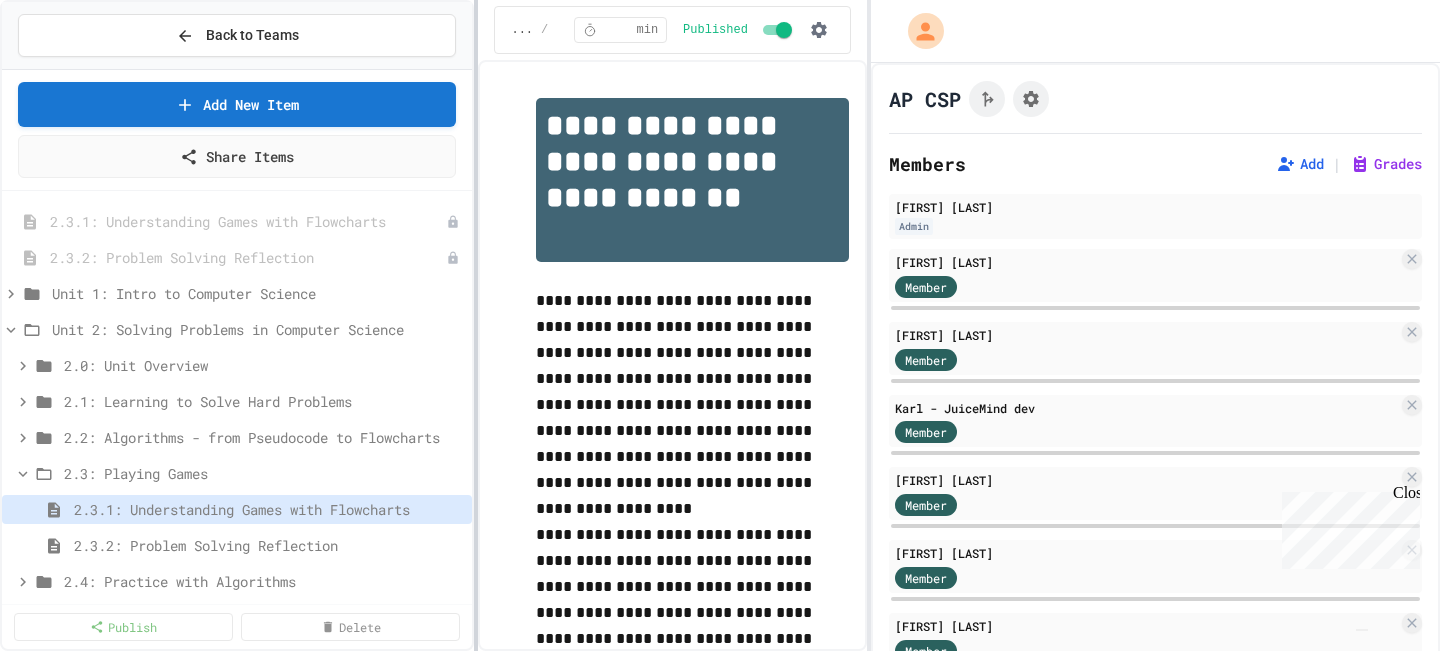 click at bounding box center (476, 325) 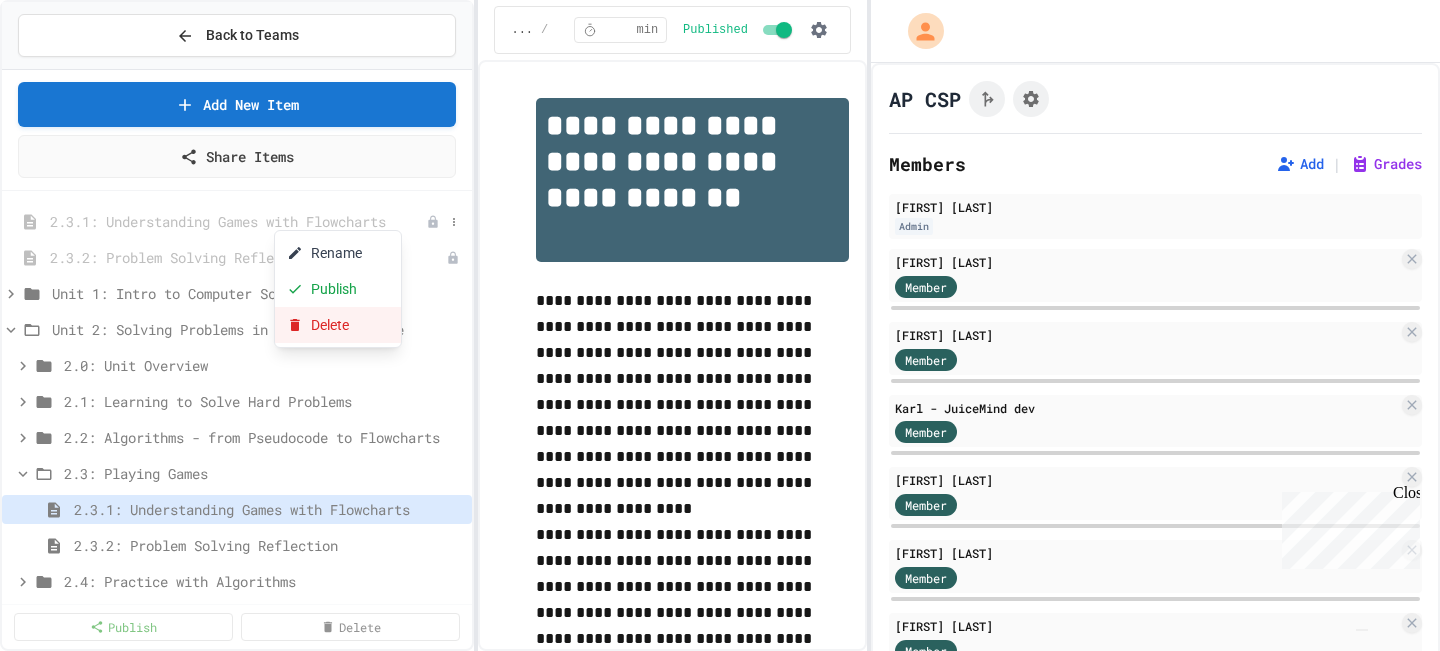 click on "Delete" at bounding box center [338, 325] 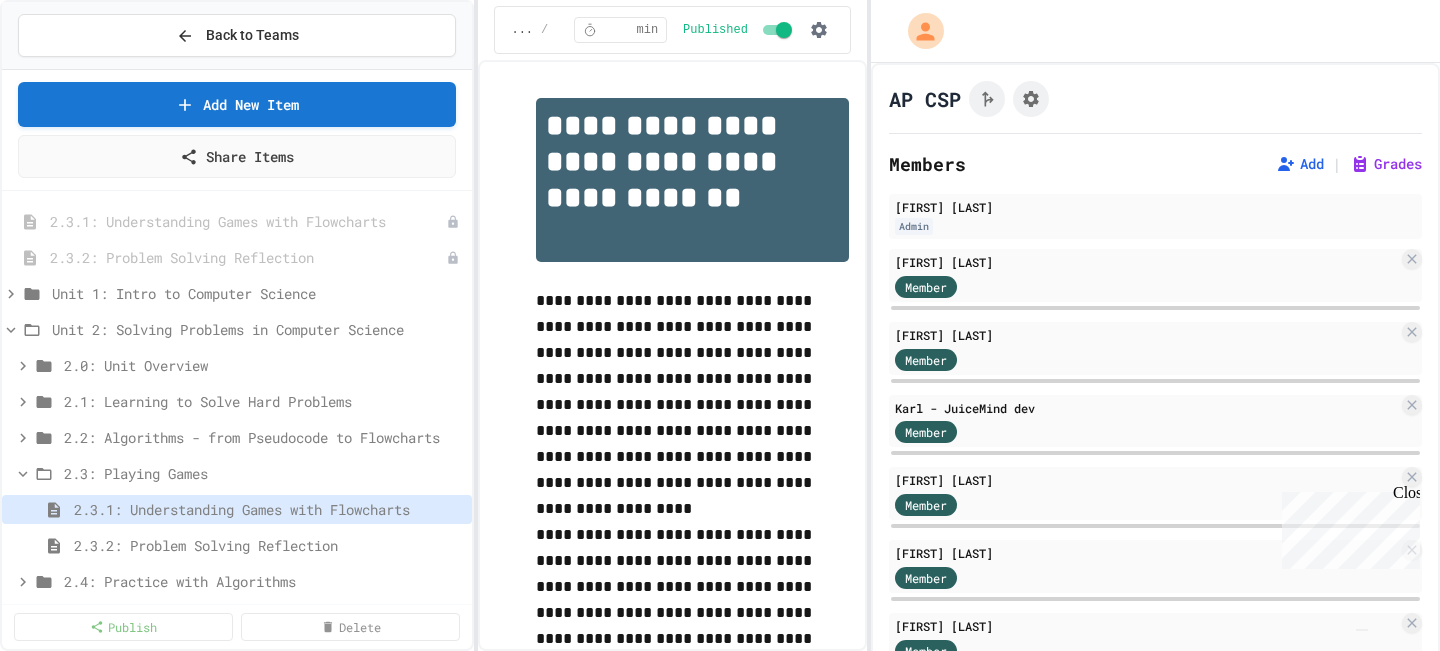 click on "Delete" at bounding box center (769, 800) 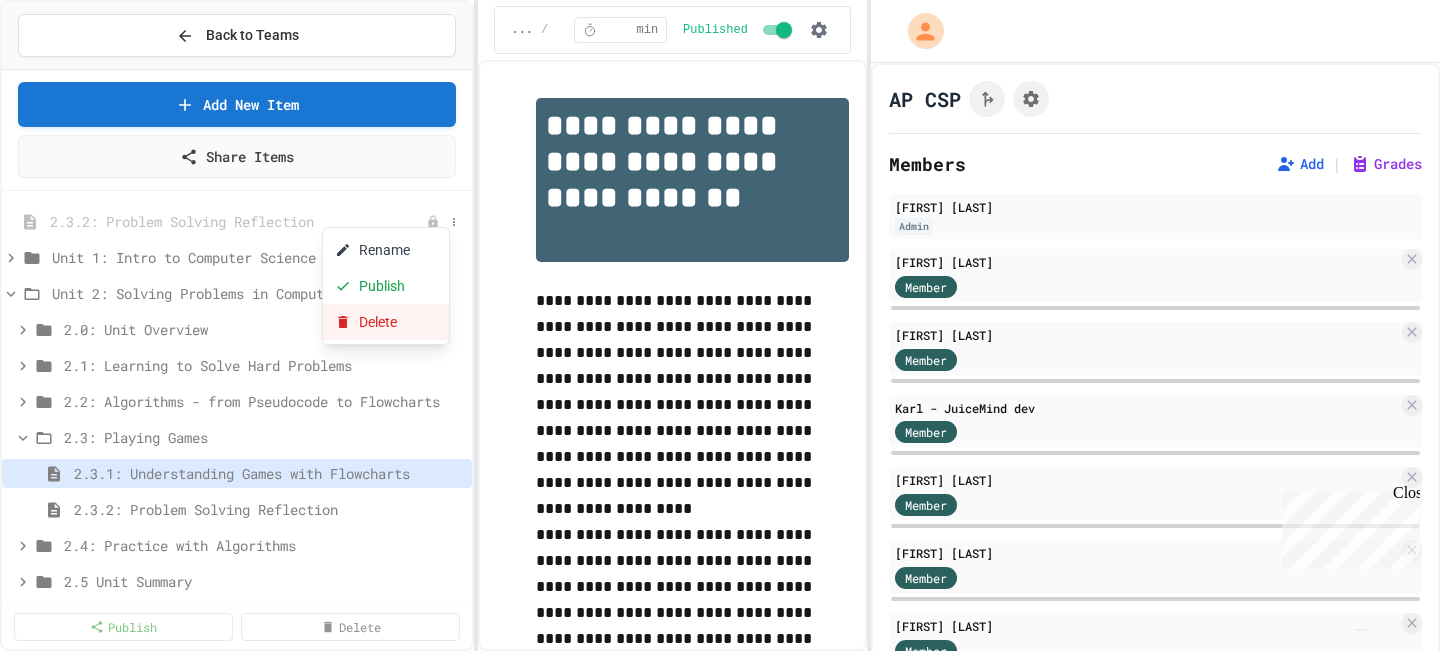 click on "Delete" at bounding box center [386, 322] 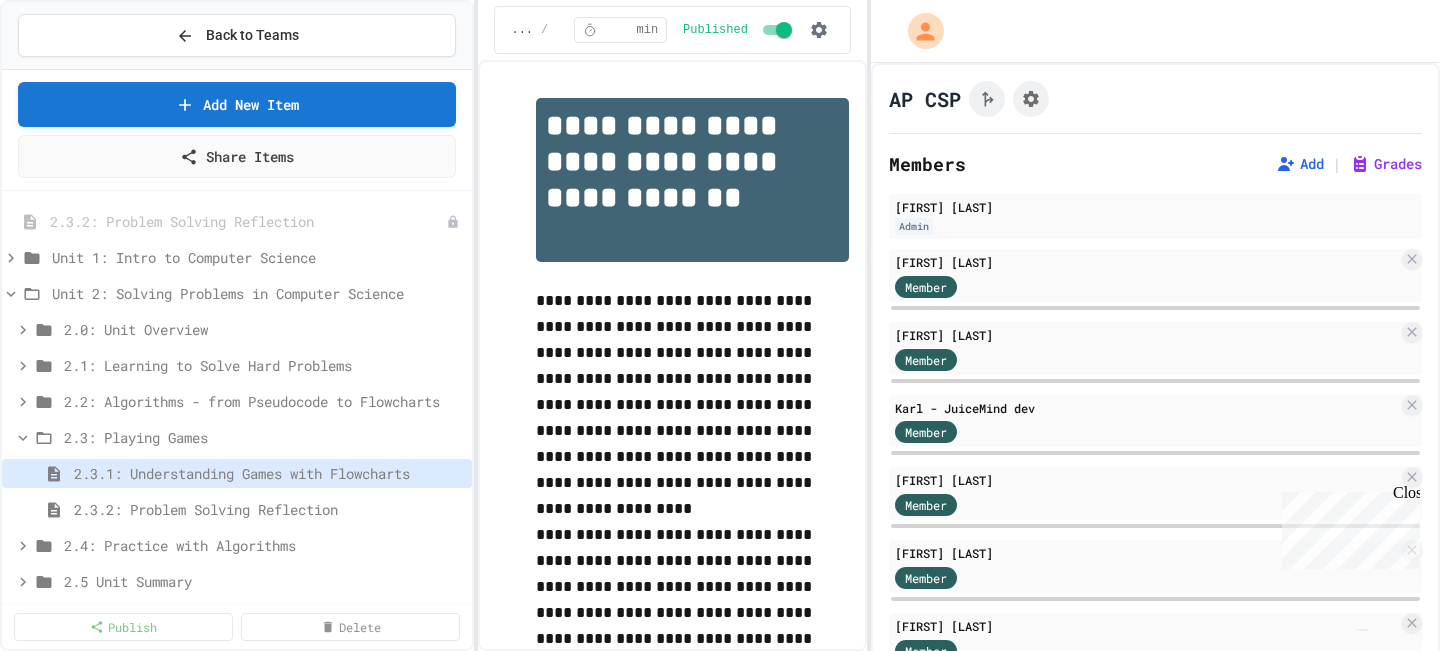 click on "Delete" at bounding box center (770, 800) 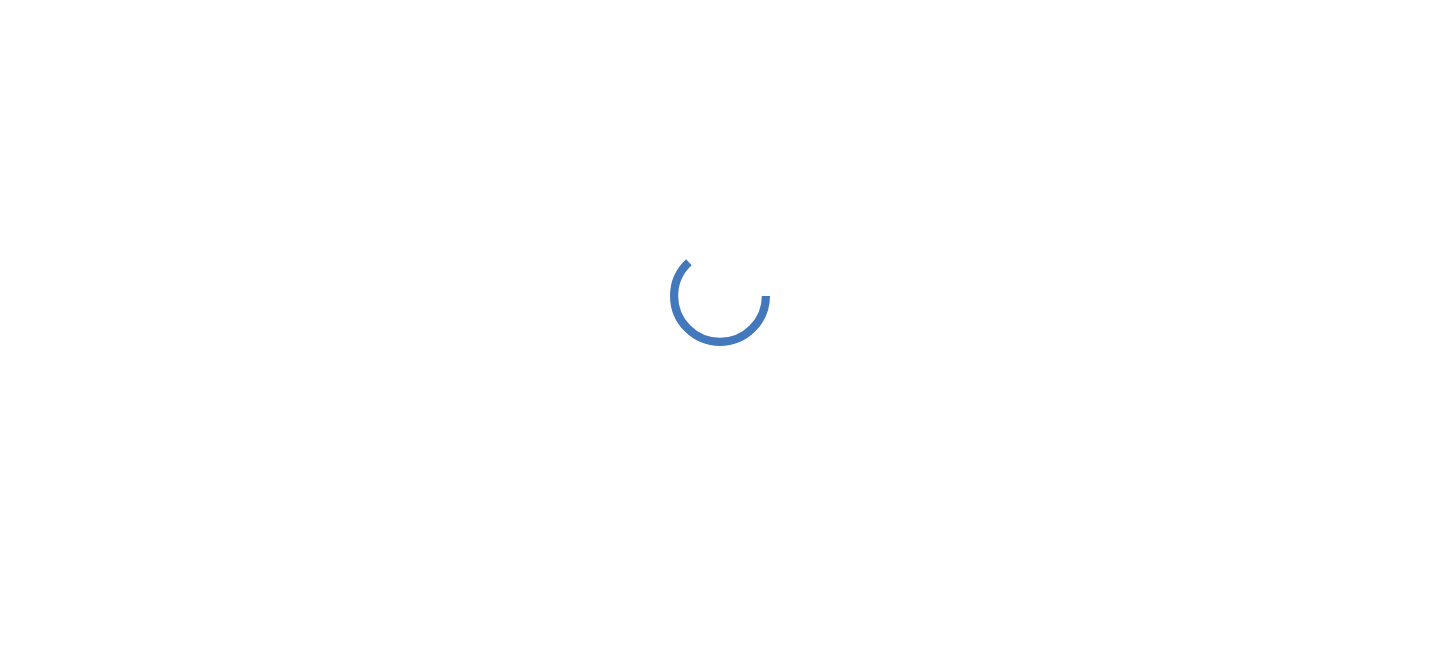 scroll, scrollTop: 0, scrollLeft: 0, axis: both 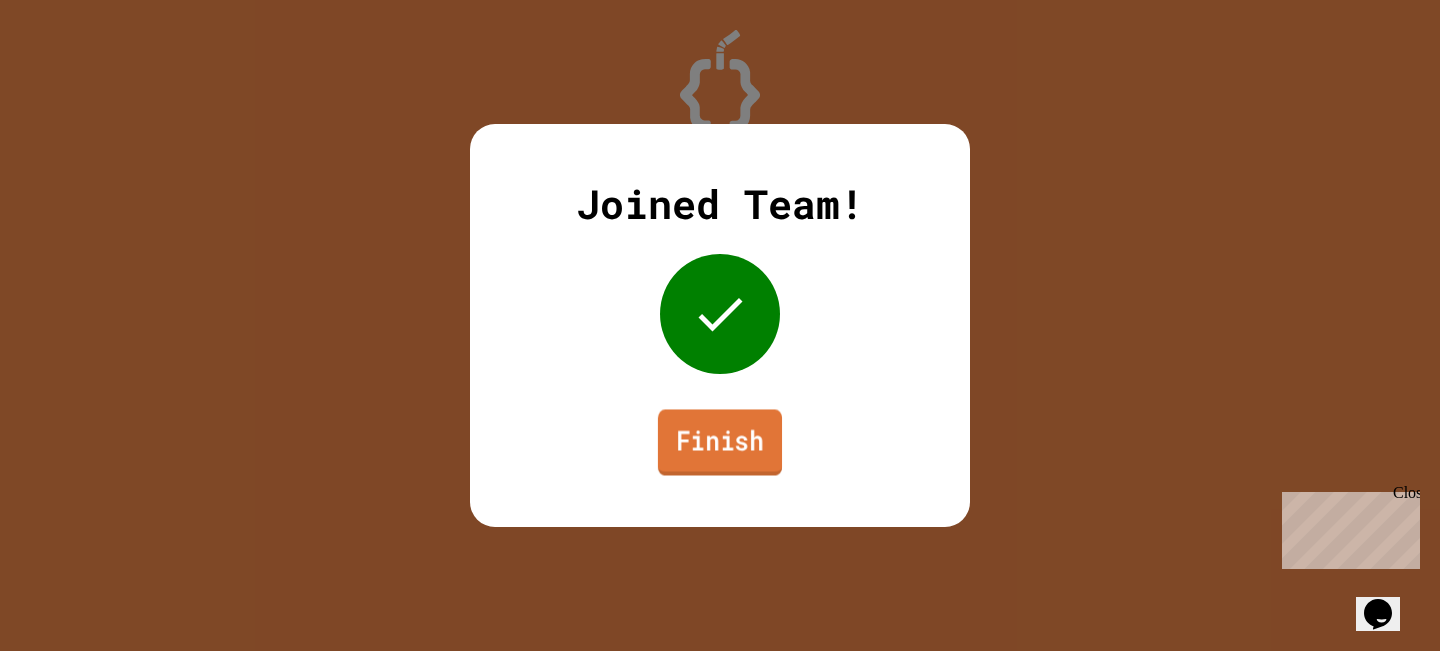 click on "Finish" at bounding box center (720, 442) 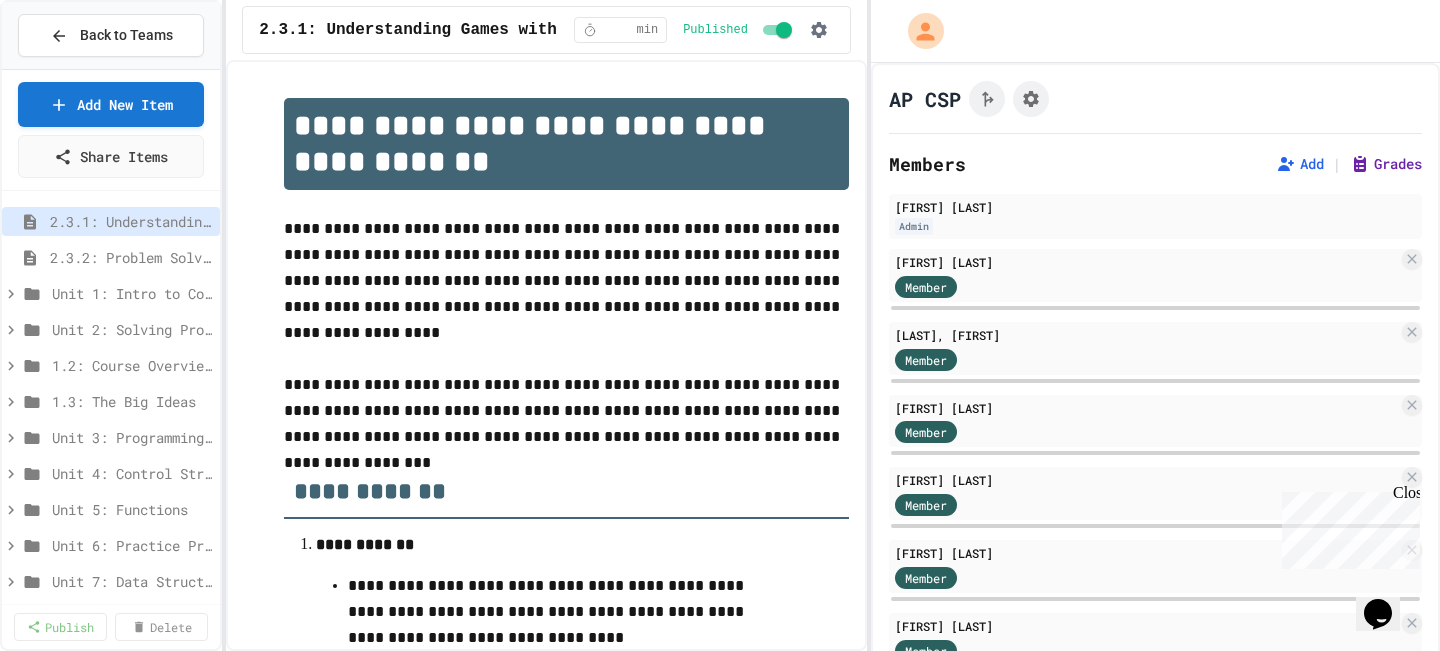 click on "Grades" at bounding box center (1386, 164) 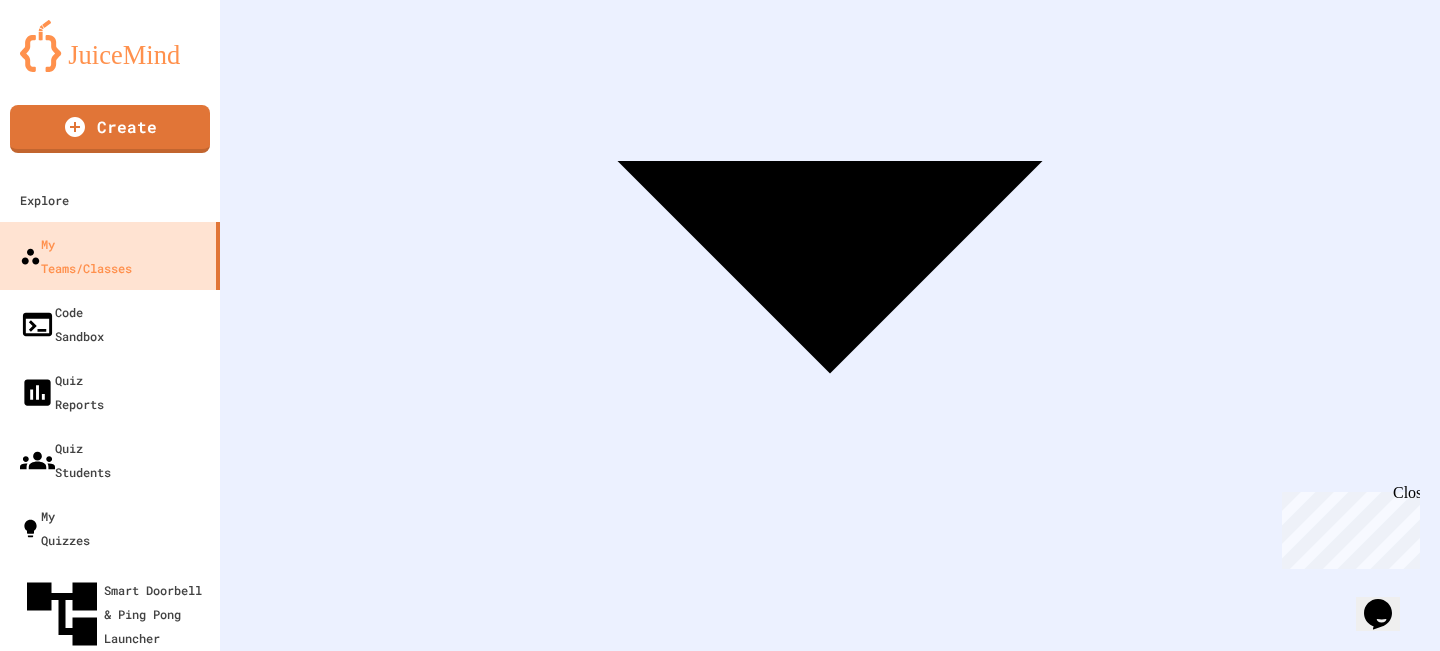 scroll, scrollTop: 437, scrollLeft: 0, axis: vertical 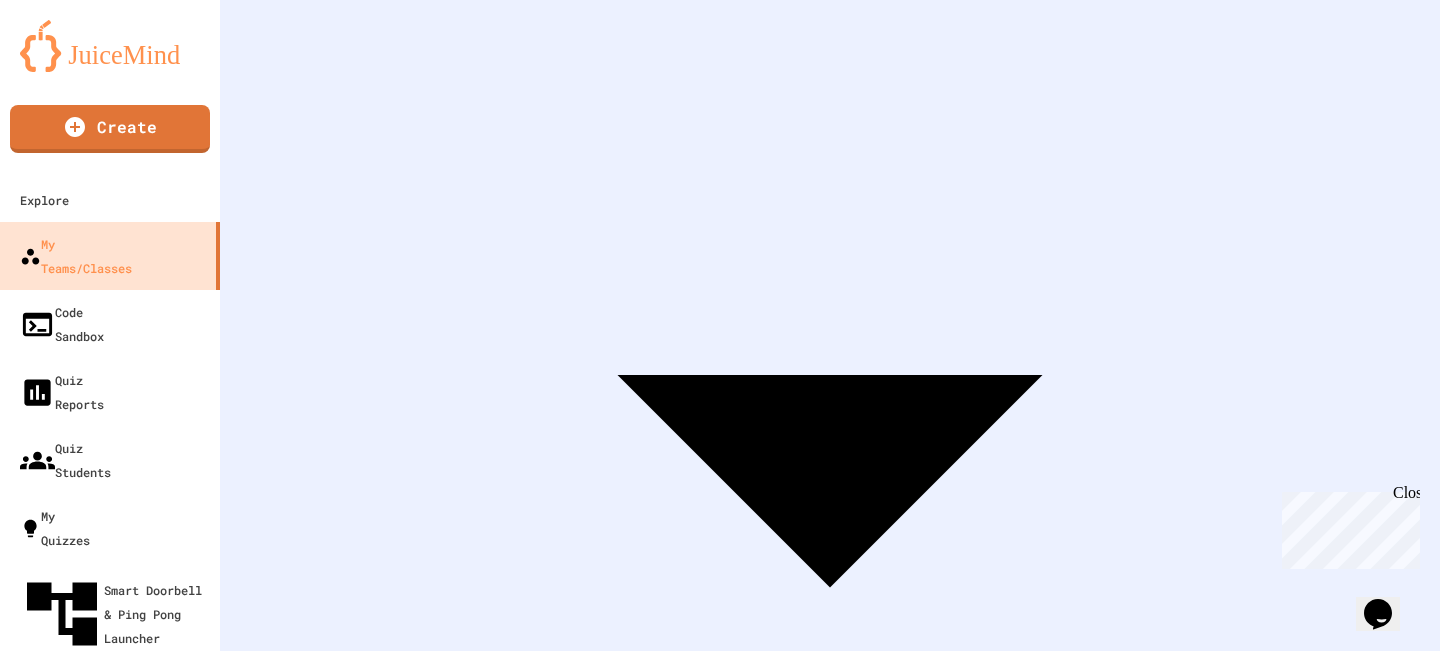 click on "0" at bounding box center [822, 3936] 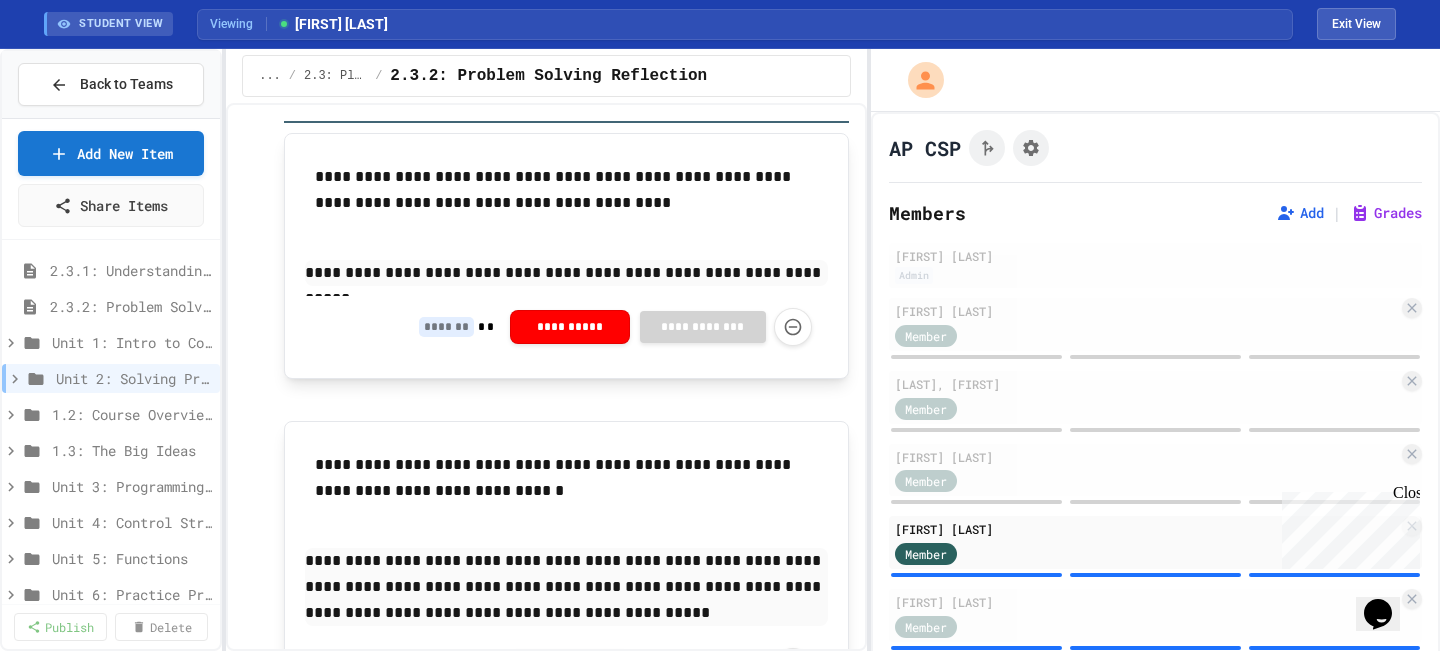 scroll, scrollTop: 367, scrollLeft: 0, axis: vertical 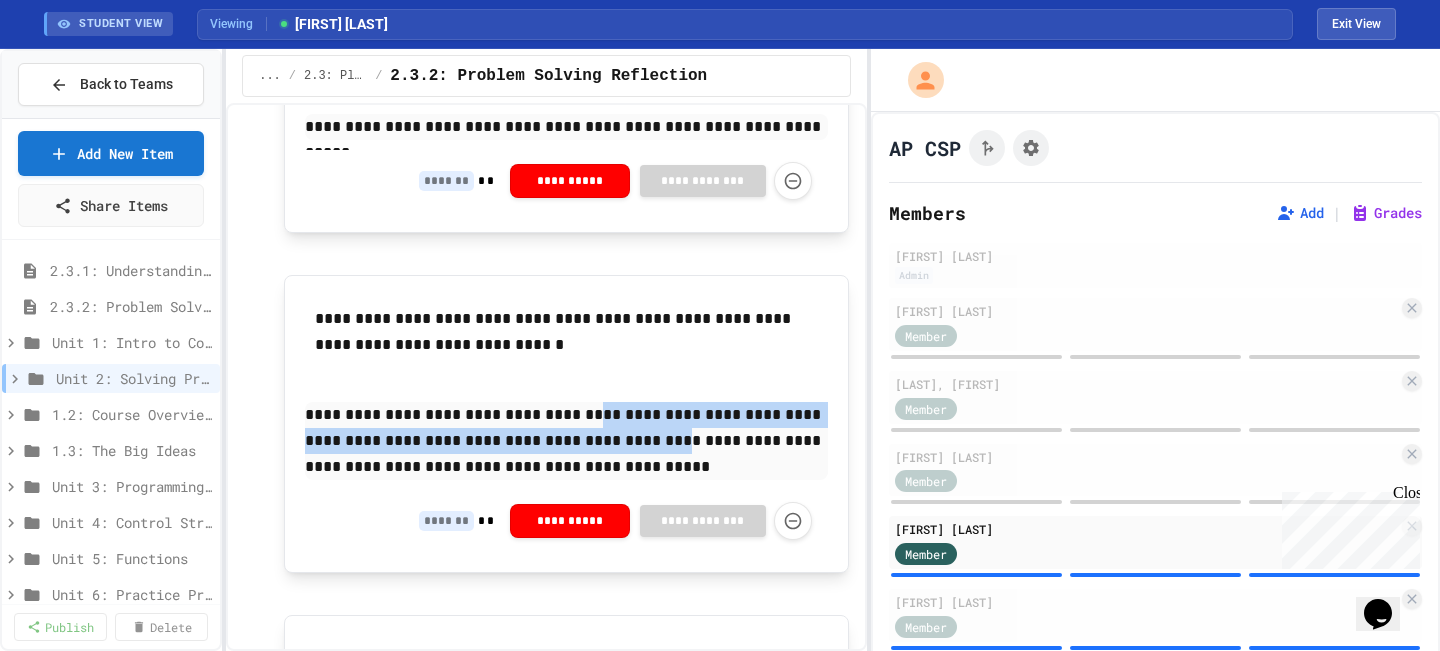 drag, startPoint x: 682, startPoint y: 451, endPoint x: 586, endPoint y: 419, distance: 101.19289 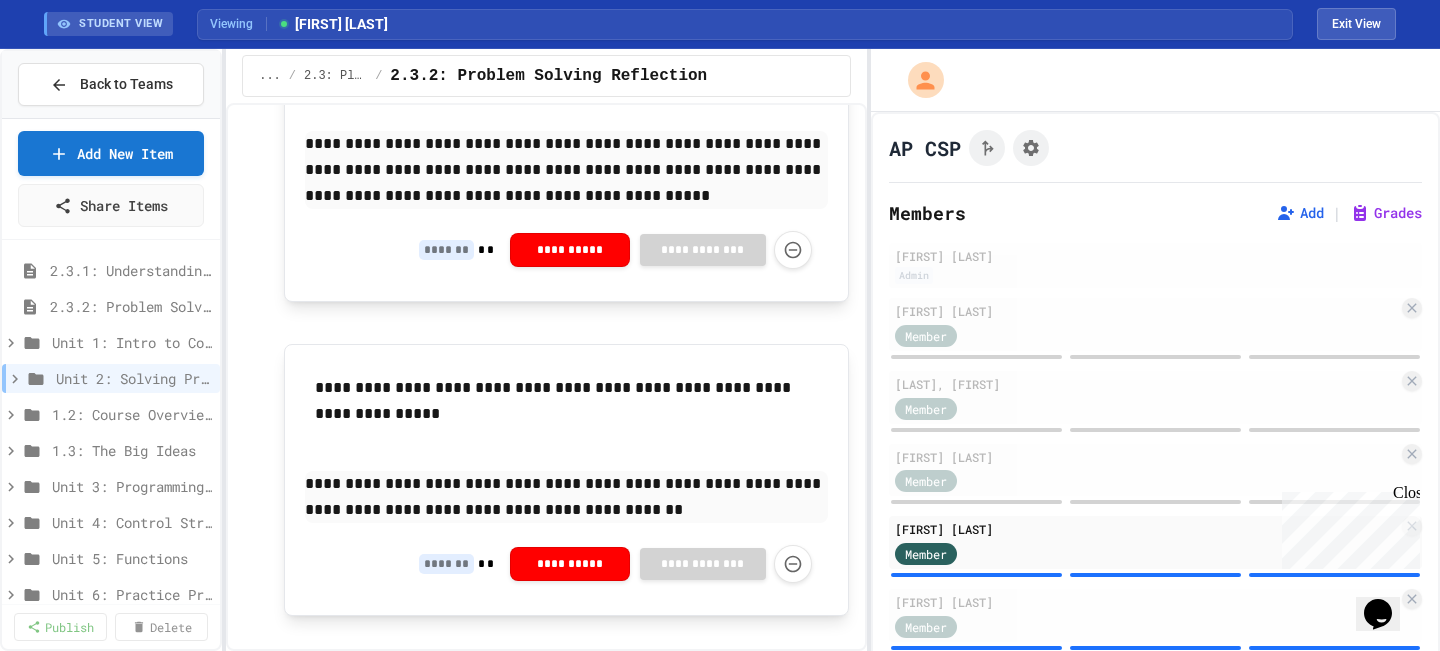 scroll, scrollTop: 675, scrollLeft: 0, axis: vertical 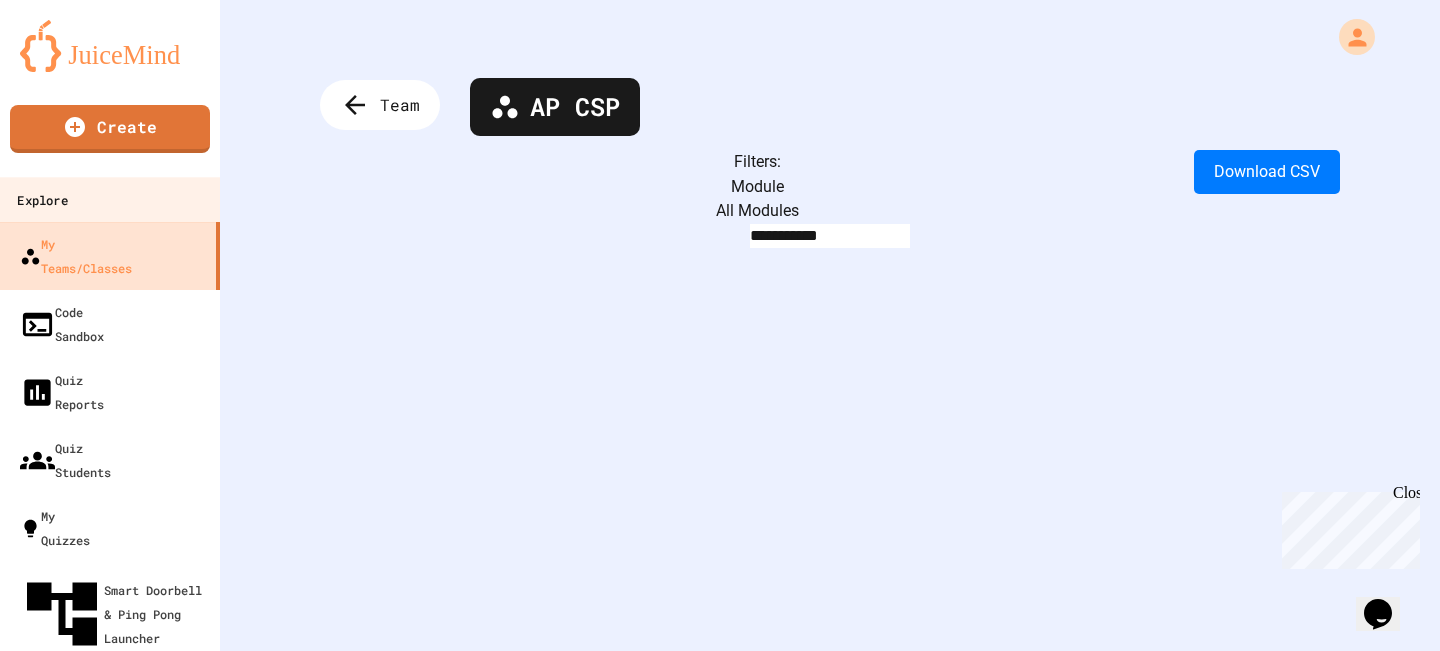click on "Explore" at bounding box center [110, 199] 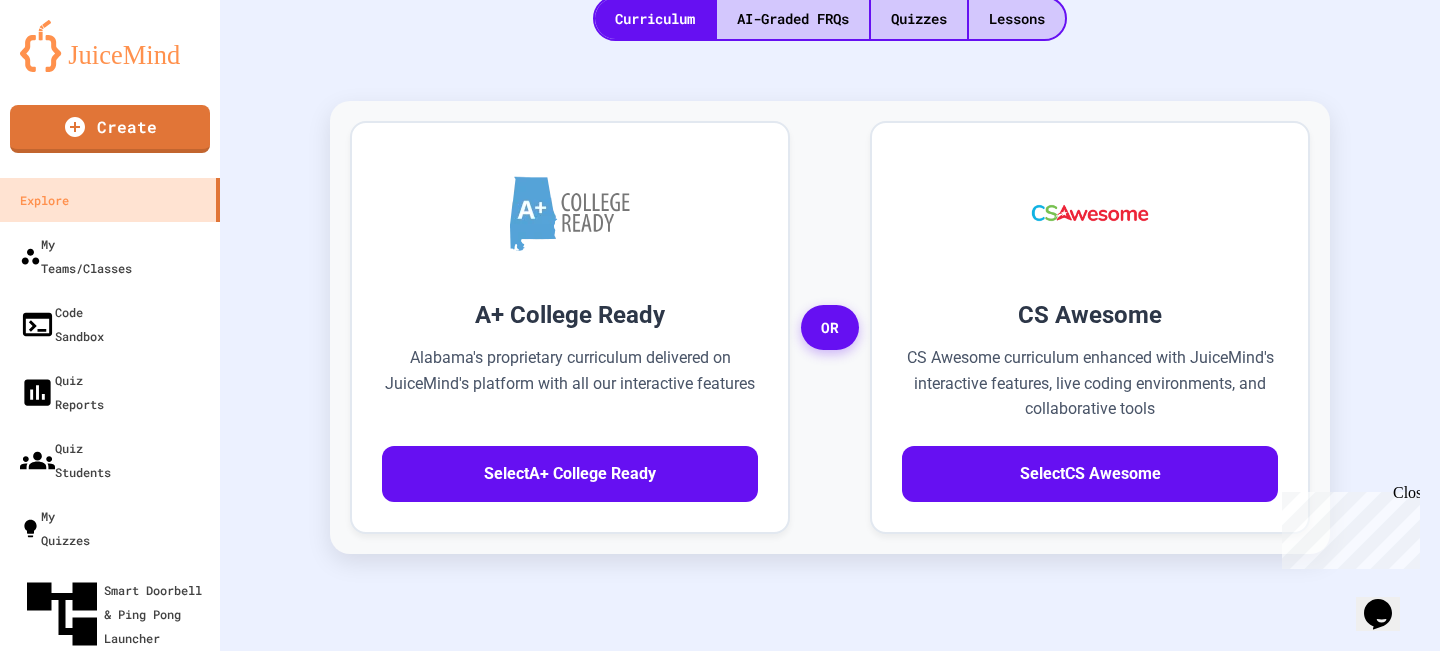 scroll, scrollTop: 516, scrollLeft: 0, axis: vertical 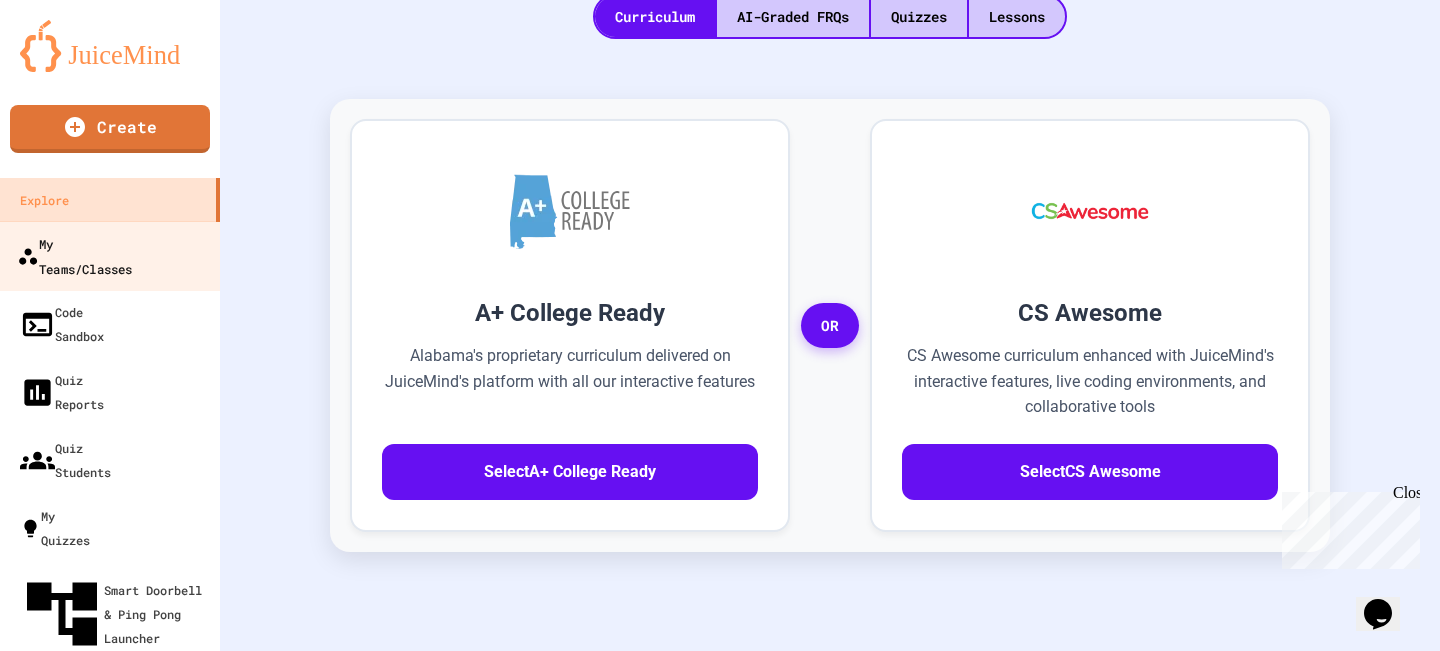 click on "My Teams/Classes" at bounding box center [74, 255] 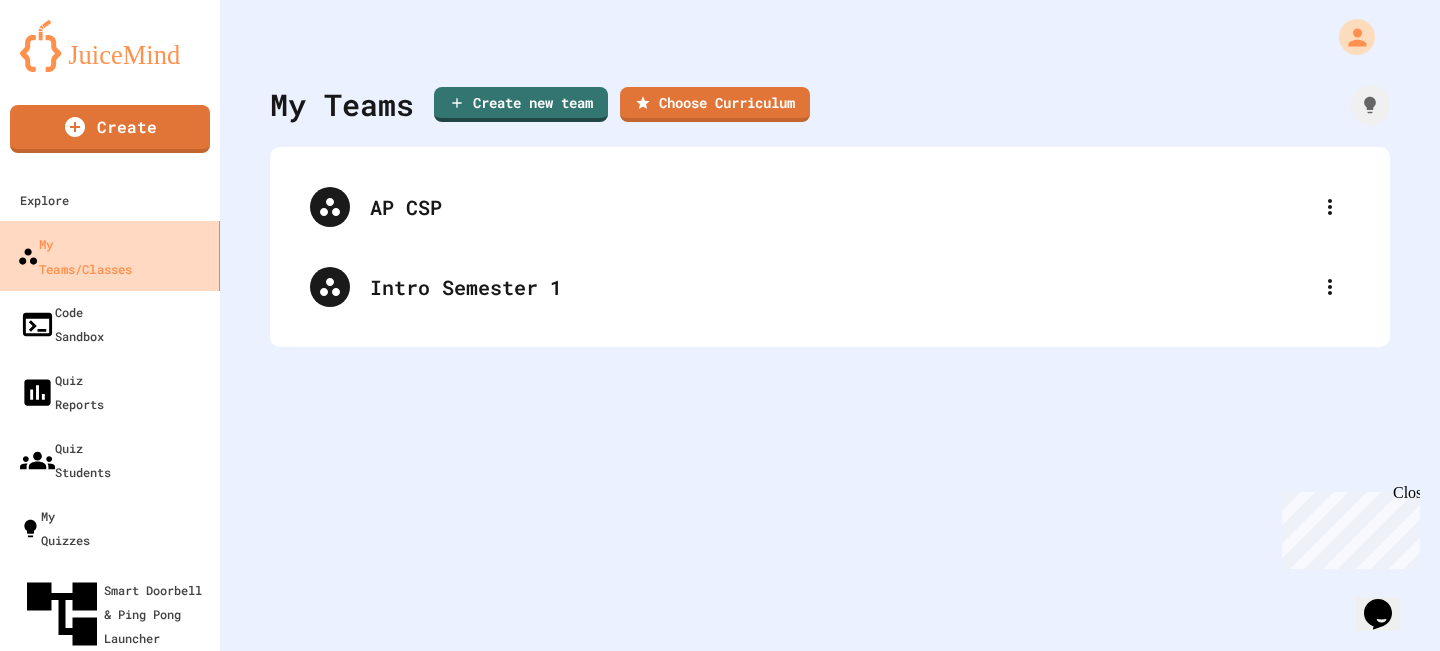 scroll, scrollTop: 0, scrollLeft: 0, axis: both 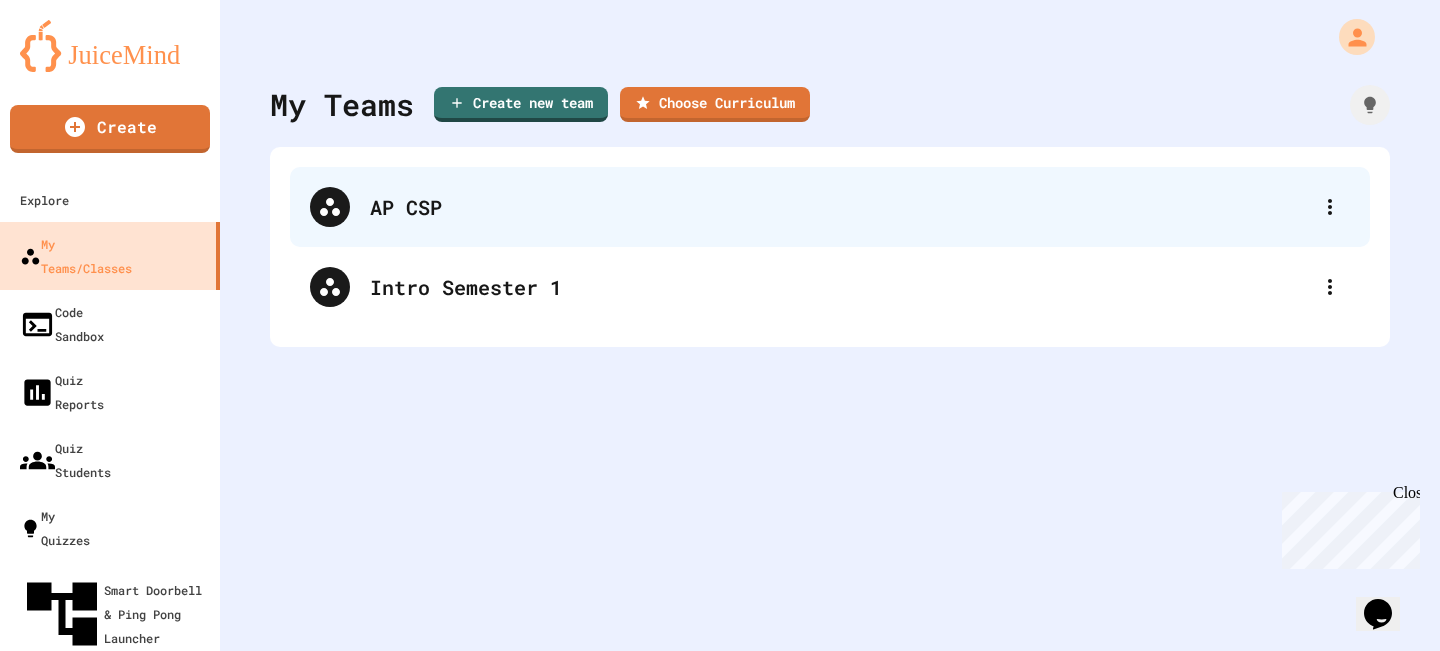 click on "AP CSP" at bounding box center [840, 207] 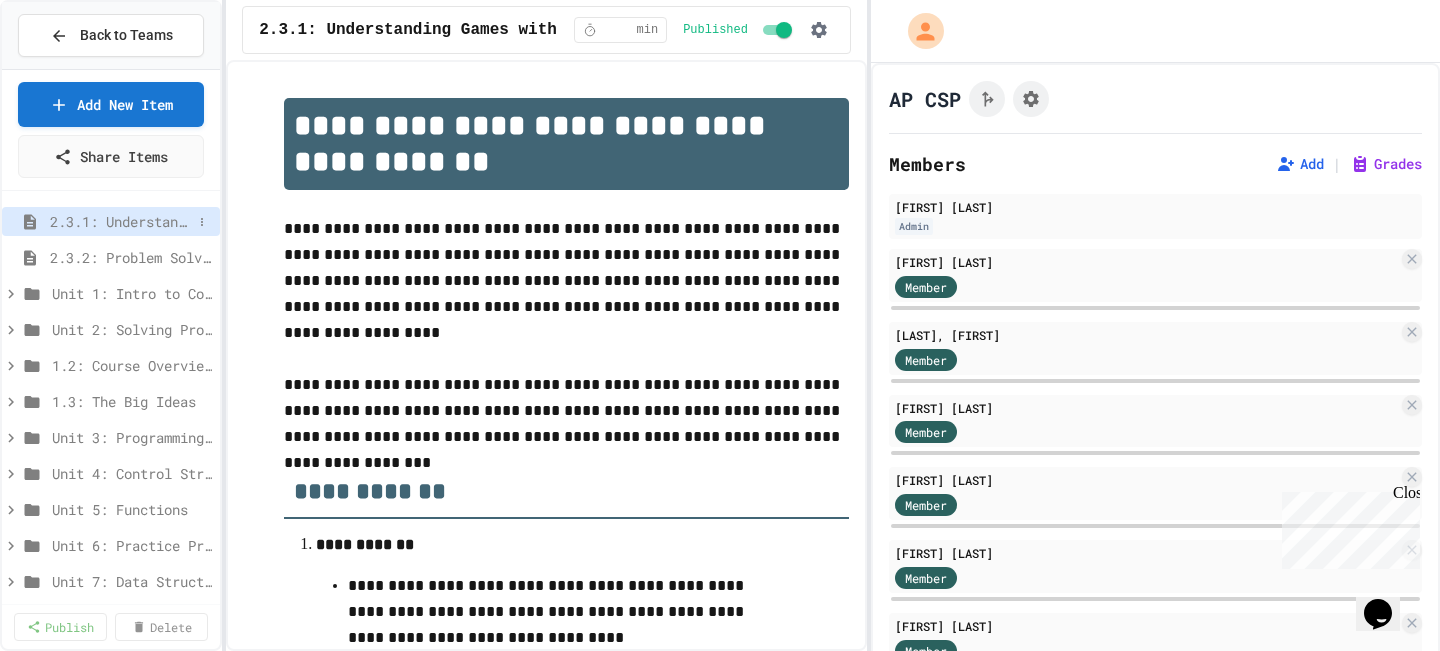 click on "2.3.1: Understanding Games with Flowcharts" at bounding box center (121, 221) 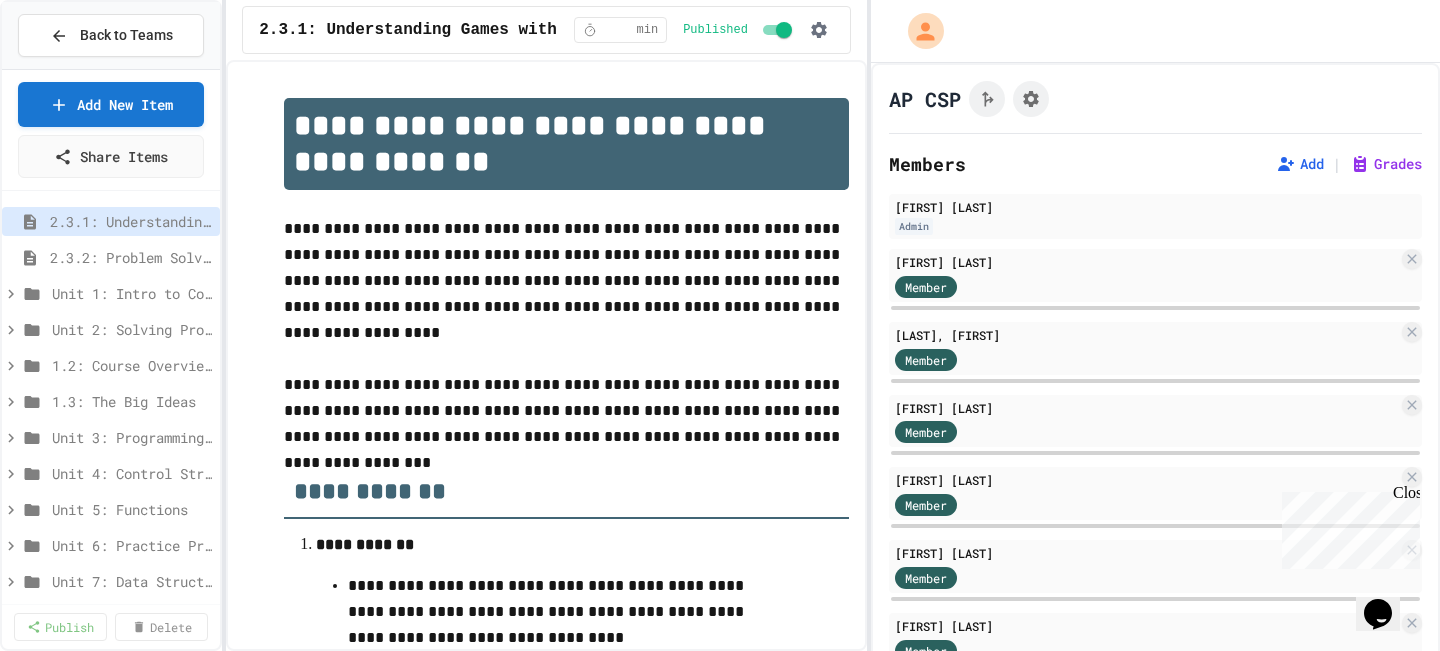 click on "2.3.2: Problem Solving Reflection" at bounding box center (111, 261) 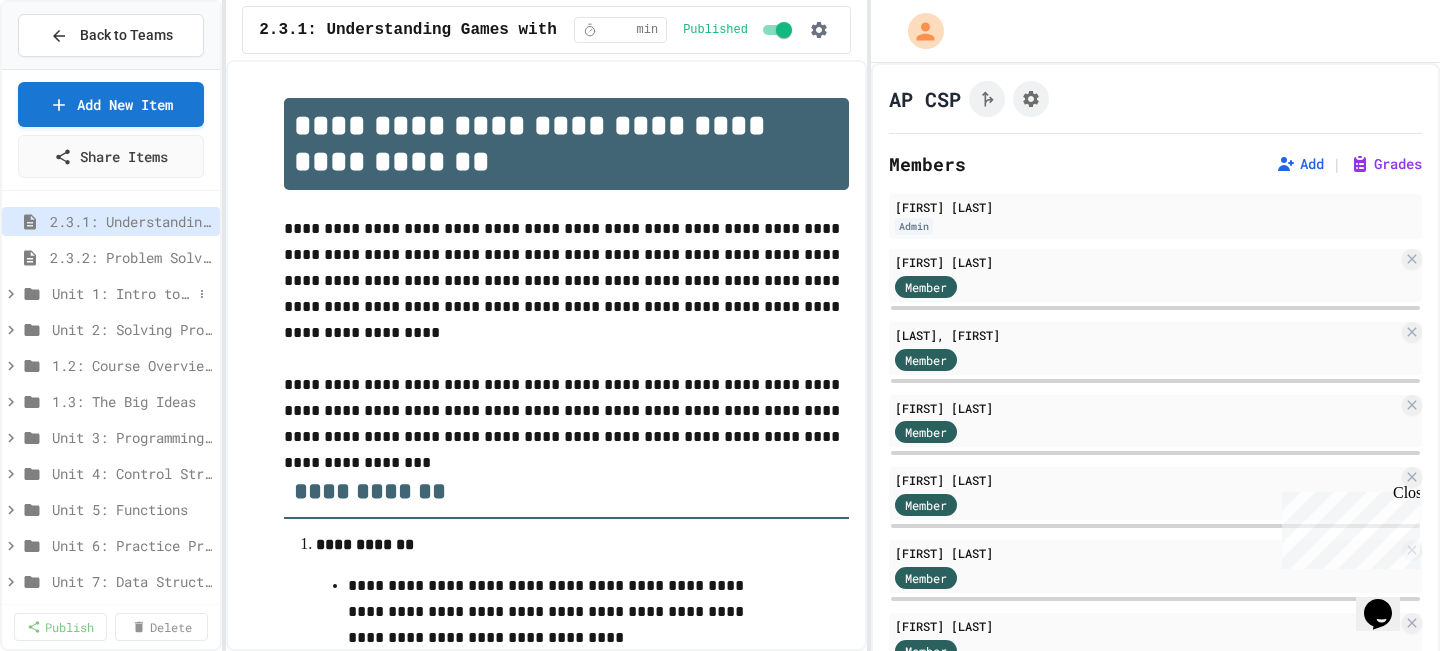 click on "Unit 1: Intro to Computer Science" at bounding box center (122, 293) 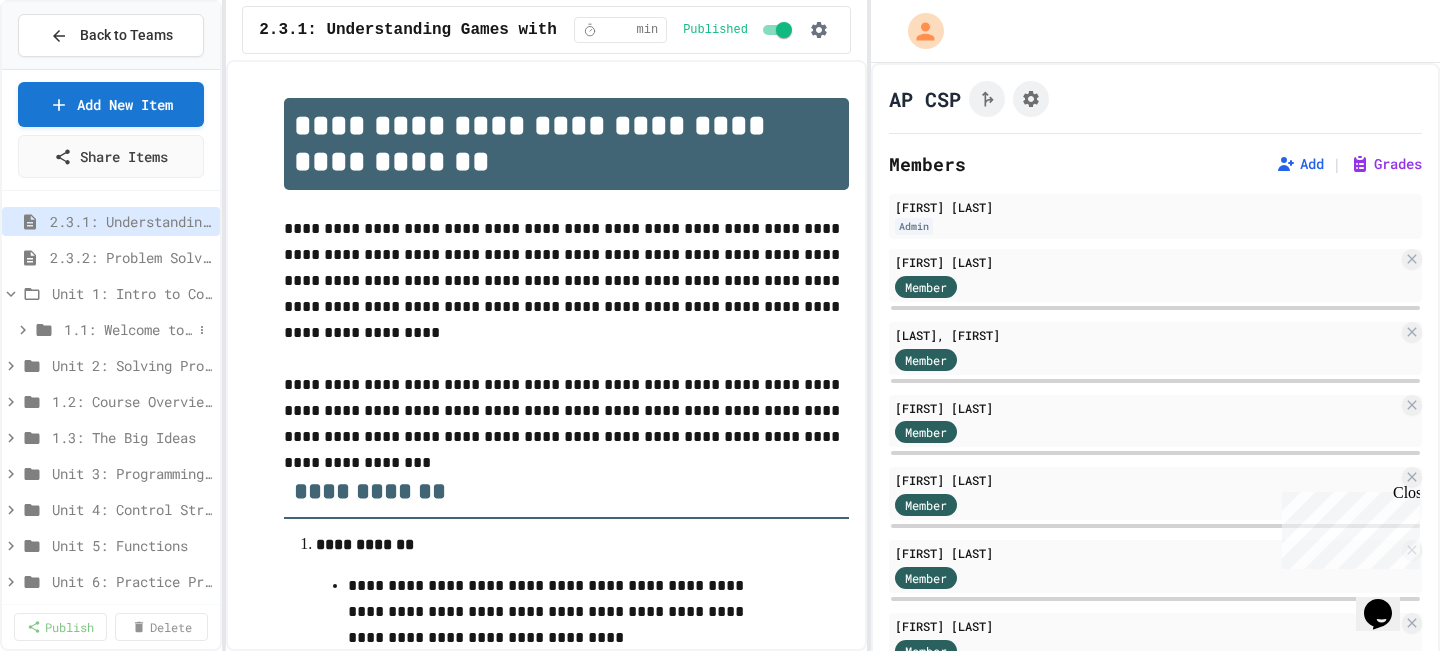click on "1.1: Welcome to Computer Science" at bounding box center [128, 329] 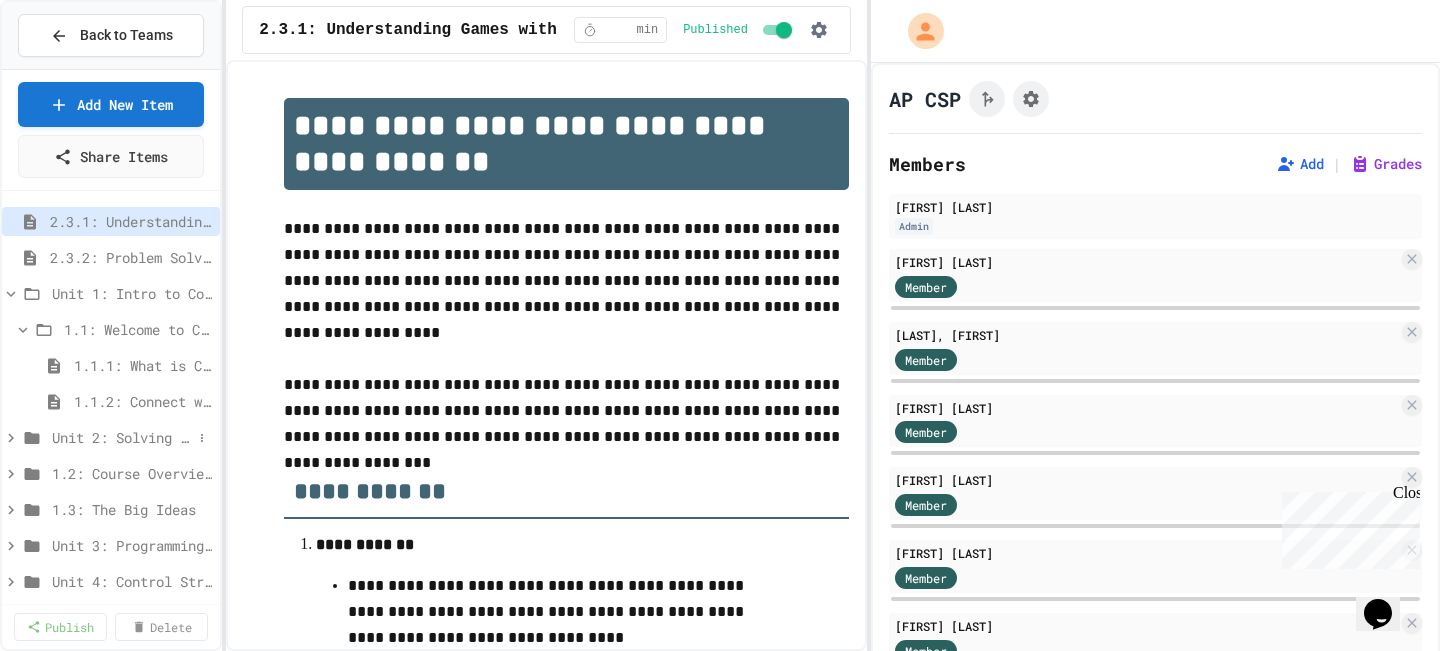click on "Unit 2: Solving Problems in Computer Science" at bounding box center (122, 437) 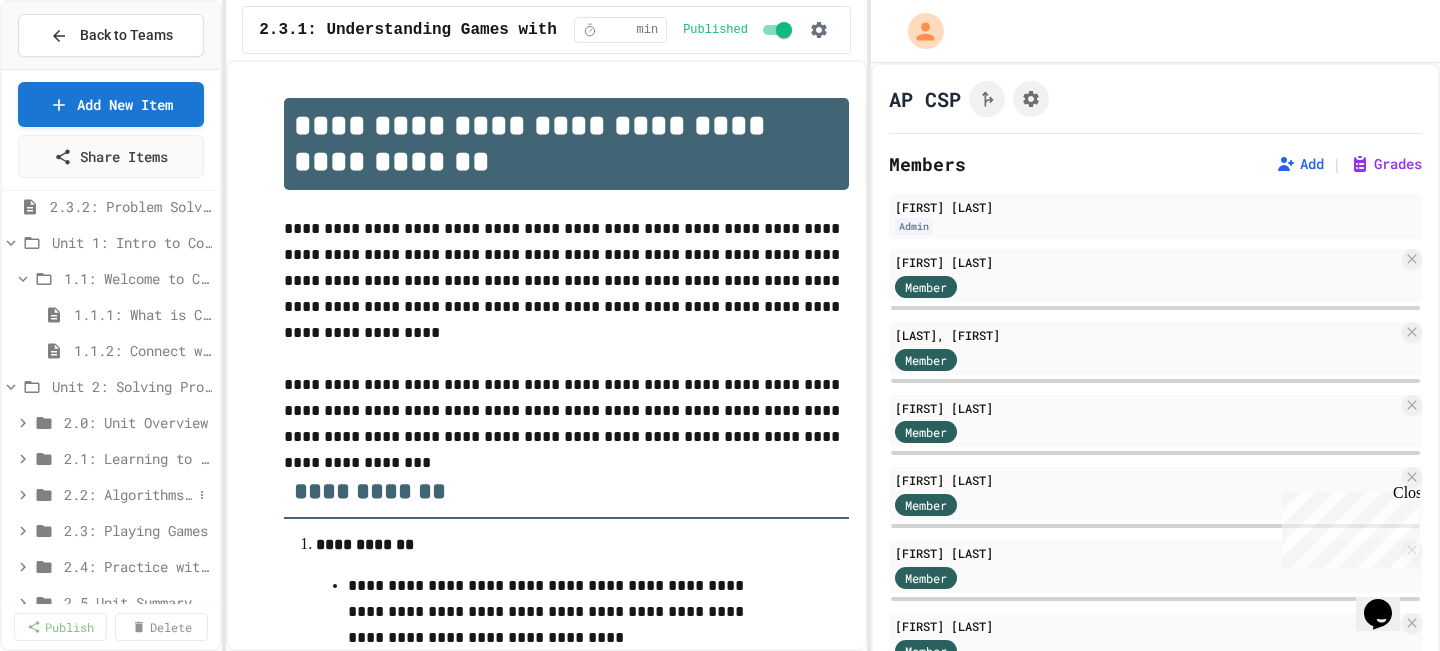 scroll, scrollTop: 0, scrollLeft: 0, axis: both 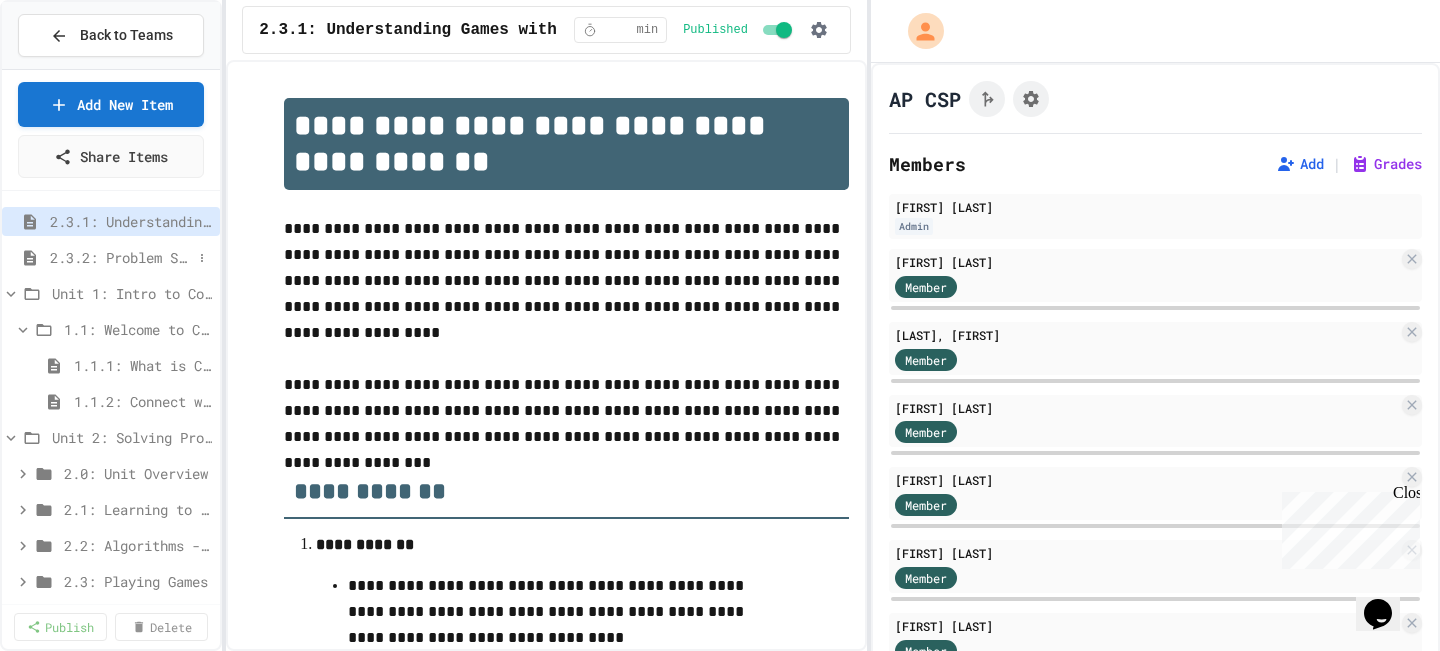 click on "2.3.2: Problem Solving Reflection" at bounding box center [121, 257] 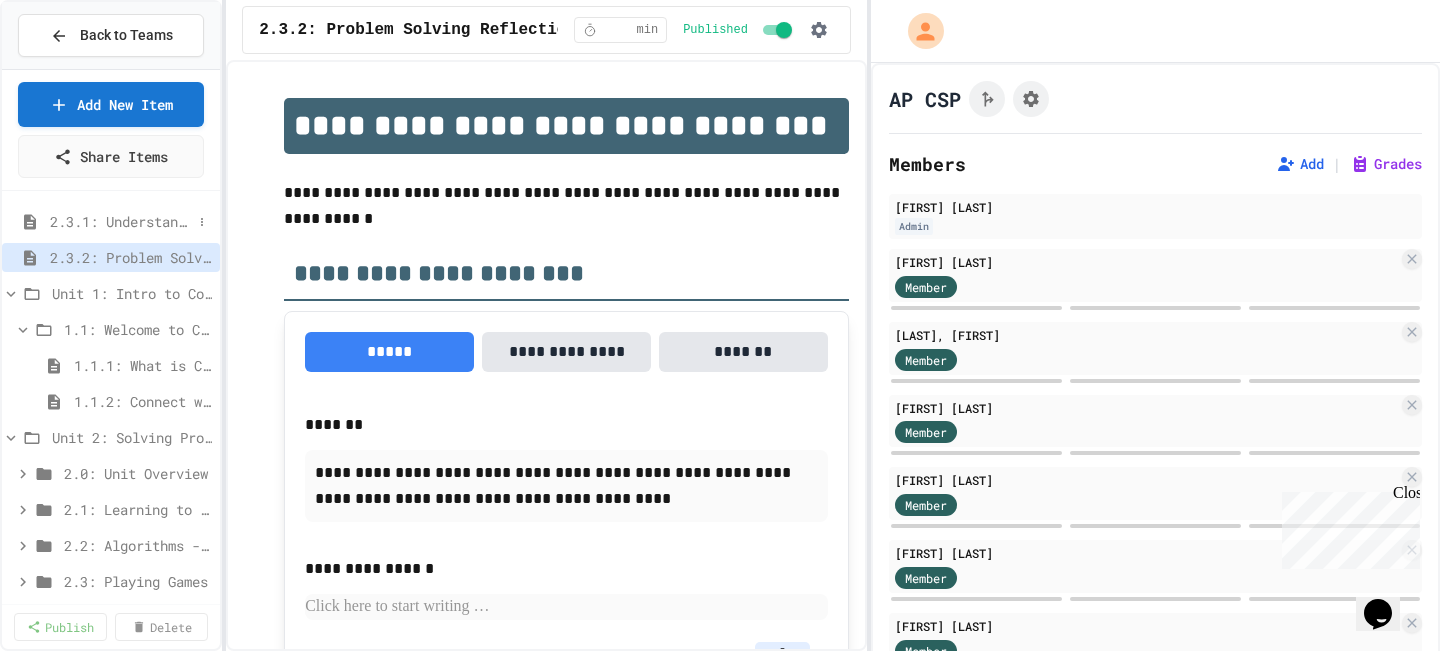 click on "2.3.1: Understanding Games with Flowcharts" at bounding box center [111, 221] 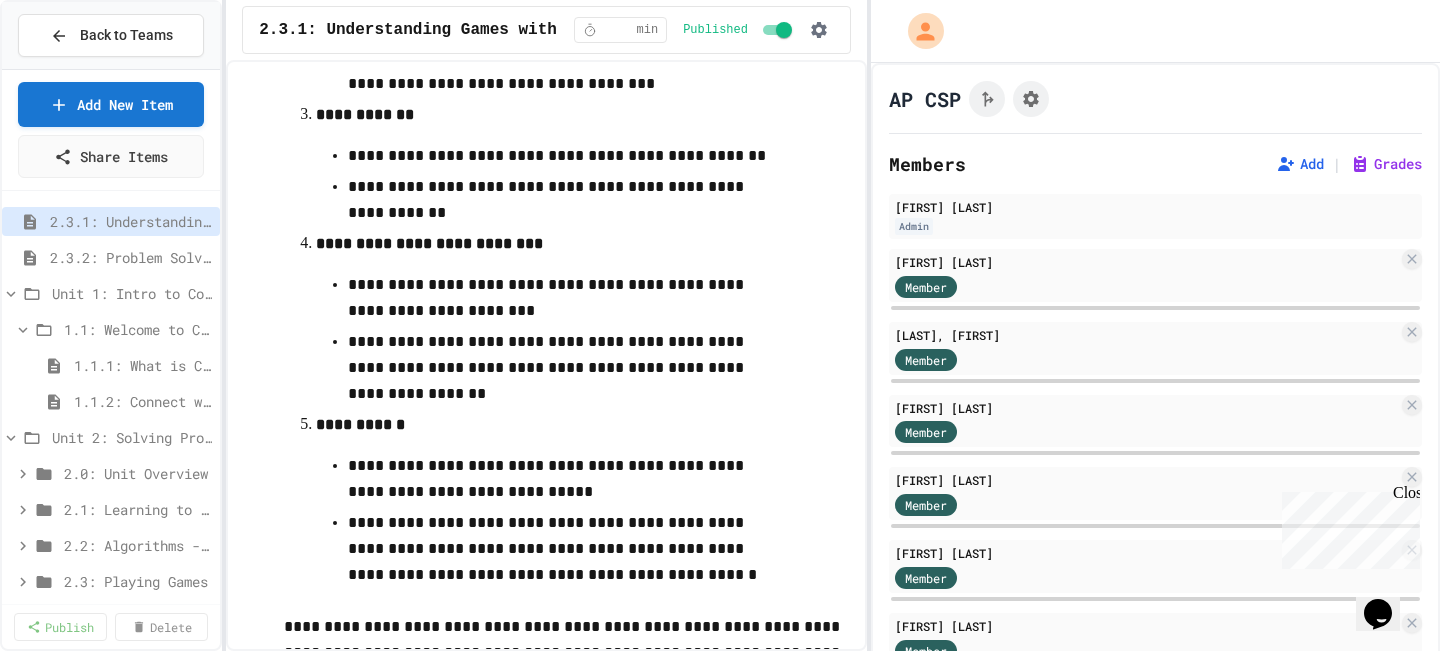 scroll, scrollTop: 921, scrollLeft: 0, axis: vertical 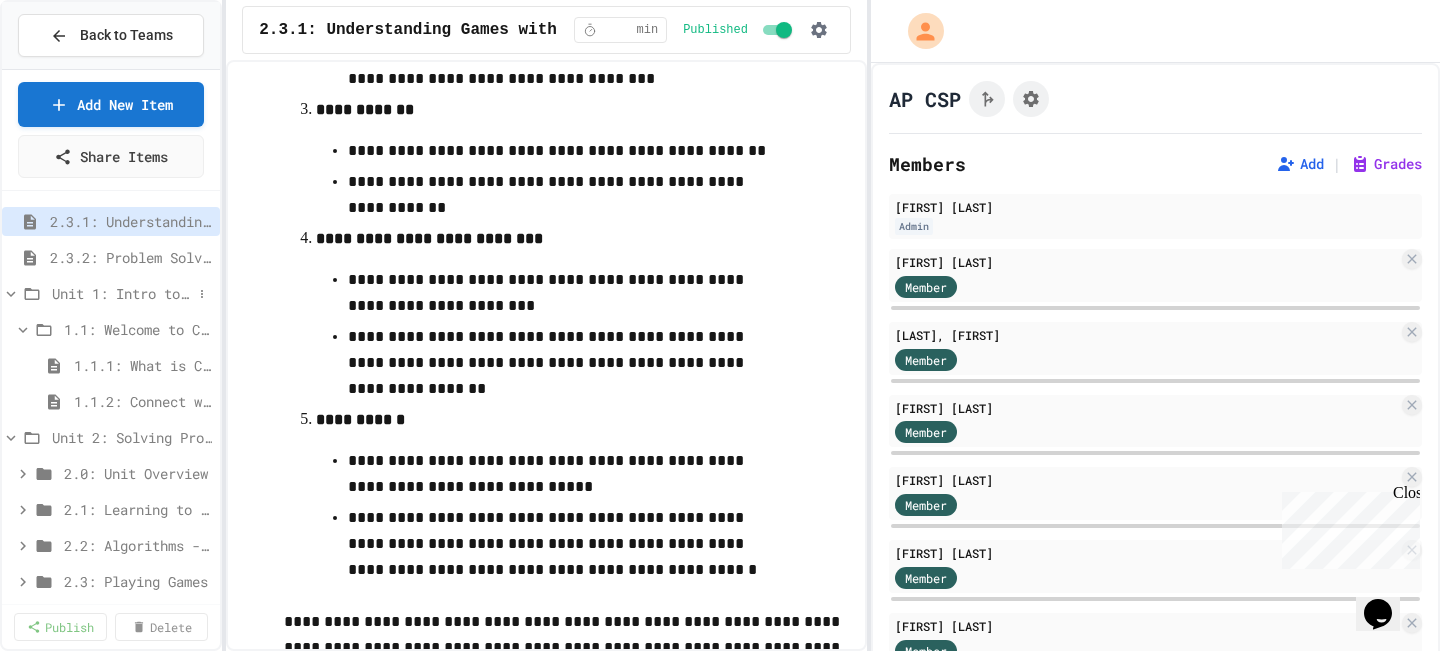 click 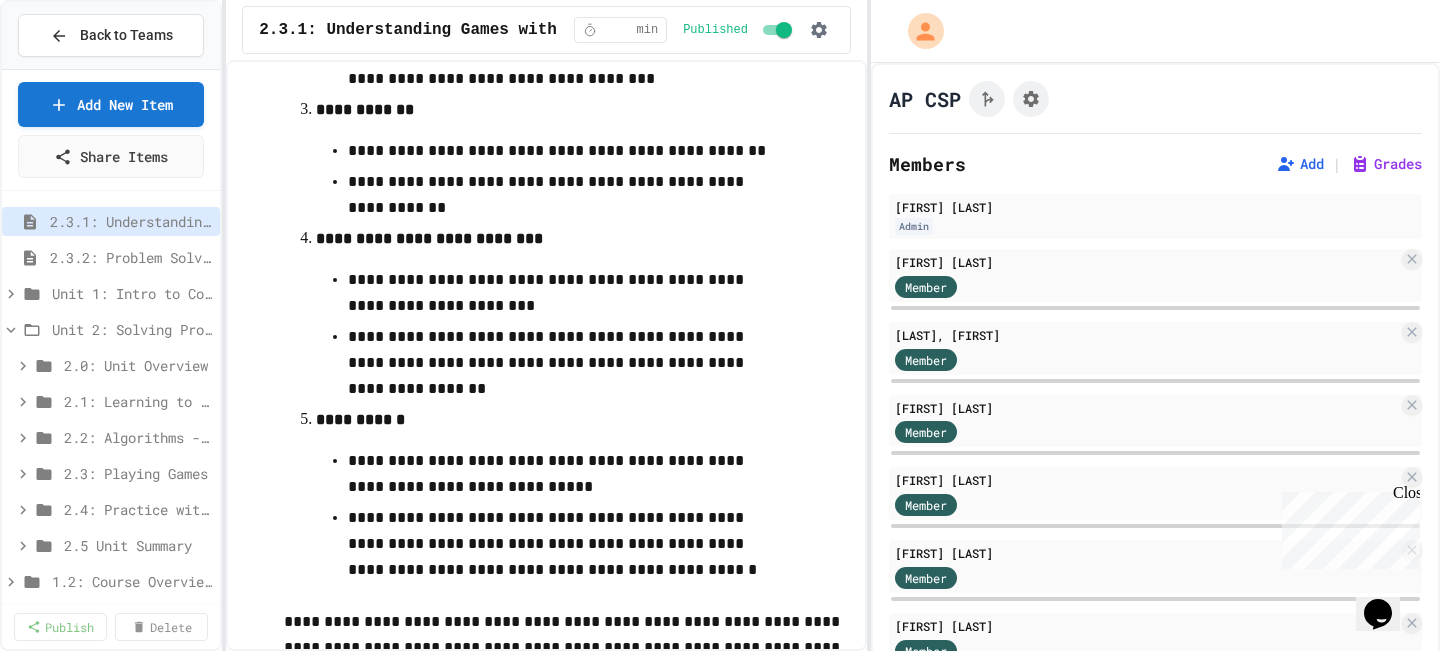 click 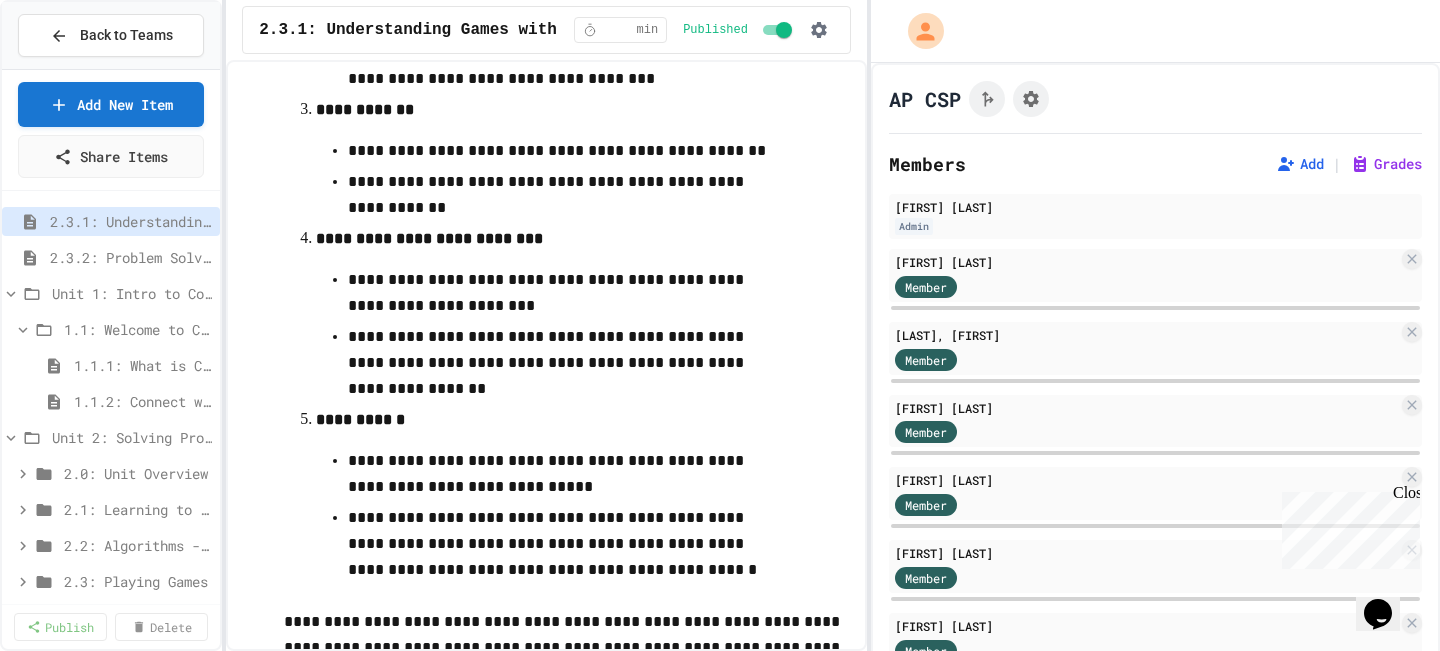 click 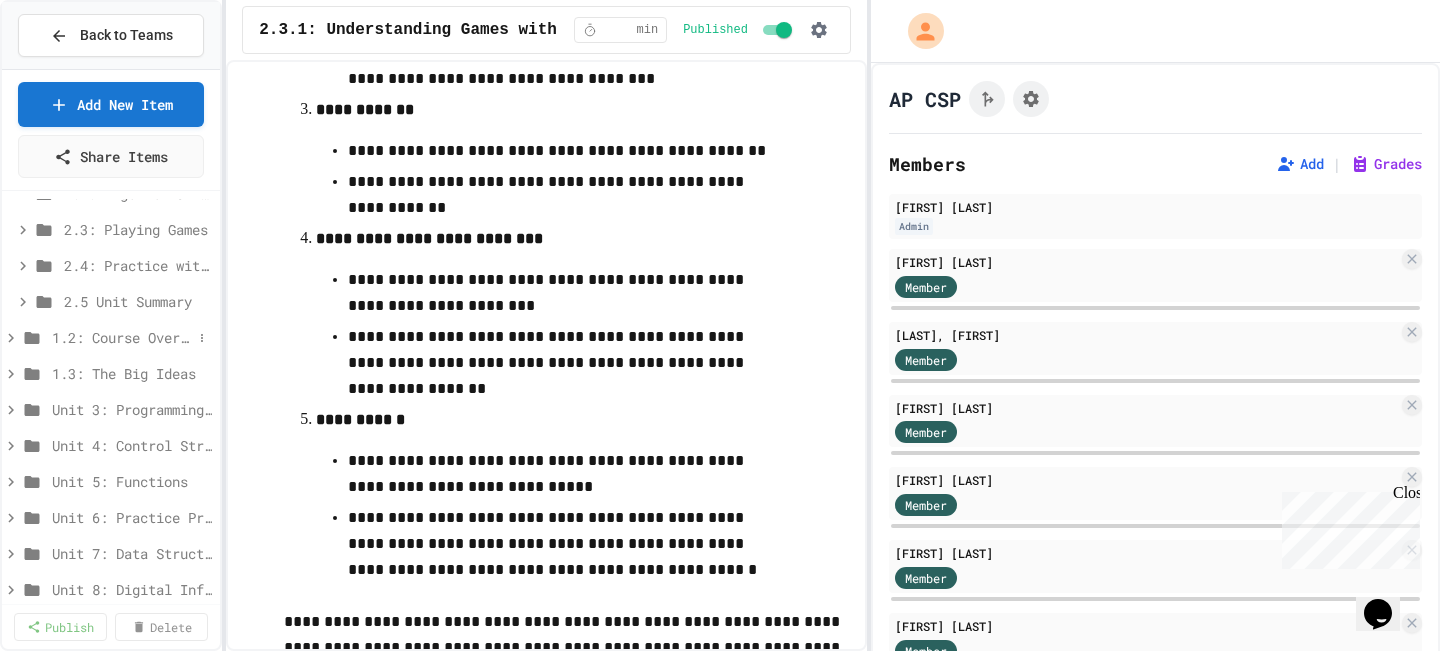 scroll, scrollTop: 243, scrollLeft: 0, axis: vertical 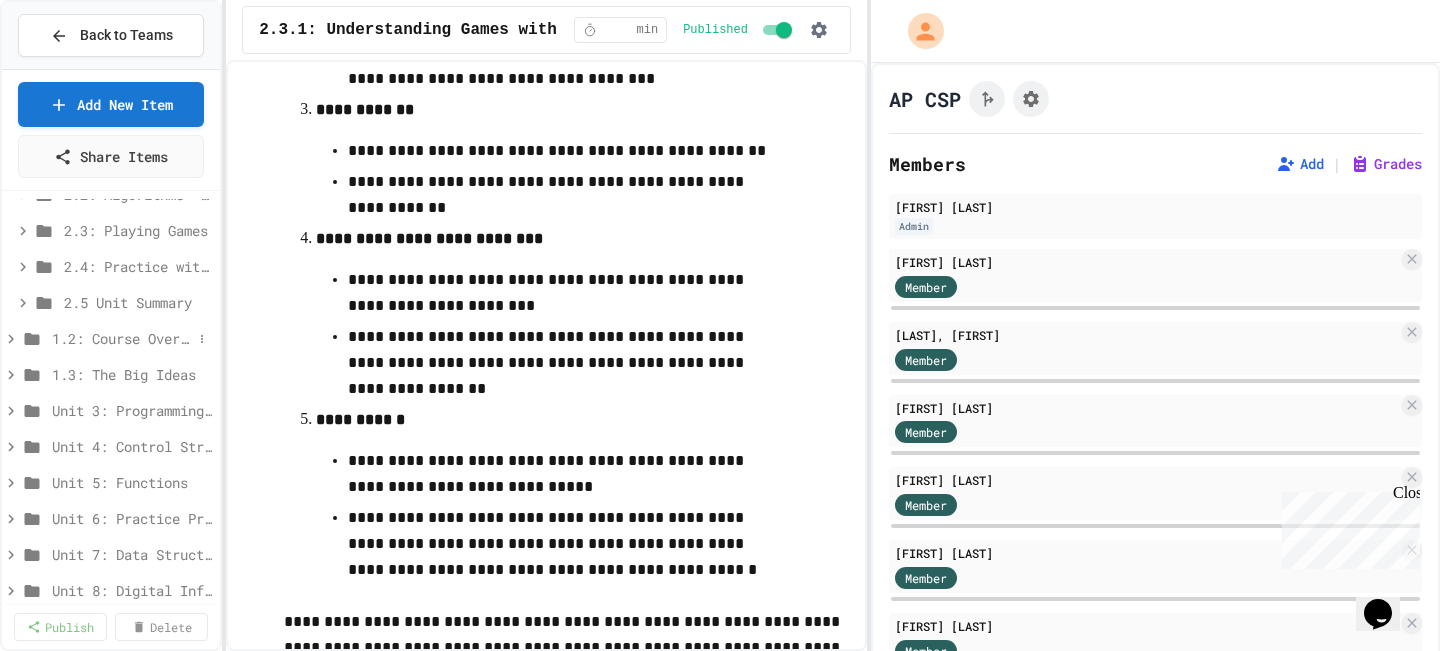 click on "1.2: Course Overview and the AP Exam" at bounding box center (122, 338) 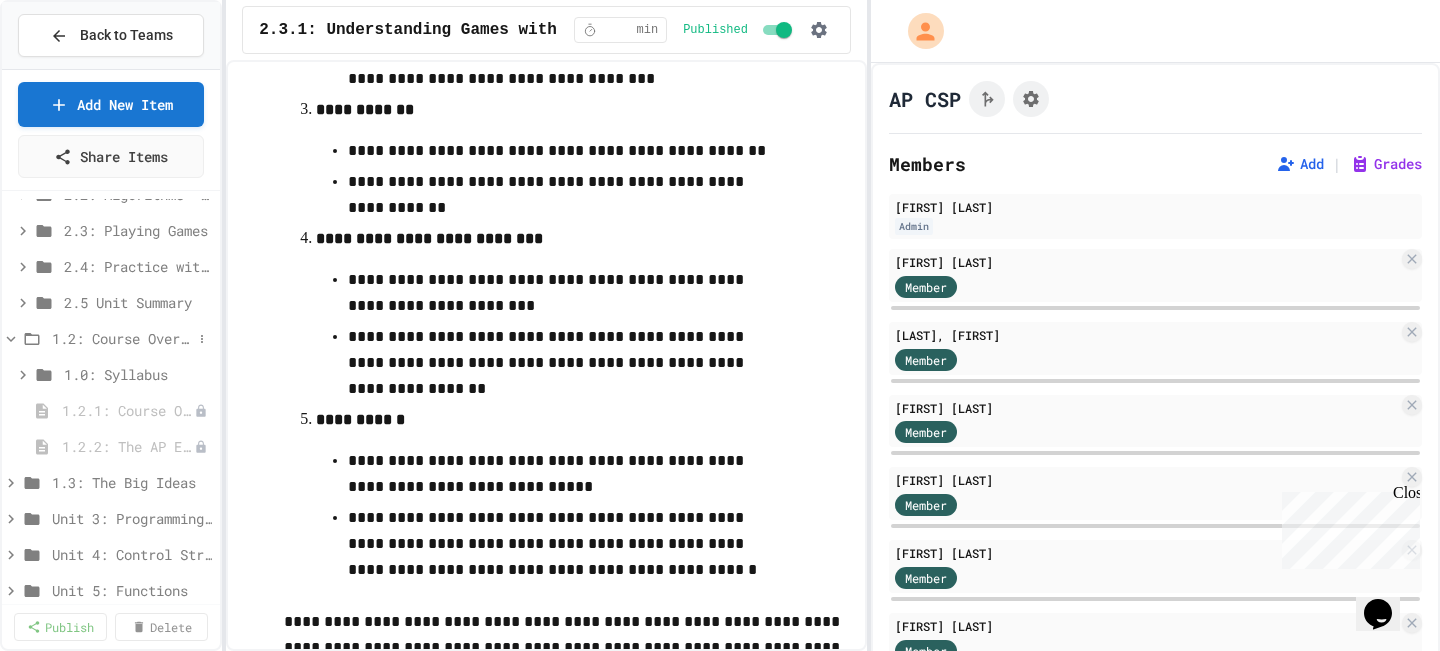 click 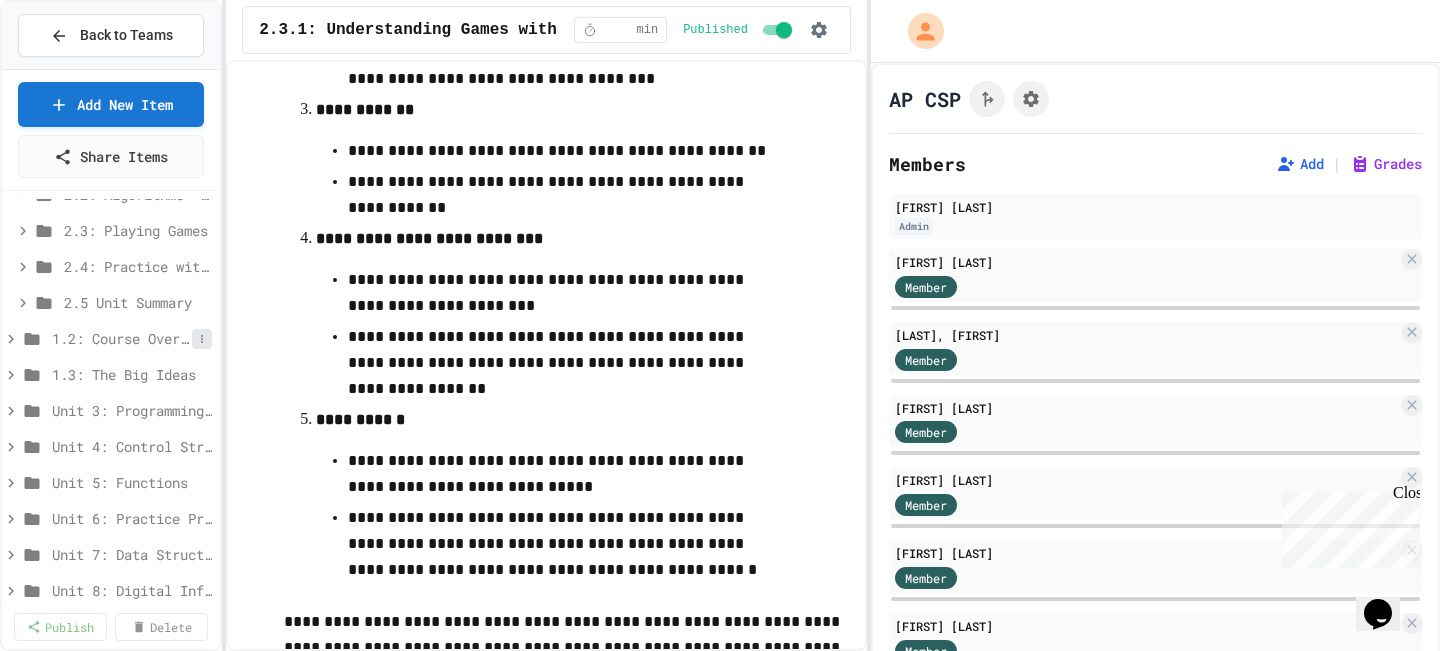 click 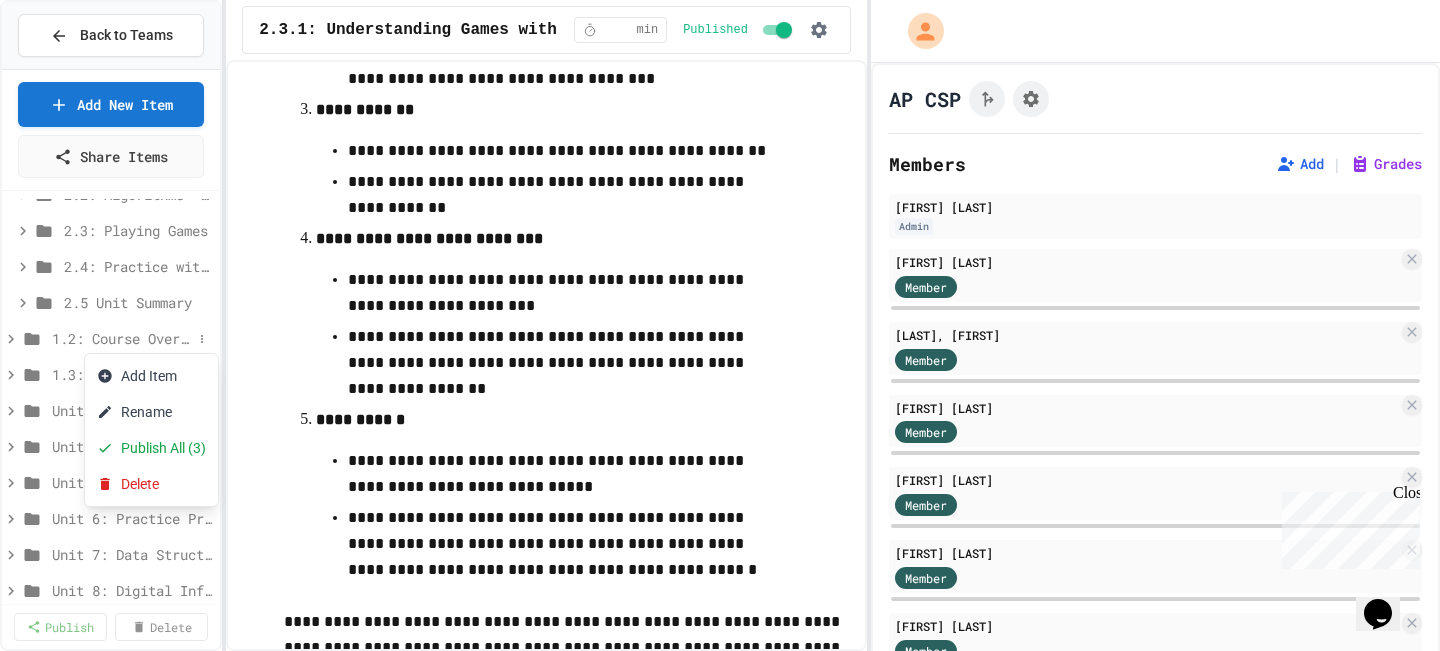 click at bounding box center [720, 325] 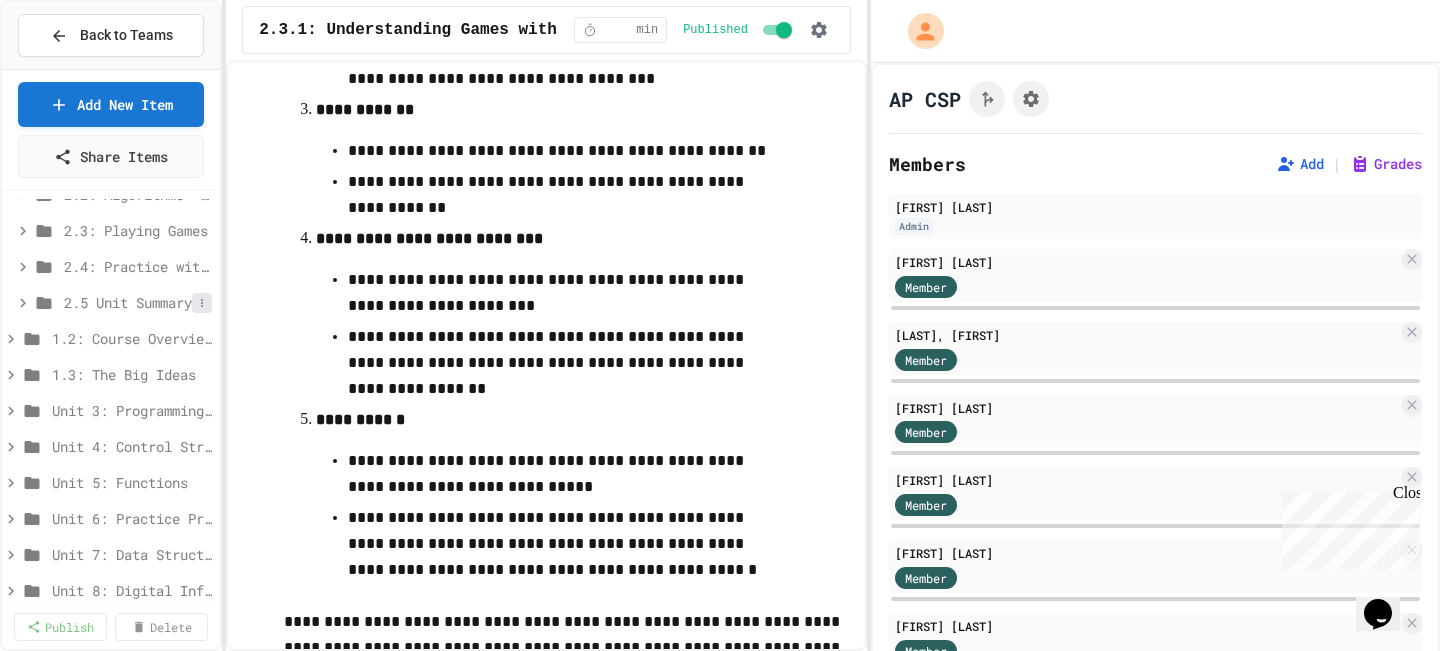 click 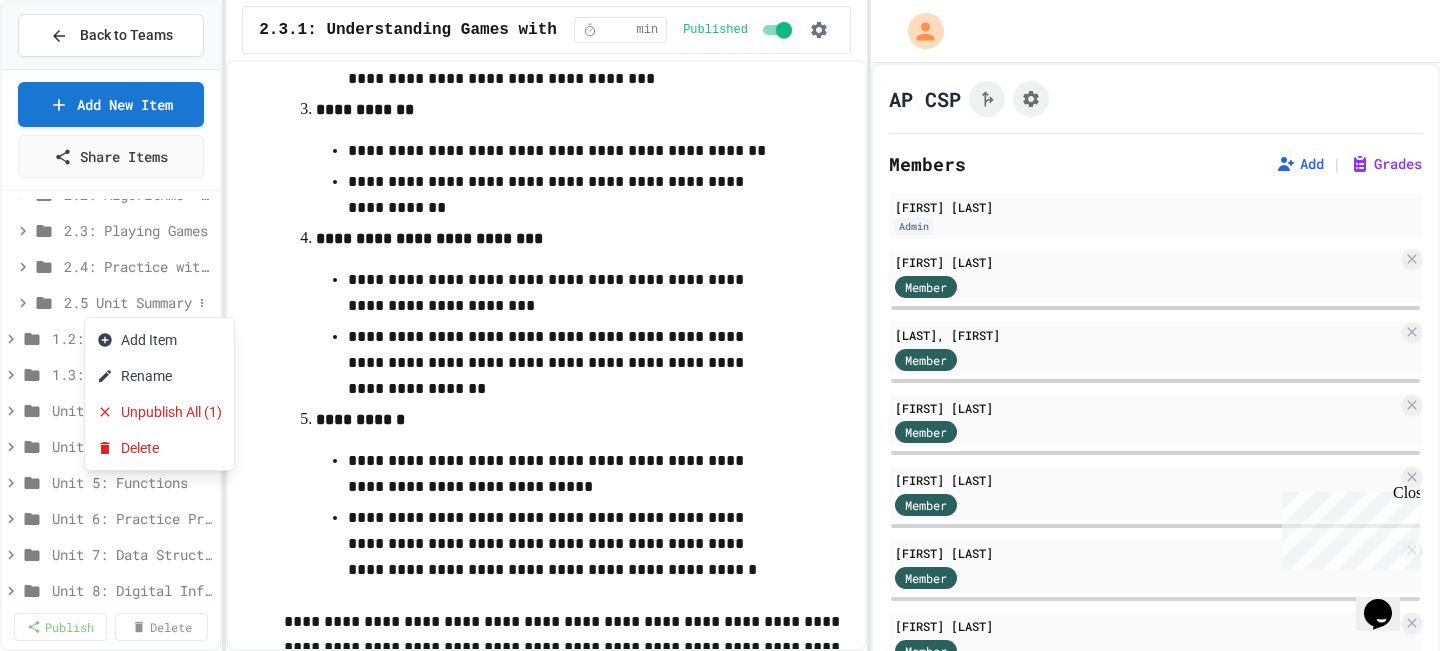 click at bounding box center (720, 325) 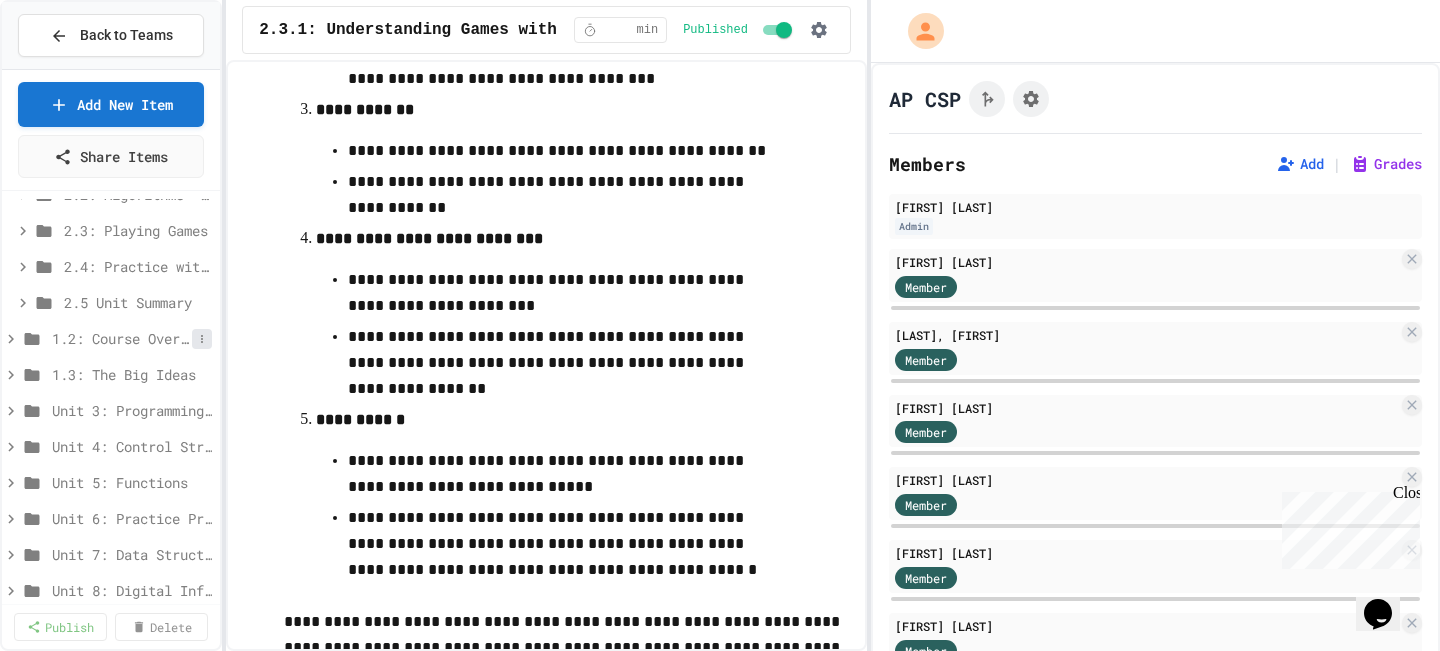 click 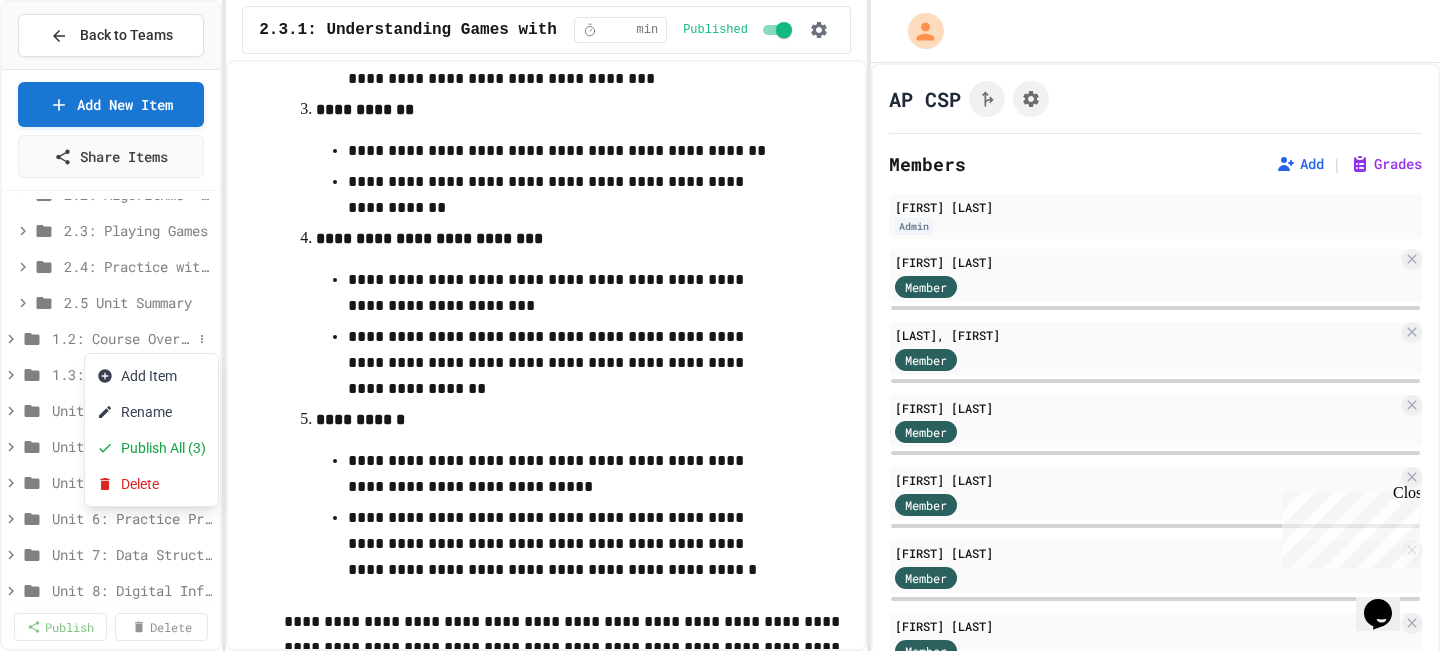 click at bounding box center [720, 325] 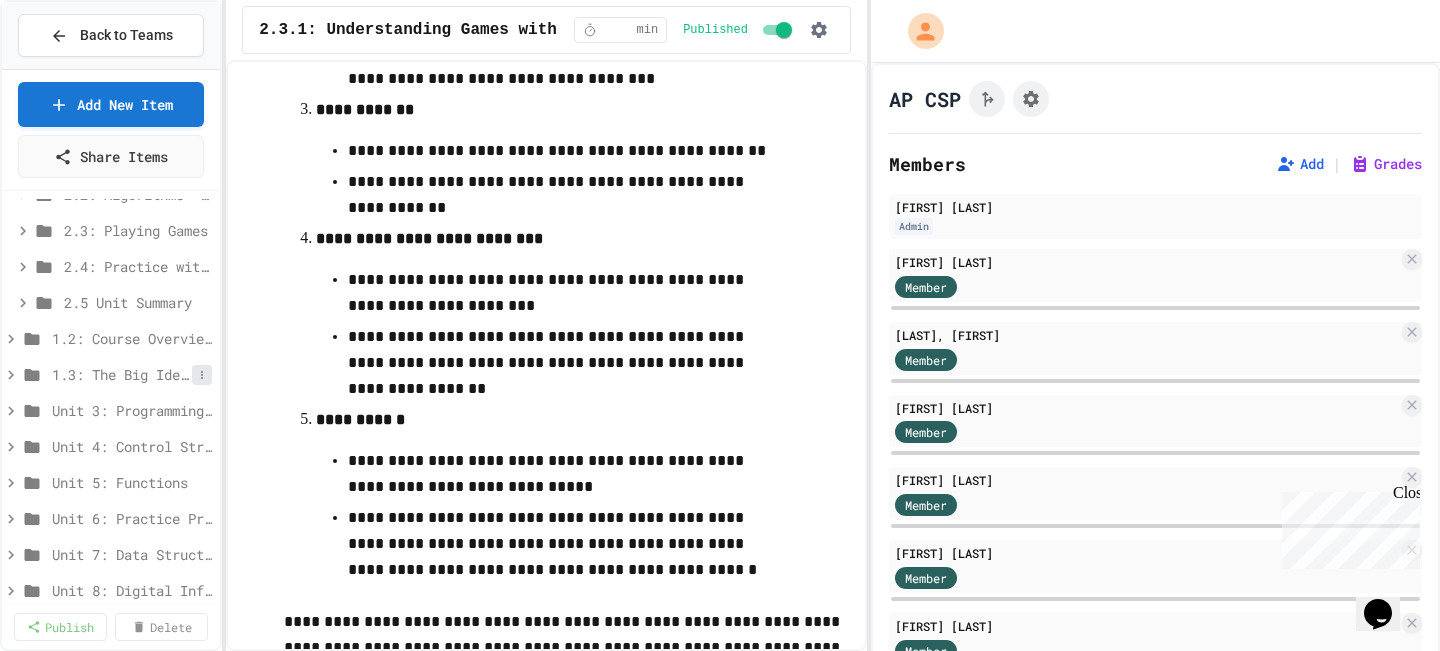click 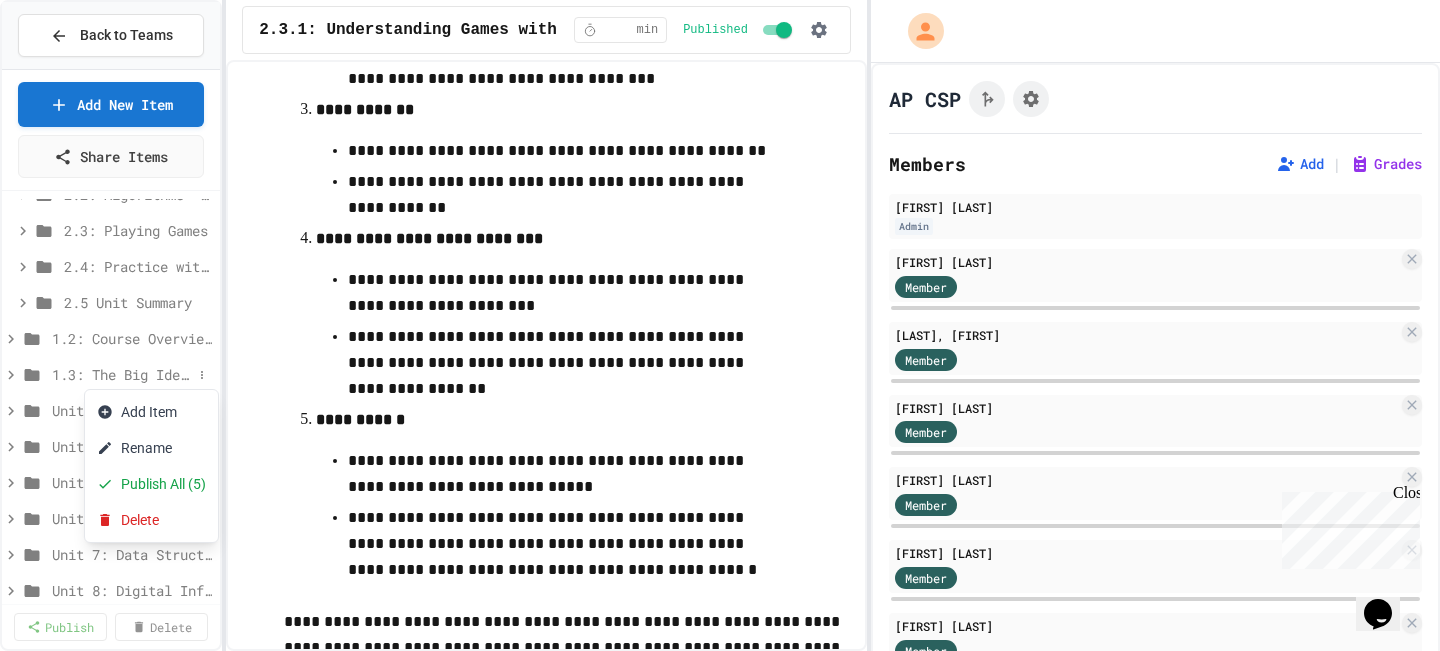 click at bounding box center [720, 325] 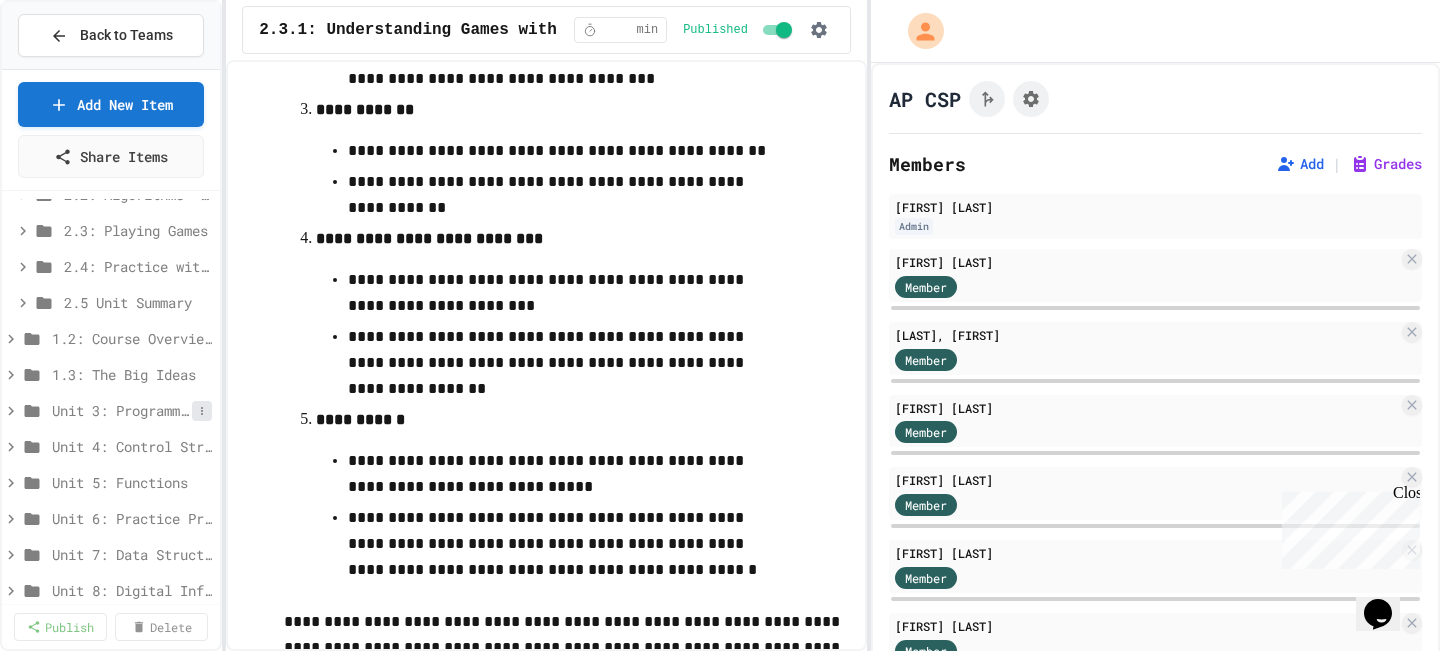 click 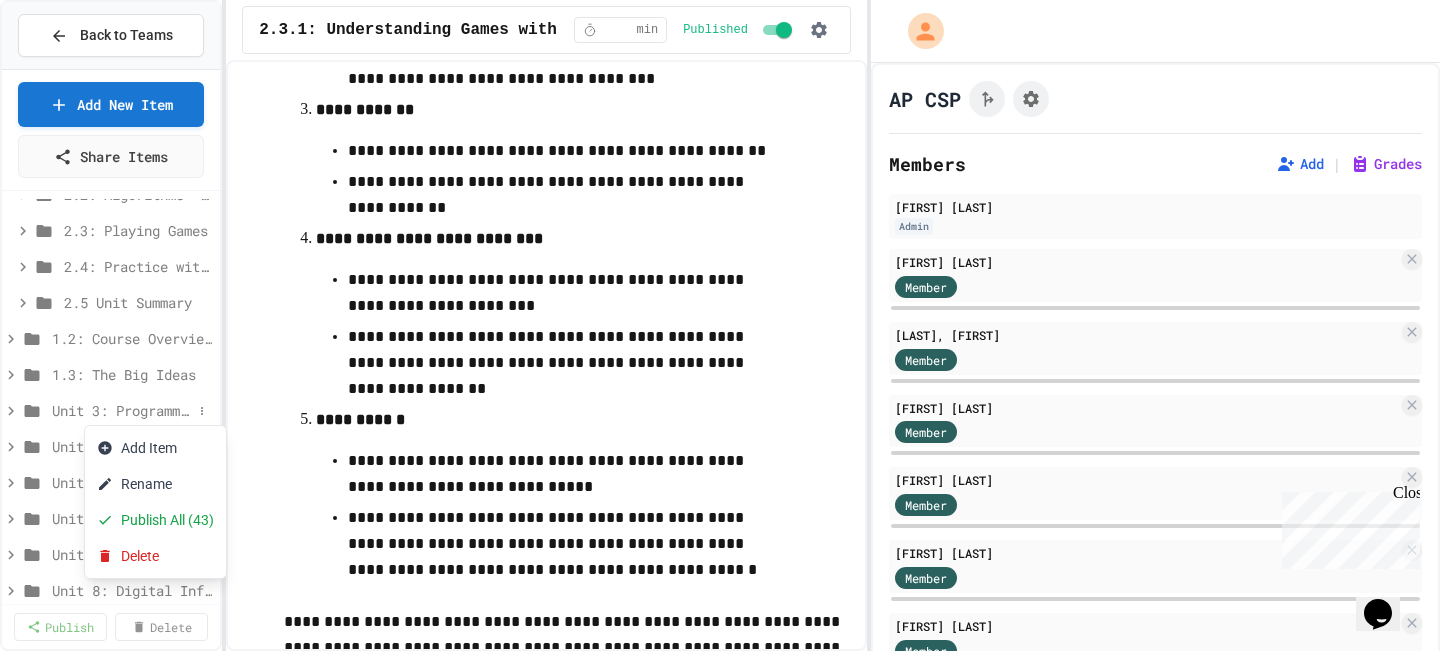 click at bounding box center (720, 325) 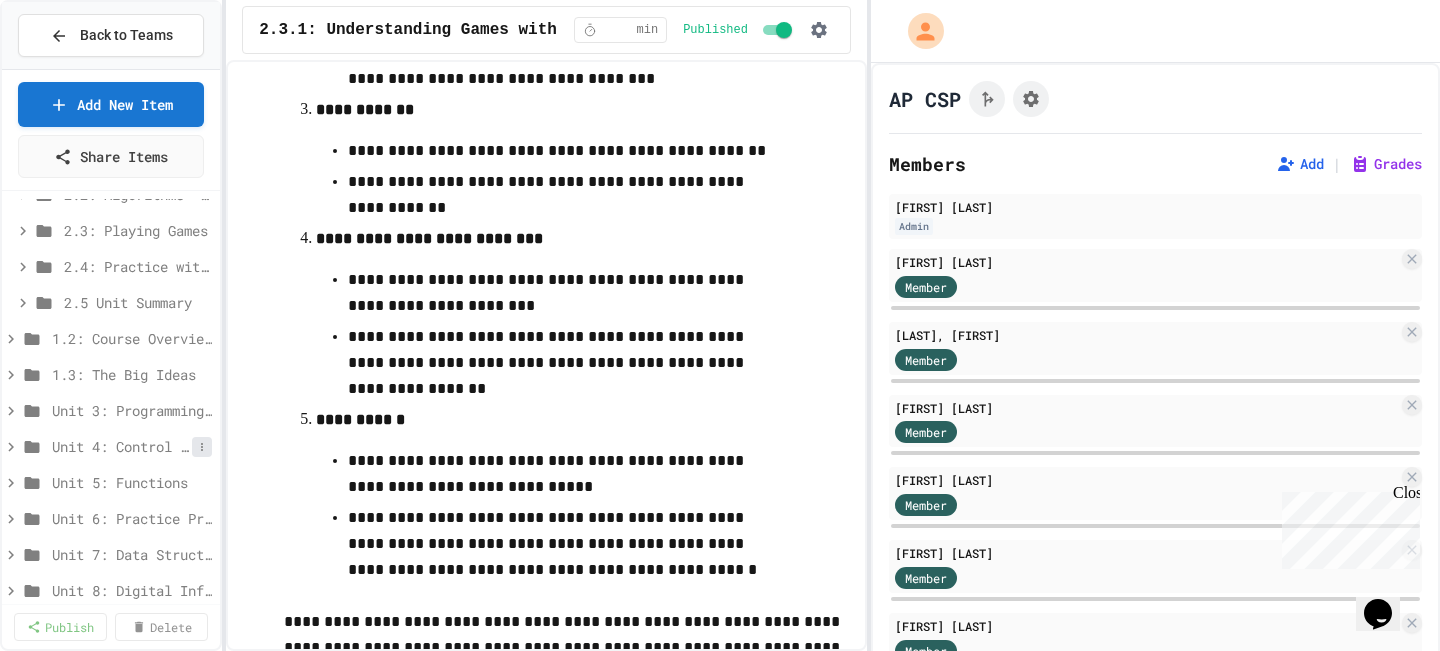 click 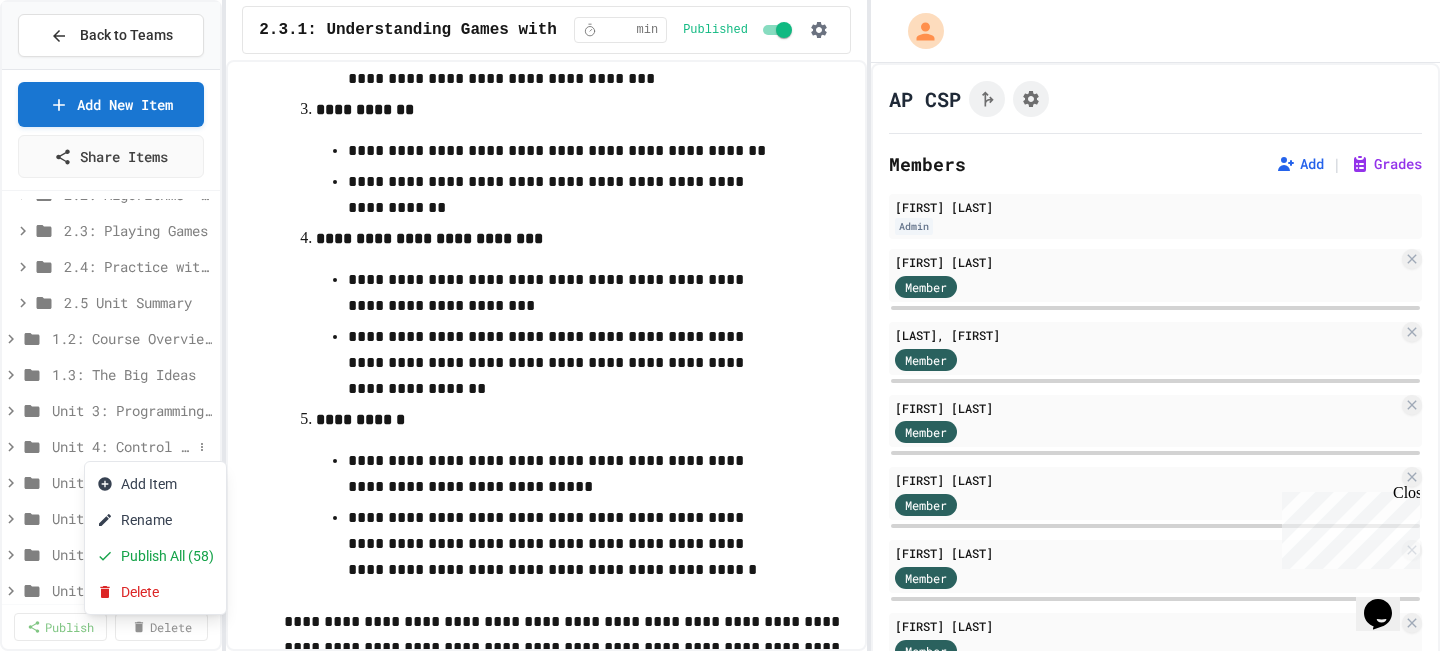 click at bounding box center (720, 325) 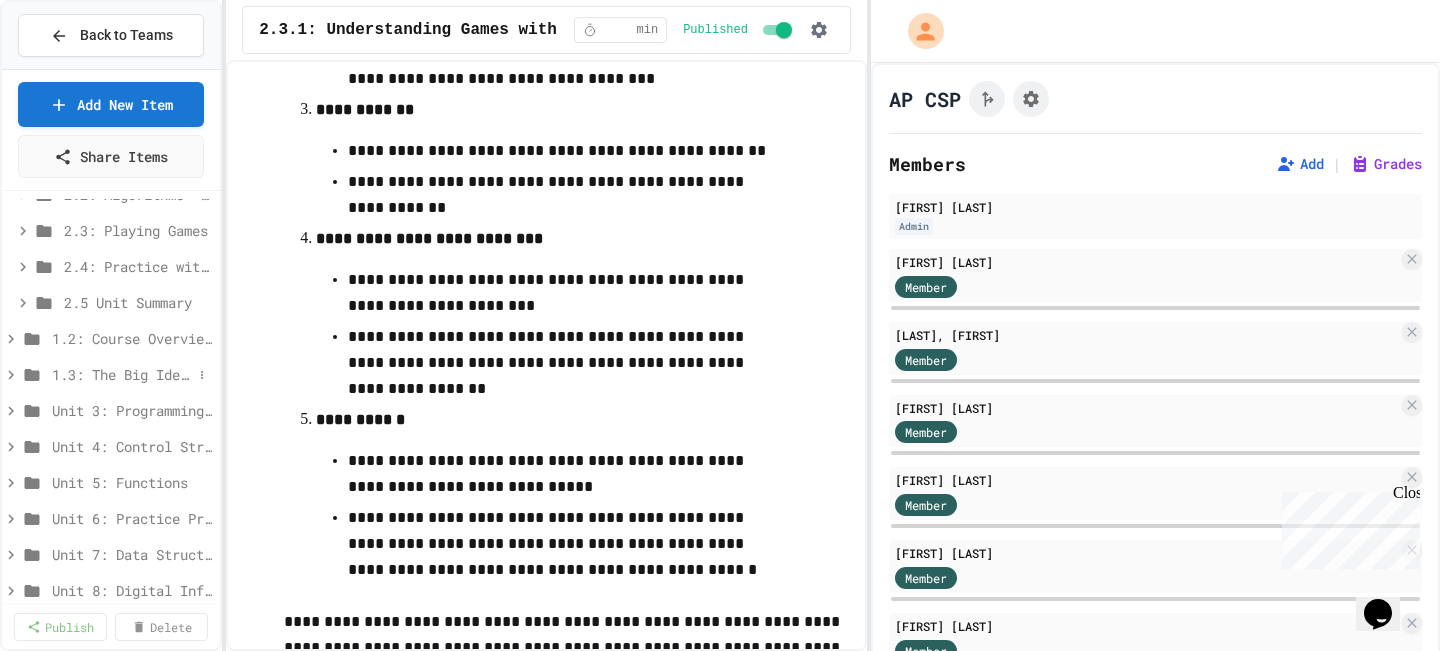 click on "1.3: The Big Ideas" at bounding box center (122, 374) 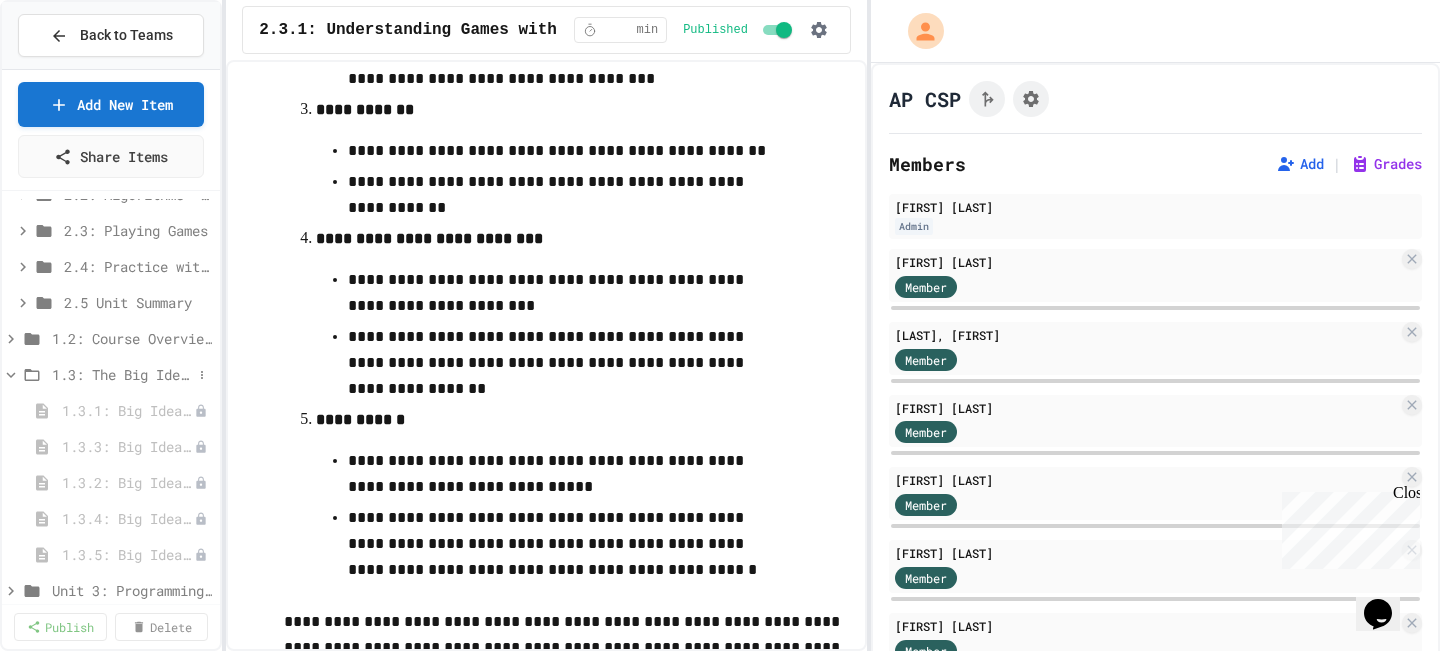 click on "1.3: The Big Ideas" at bounding box center (122, 374) 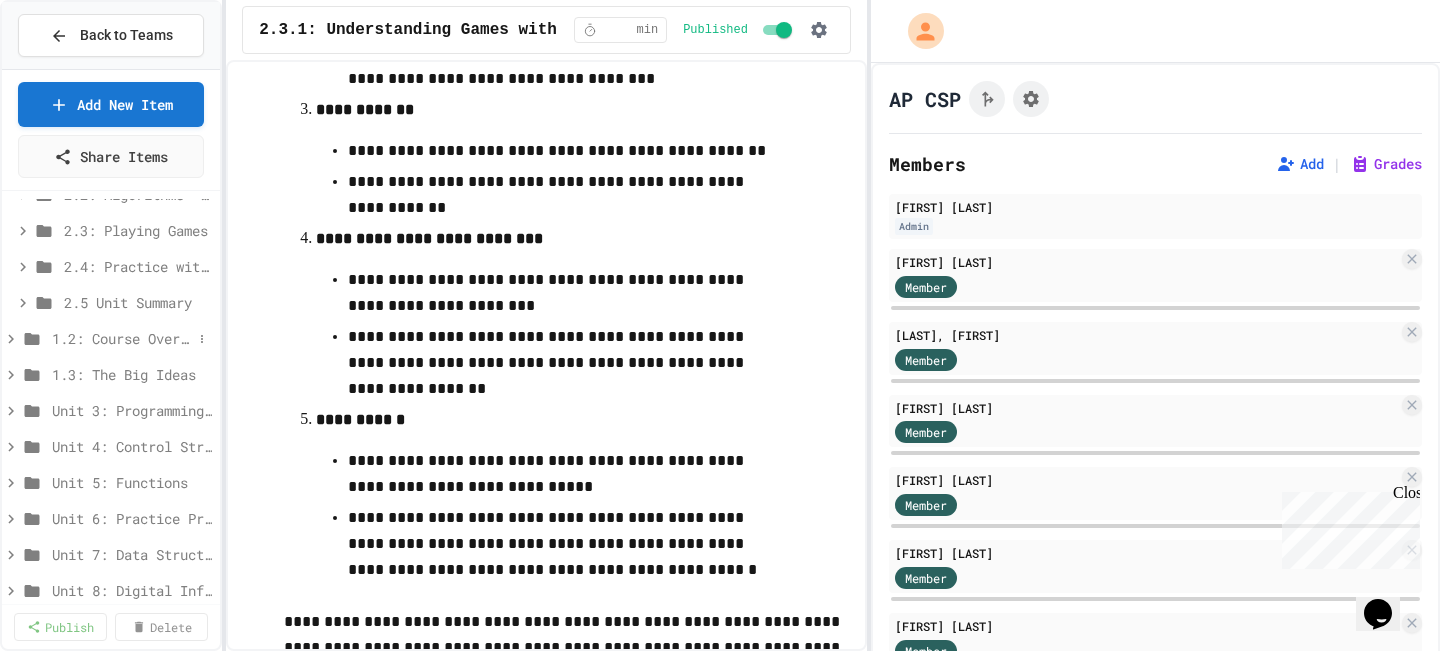 click on "1.2: Course Overview and the AP Exam" at bounding box center (122, 338) 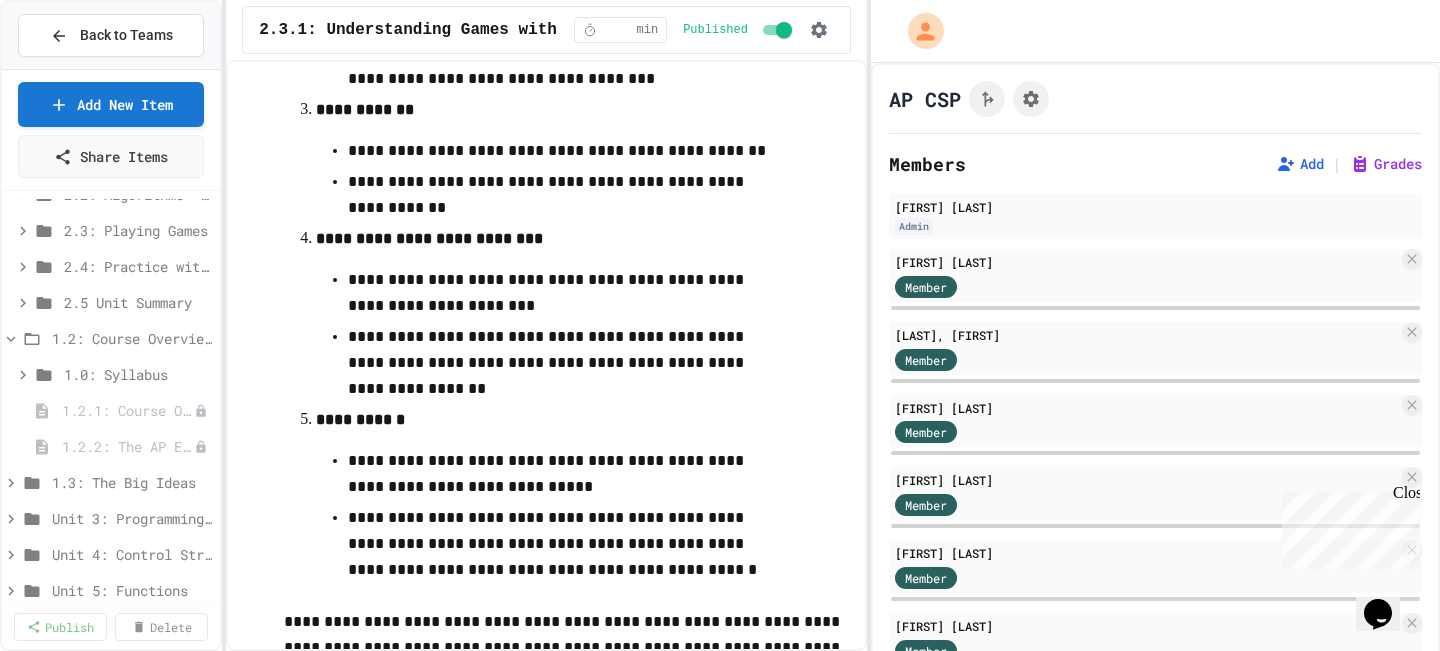 click on "1.2: Course Overview and the AP Exam" at bounding box center (132, 338) 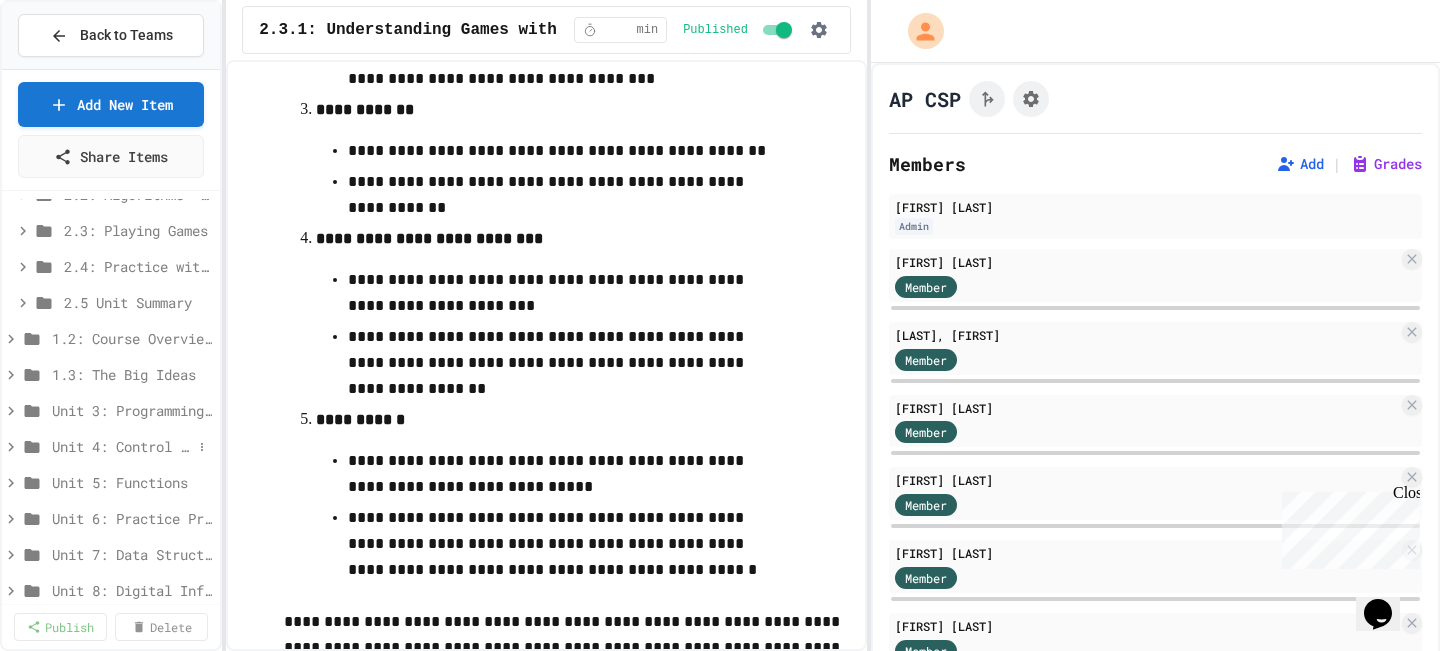 click on "Unit 4: Control Structures" at bounding box center (122, 446) 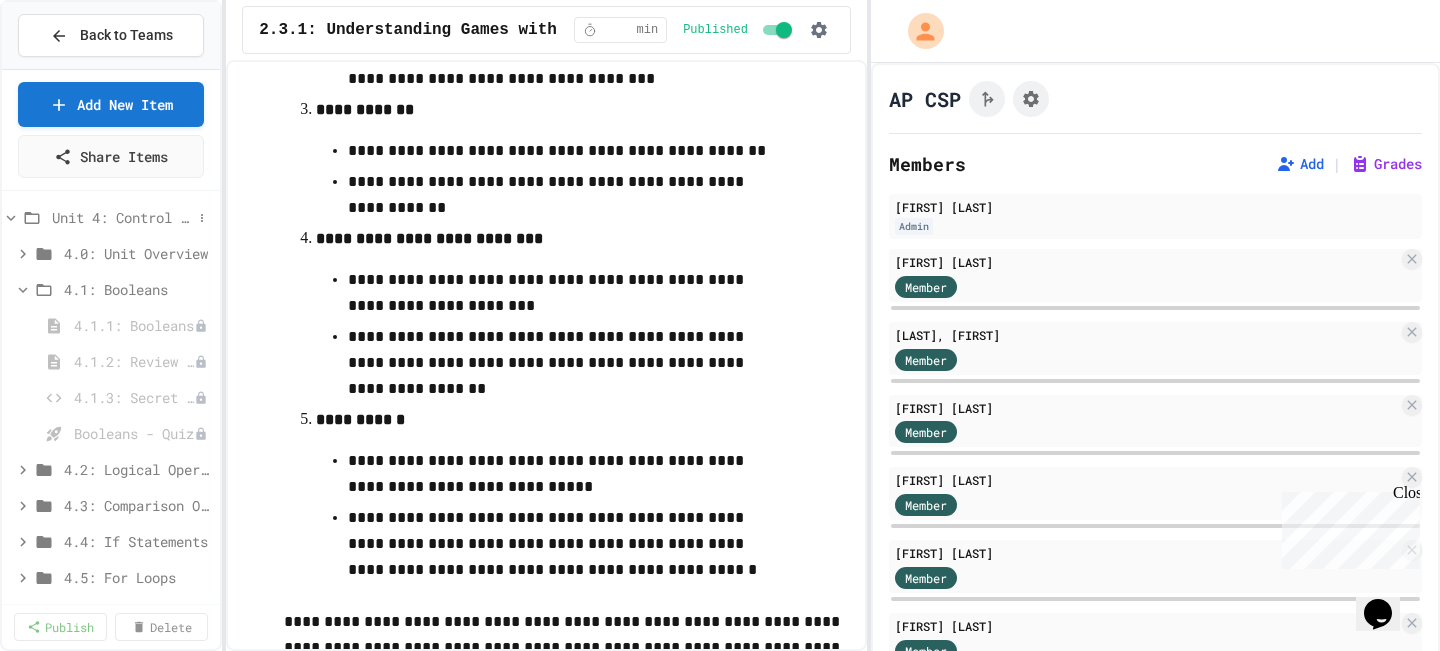 scroll, scrollTop: 498, scrollLeft: 0, axis: vertical 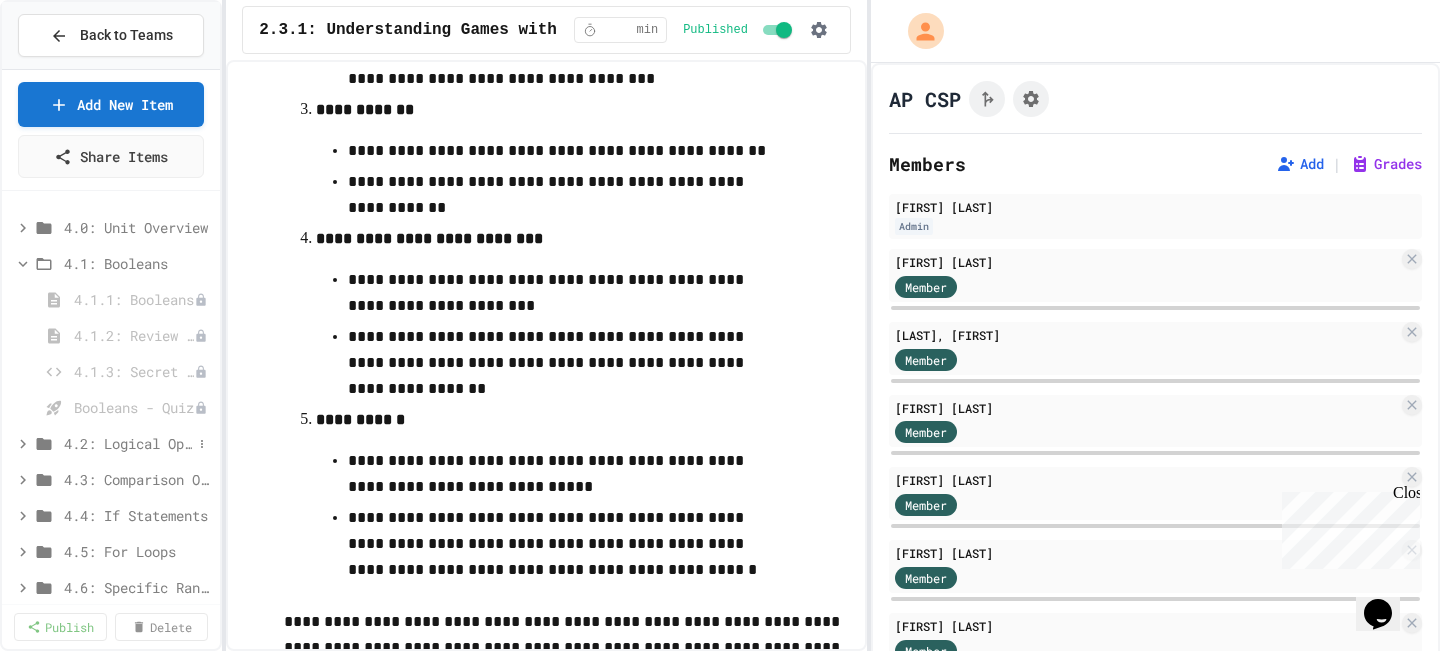 click on "4.2: Logical Operators" at bounding box center (128, 443) 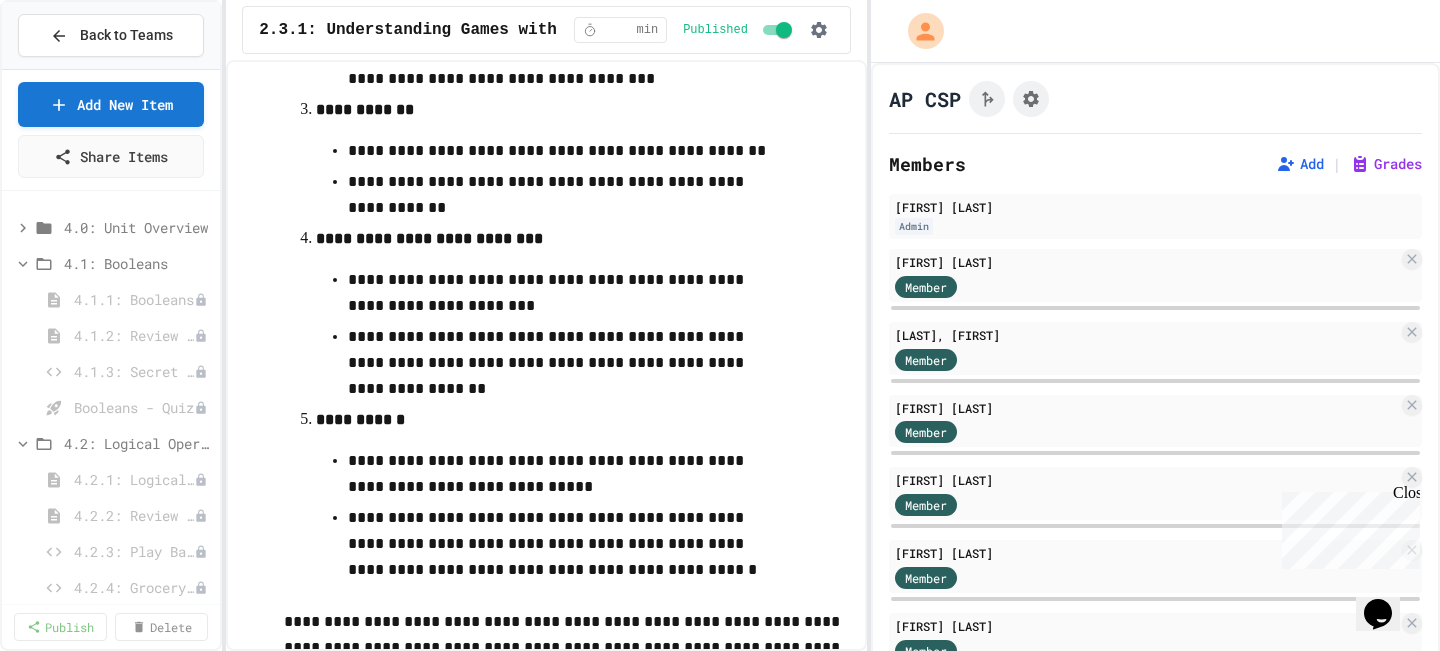 click on "4.2: Logical Operators" at bounding box center [138, 443] 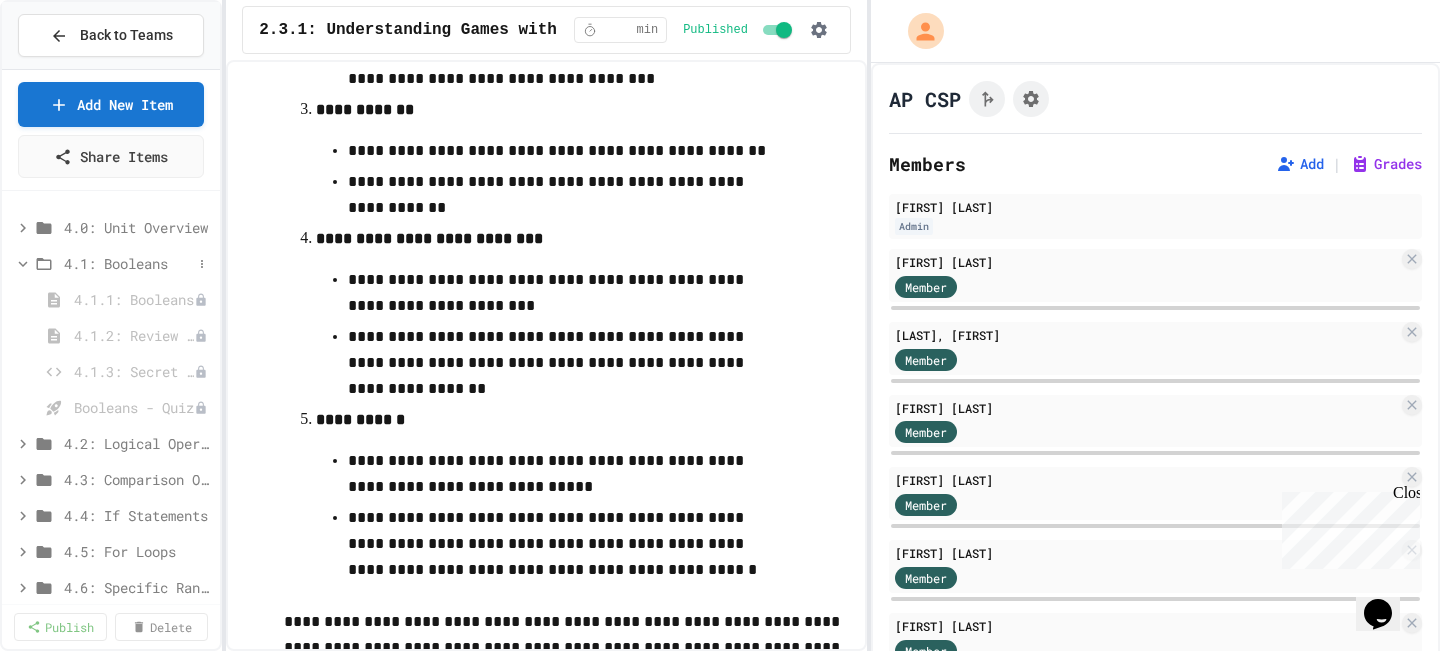 click on "4.1: Booleans" at bounding box center (128, 263) 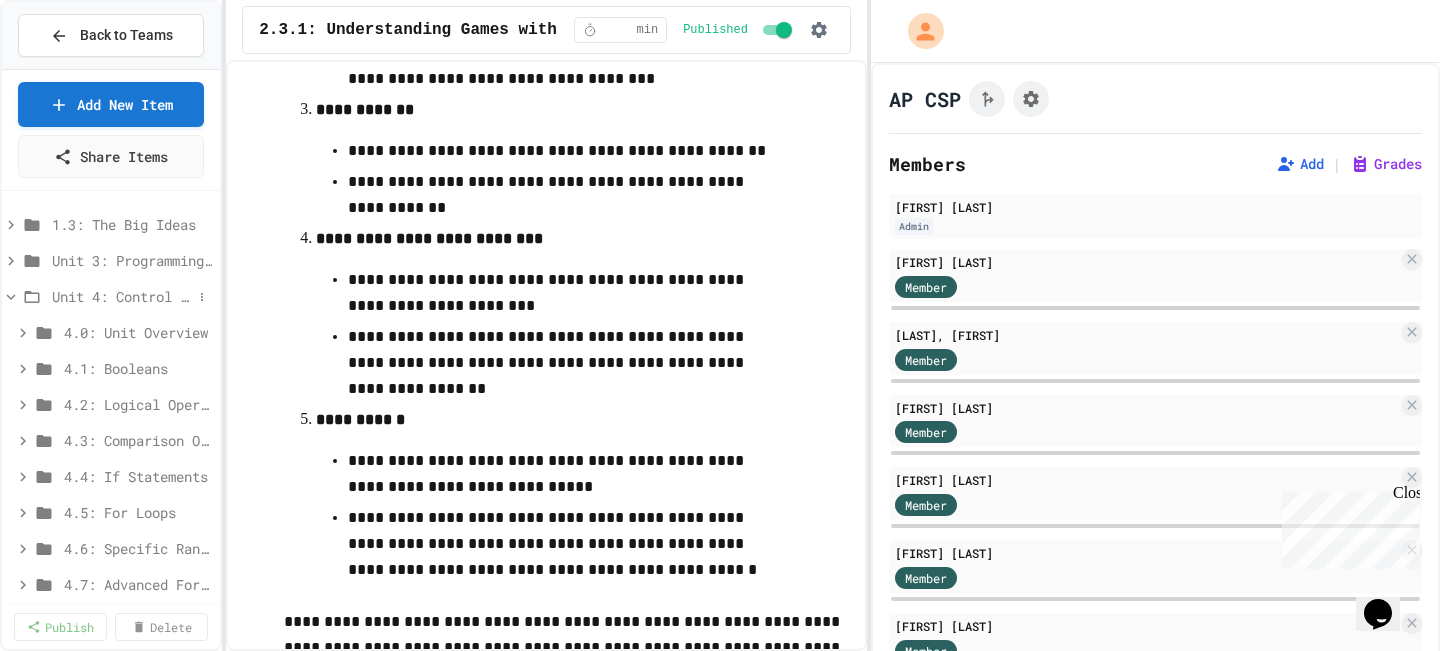 scroll, scrollTop: 364, scrollLeft: 0, axis: vertical 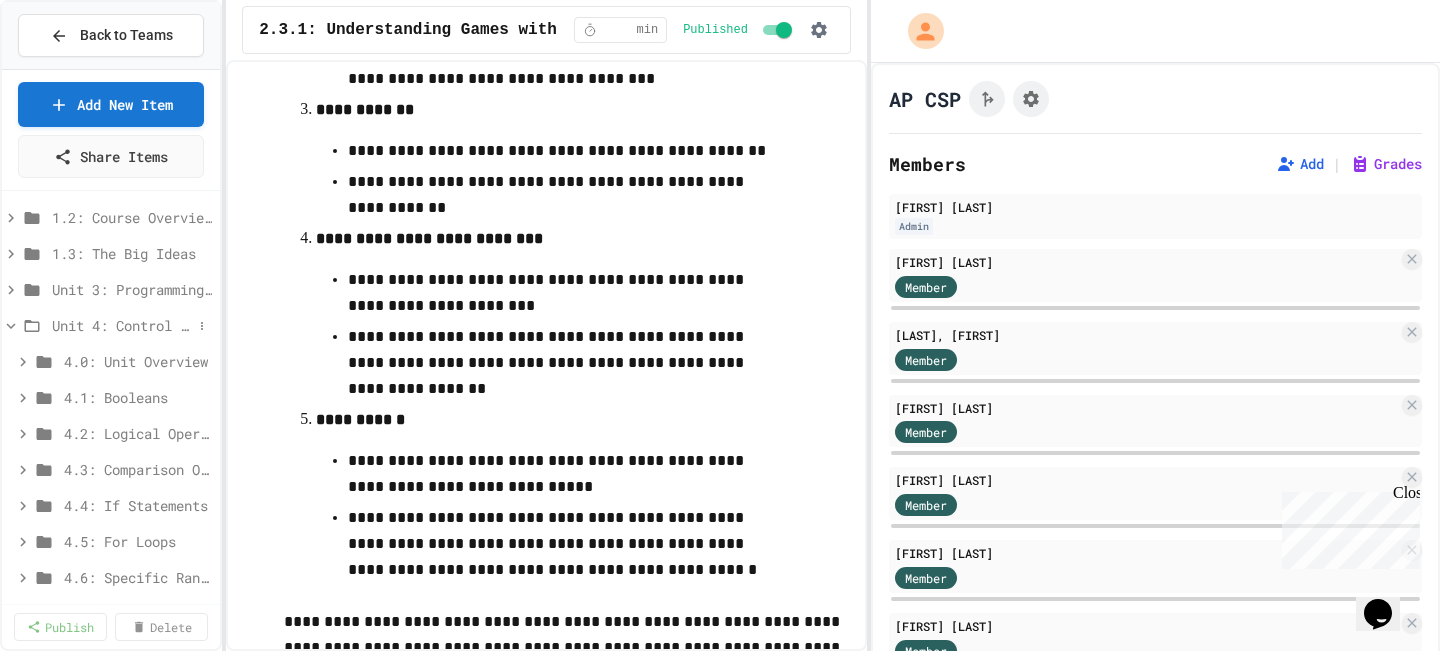 click on "Unit 4: Control Structures" at bounding box center (111, 325) 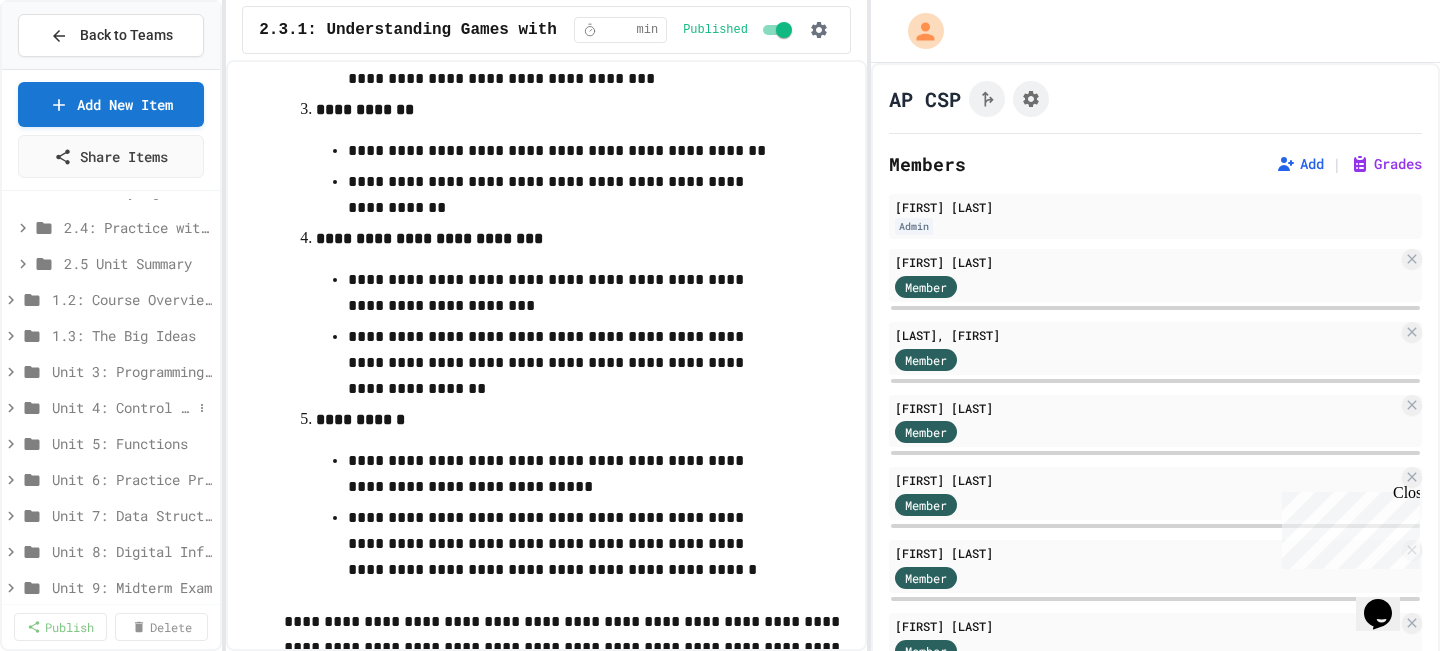 scroll, scrollTop: 275, scrollLeft: 0, axis: vertical 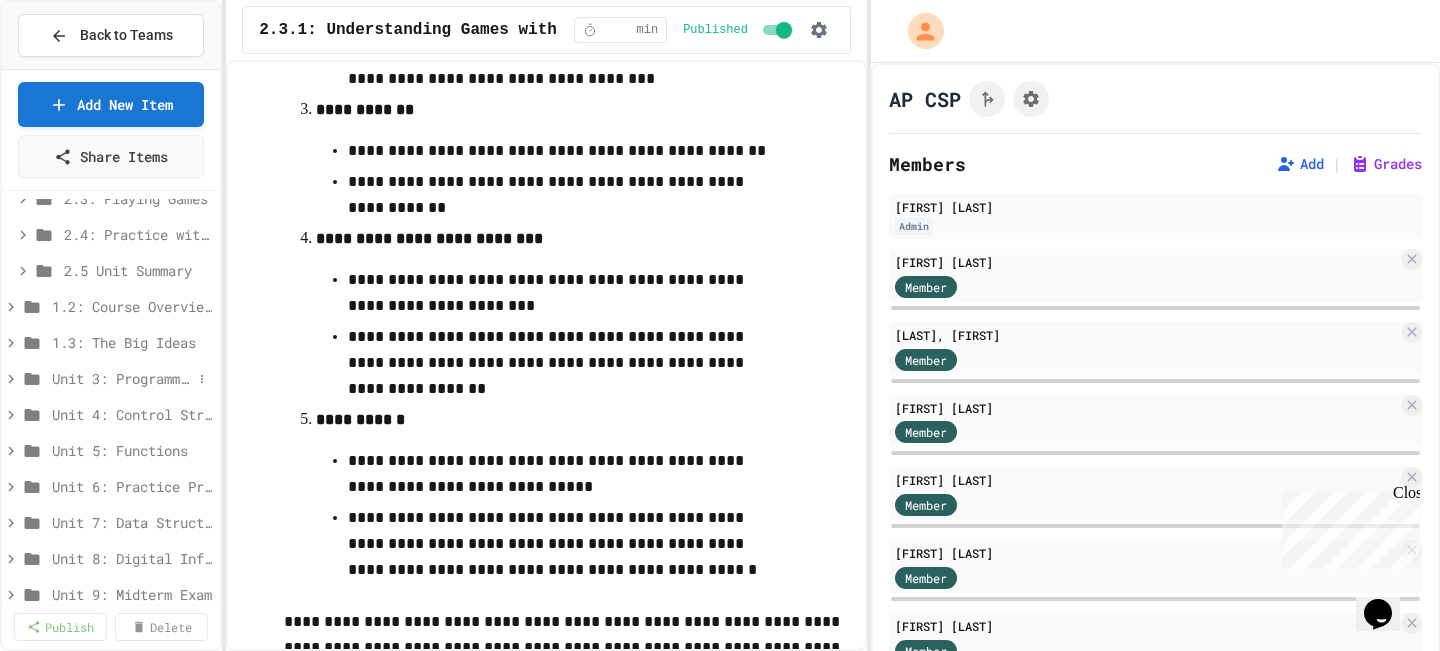 click on "Unit 3: Programming with Python" at bounding box center (122, 378) 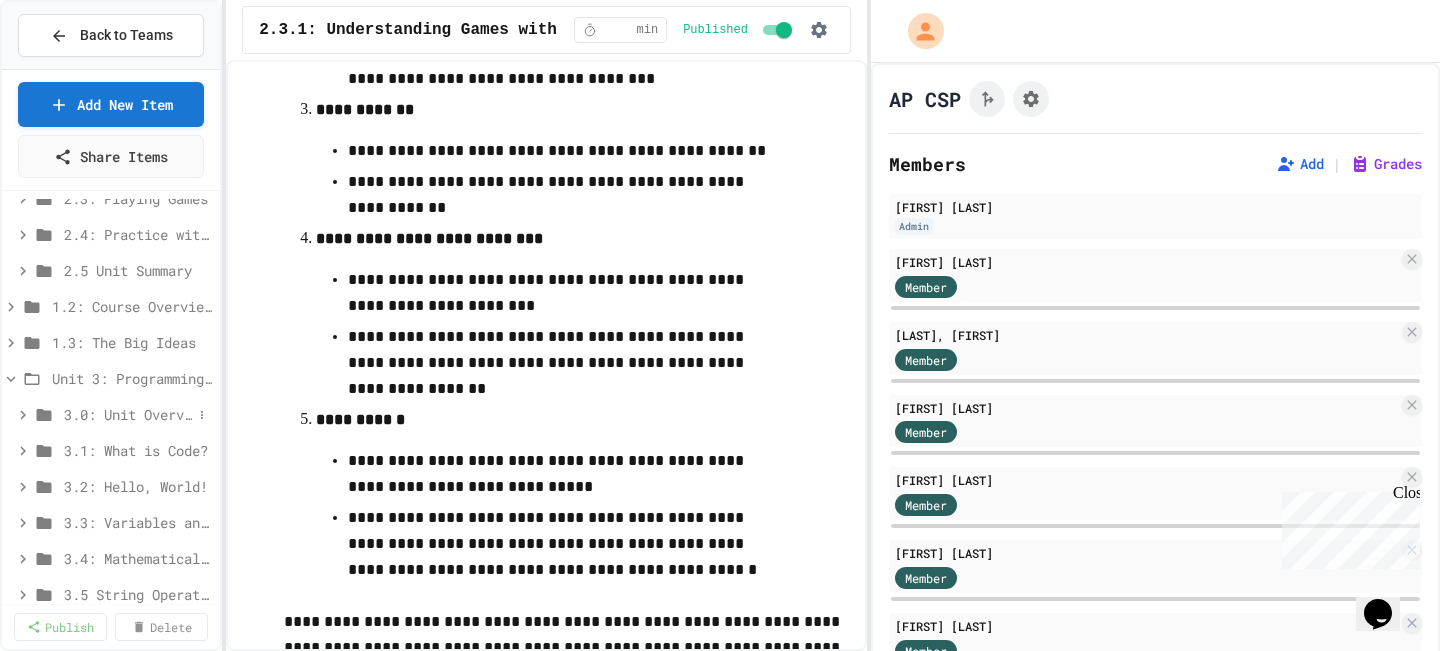 click on "3.0: Unit Overview" at bounding box center [128, 414] 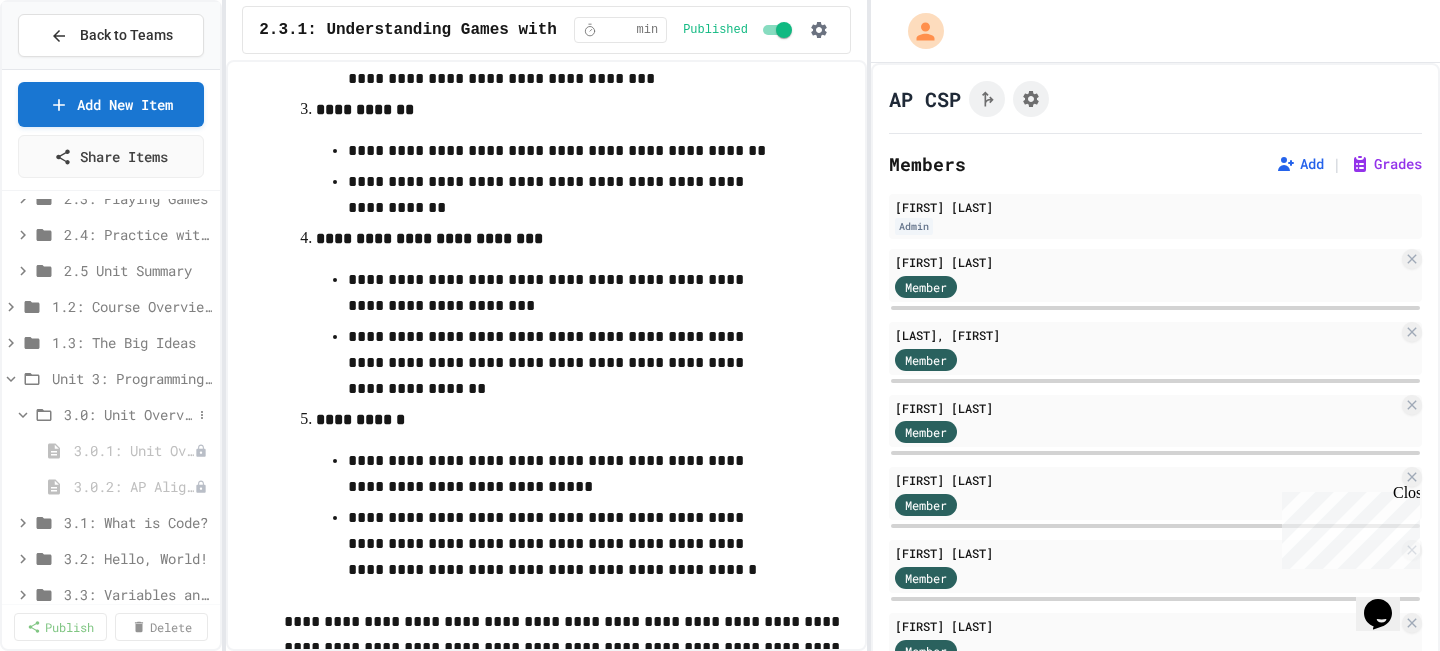 click on "3.0: Unit Overview" at bounding box center [128, 414] 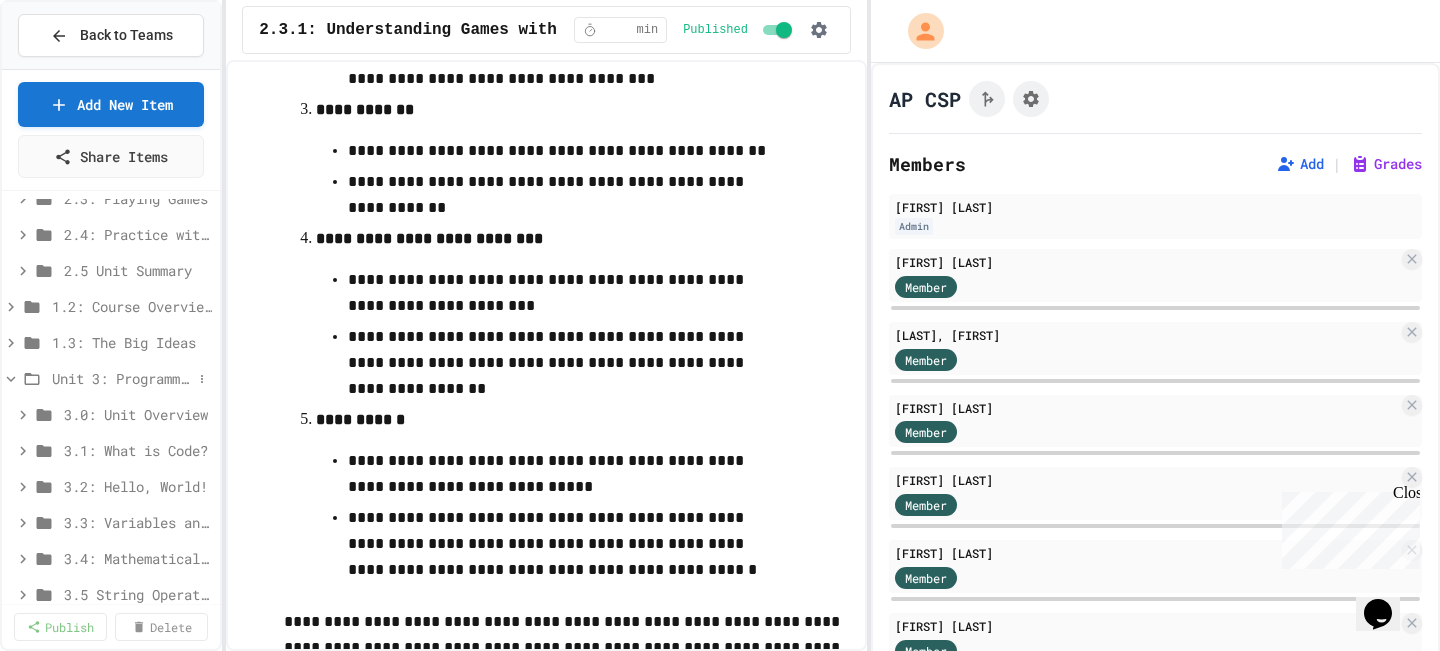 click on "Unit 3: Programming with Python" at bounding box center (122, 378) 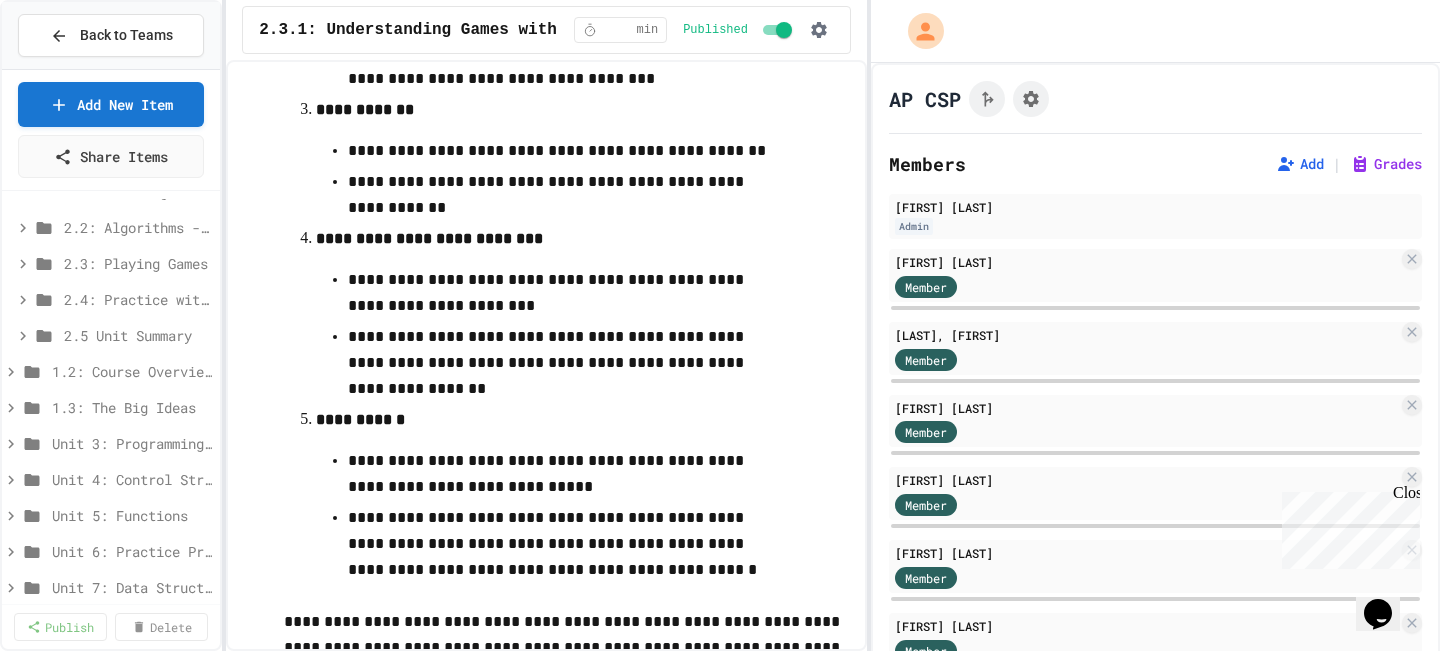 scroll, scrollTop: 206, scrollLeft: 0, axis: vertical 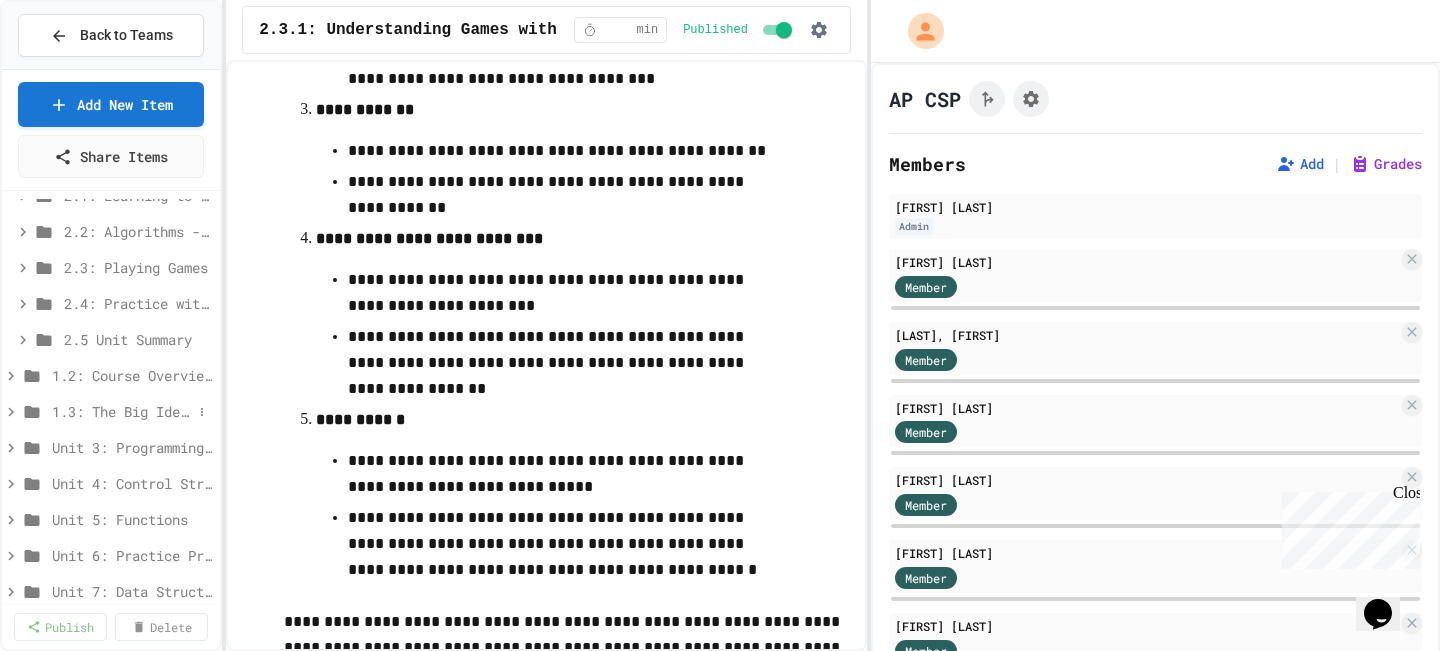 click on "1.3: The Big Ideas" at bounding box center [122, 411] 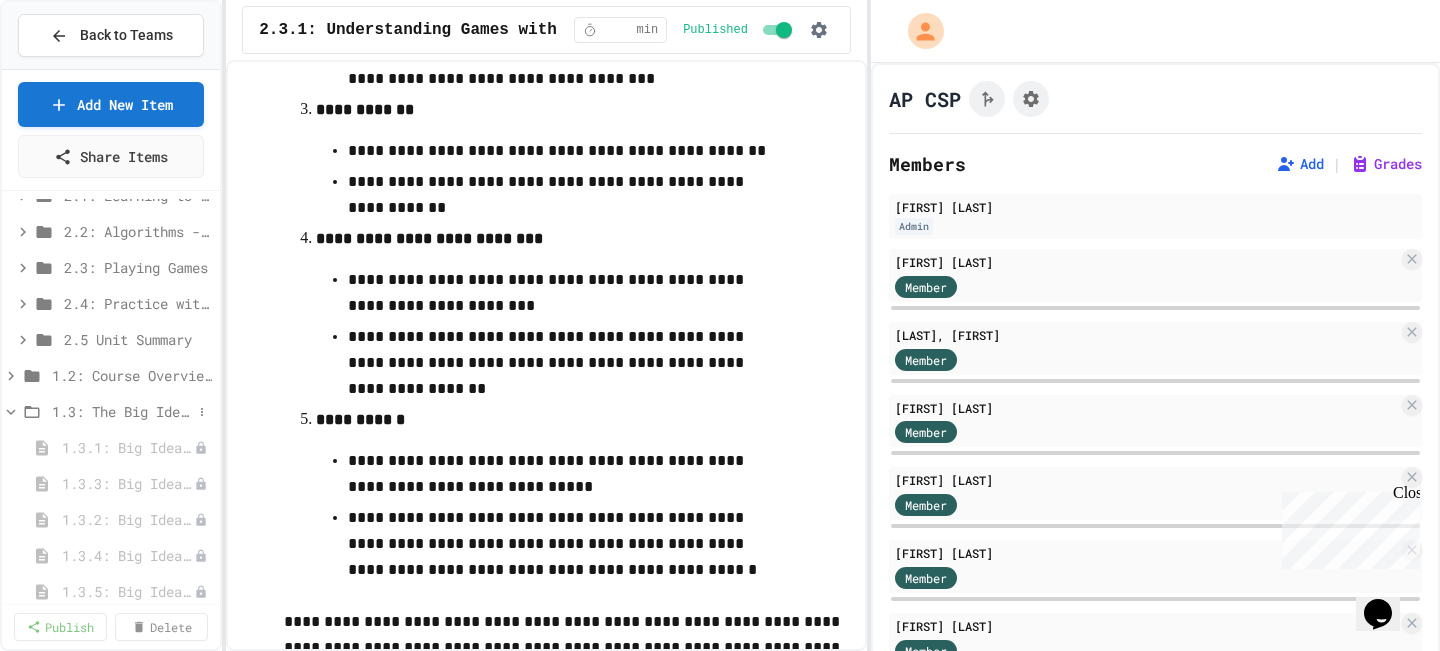 click on "1.3: The Big Ideas" at bounding box center (122, 411) 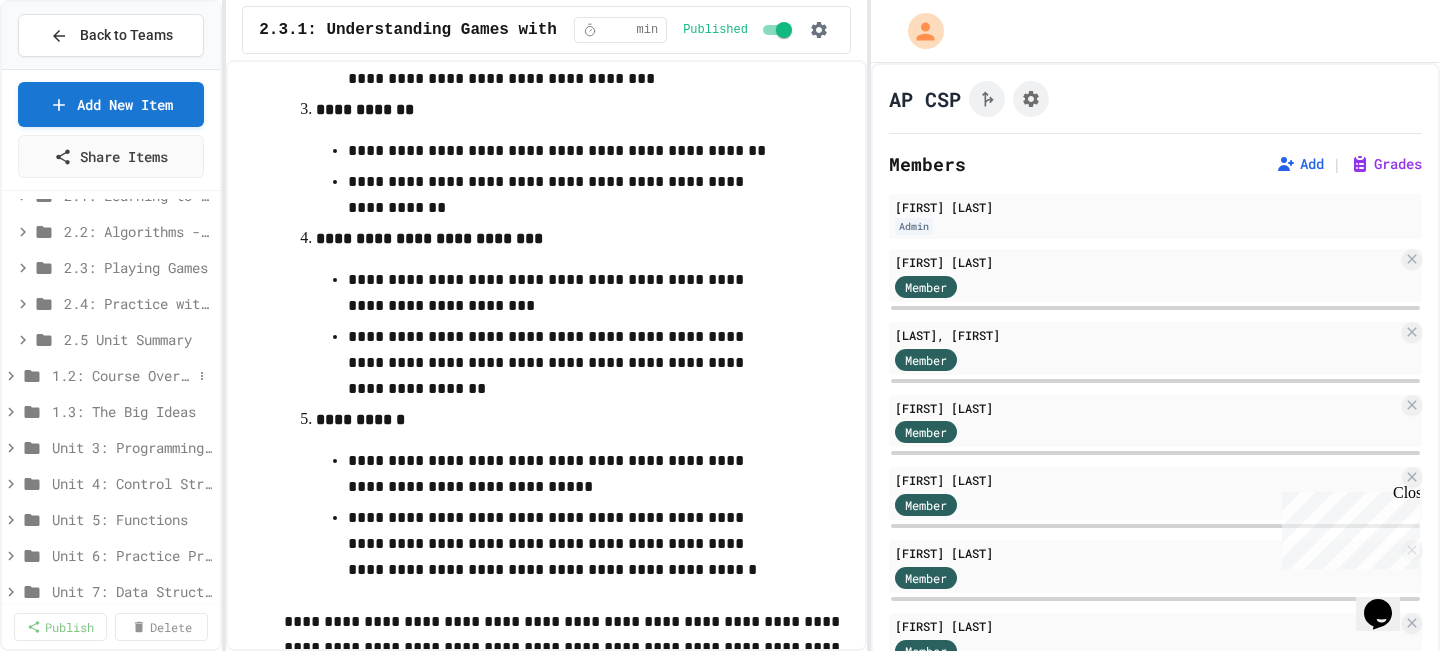 click on "1.2: Course Overview and the AP Exam" at bounding box center (122, 375) 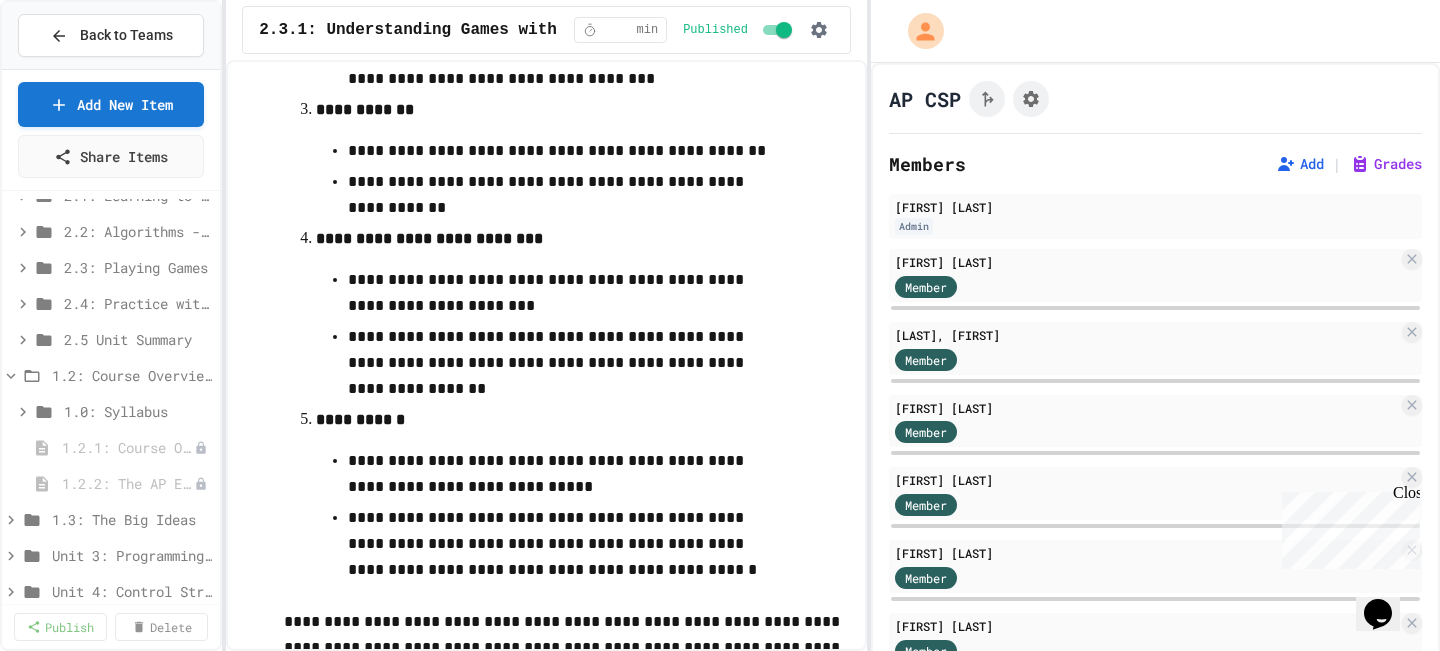 click on "1.2: Course Overview and the AP Exam" at bounding box center (132, 375) 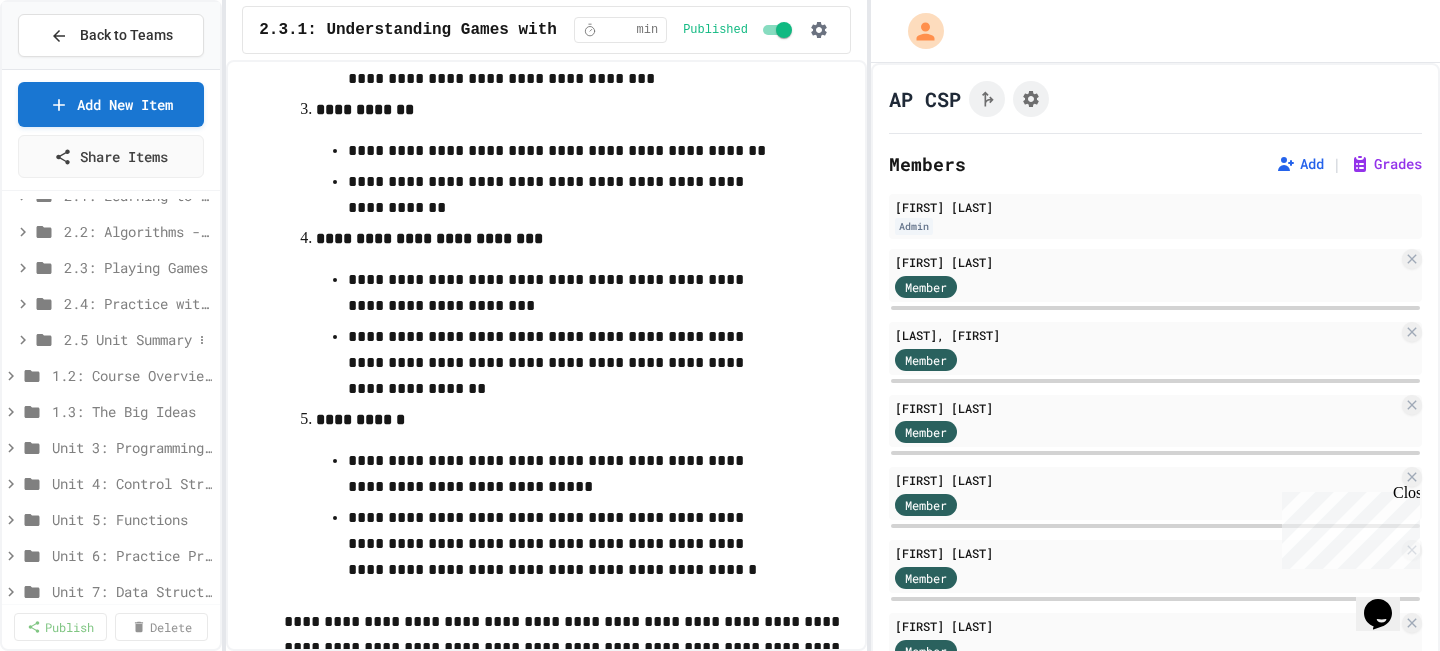 click on "2.5 Unit Summary" at bounding box center (128, 339) 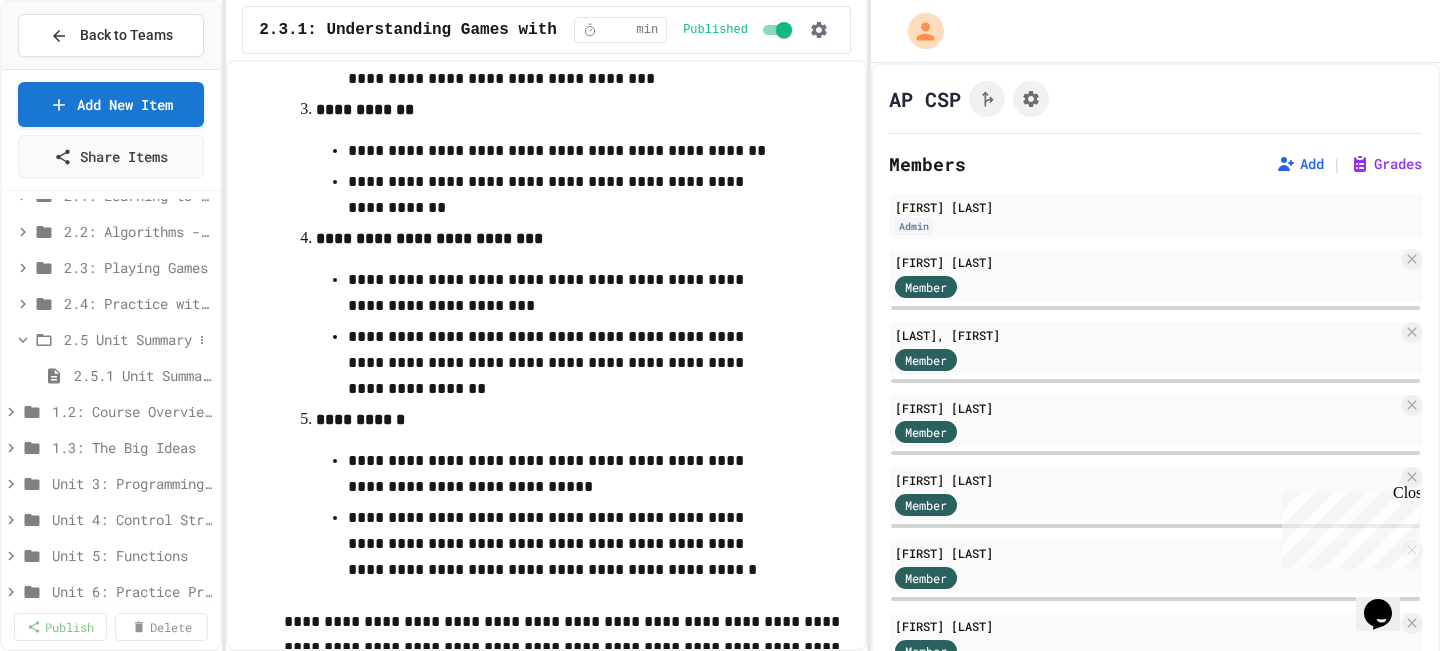 click on "2.5 Unit Summary" at bounding box center [128, 339] 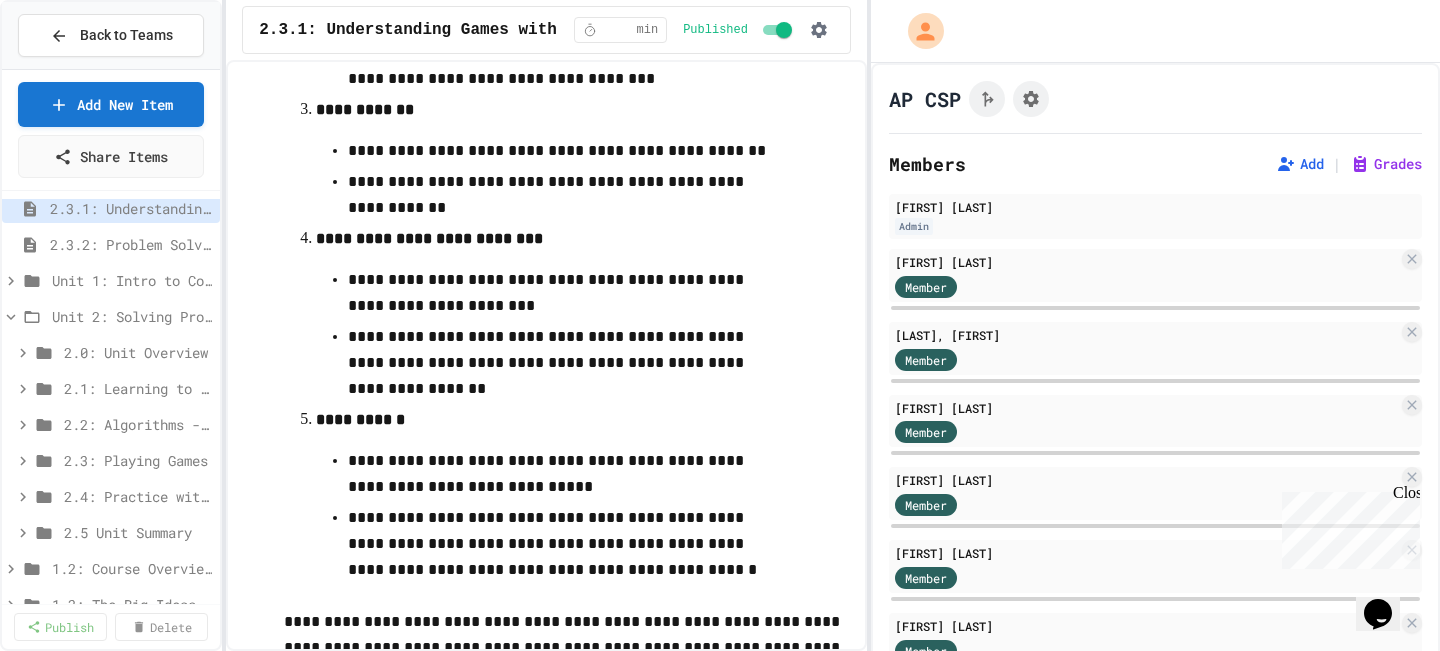 scroll, scrollTop: 10, scrollLeft: 0, axis: vertical 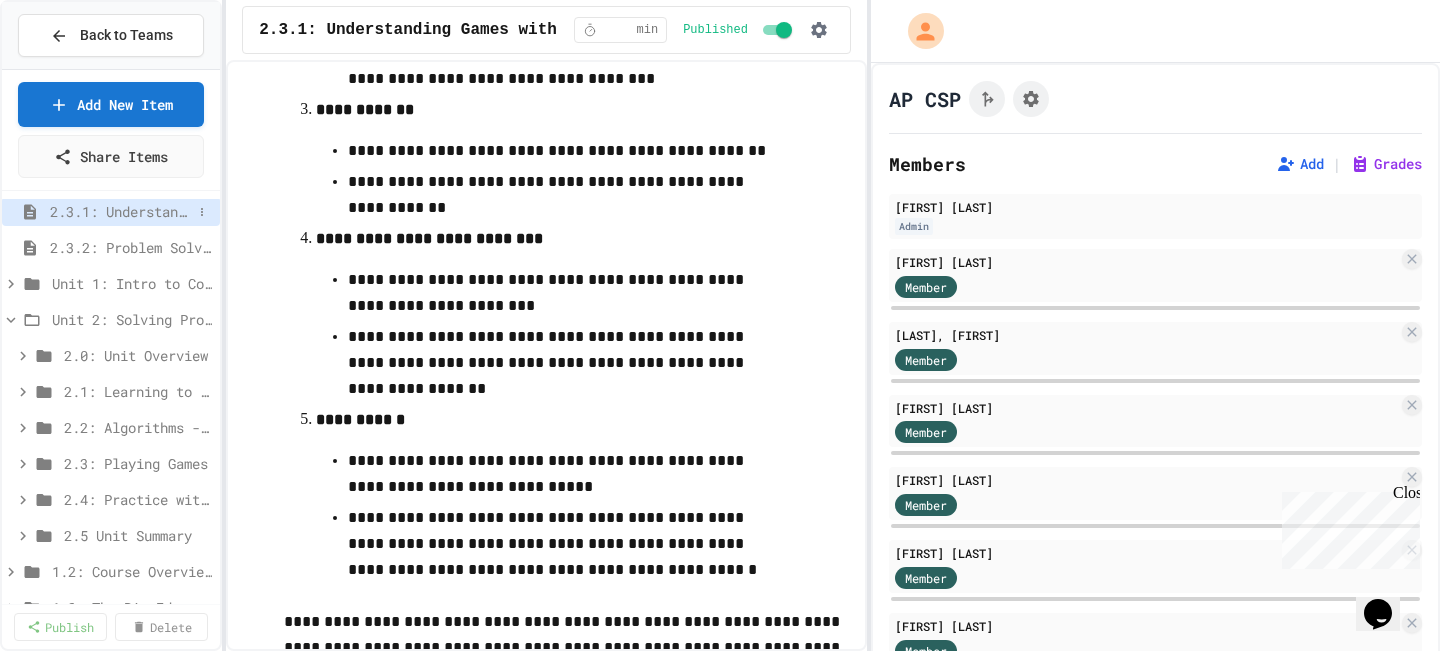 click on "2.3.1: Understanding Games with Flowcharts" at bounding box center [121, 211] 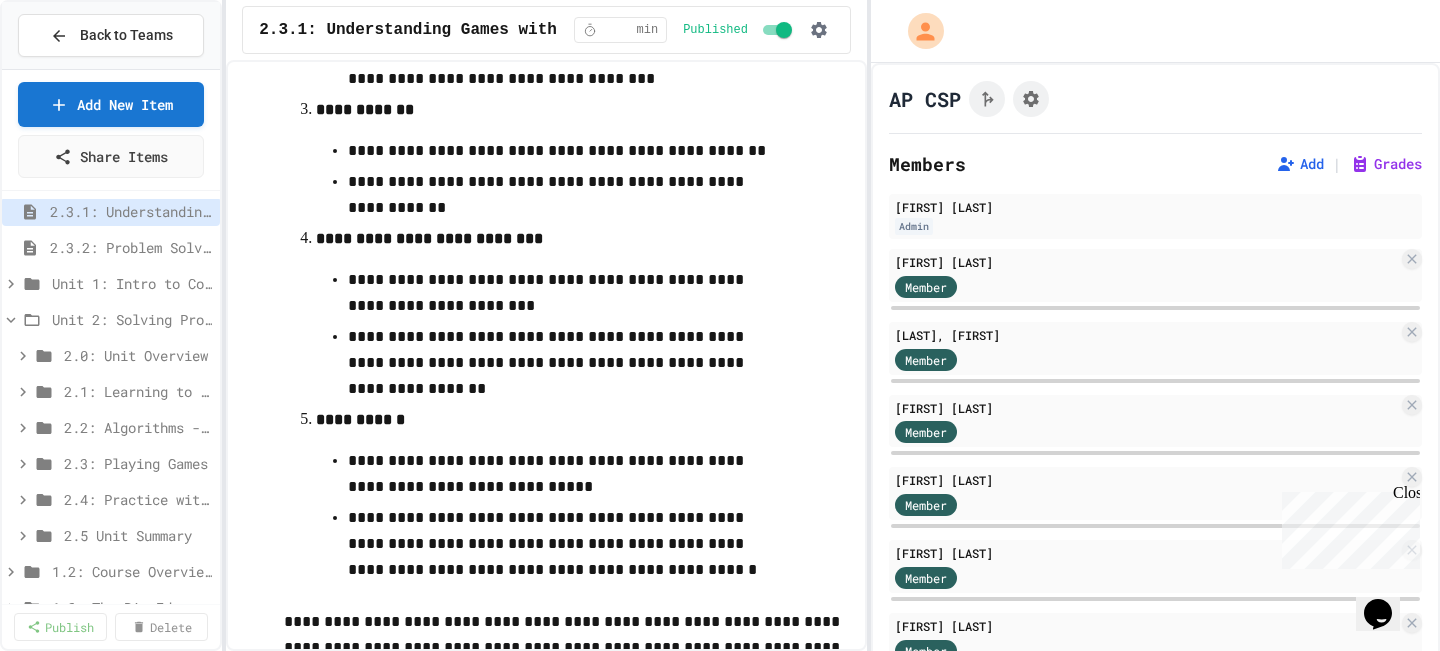 scroll, scrollTop: 0, scrollLeft: 0, axis: both 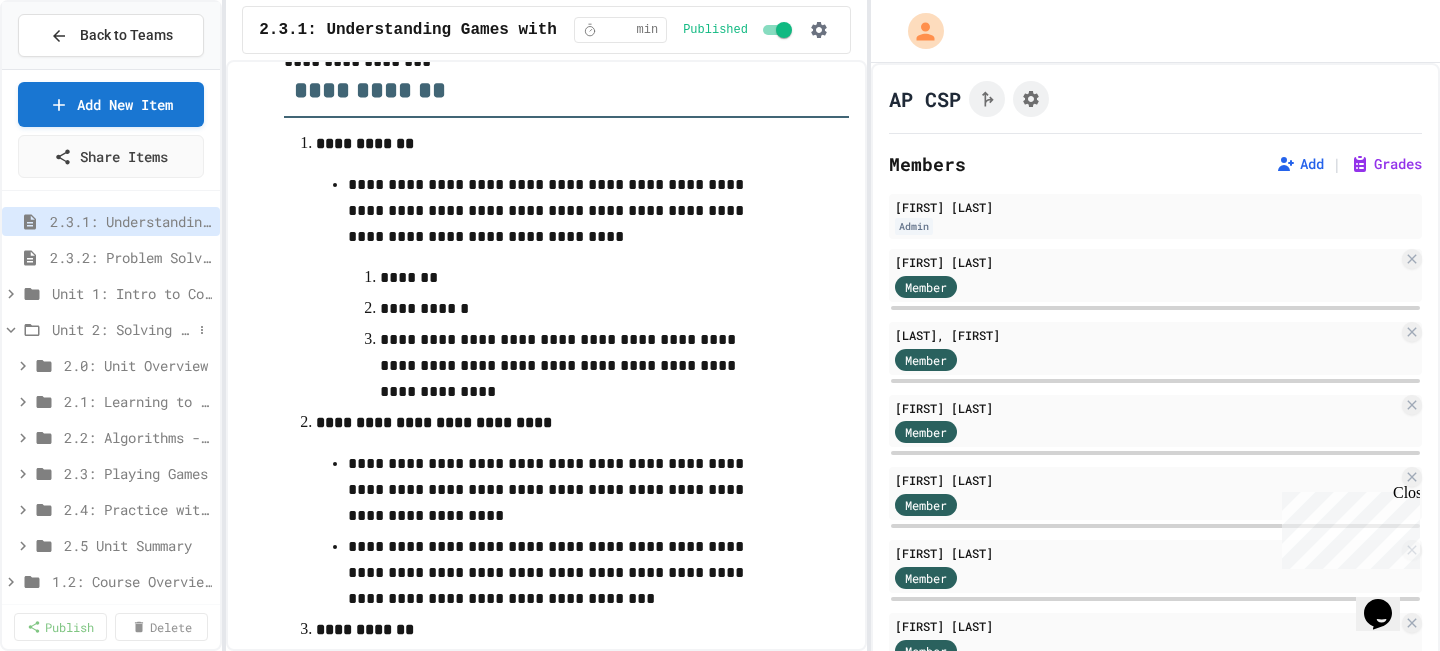 click on "Unit 2: Solving Problems in Computer Science" at bounding box center (122, 329) 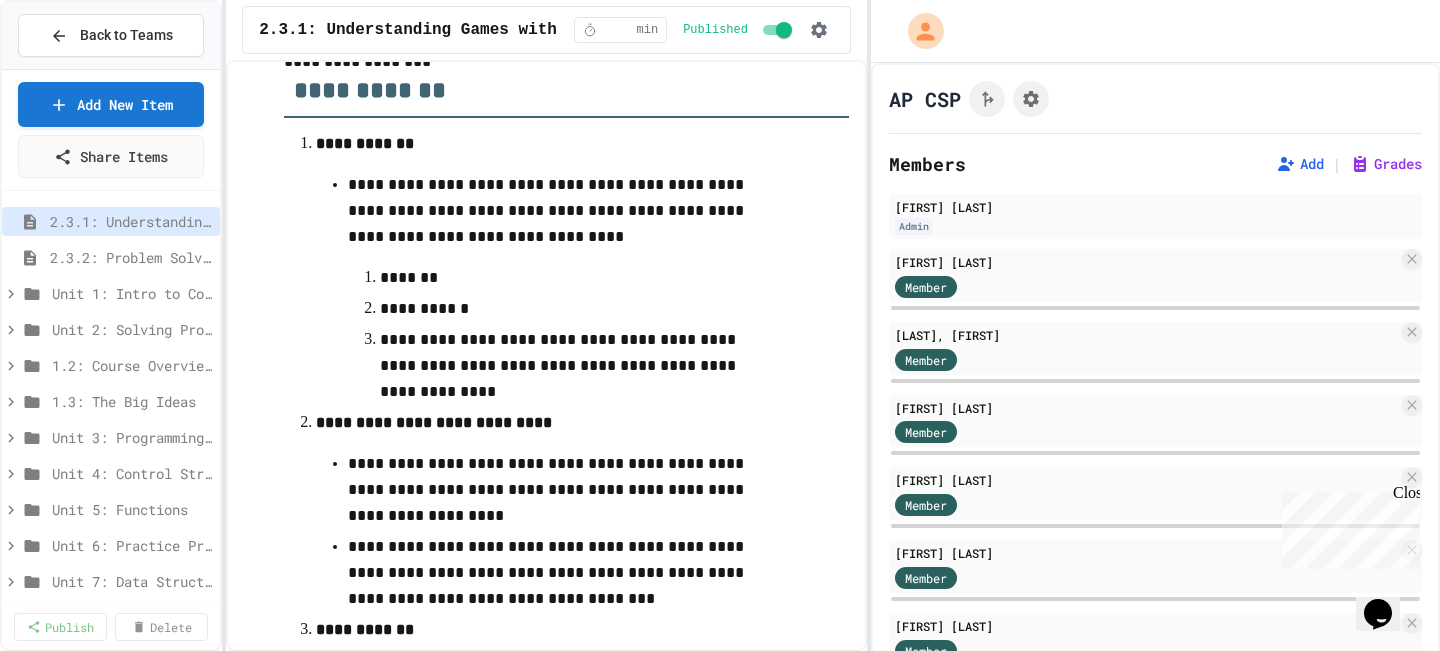 click on "Unit 2: Solving Problems in Computer Science" at bounding box center (132, 329) 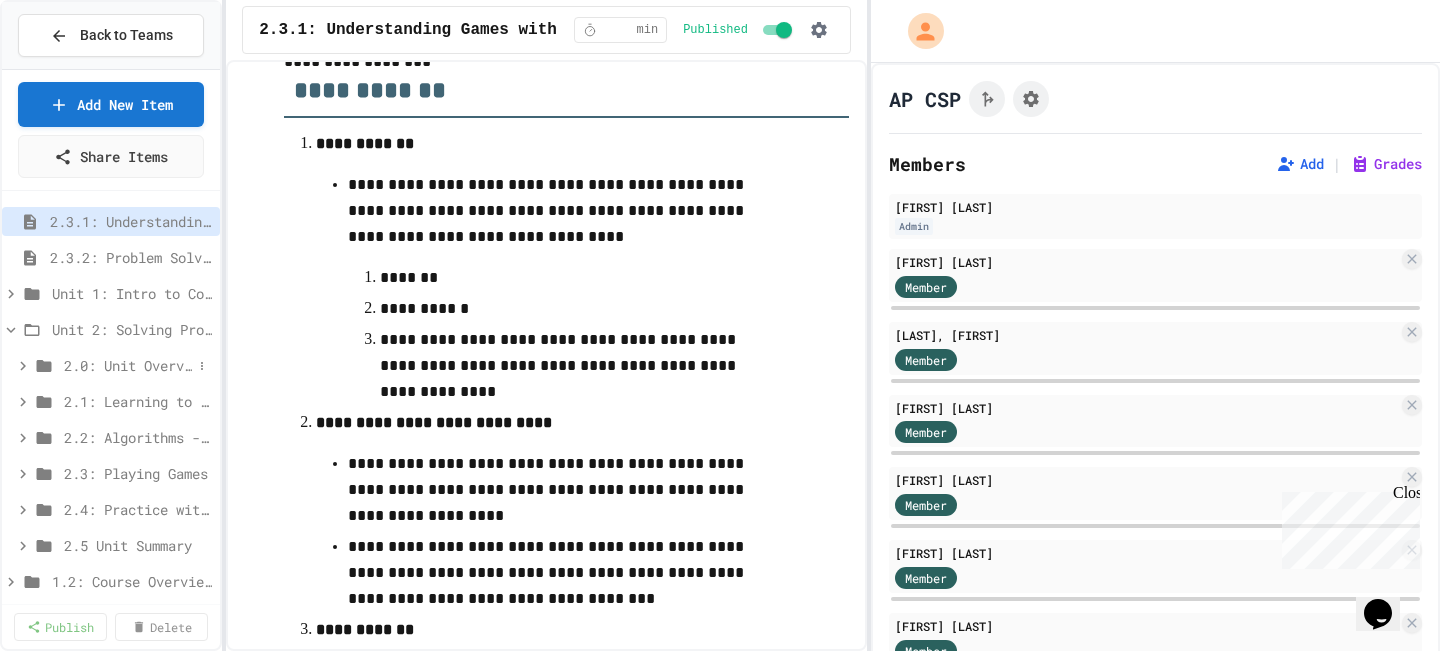 click on "2.0: Unit Overview" at bounding box center [128, 365] 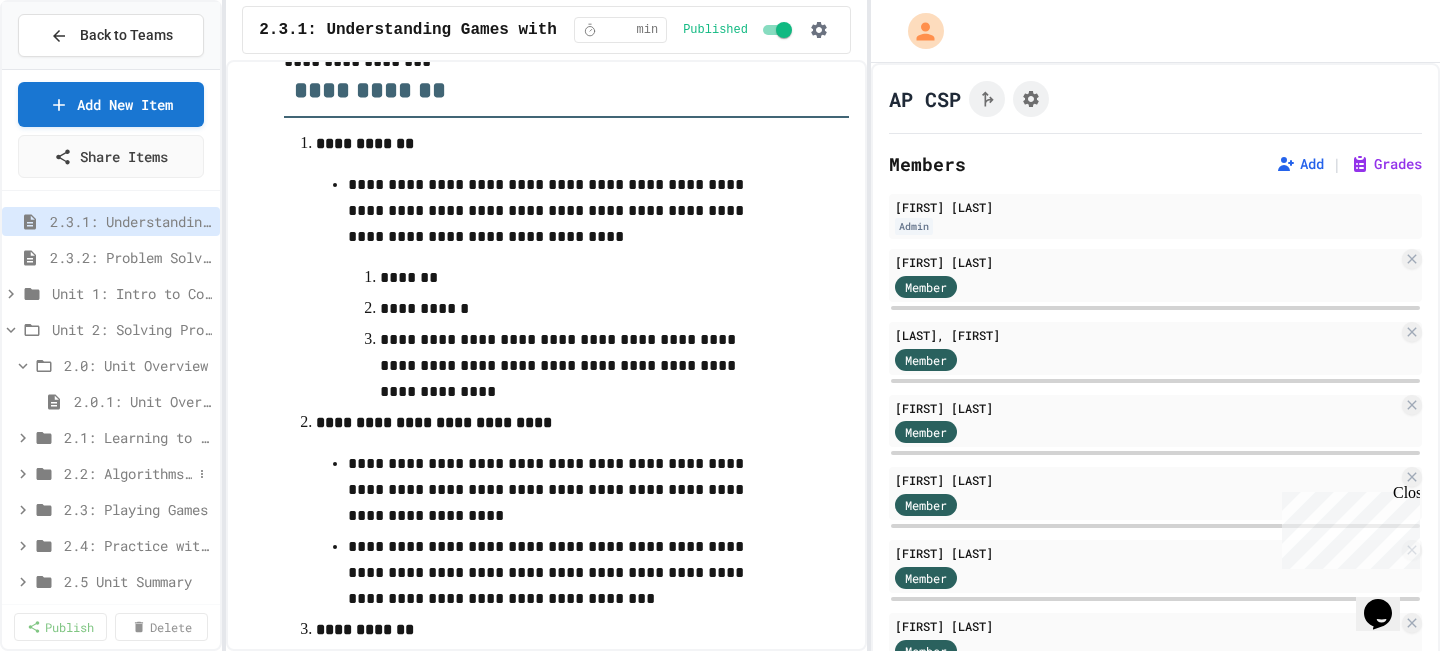 click on "2.2: Algorithms - from Pseudocode to Flowcharts" at bounding box center (128, 473) 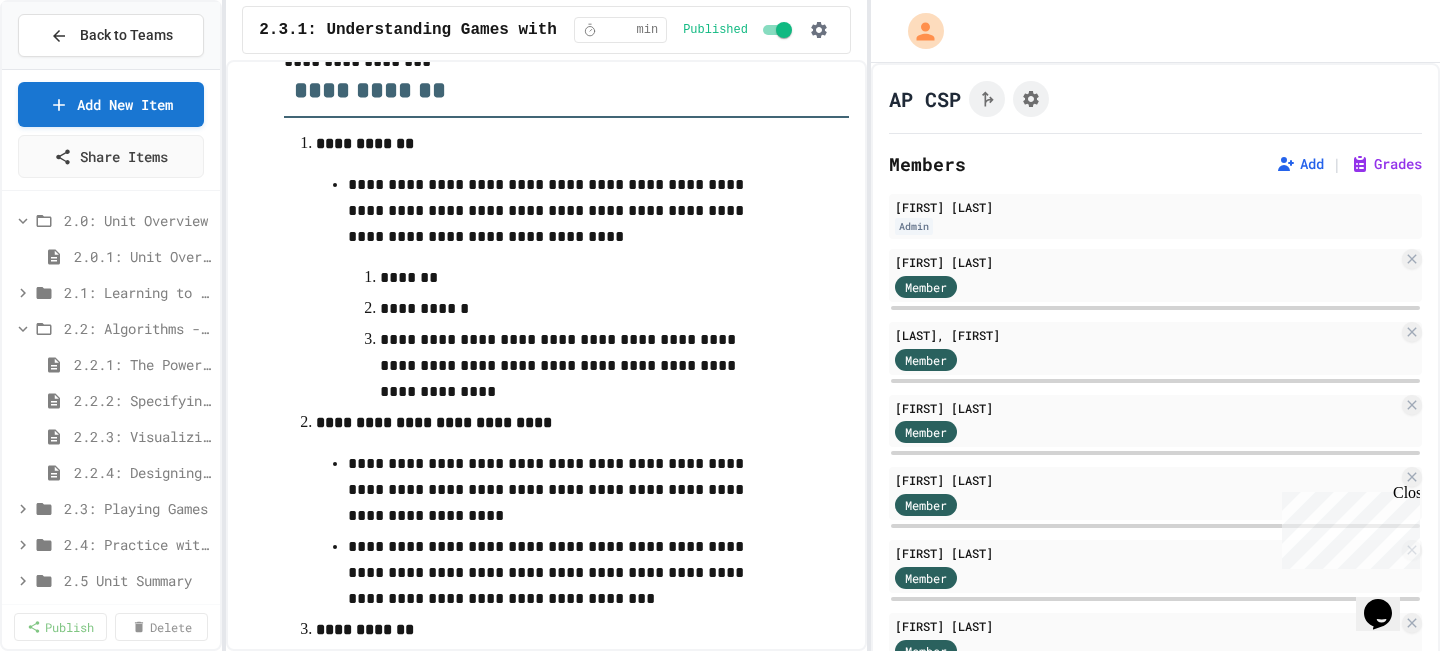 scroll, scrollTop: 146, scrollLeft: 0, axis: vertical 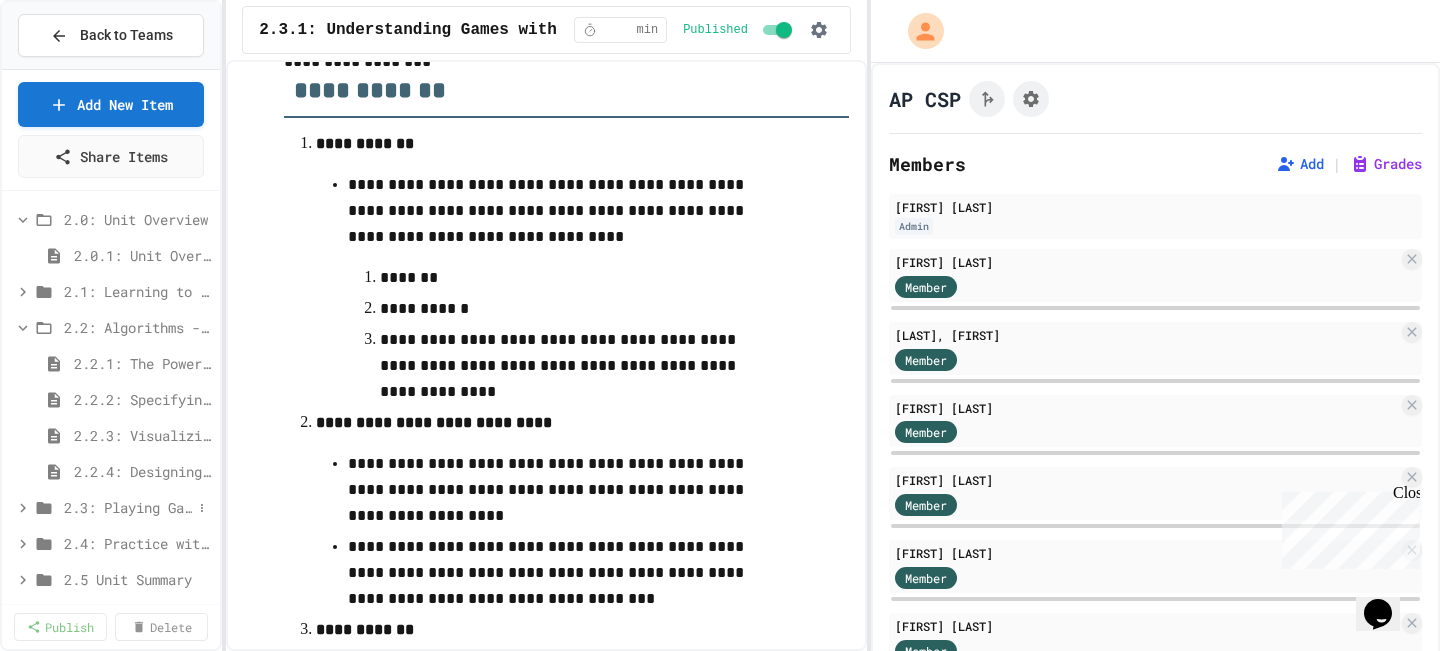 click on "2.3: Playing Games" at bounding box center (128, 507) 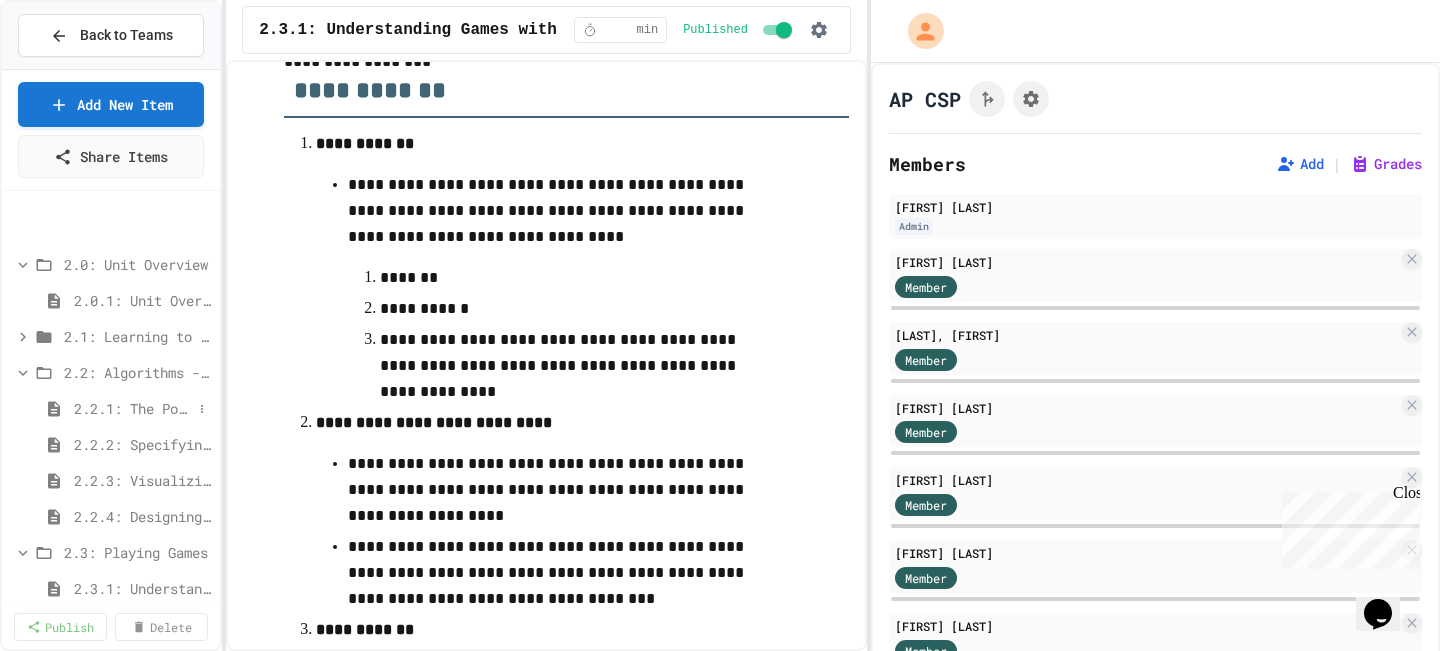 scroll, scrollTop: 212, scrollLeft: 0, axis: vertical 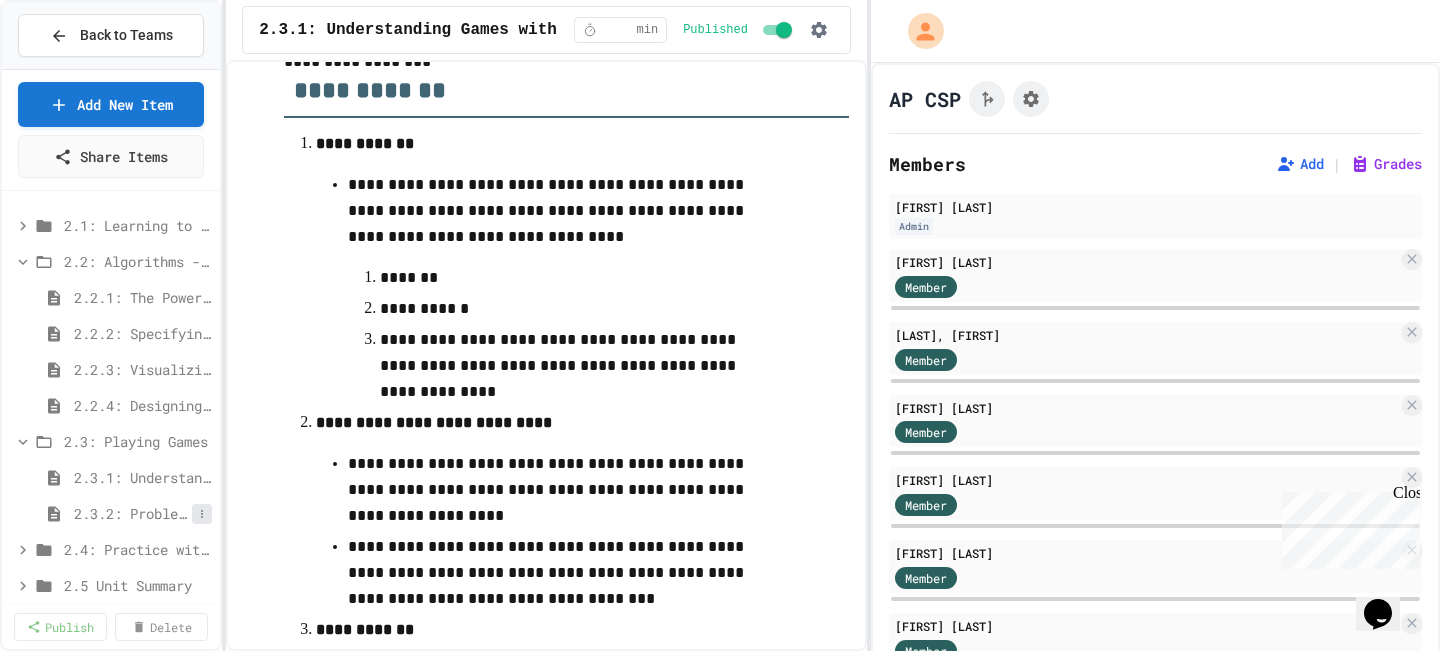 click 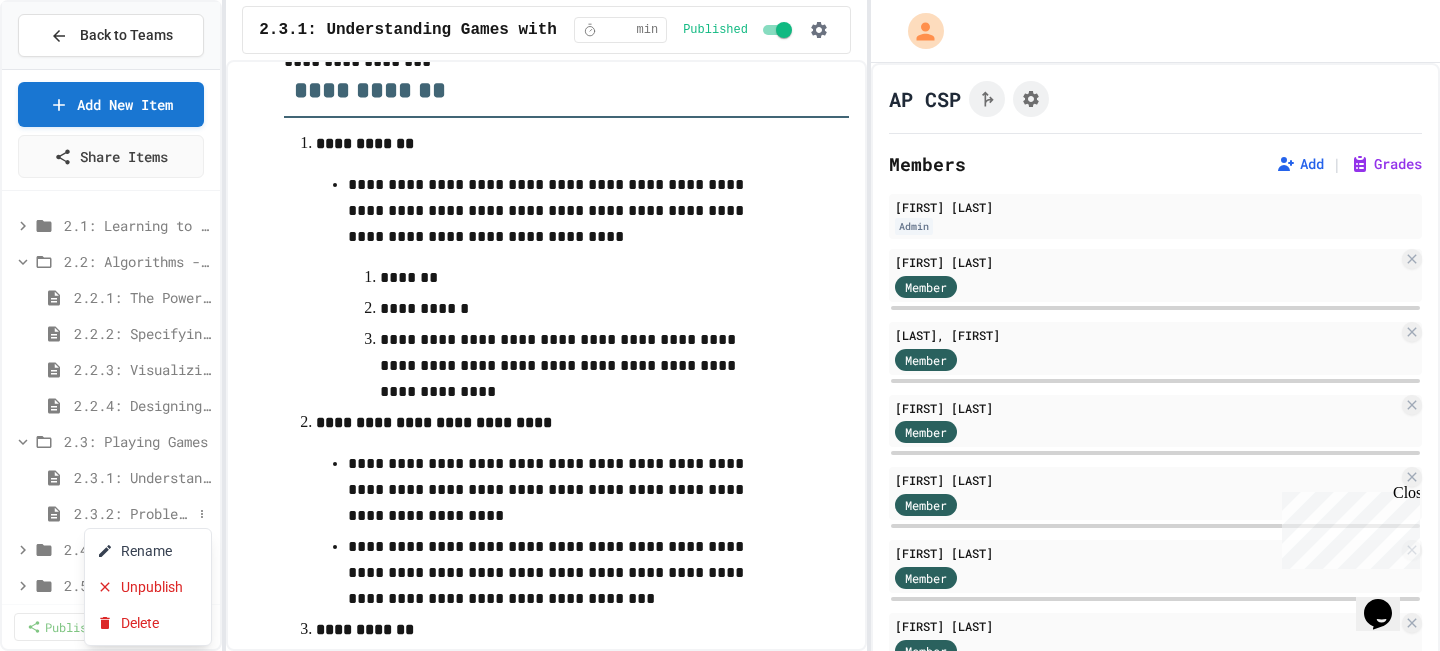click at bounding box center (720, 325) 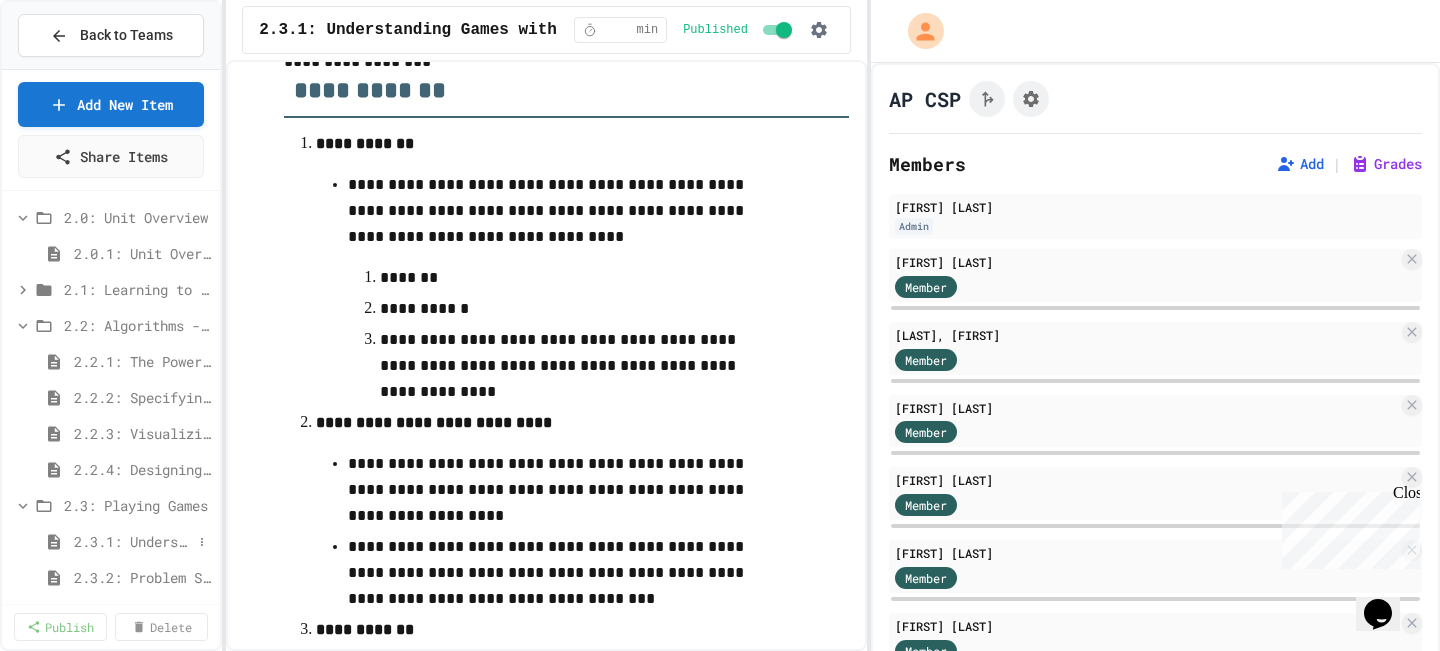 scroll, scrollTop: 0, scrollLeft: 0, axis: both 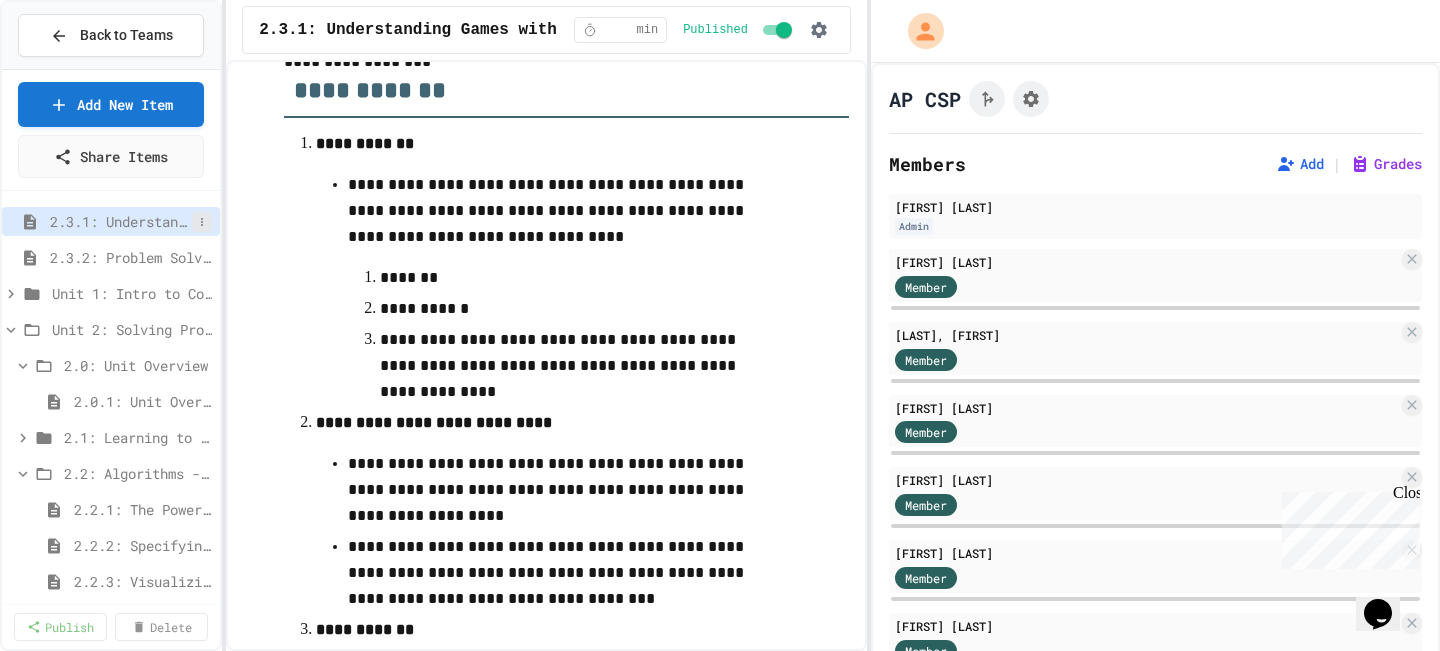 click 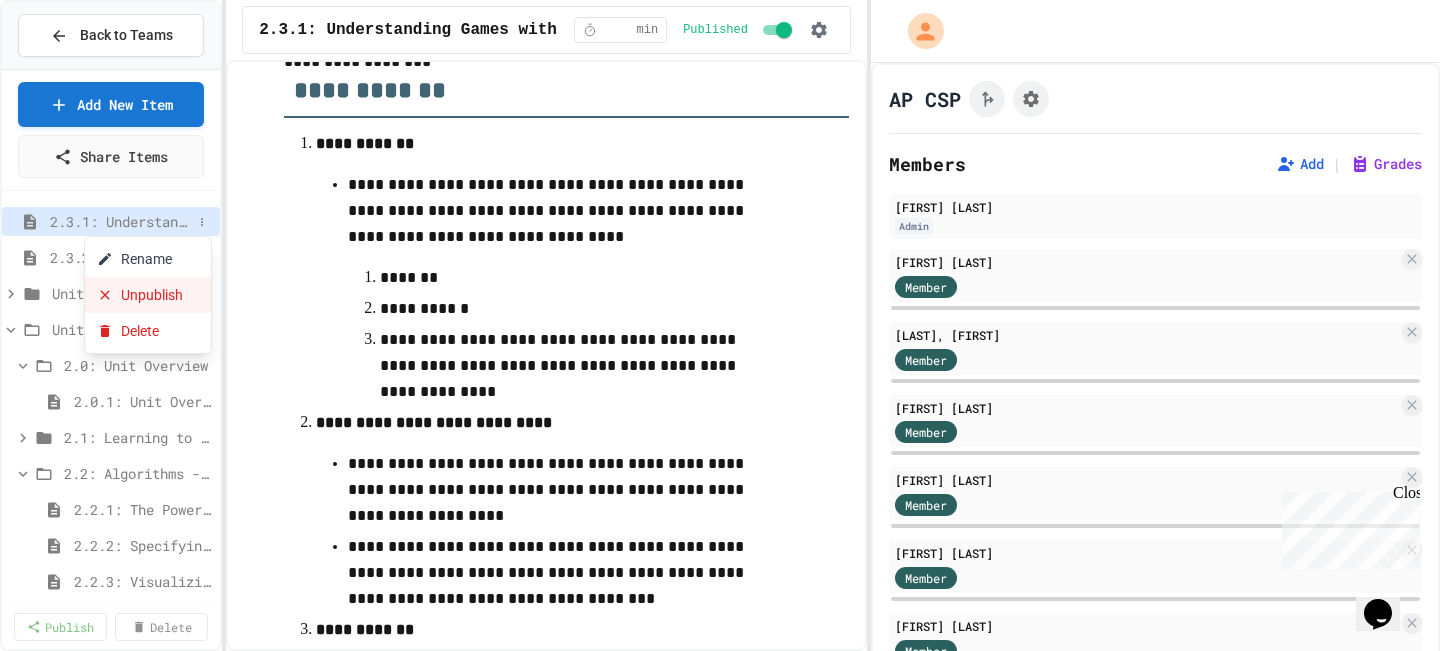 click on "Unpublish" at bounding box center (148, 295) 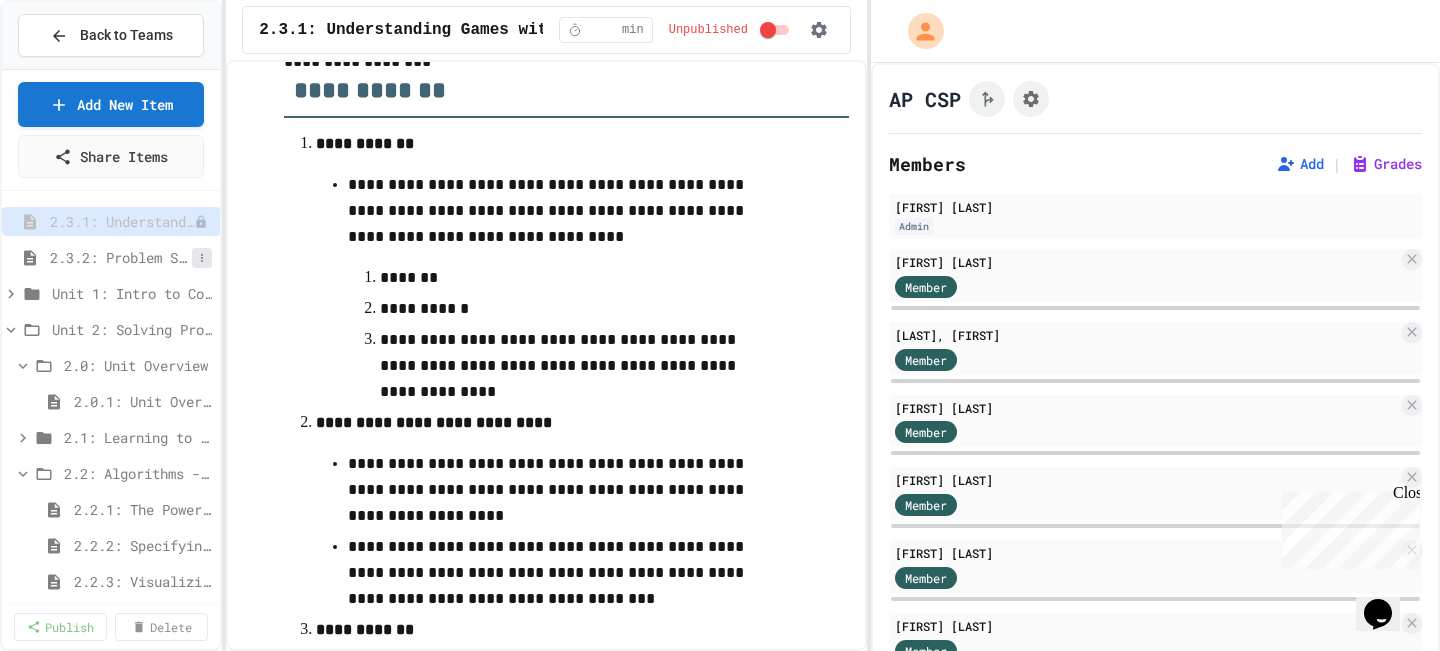 click 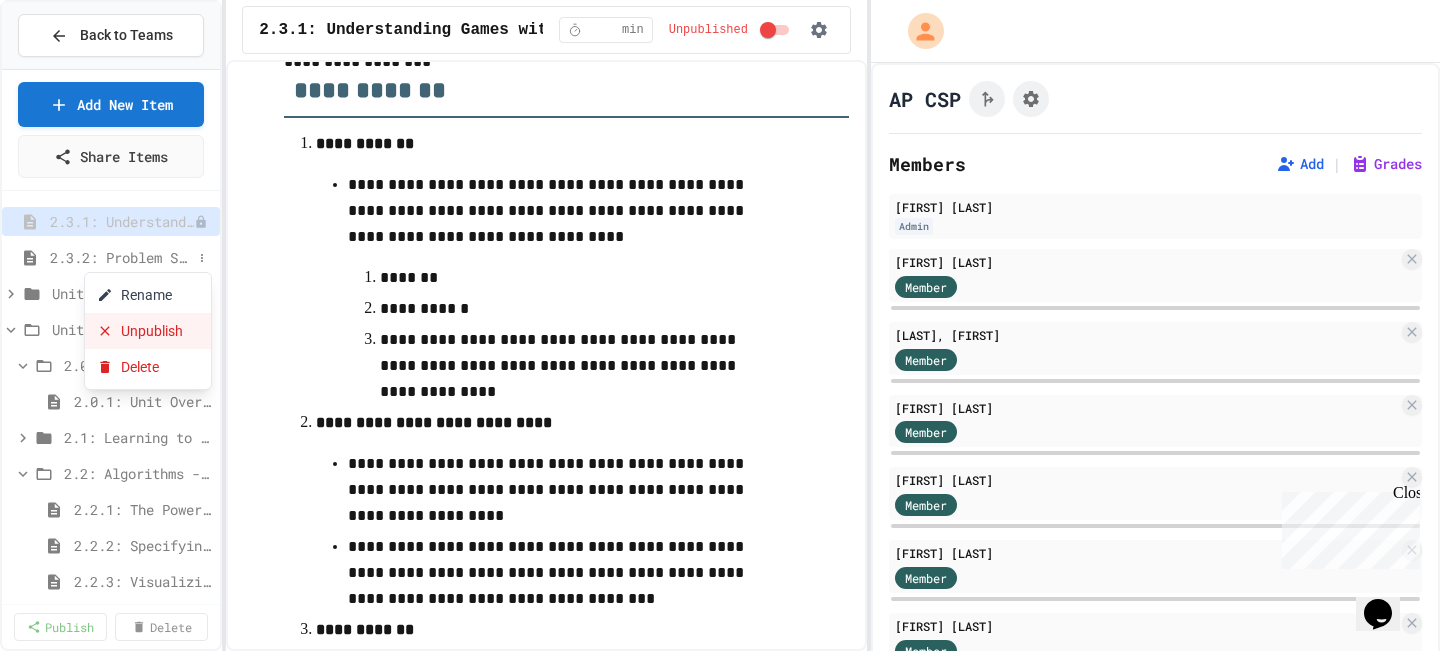 click on "Unpublish" at bounding box center [148, 331] 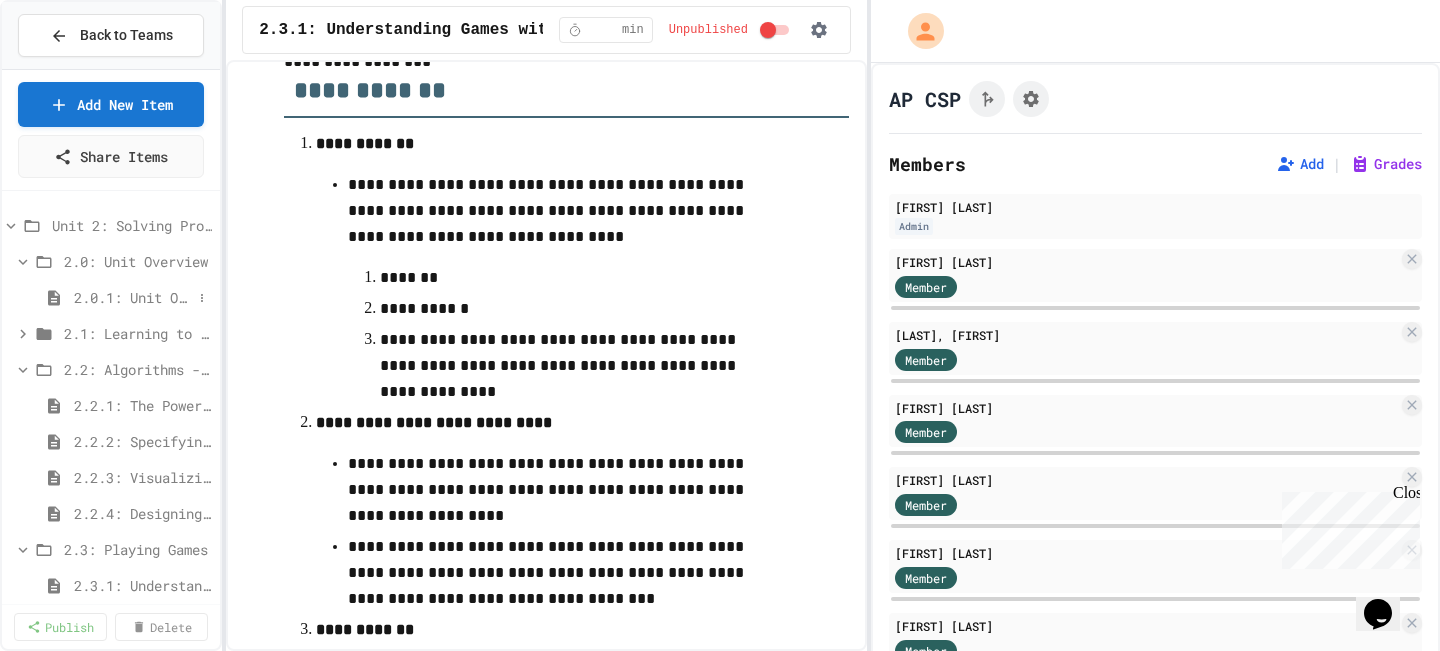 scroll, scrollTop: 150, scrollLeft: 0, axis: vertical 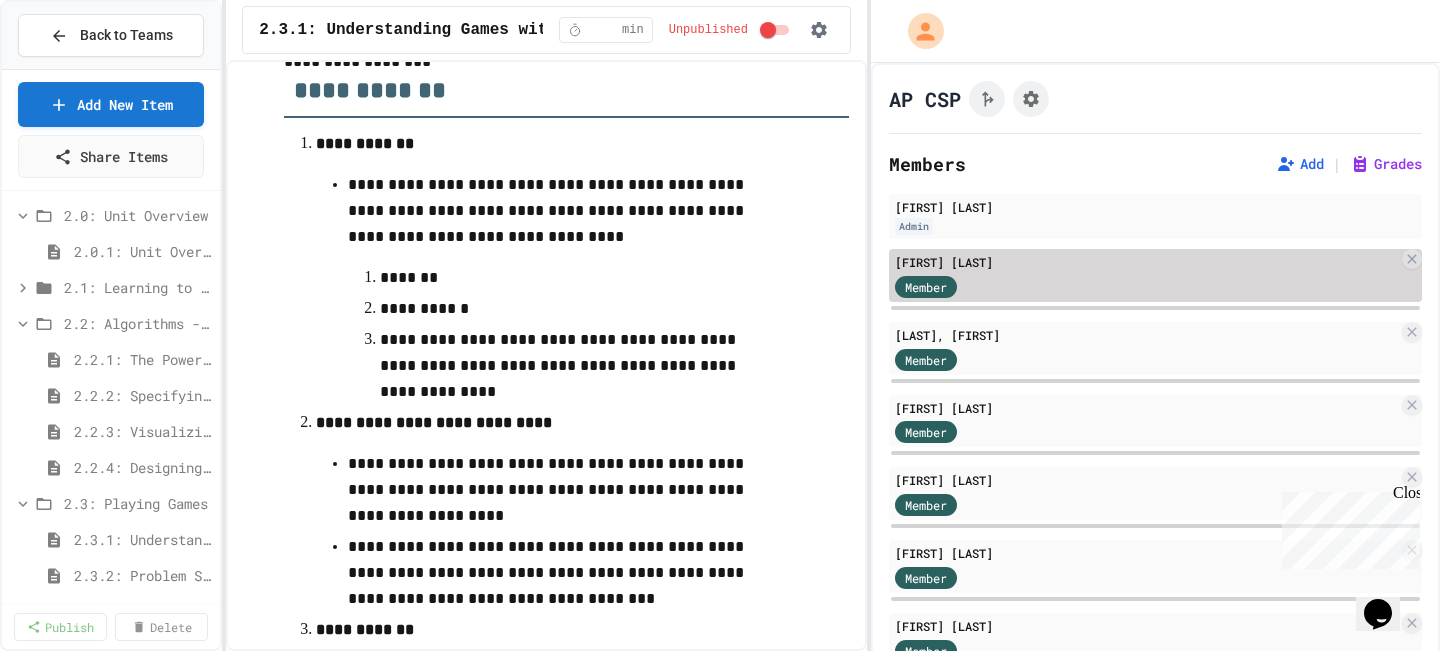 click on "Member" at bounding box center [945, 285] 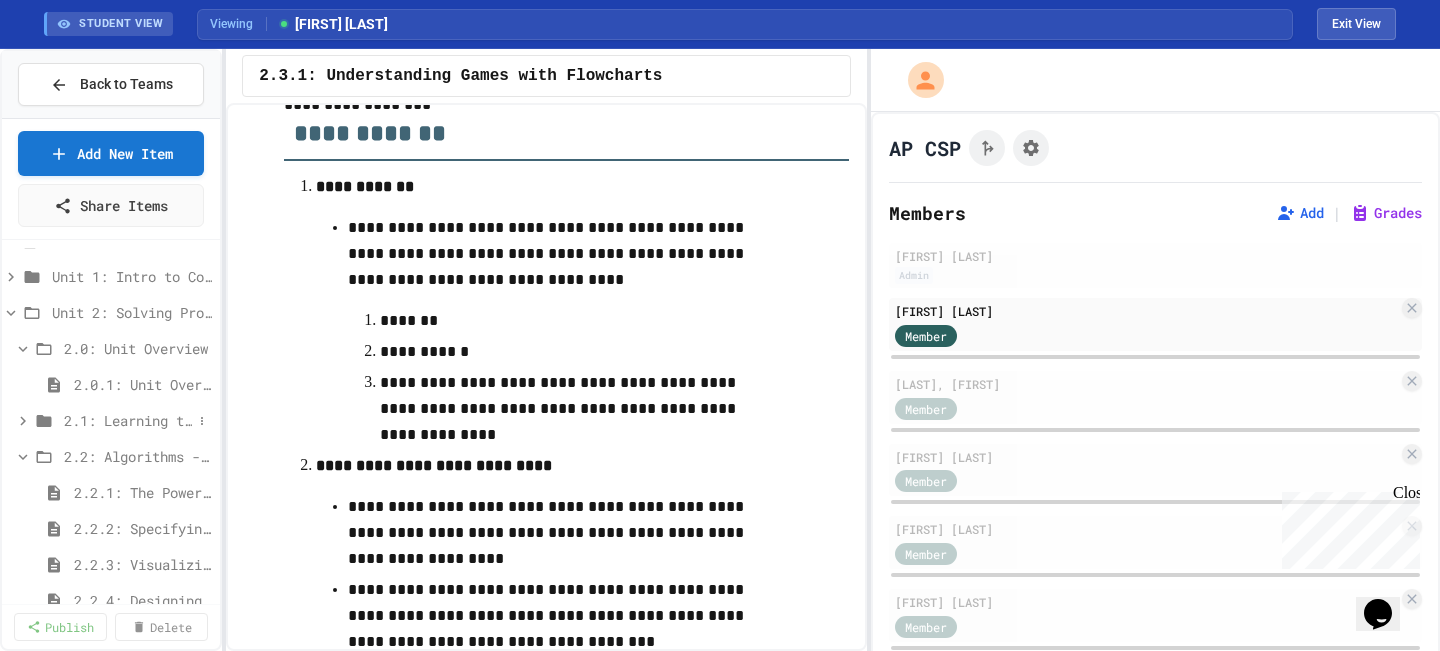 scroll, scrollTop: 69, scrollLeft: 0, axis: vertical 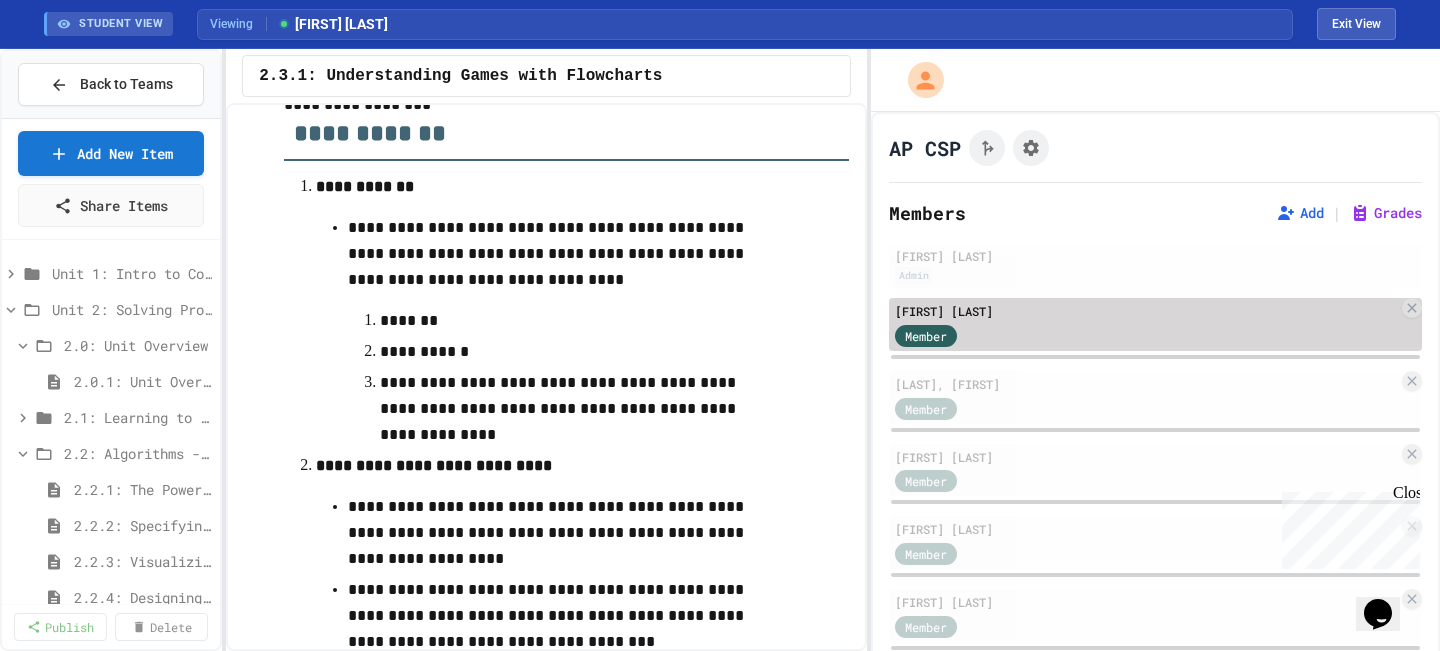 click on "Member" at bounding box center (1146, 334) 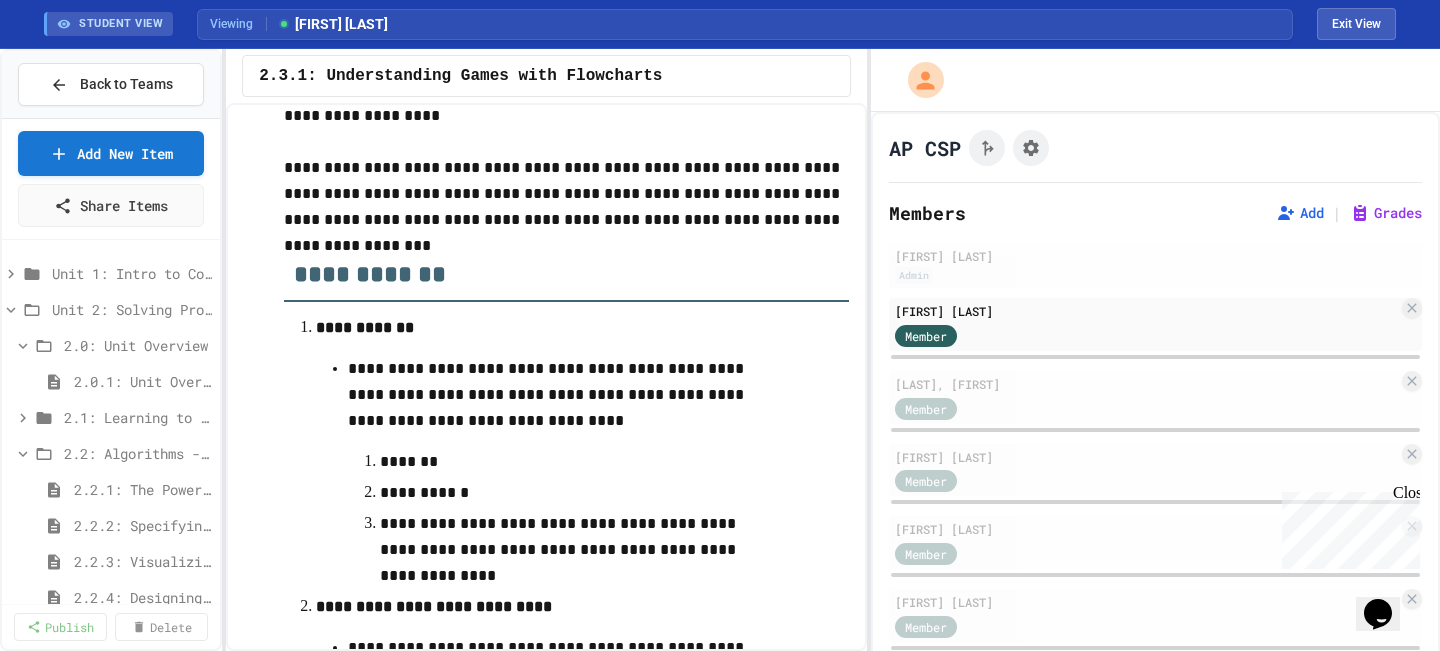 scroll, scrollTop: 252, scrollLeft: 0, axis: vertical 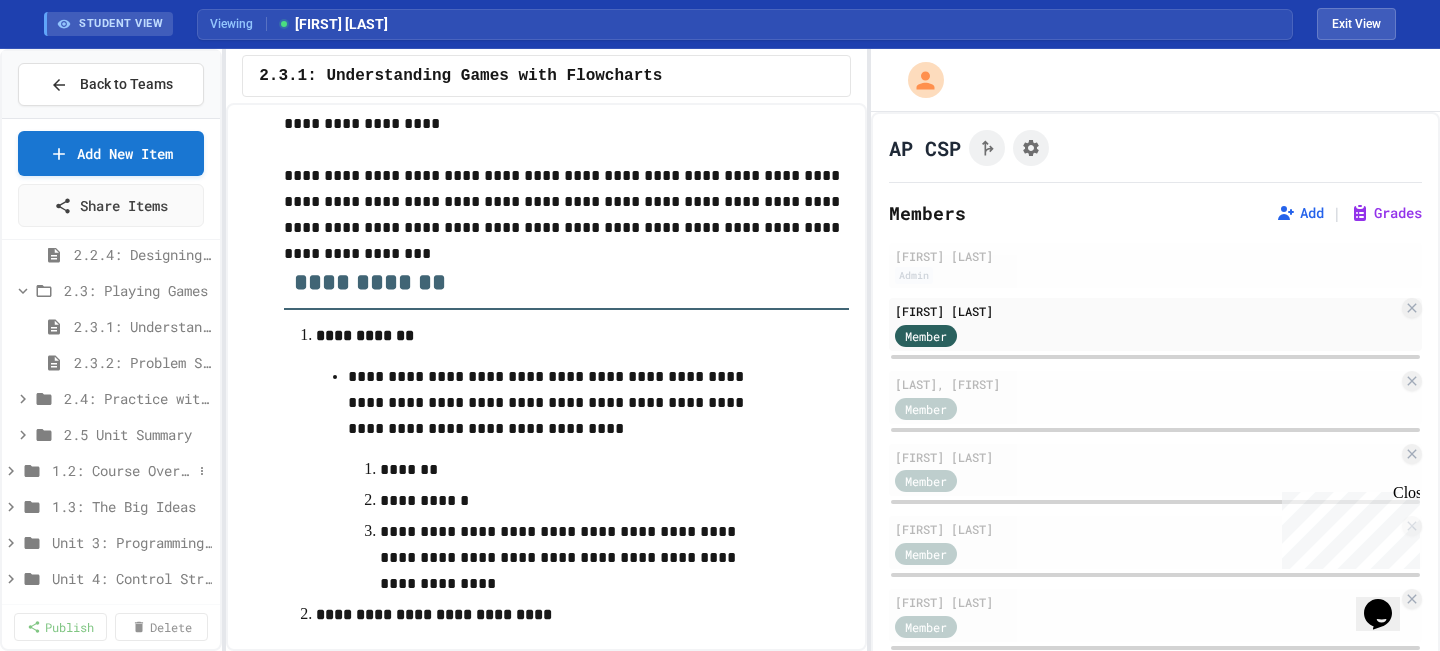 click on "1.2: Course Overview and the AP Exam" at bounding box center (122, 470) 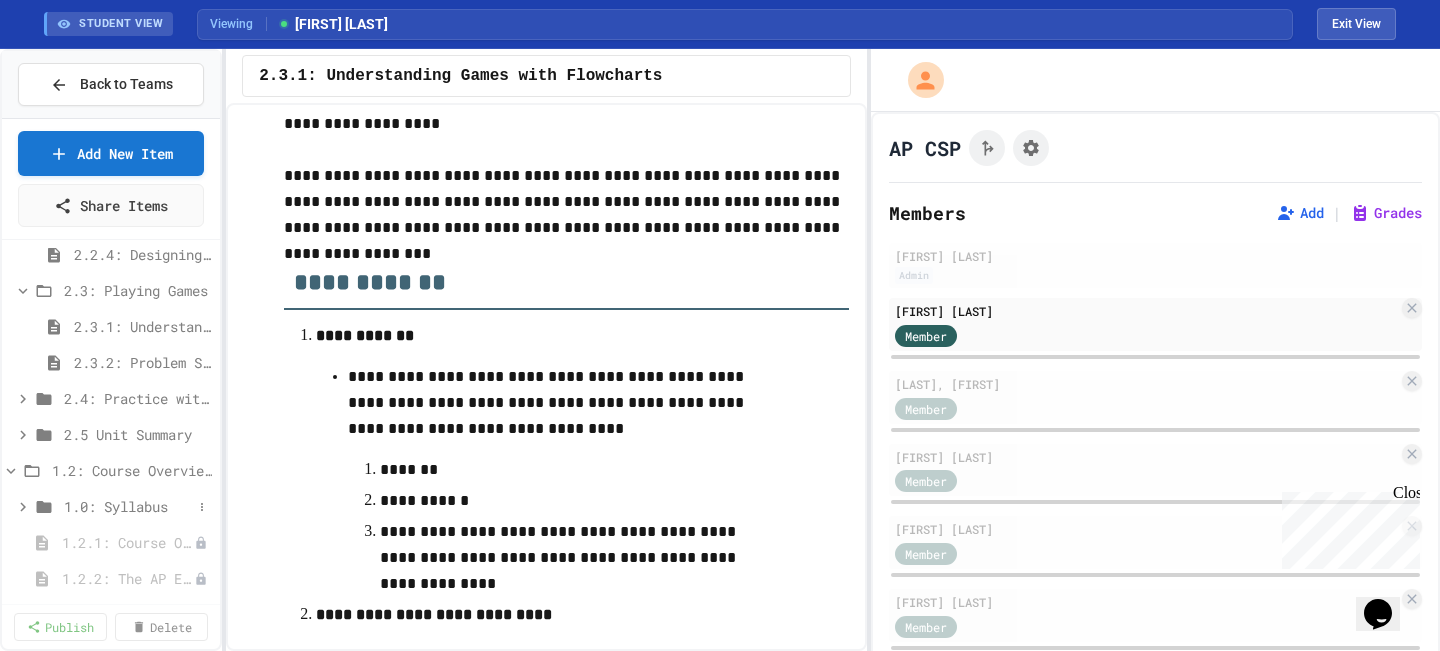 click on "1.0: Syllabus" at bounding box center [128, 506] 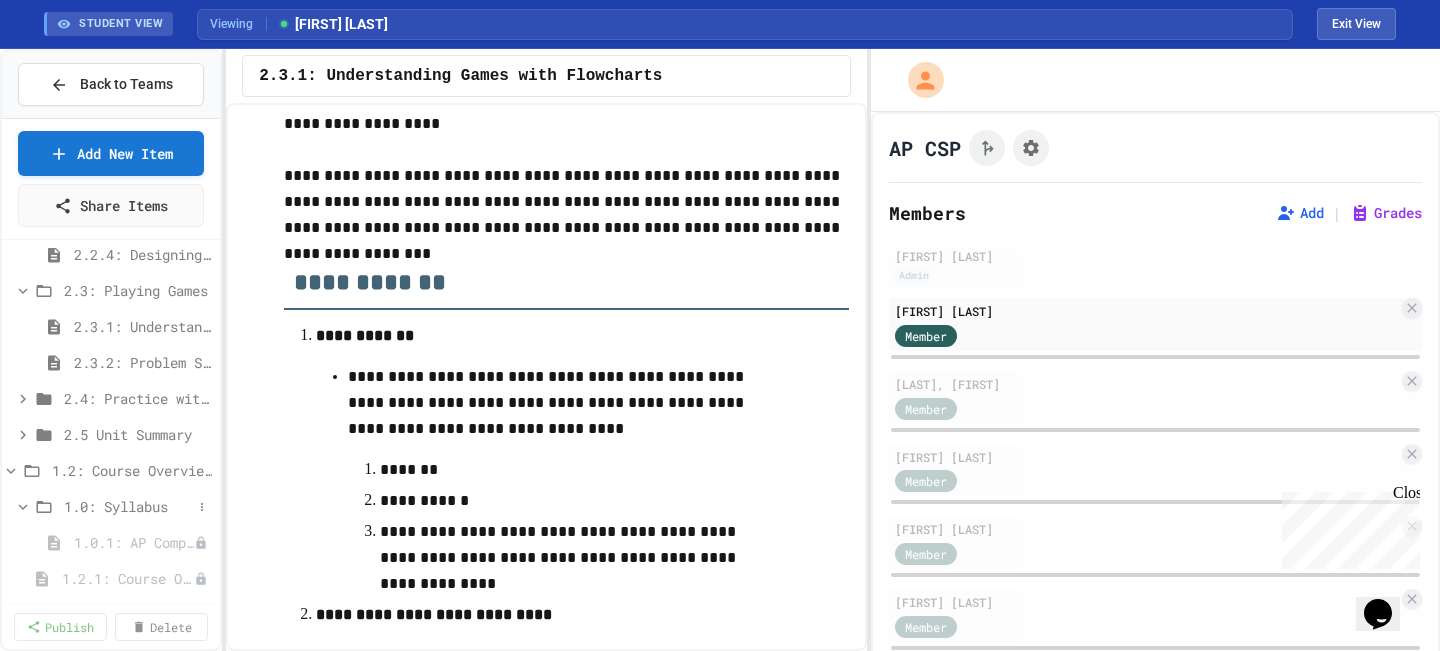 click on "1.0: Syllabus" at bounding box center (128, 506) 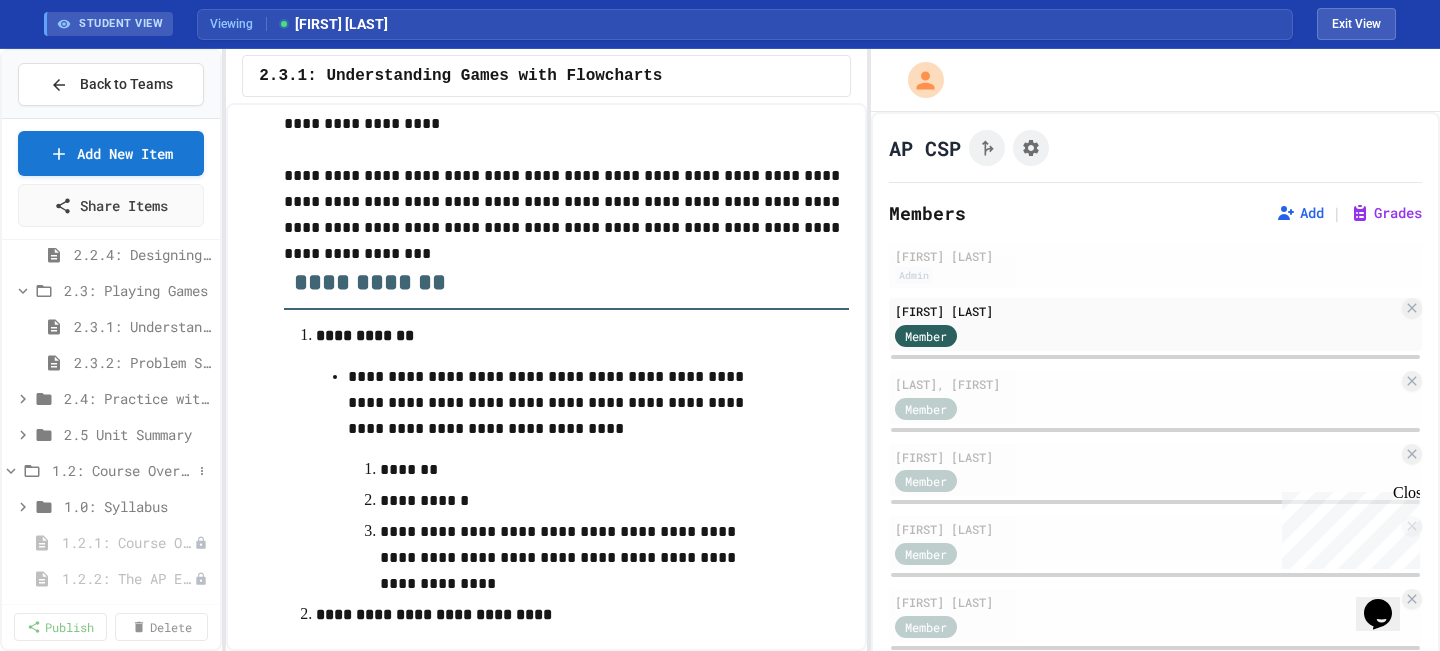 click on "1.2: Course Overview and the AP Exam" at bounding box center (122, 470) 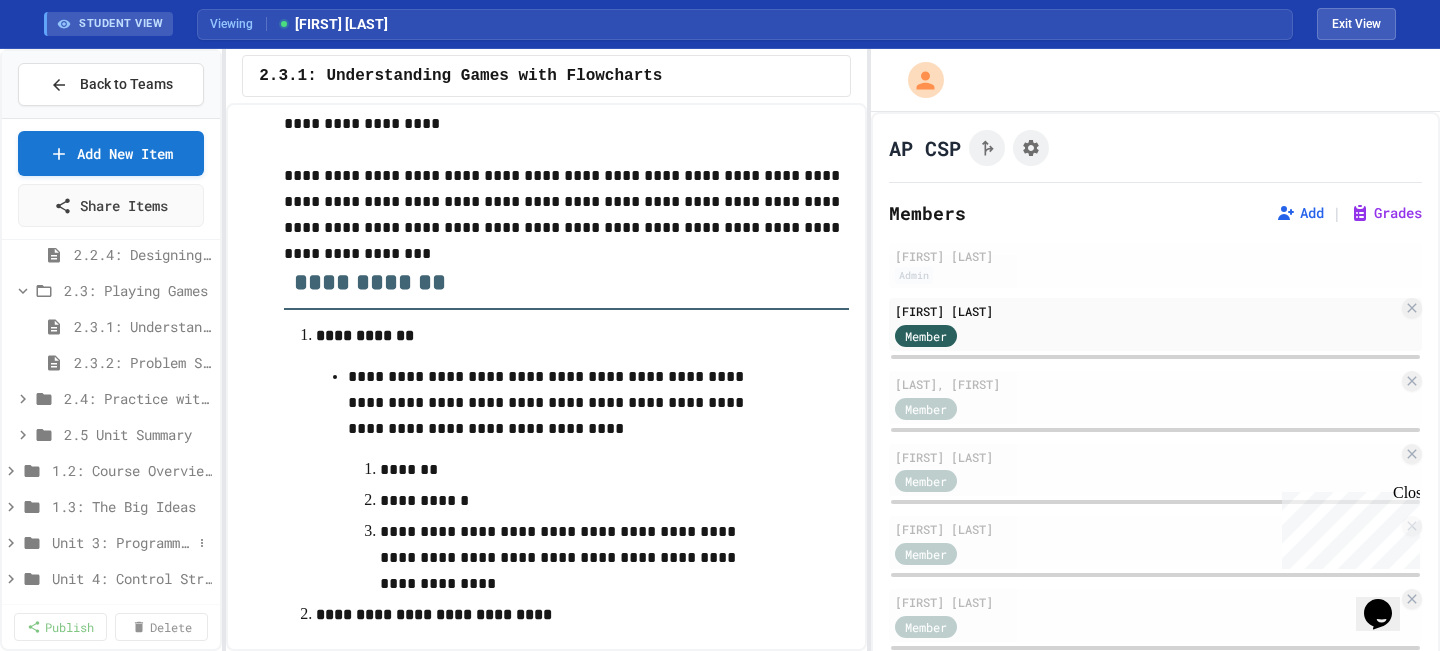 click on "Unit 3: Programming with Python" at bounding box center [122, 542] 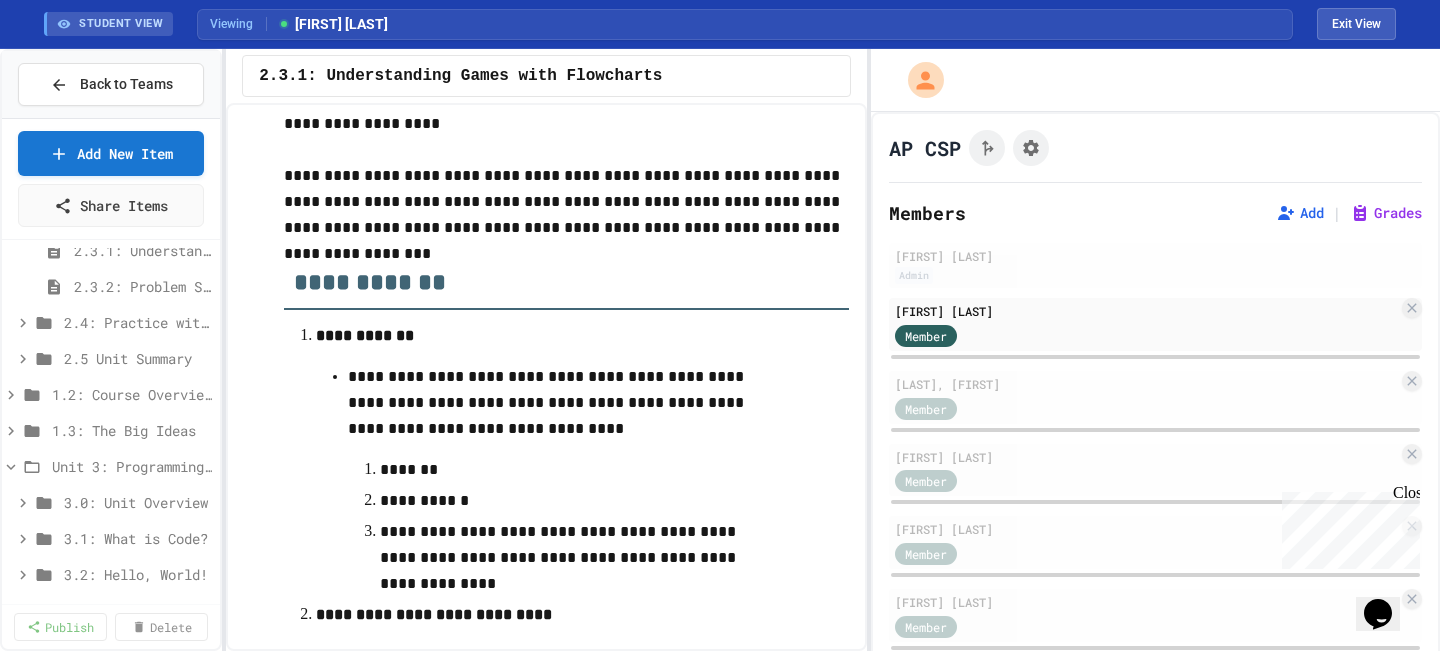 scroll, scrollTop: 490, scrollLeft: 0, axis: vertical 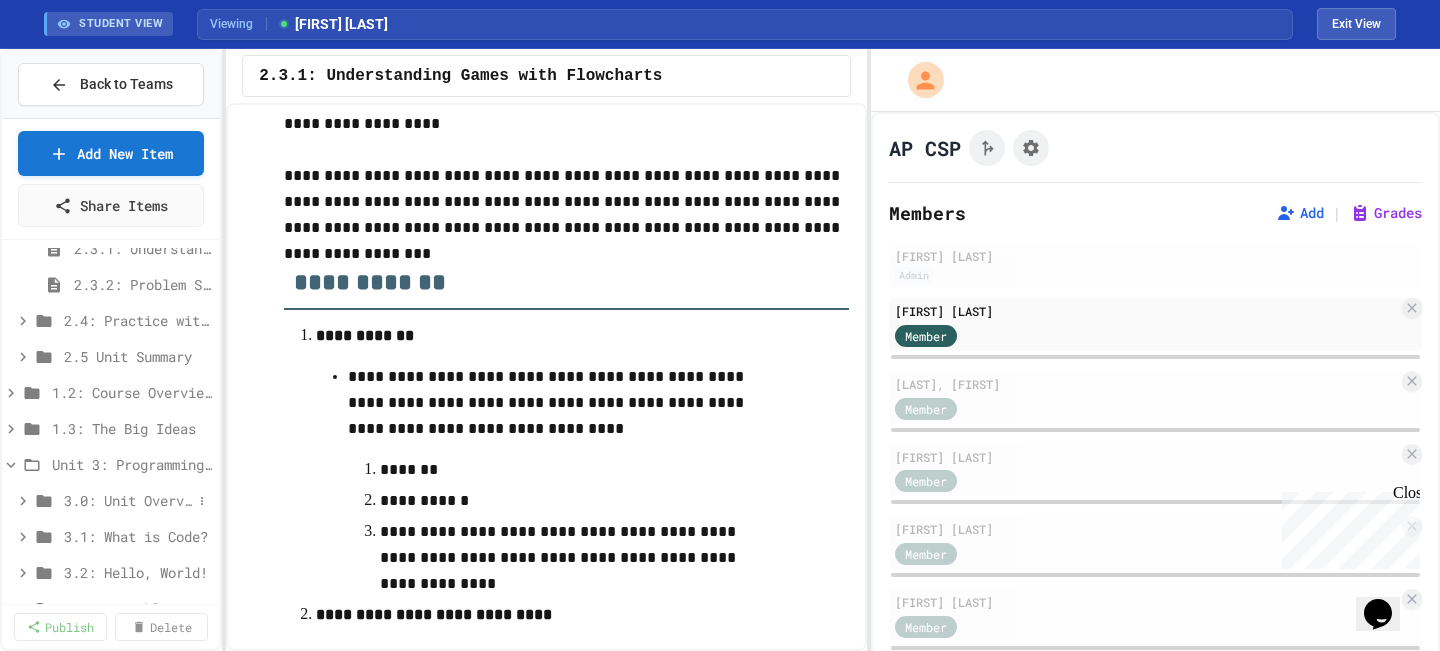 click on "3.0: Unit Overview" at bounding box center [128, 500] 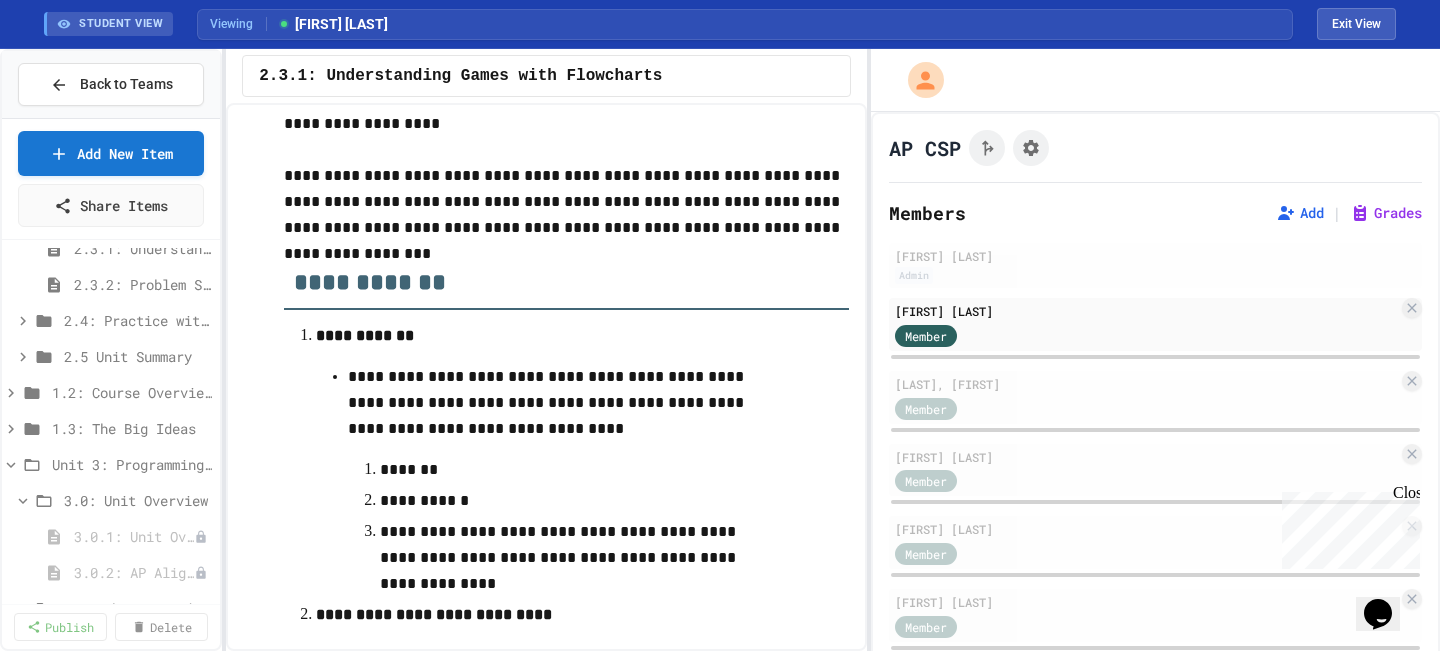 click on "3.0: Unit Overview" at bounding box center (138, 500) 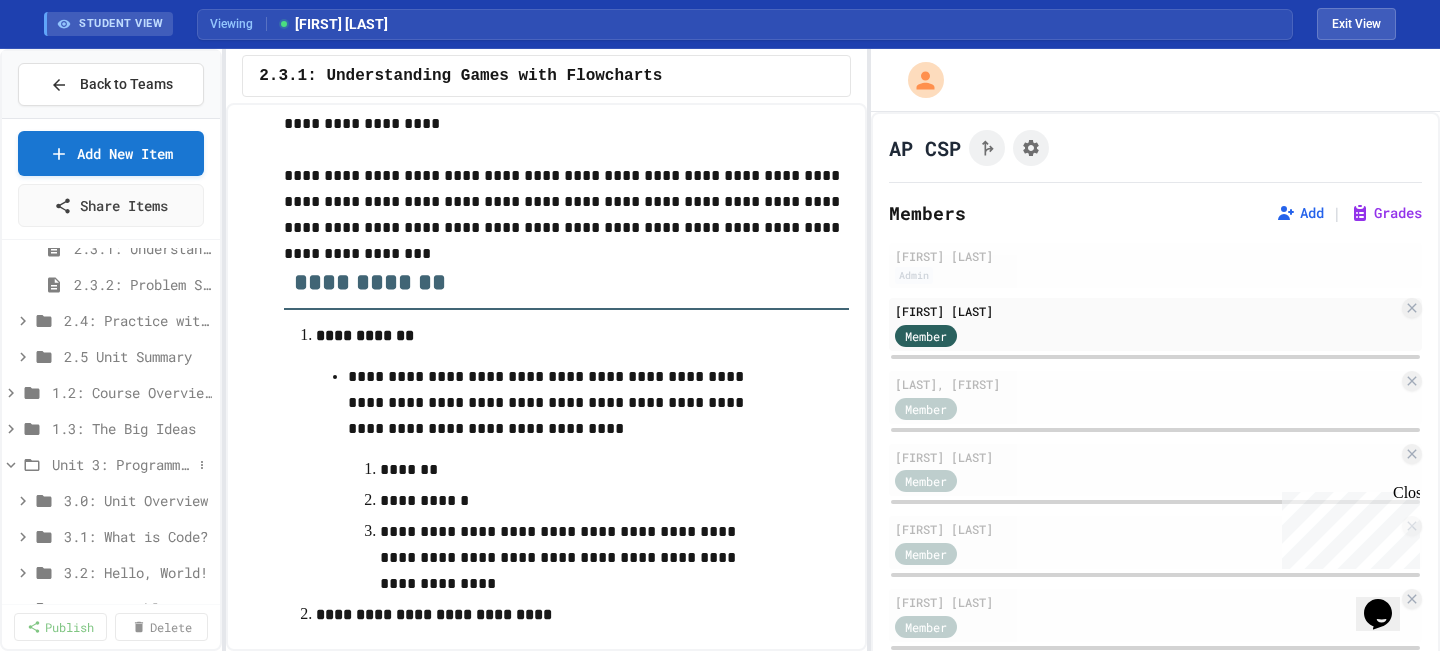 click on "Unit 3: Programming with Python" at bounding box center [122, 464] 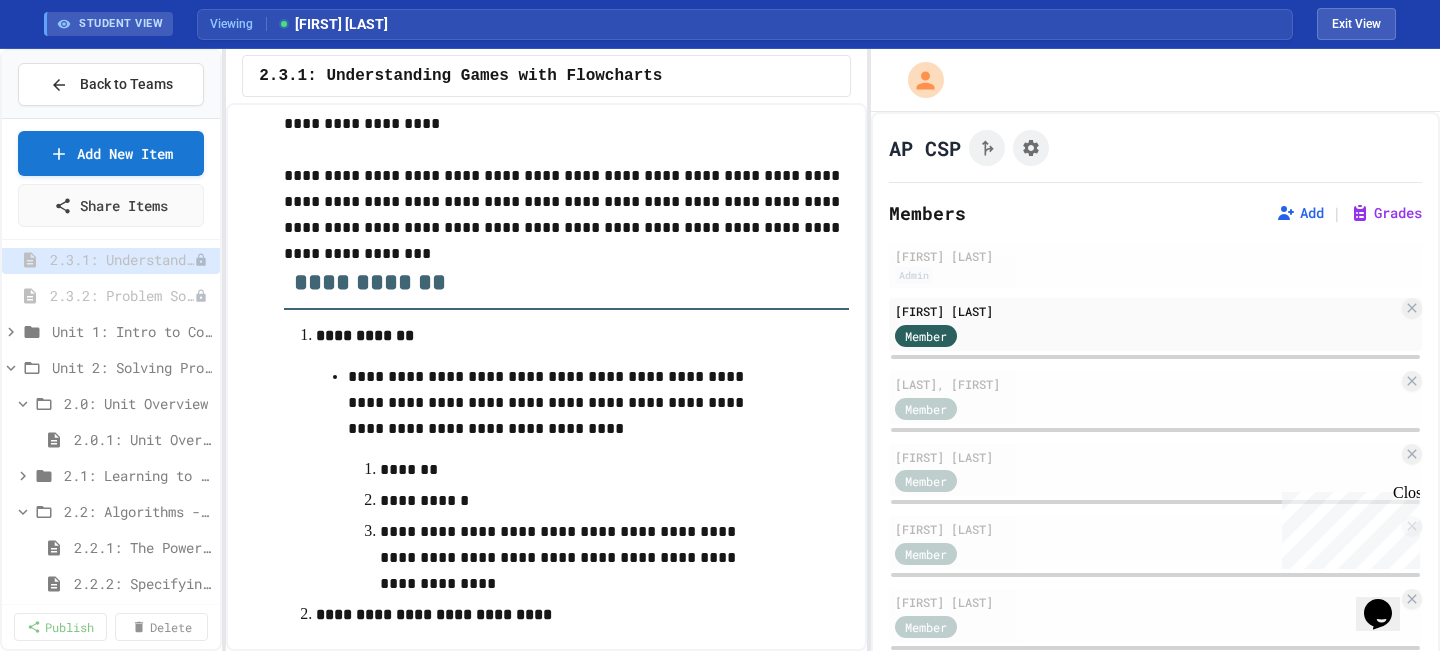 scroll, scrollTop: 0, scrollLeft: 0, axis: both 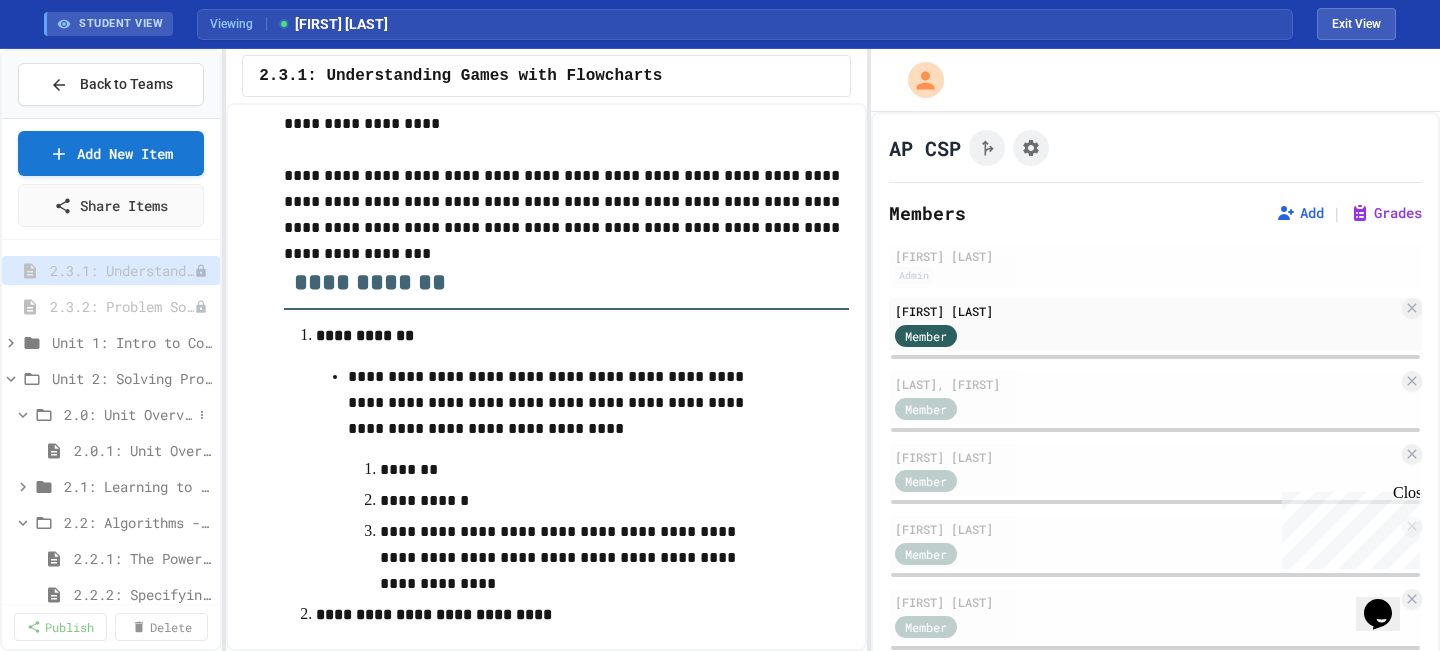 click 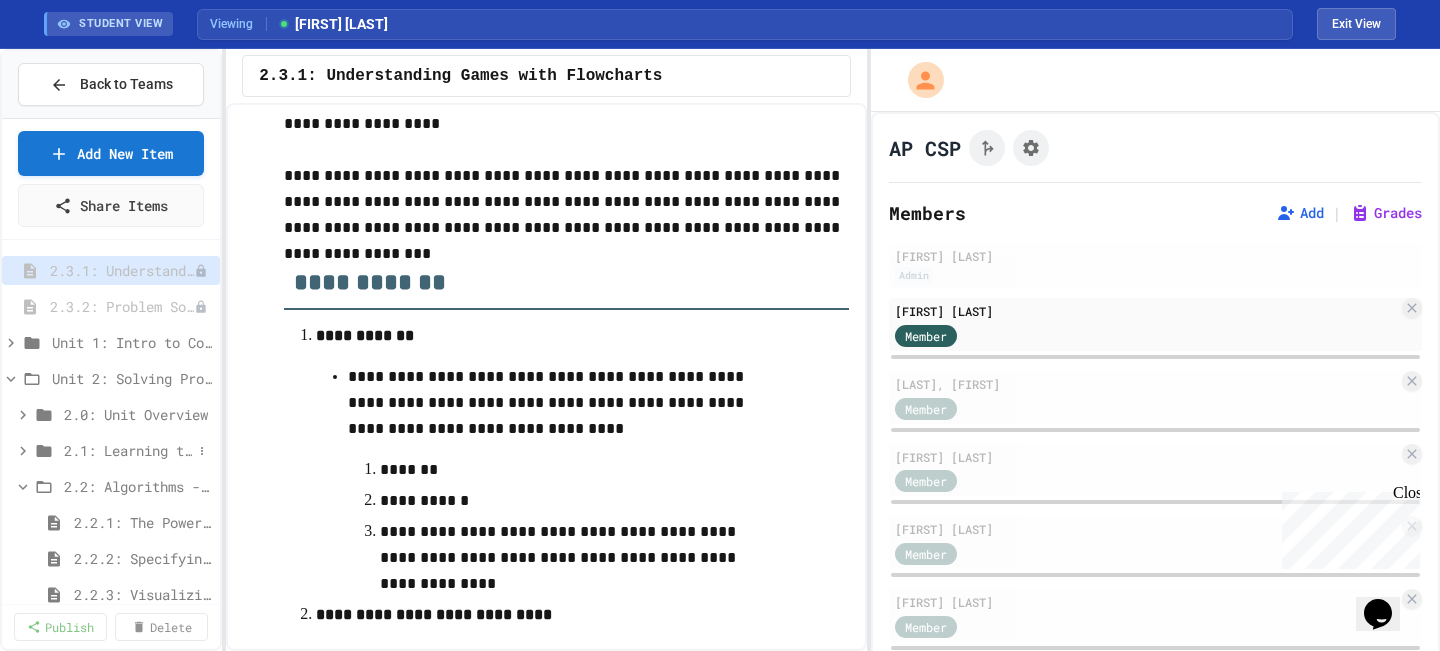 click 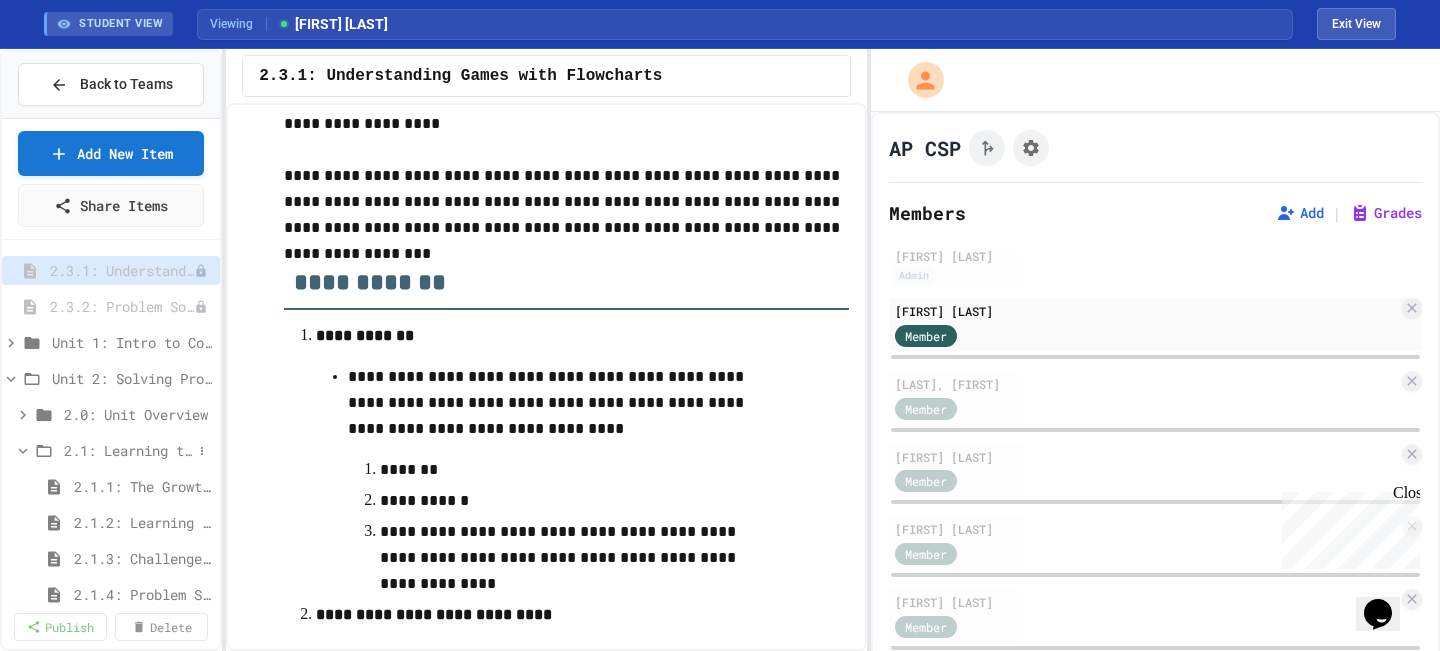 click 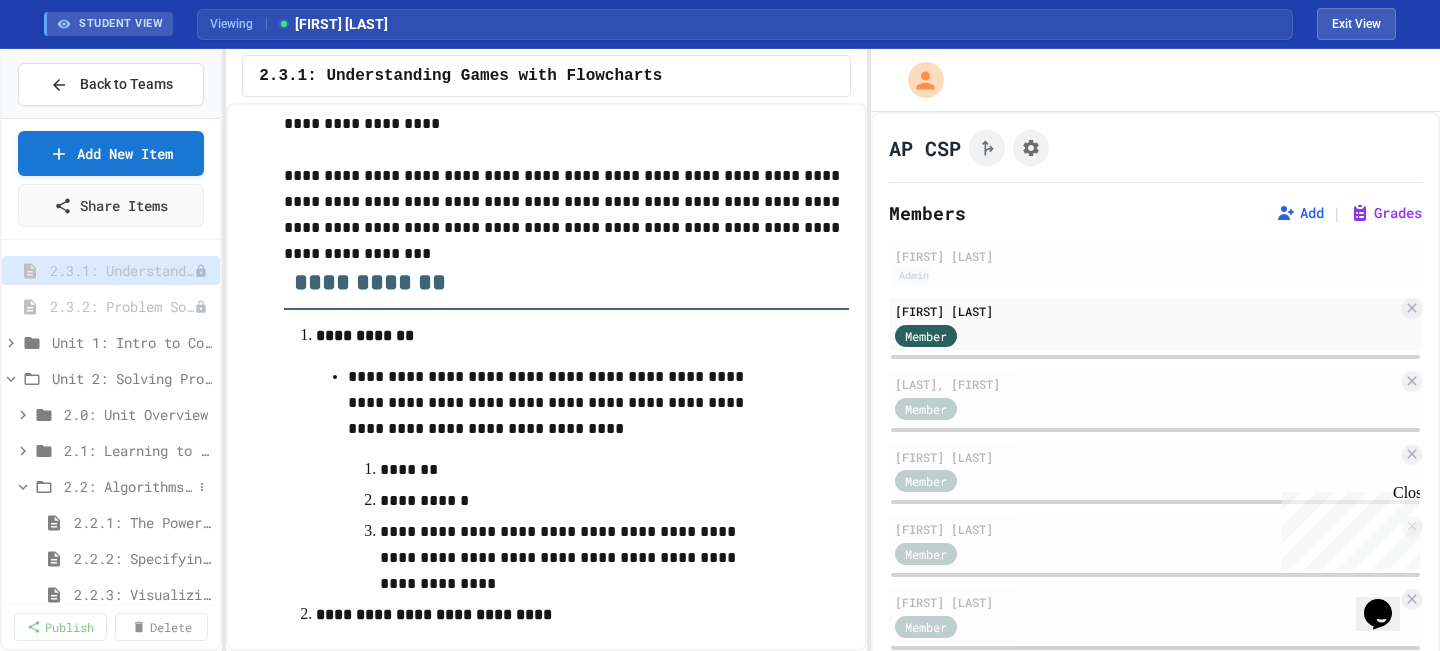 click 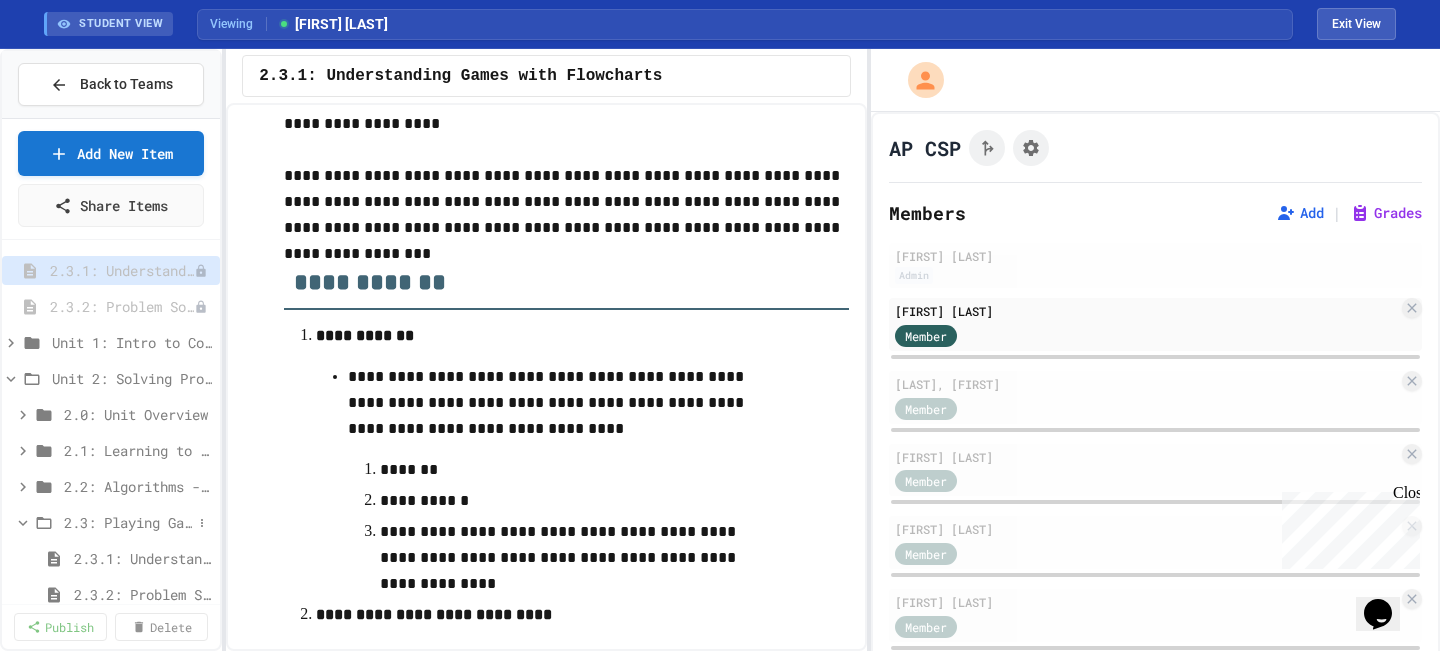 click 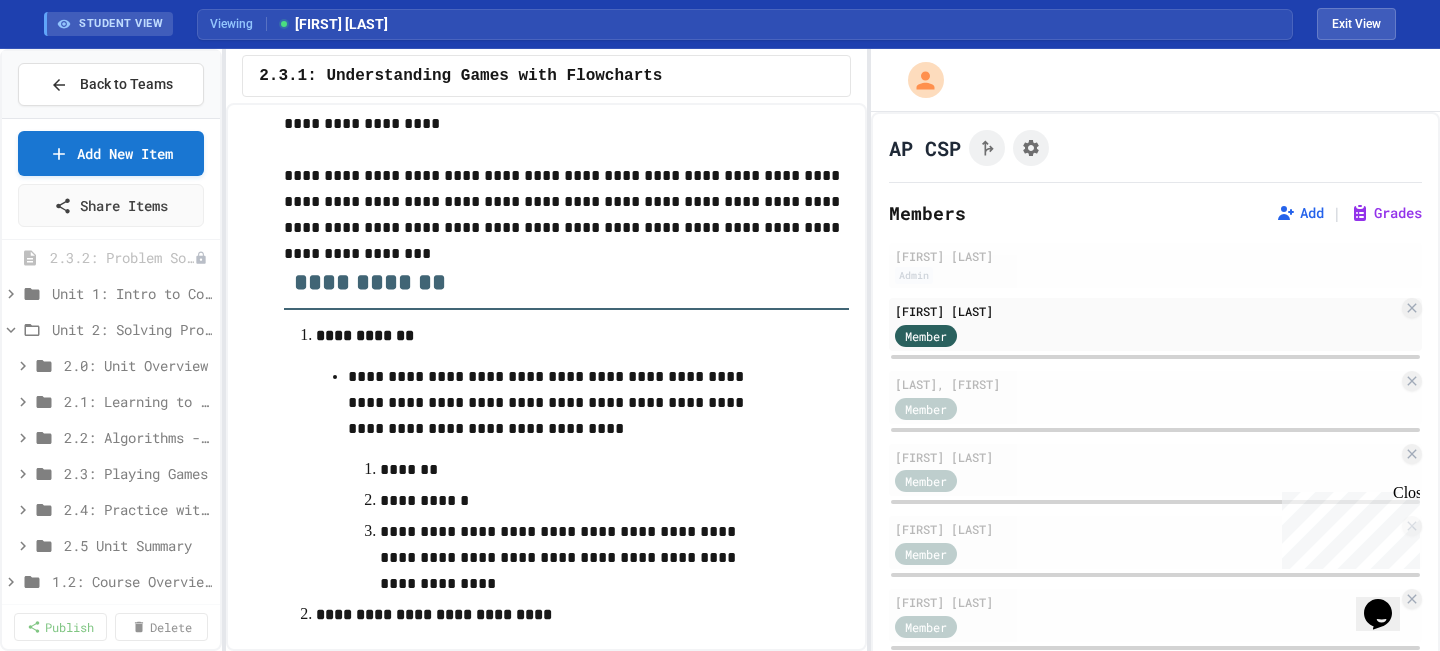 scroll, scrollTop: 0, scrollLeft: 0, axis: both 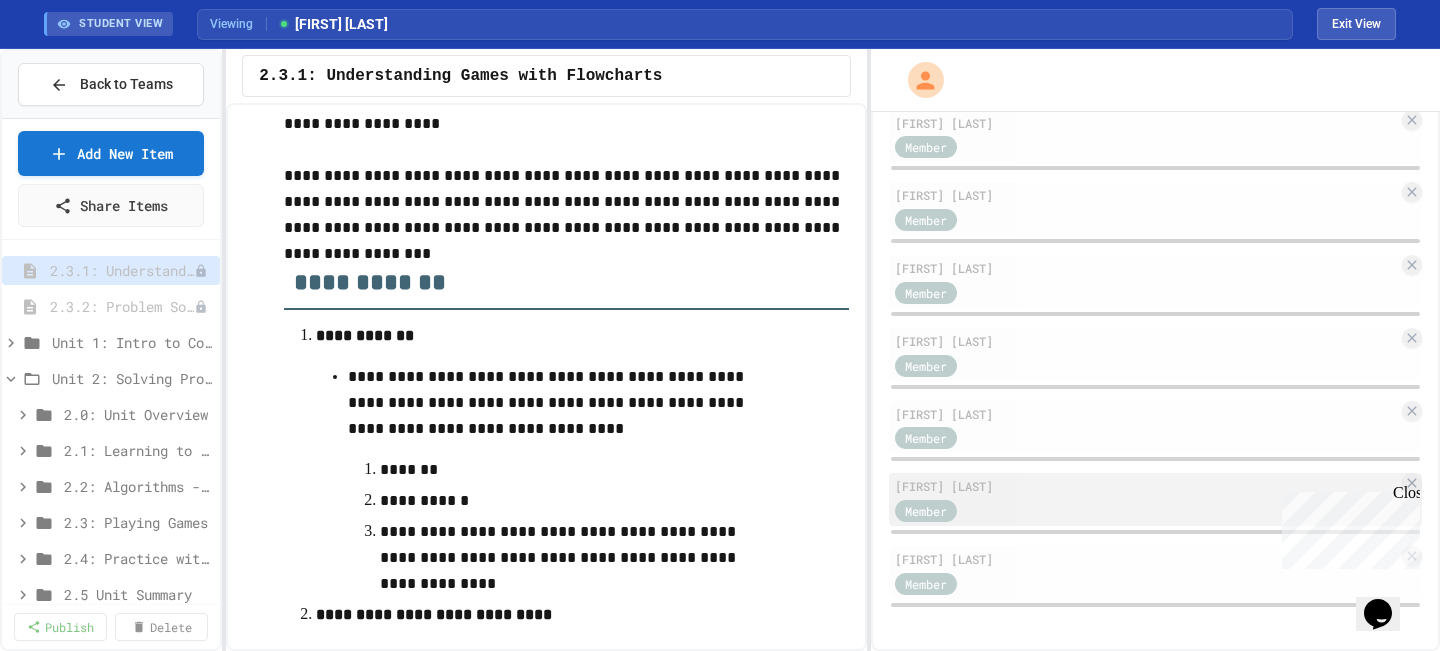 click on "Member" at bounding box center (945, 509) 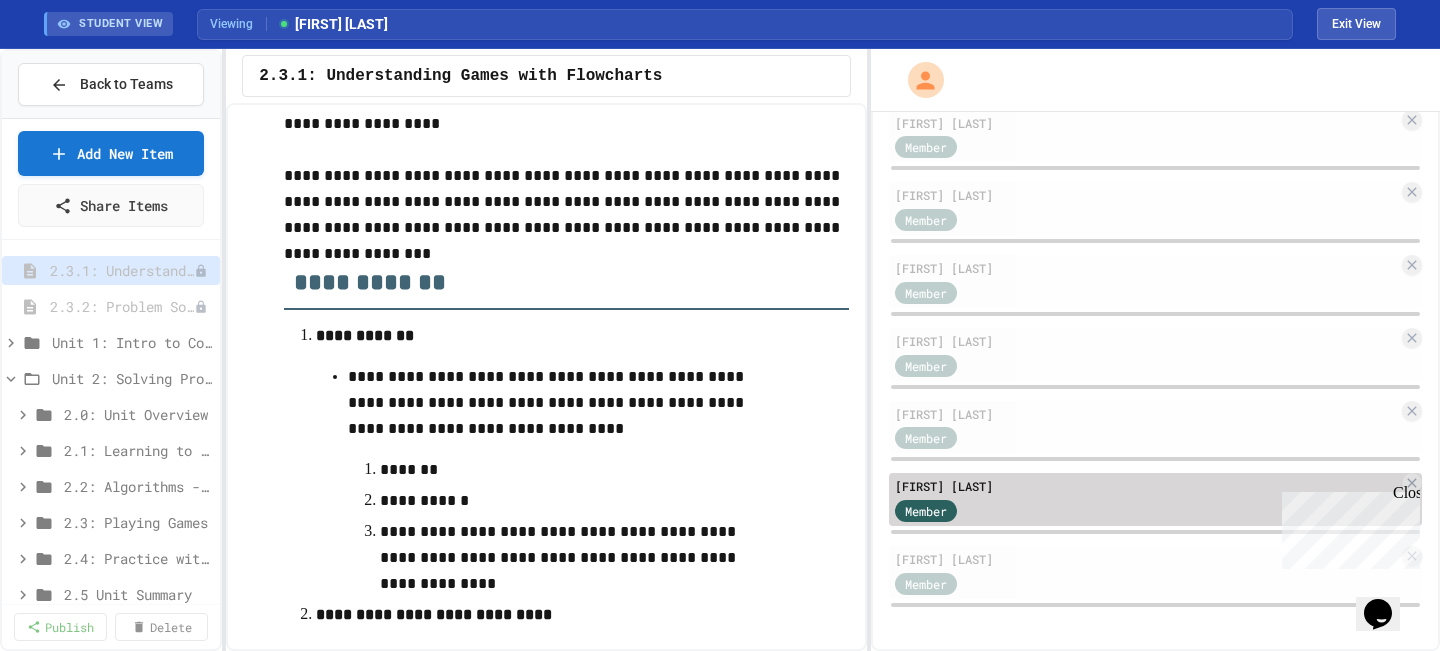 click on "Member" at bounding box center (945, 509) 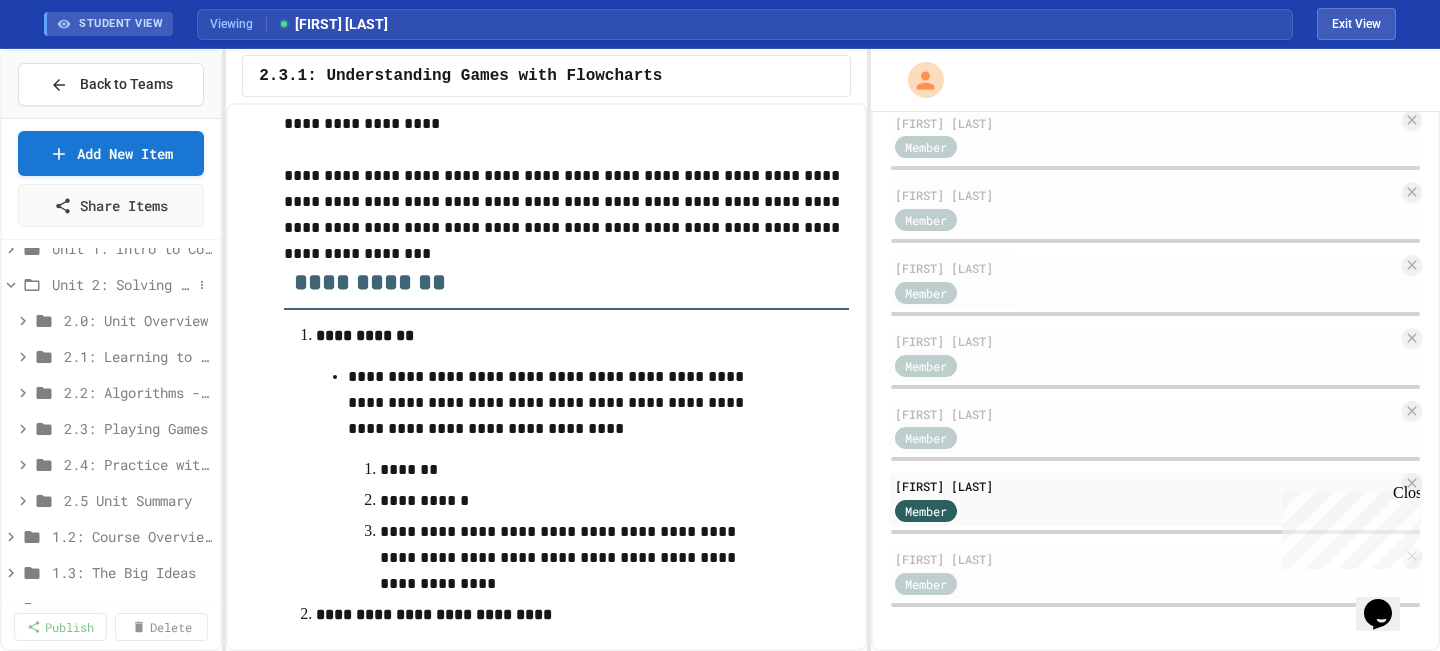scroll, scrollTop: 103, scrollLeft: 0, axis: vertical 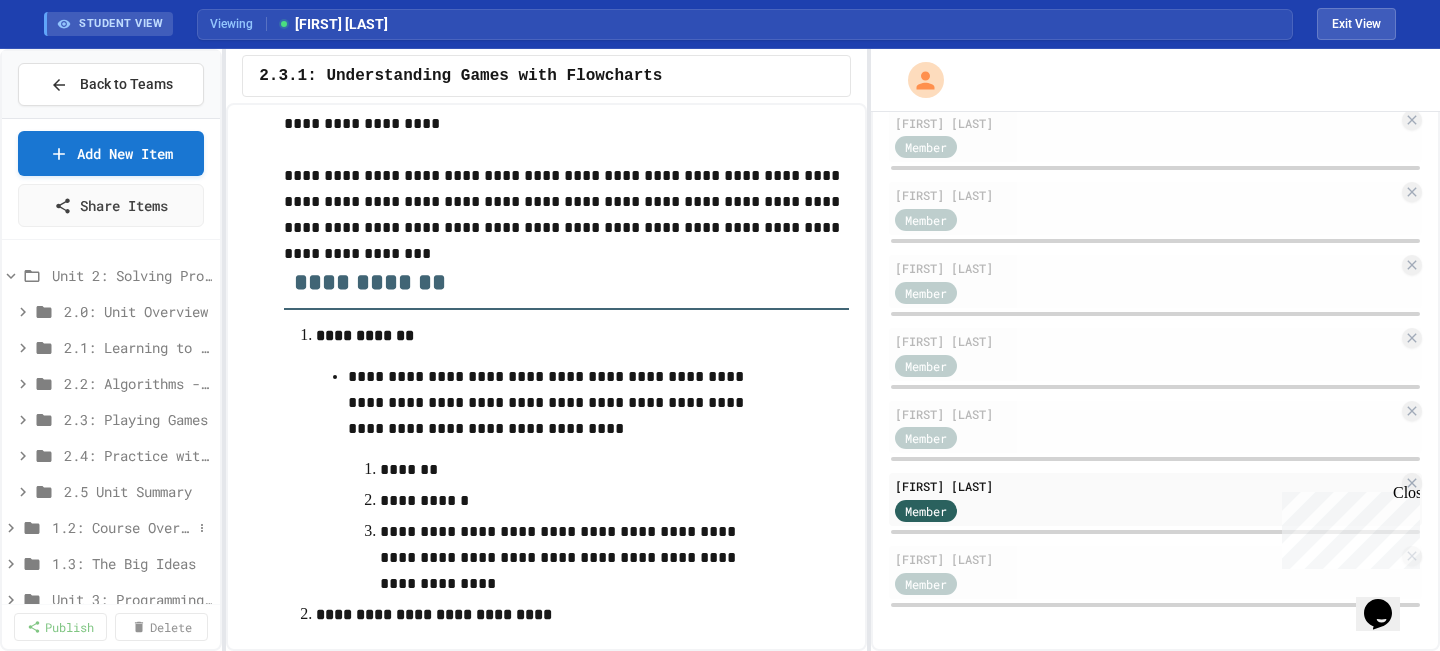 click on "1.2: Course Overview and the AP Exam" at bounding box center (122, 527) 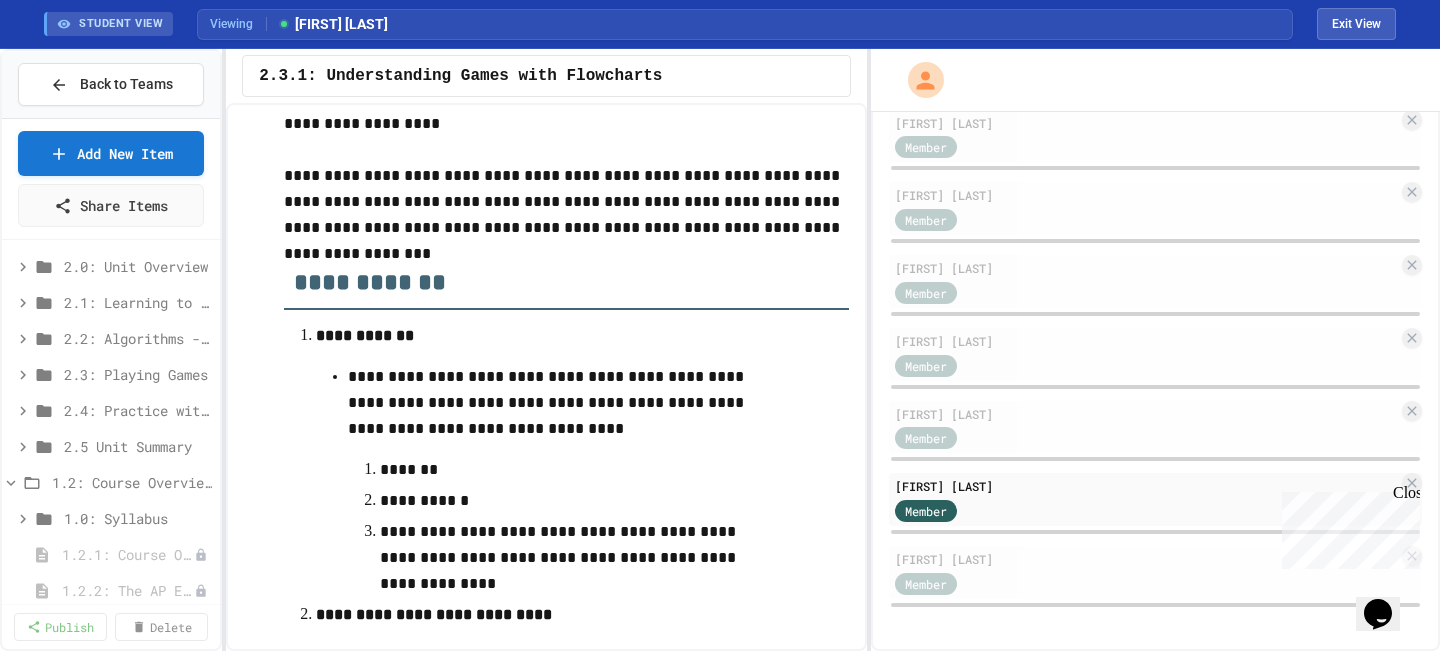 scroll, scrollTop: 176, scrollLeft: 0, axis: vertical 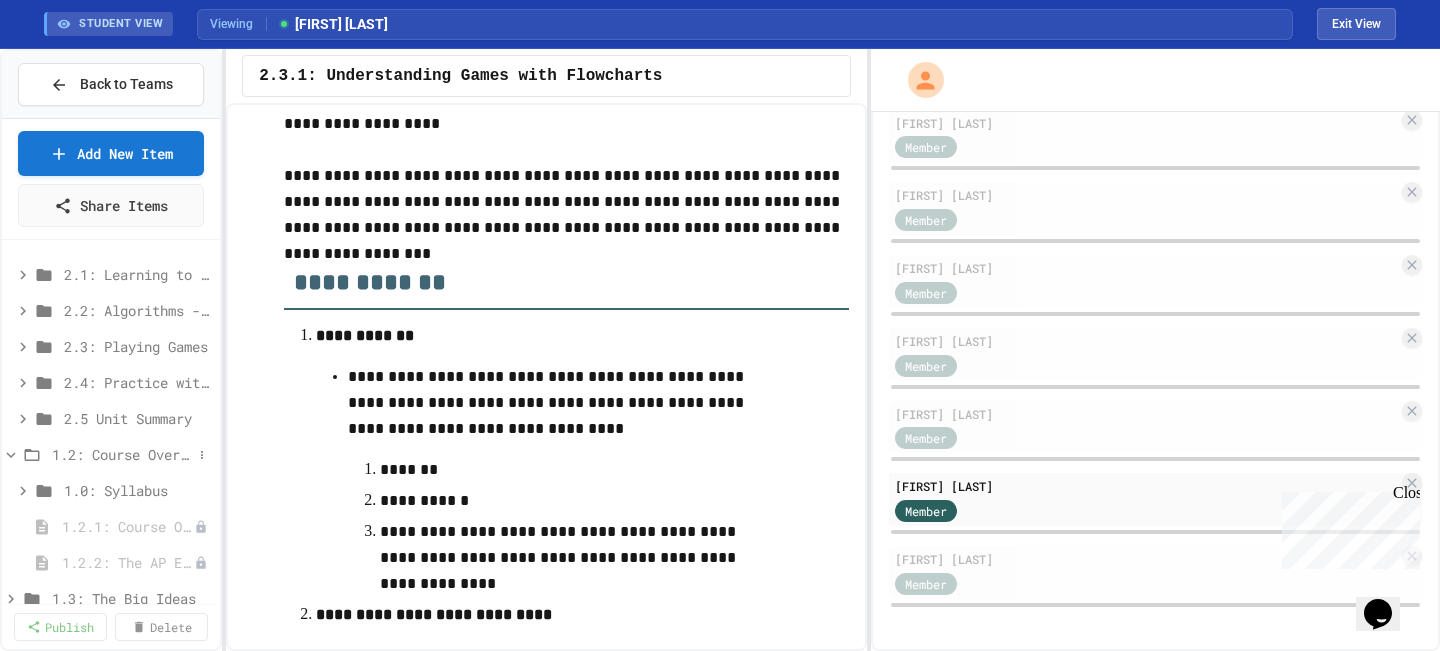 click on "1.2: Course Overview and the AP Exam" at bounding box center [122, 454] 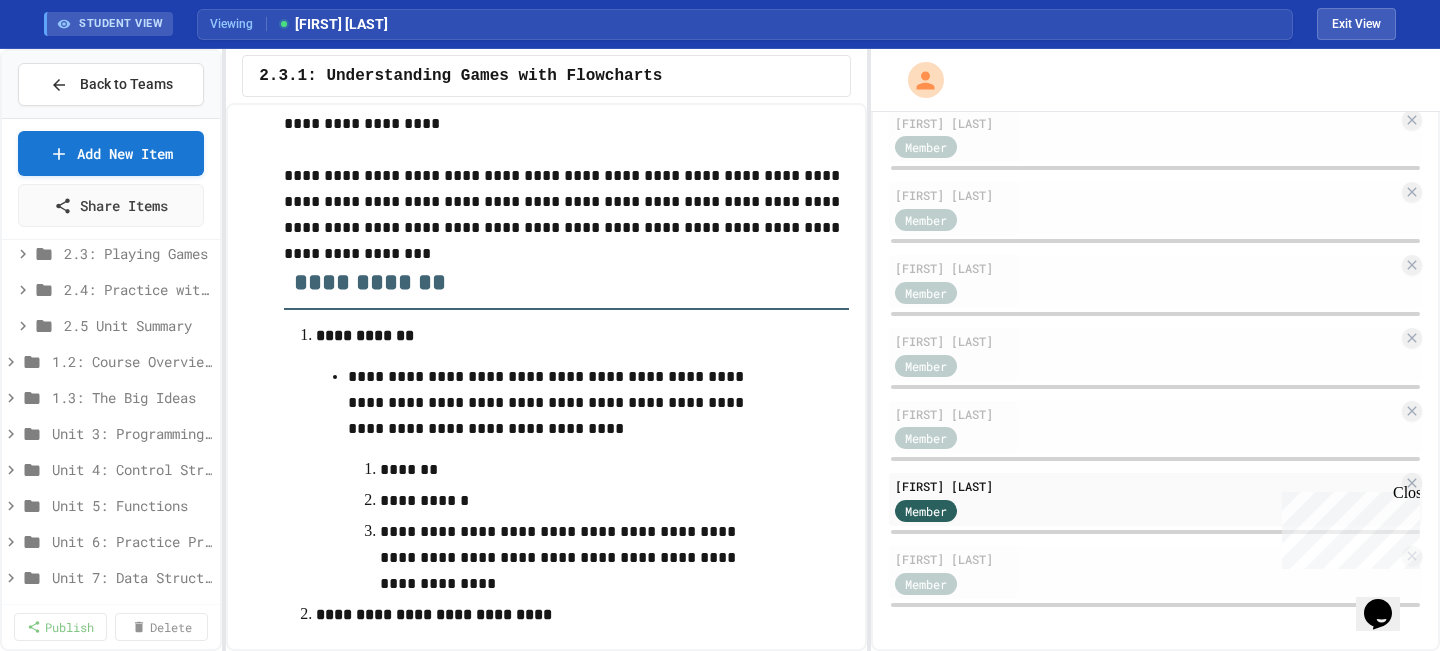 scroll, scrollTop: 277, scrollLeft: 0, axis: vertical 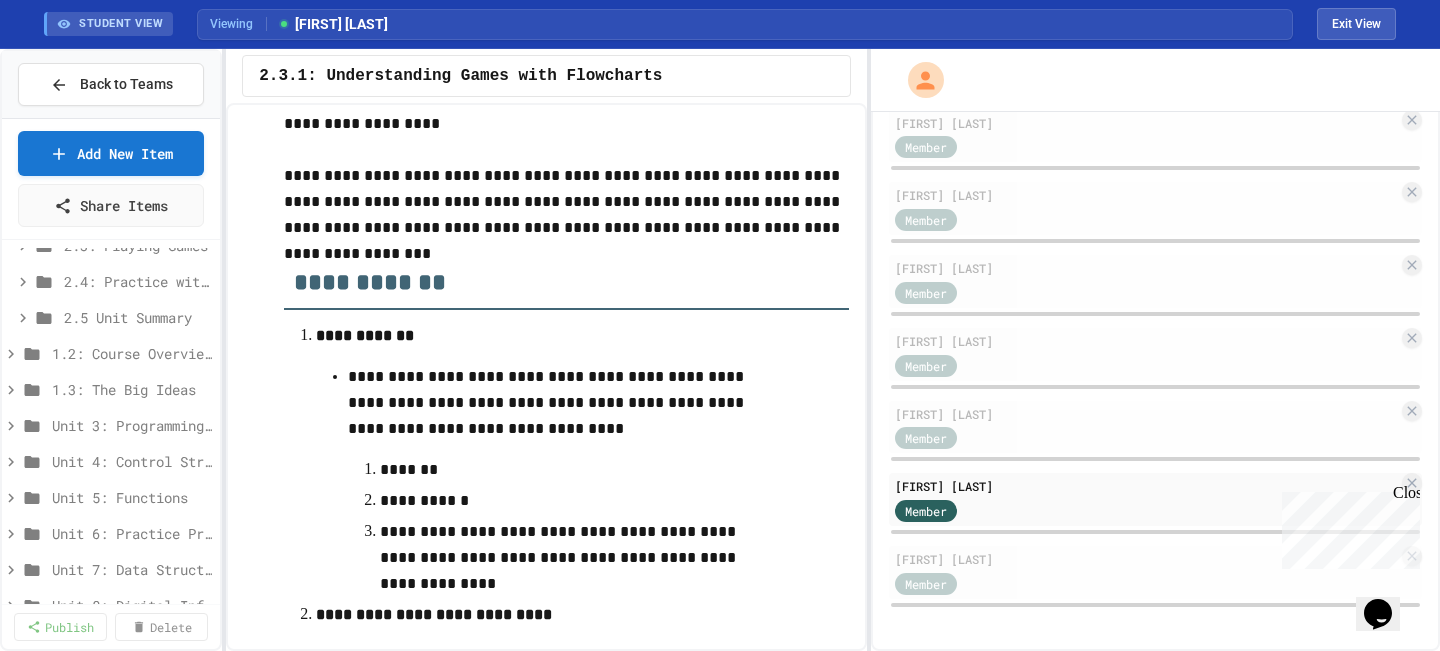 click on "Unit 4: Control Structures" at bounding box center (111, 465) 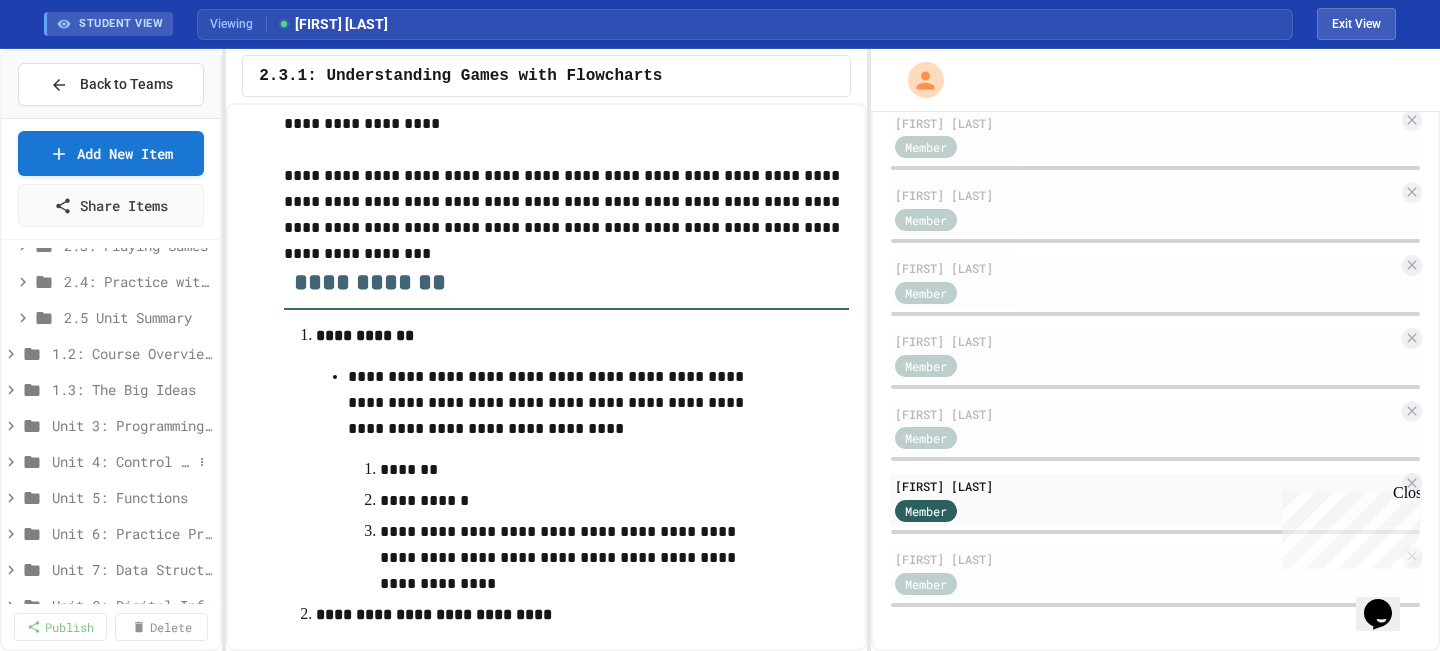 click on "Unit 4: Control Structures" at bounding box center (122, 461) 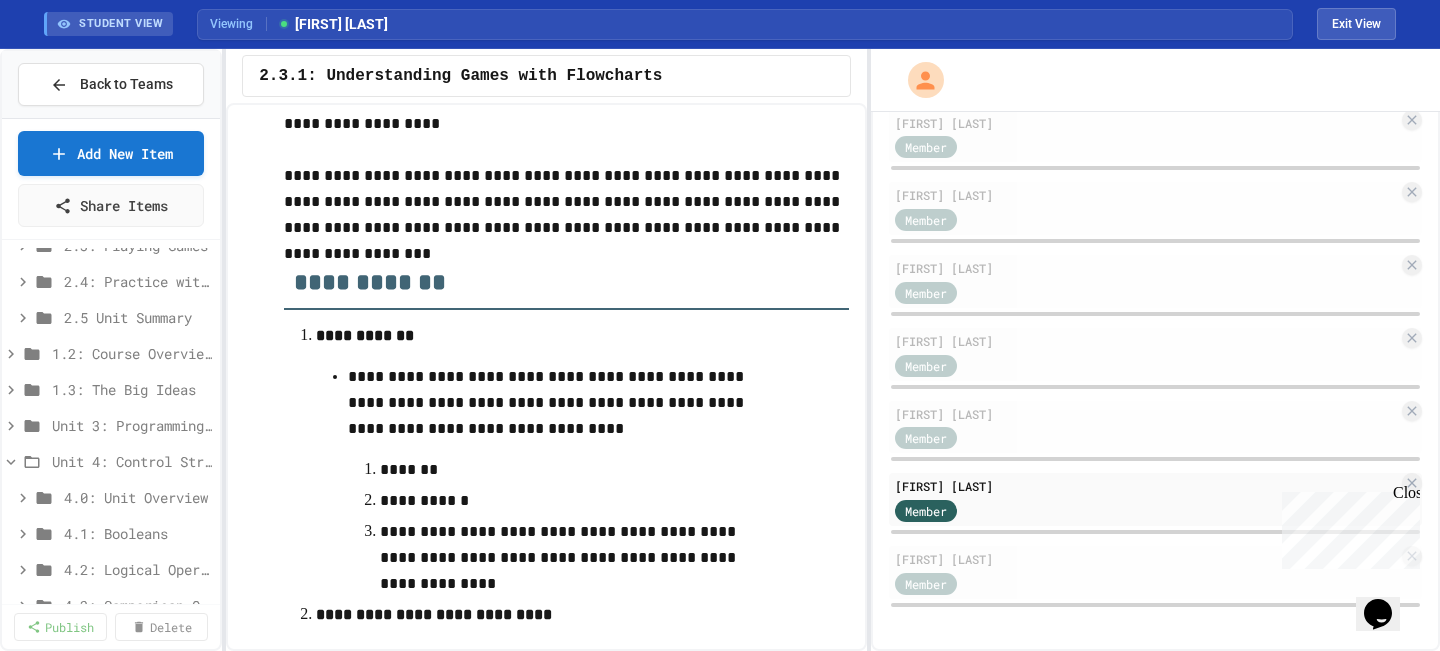 click on "4.0: Unit Overview" at bounding box center [111, 501] 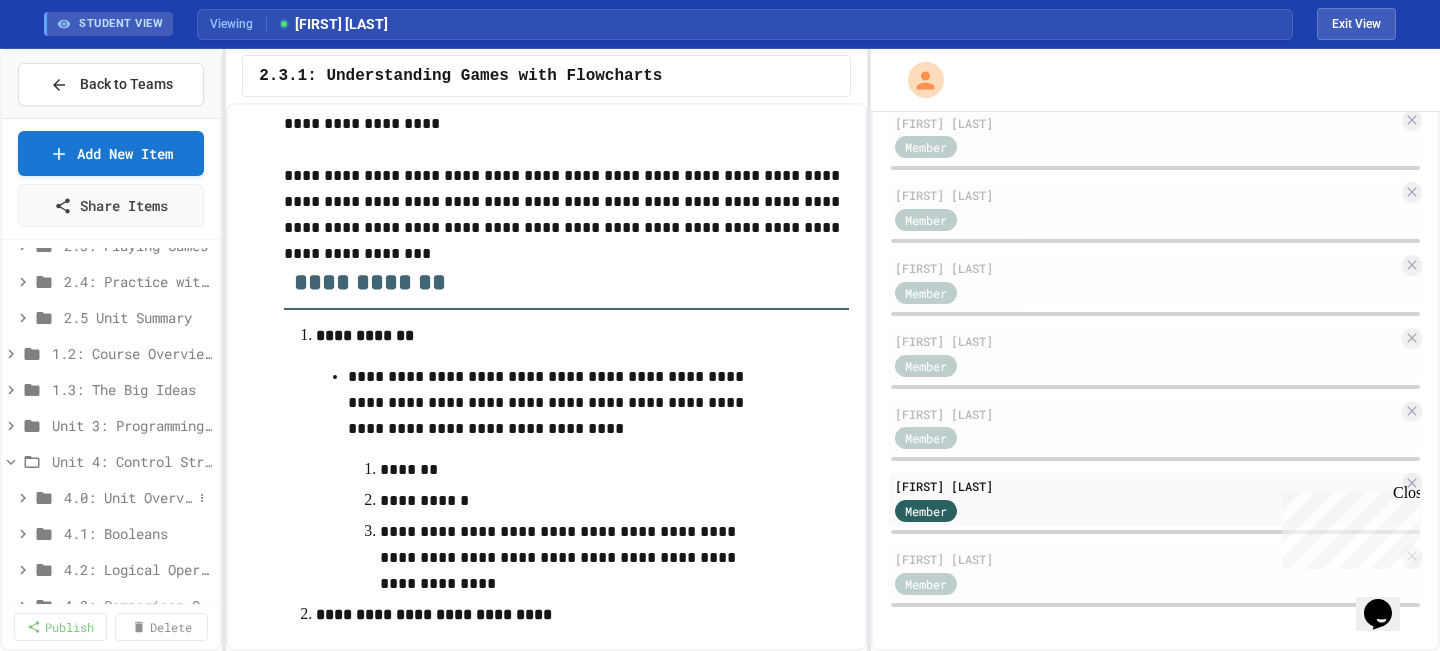 click on "4.0: Unit Overview" at bounding box center (111, 497) 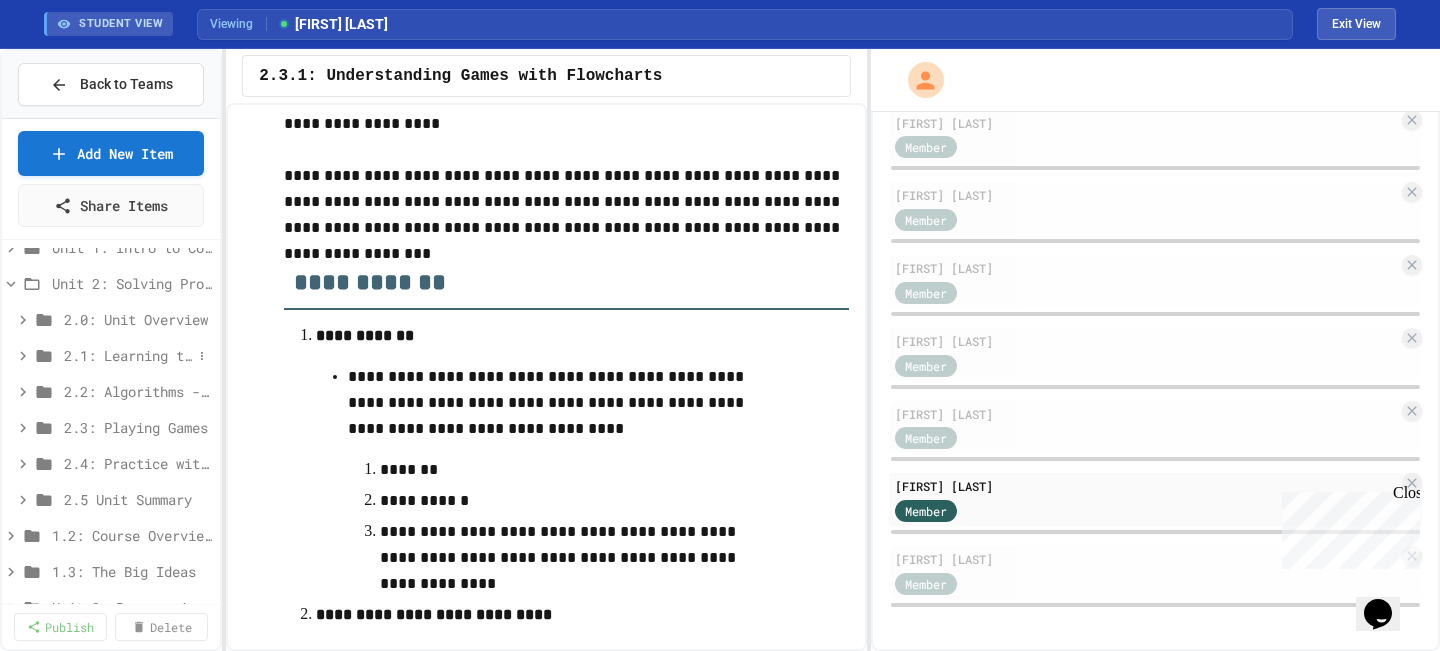 scroll, scrollTop: 101, scrollLeft: 0, axis: vertical 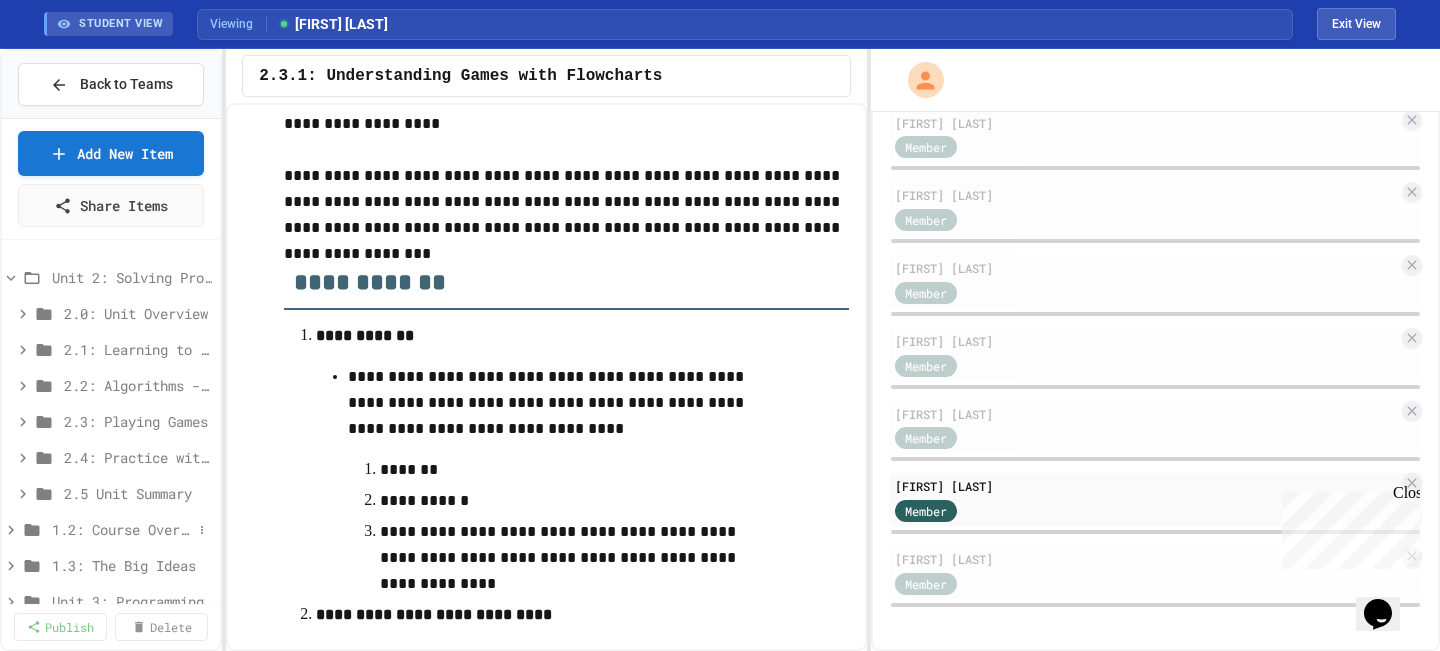 click on "1.2: Course Overview and the AP Exam" at bounding box center [122, 529] 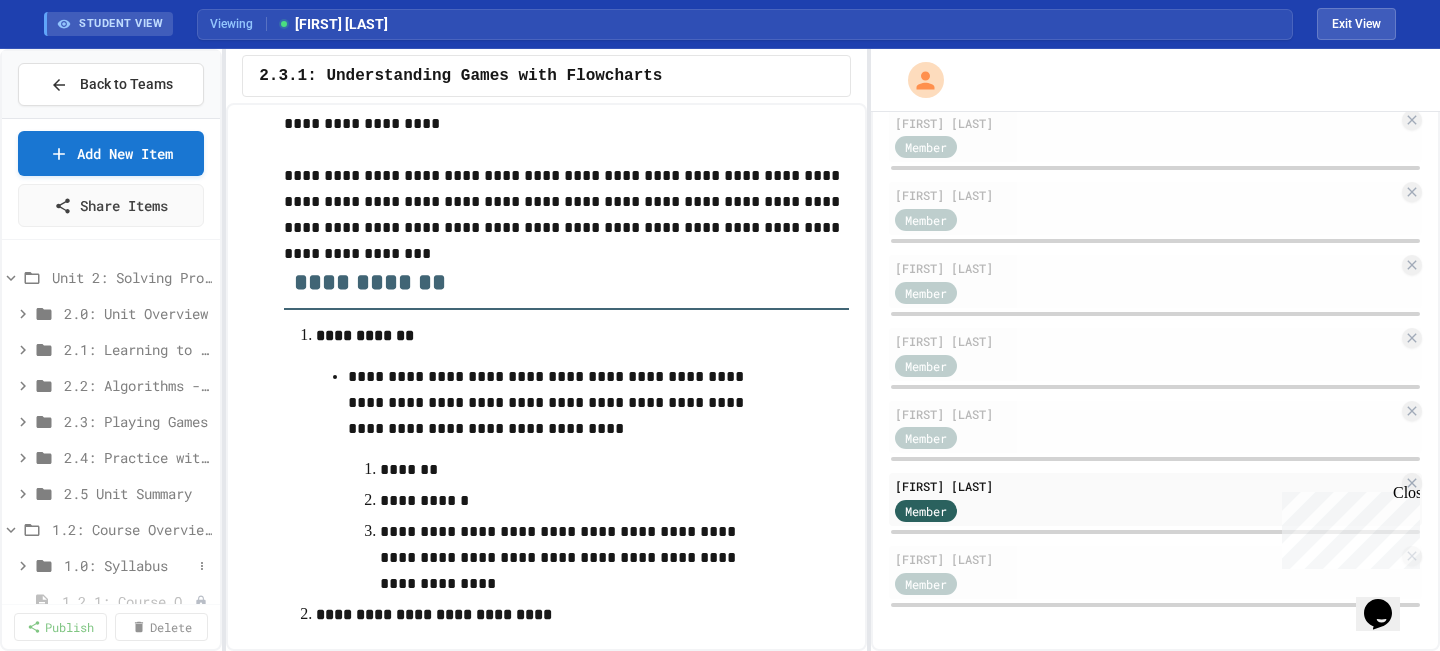 click on "1.0: Syllabus" at bounding box center (128, 565) 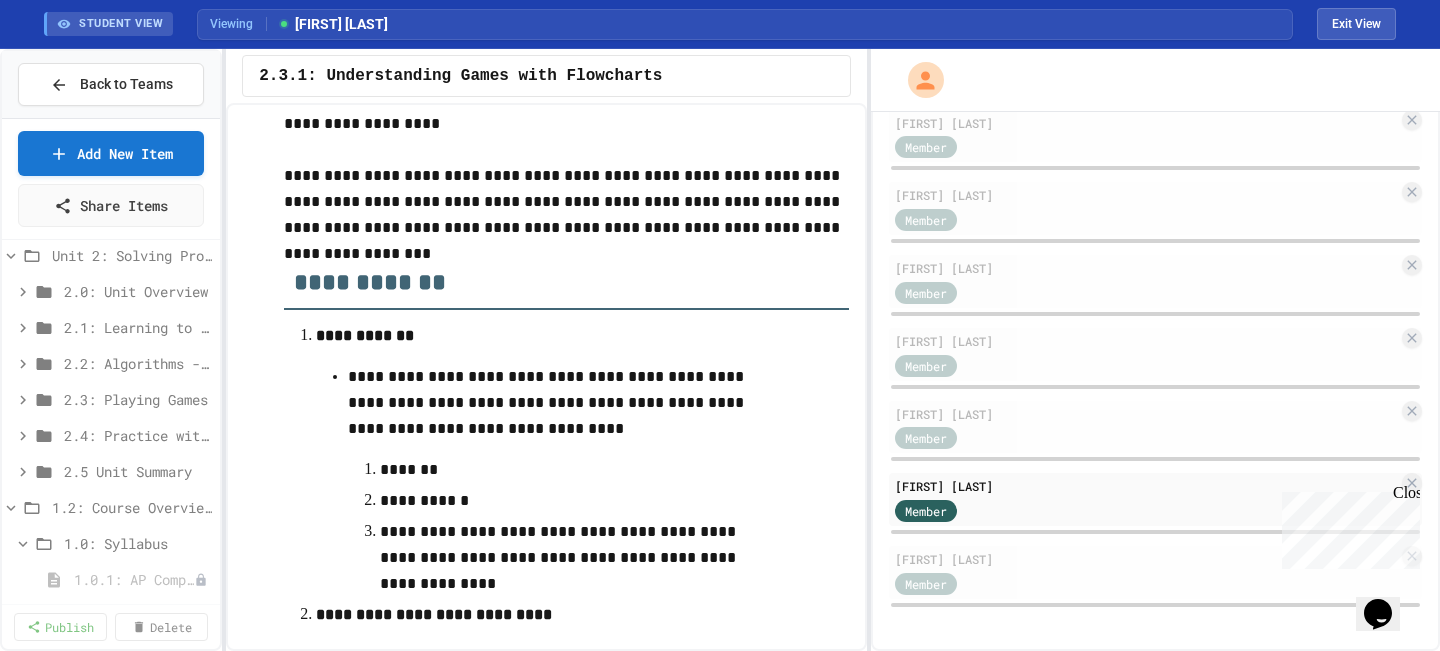 scroll, scrollTop: 125, scrollLeft: 0, axis: vertical 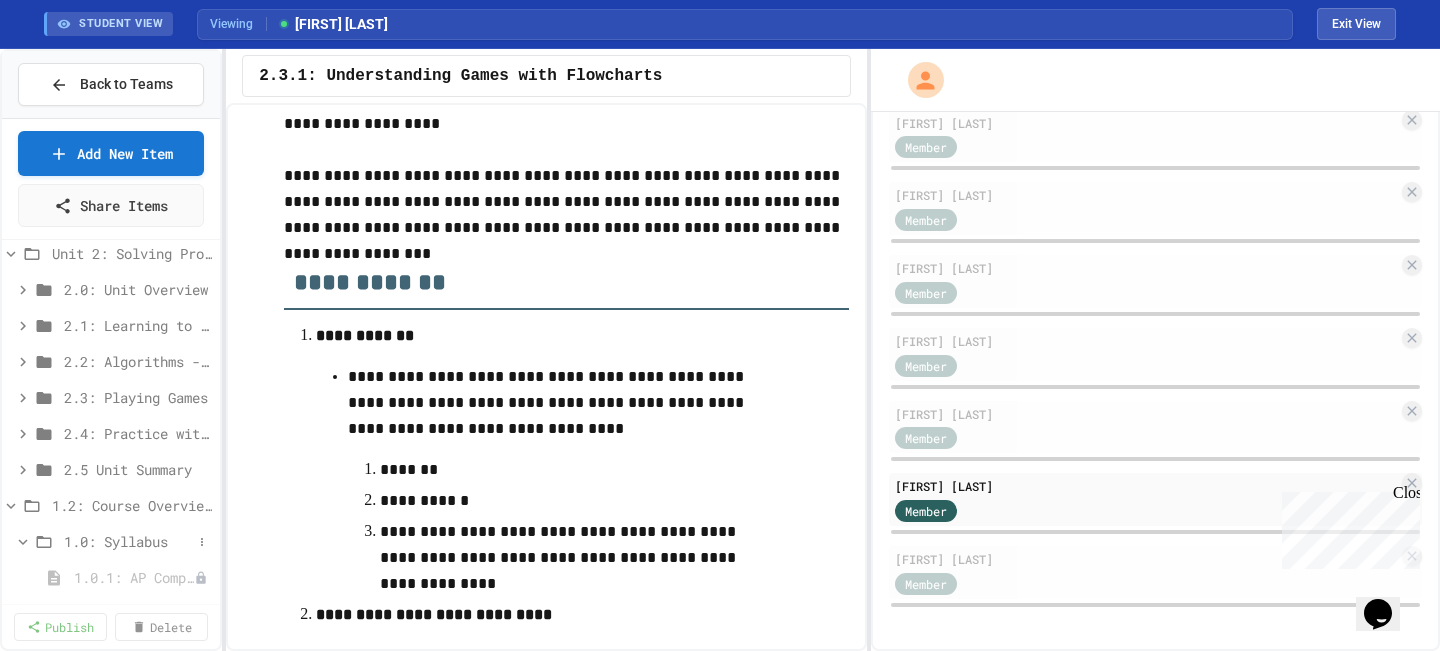 click on "1.0: Syllabus" at bounding box center (128, 541) 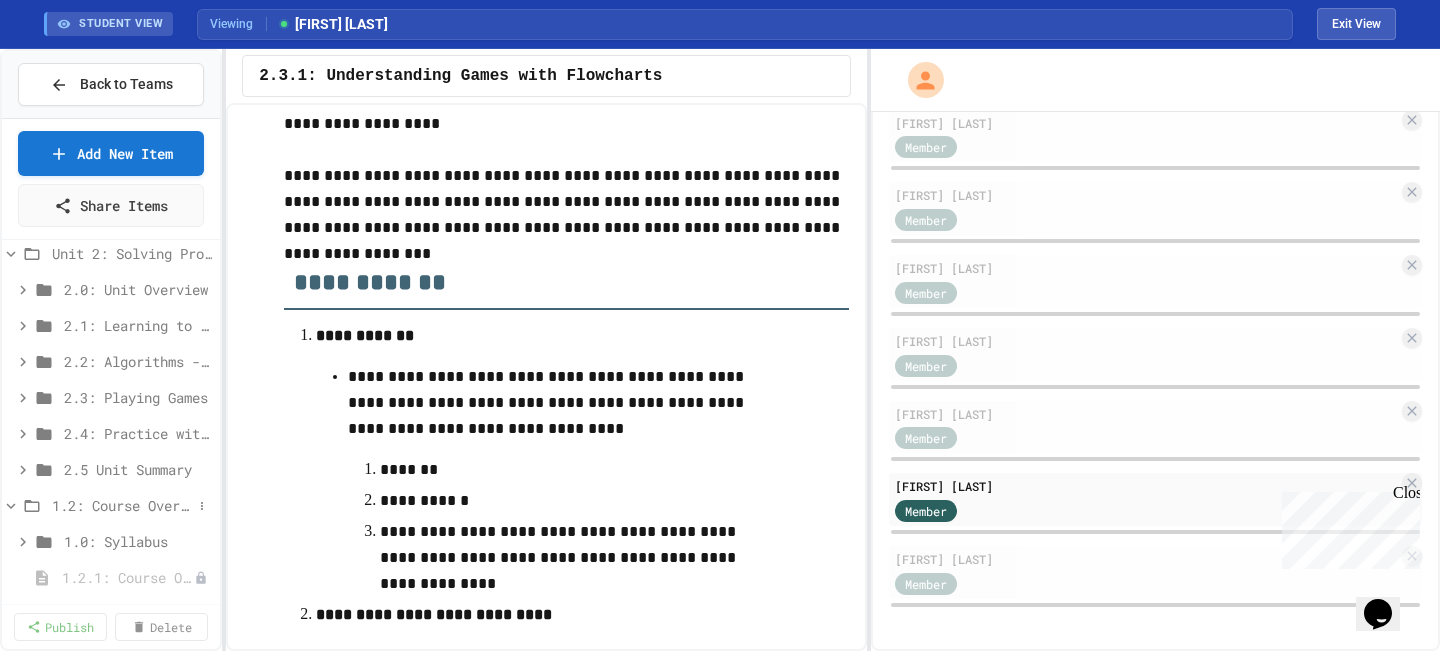 click on "1.2: Course Overview and the AP Exam" at bounding box center (122, 505) 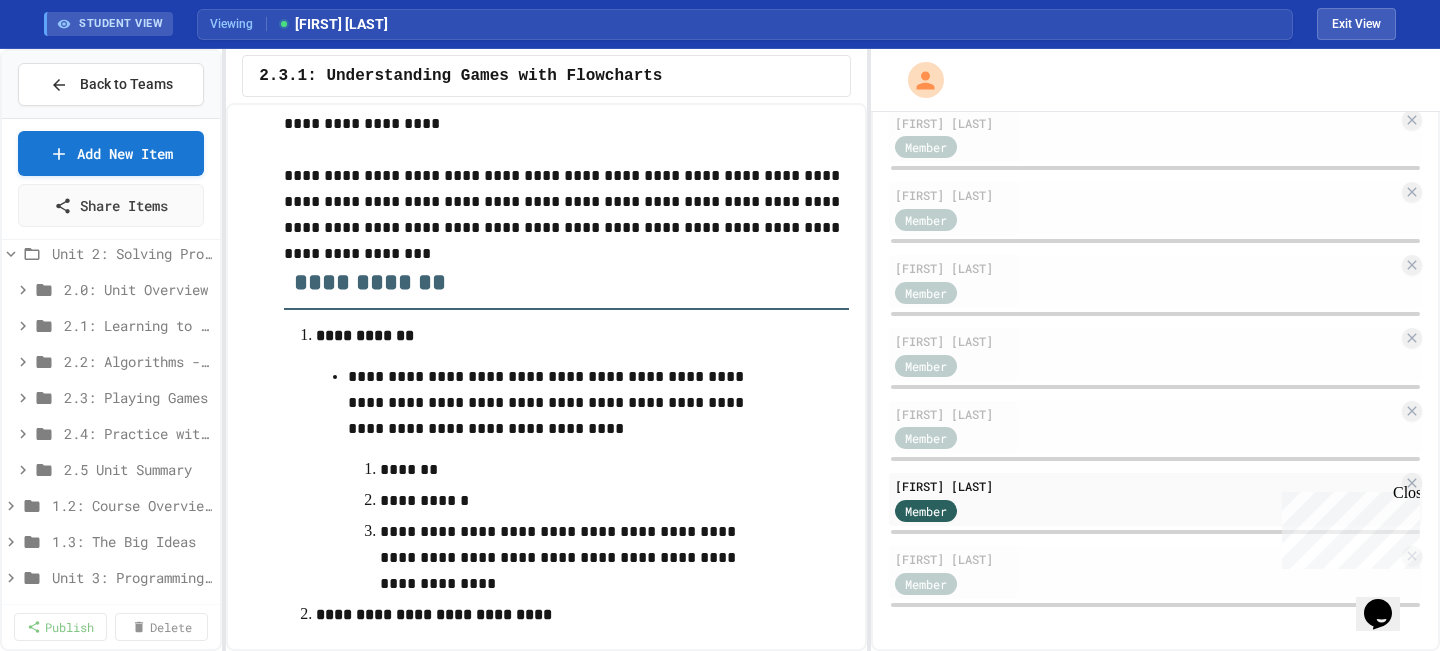 click on "1.2: Course Overview and the AP Exam" at bounding box center (132, 505) 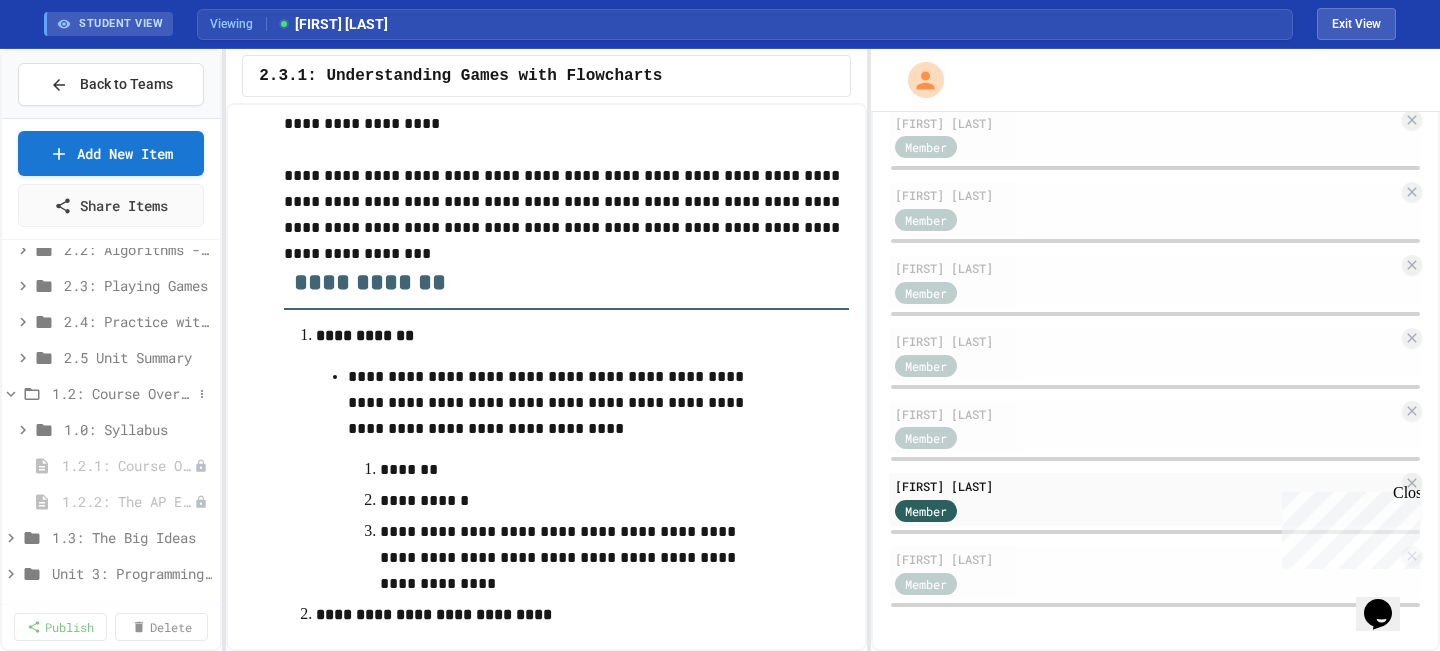 scroll, scrollTop: 248, scrollLeft: 0, axis: vertical 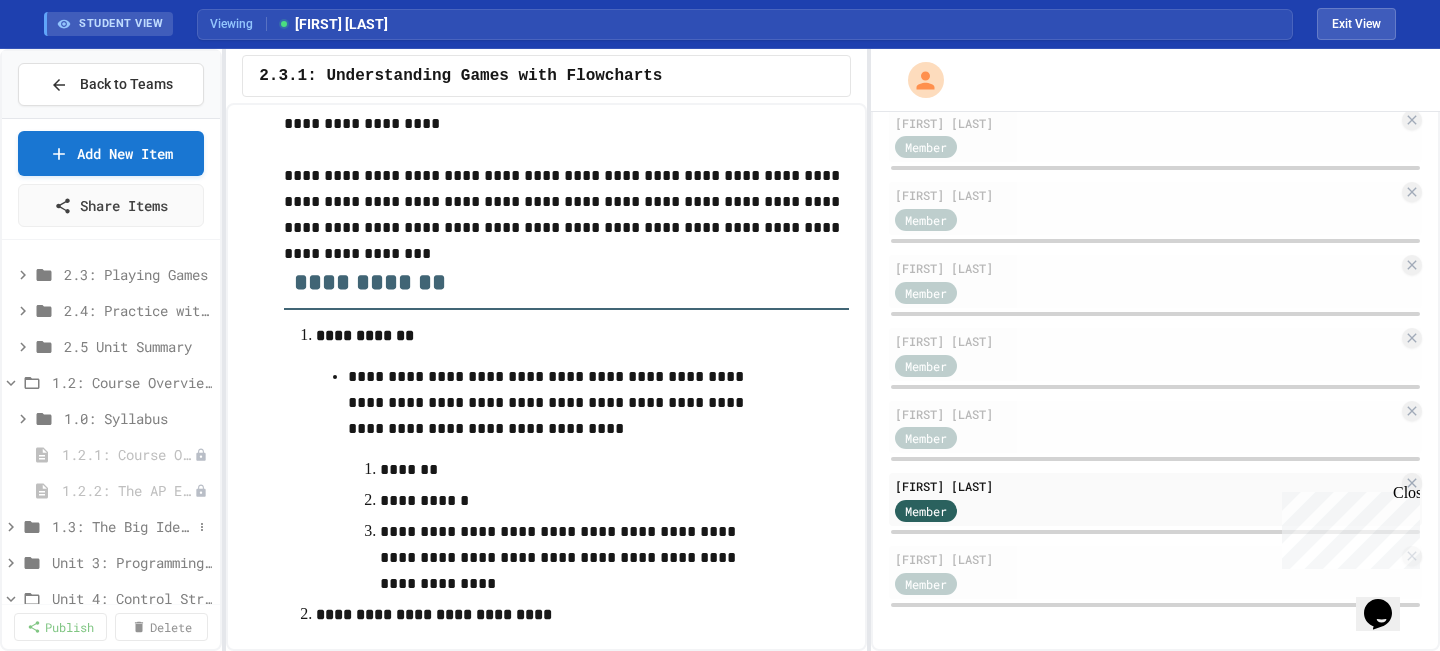 click on "1.3: The Big Ideas" at bounding box center (122, 526) 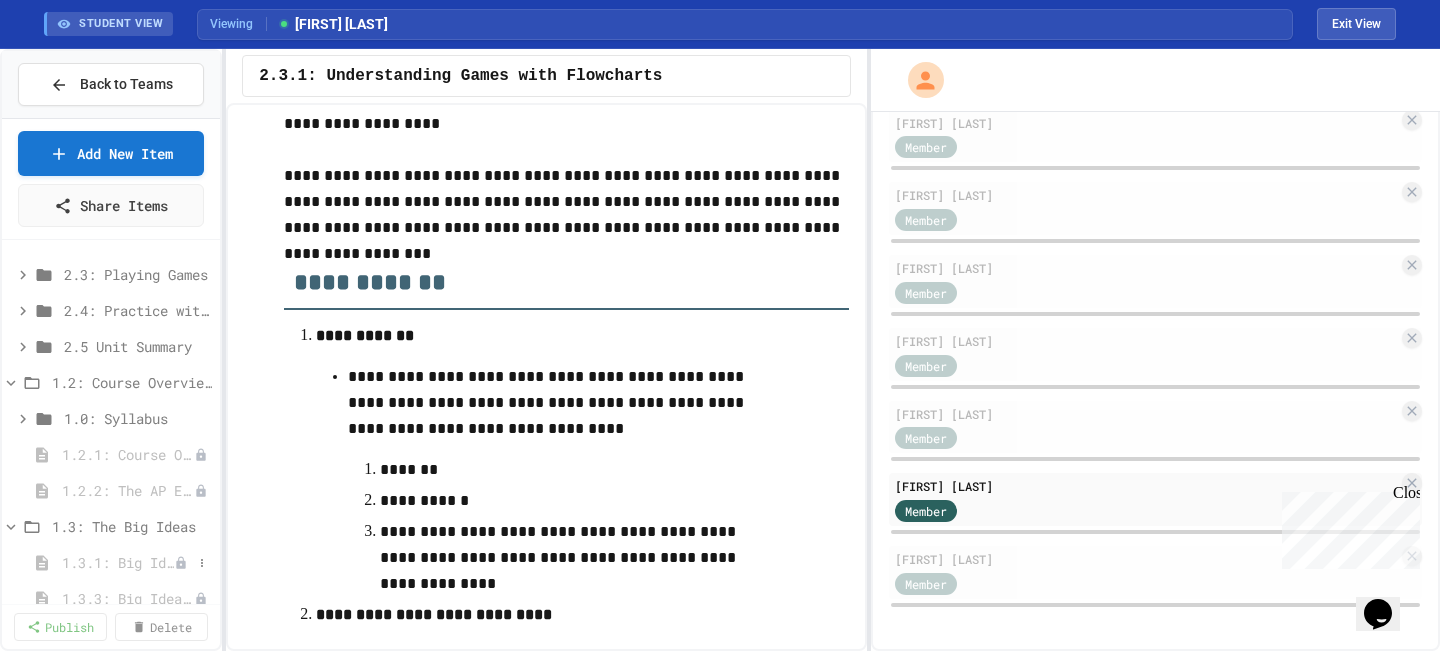click on "1.3.1: Big Idea 1 - Creative Development" at bounding box center (118, 562) 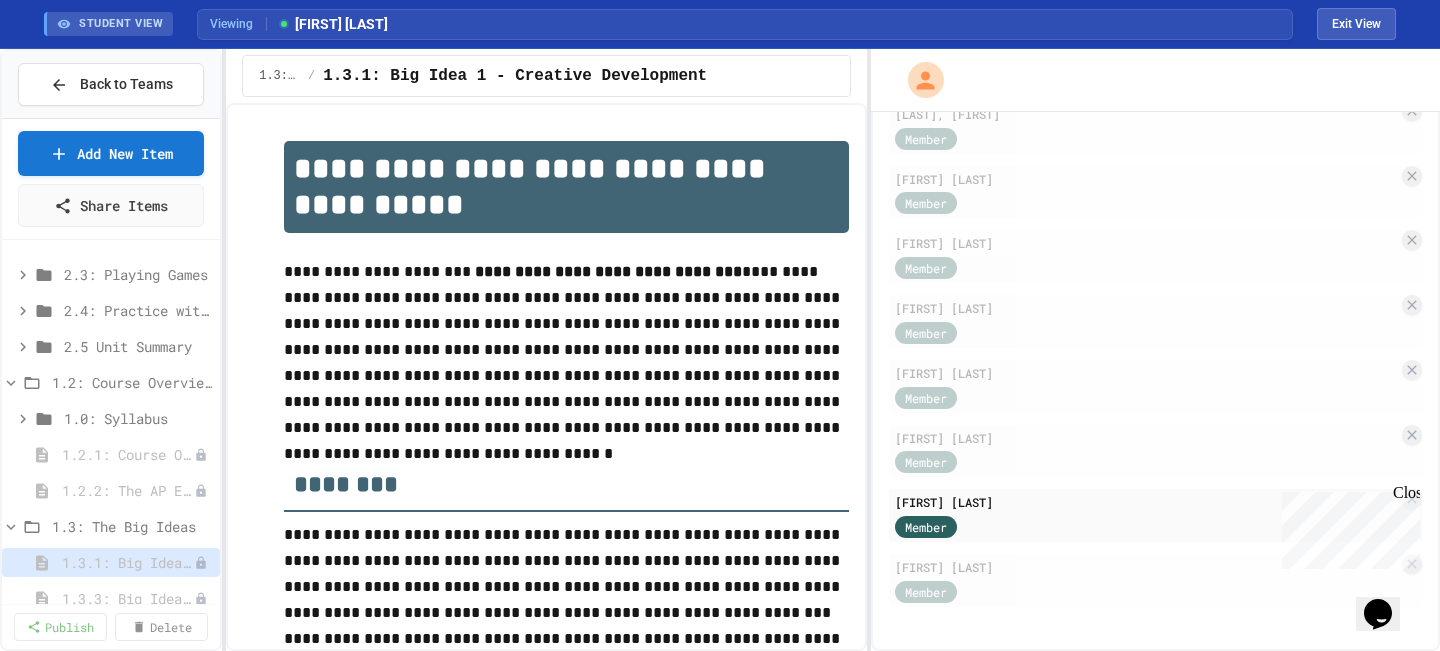 scroll, scrollTop: 262, scrollLeft: 0, axis: vertical 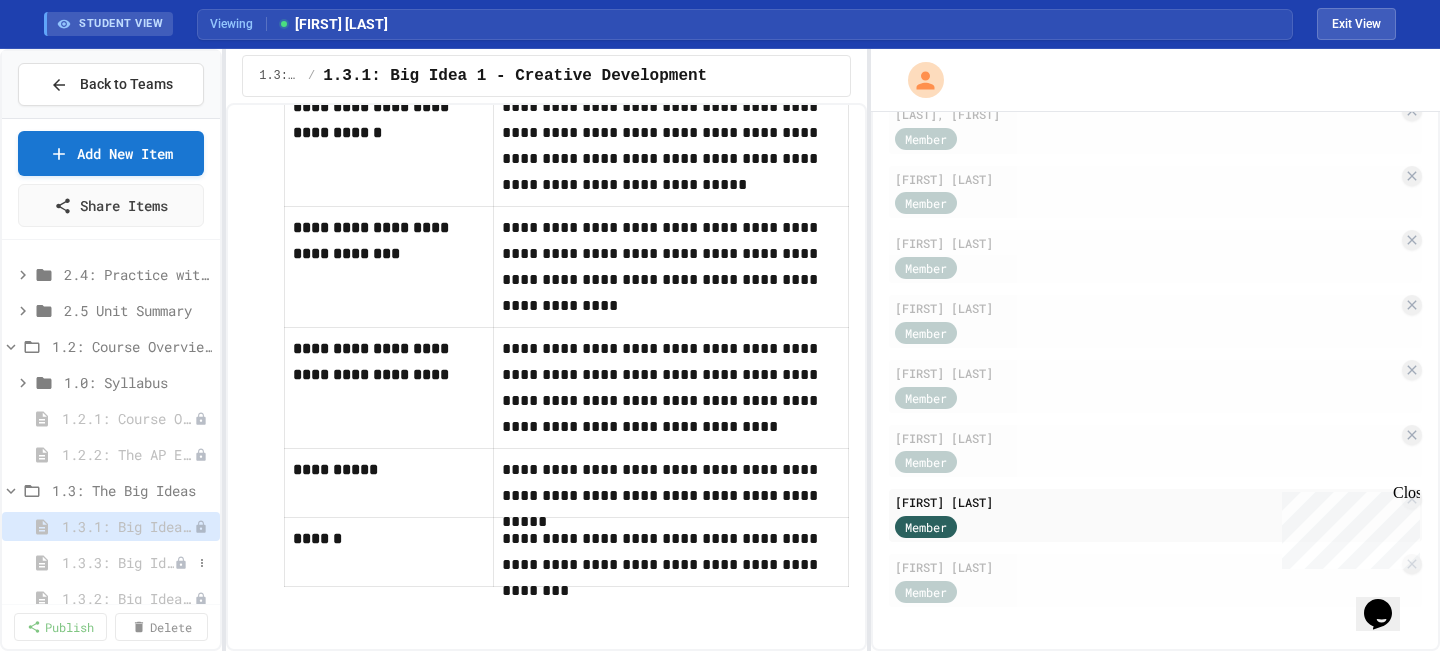 click on "1.3.3: Big Idea 3 - Algorithms and Programming" at bounding box center [118, 562] 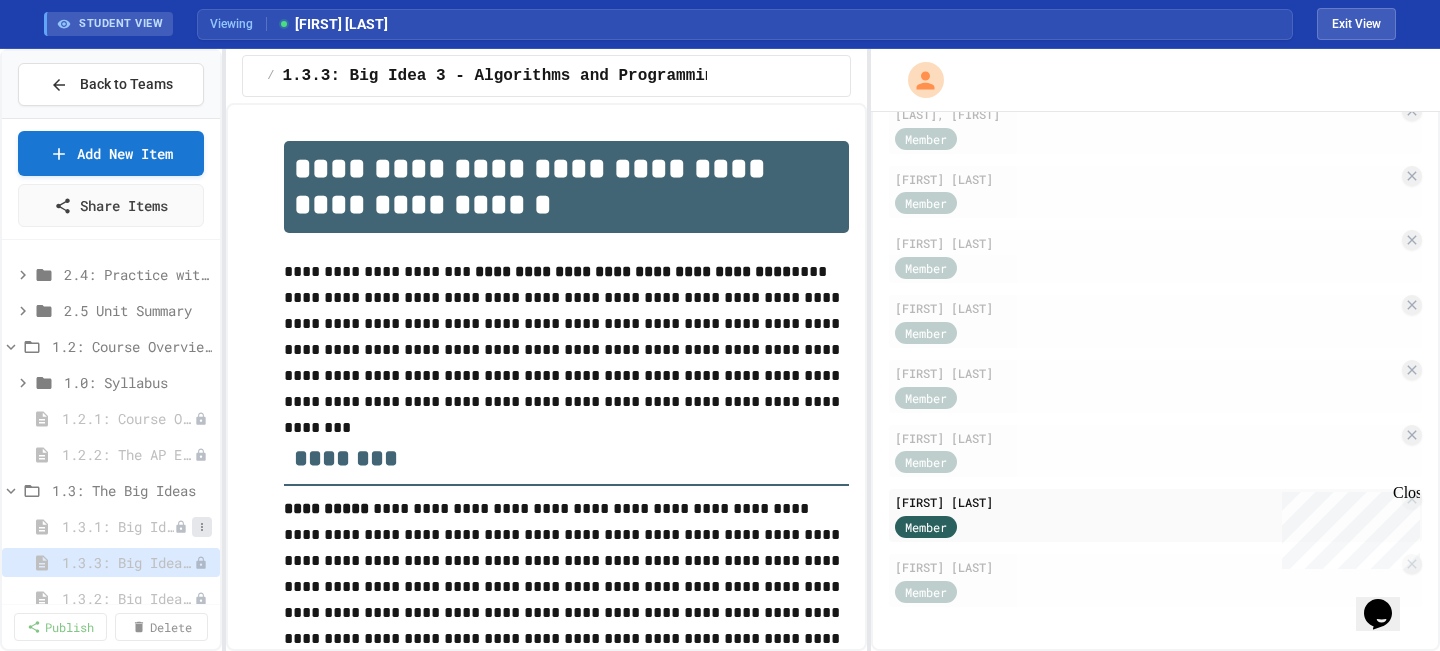 click 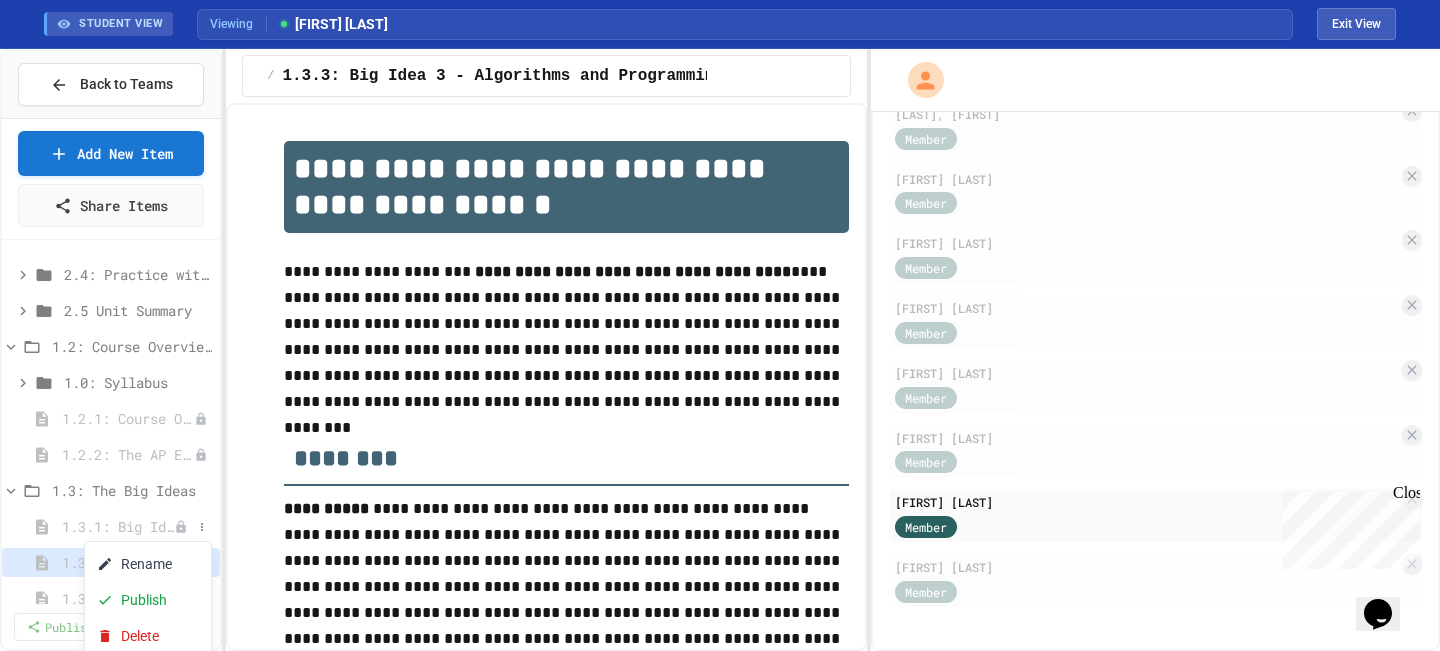 click at bounding box center [720, 325] 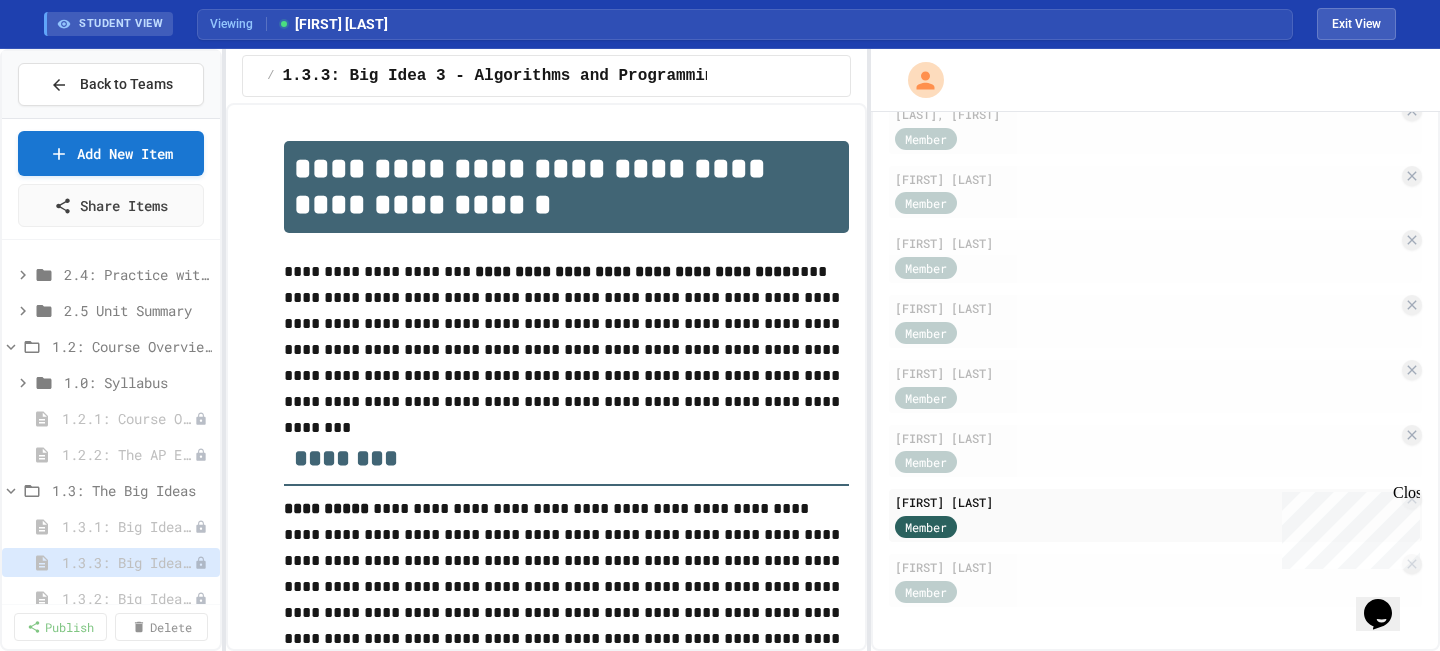 click 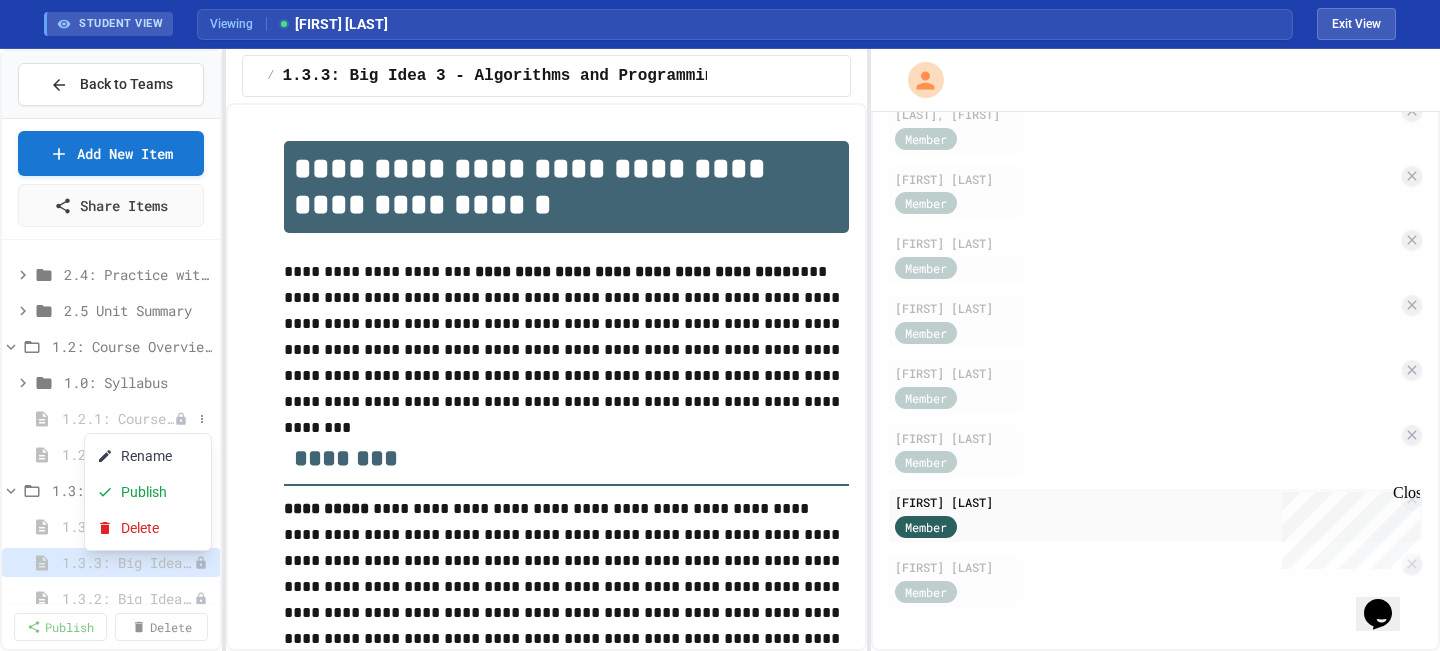 click at bounding box center (720, 325) 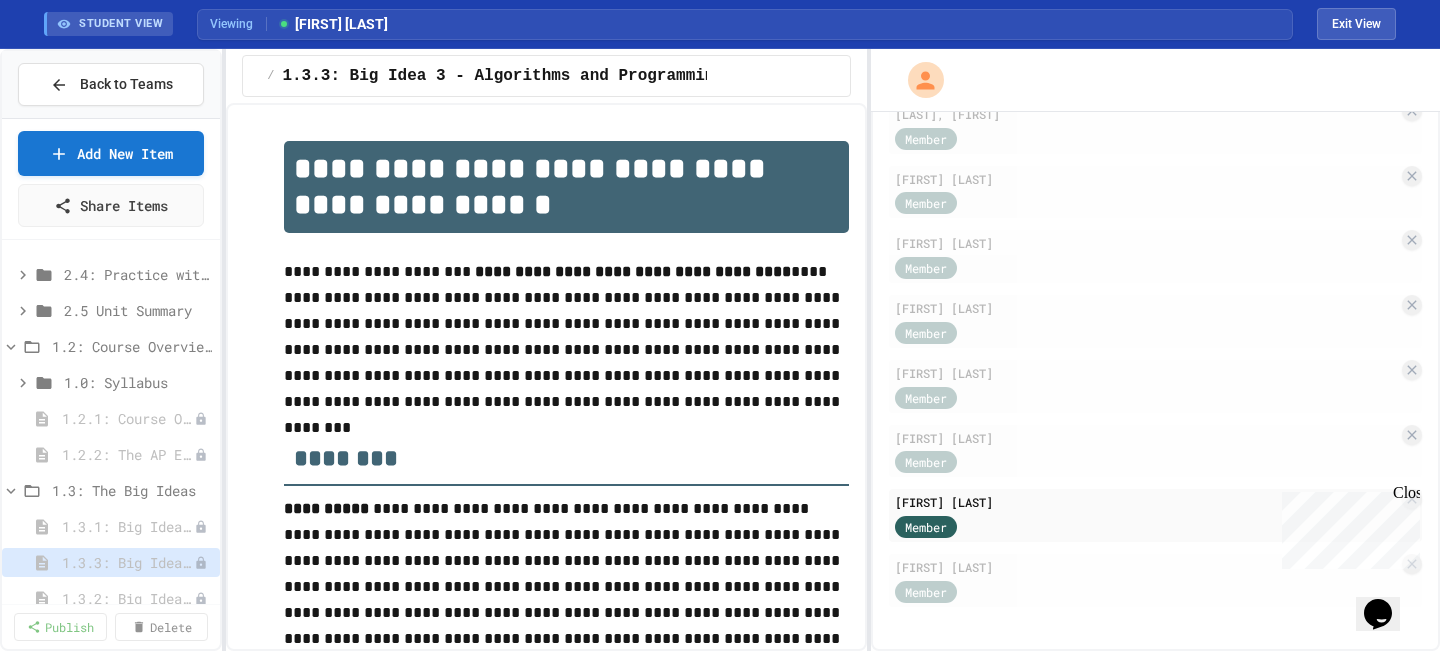 click on "1.2.1: Course Overview" at bounding box center [128, 418] 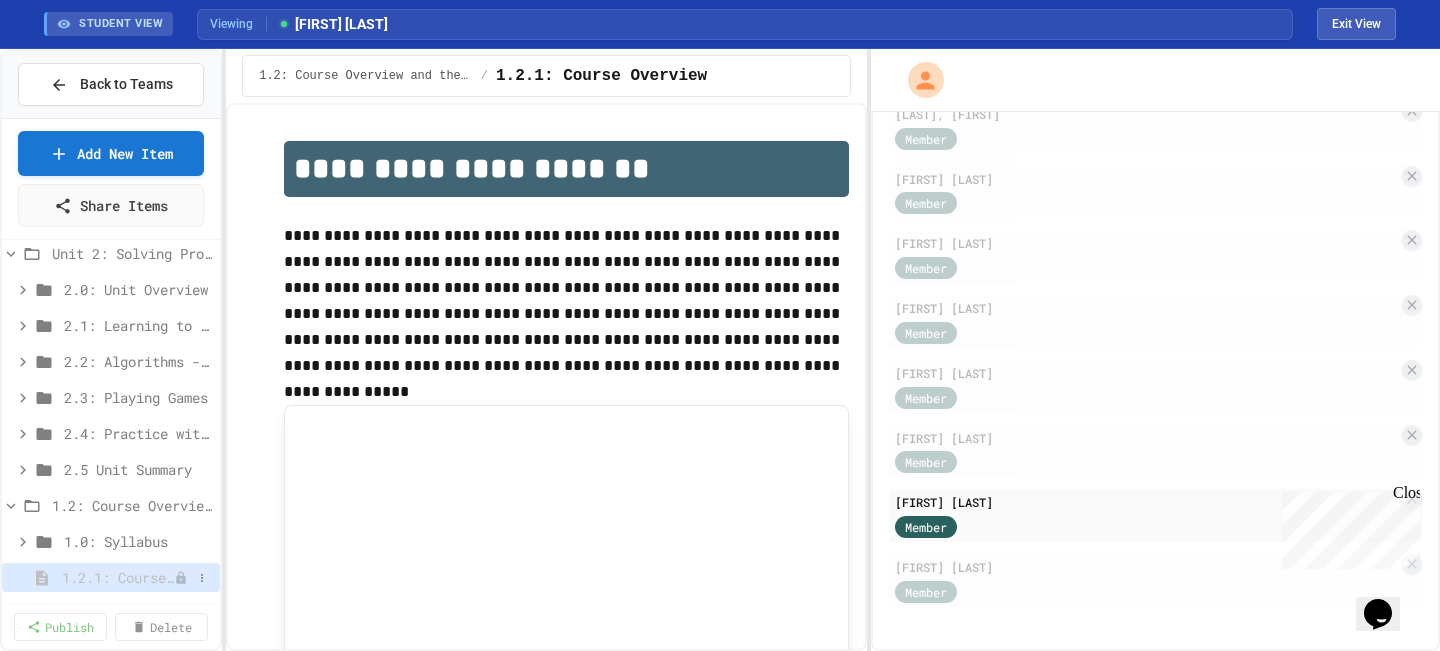 scroll, scrollTop: 0, scrollLeft: 0, axis: both 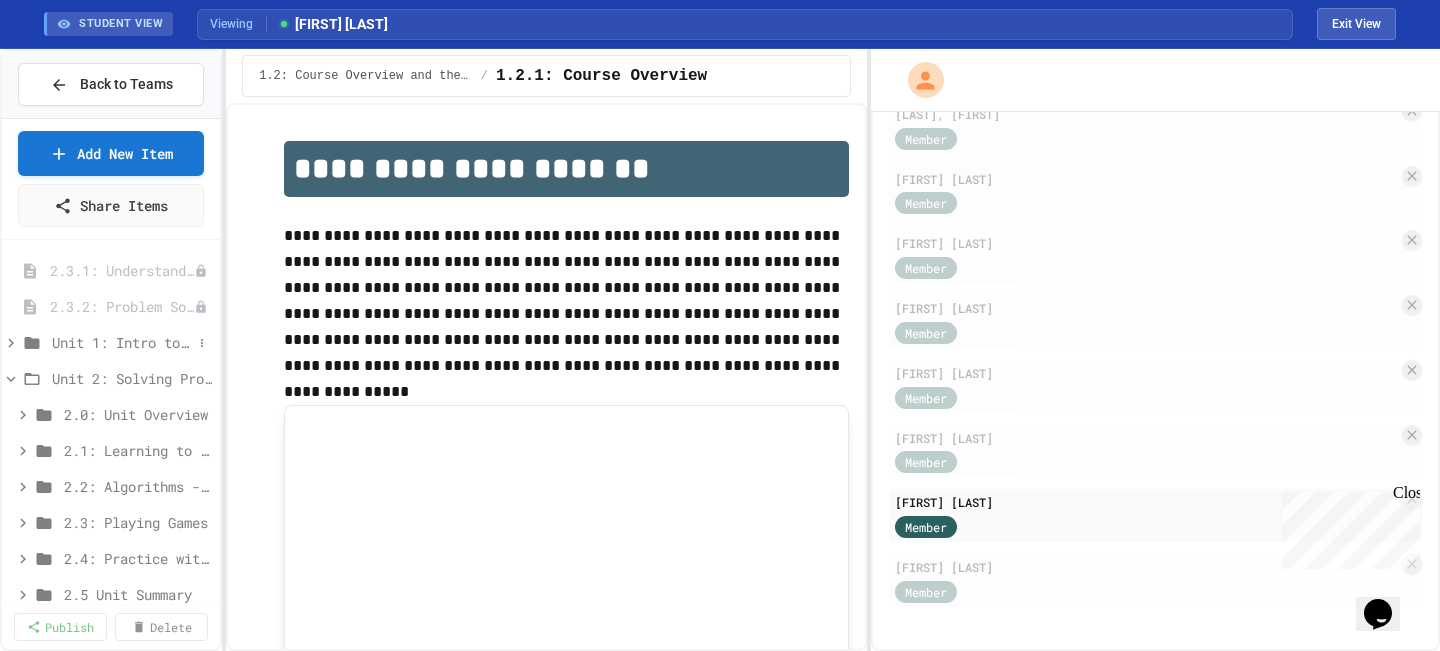 click 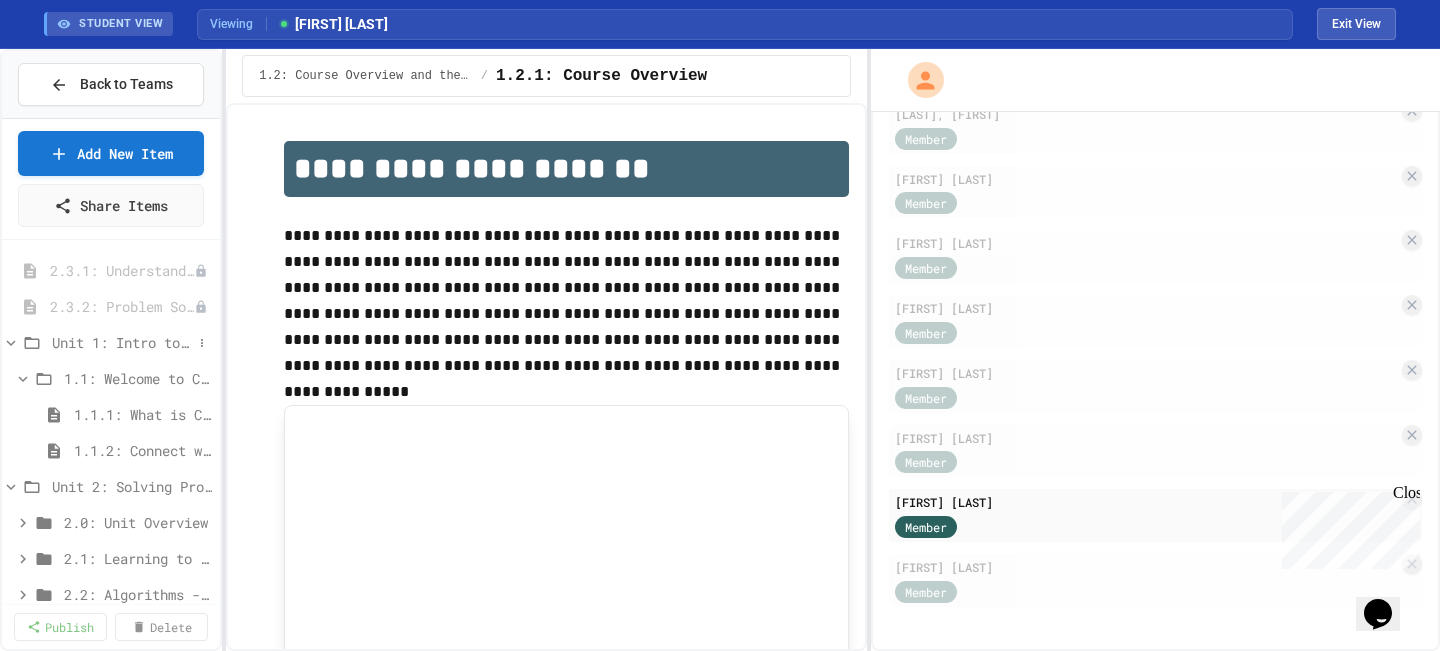 click 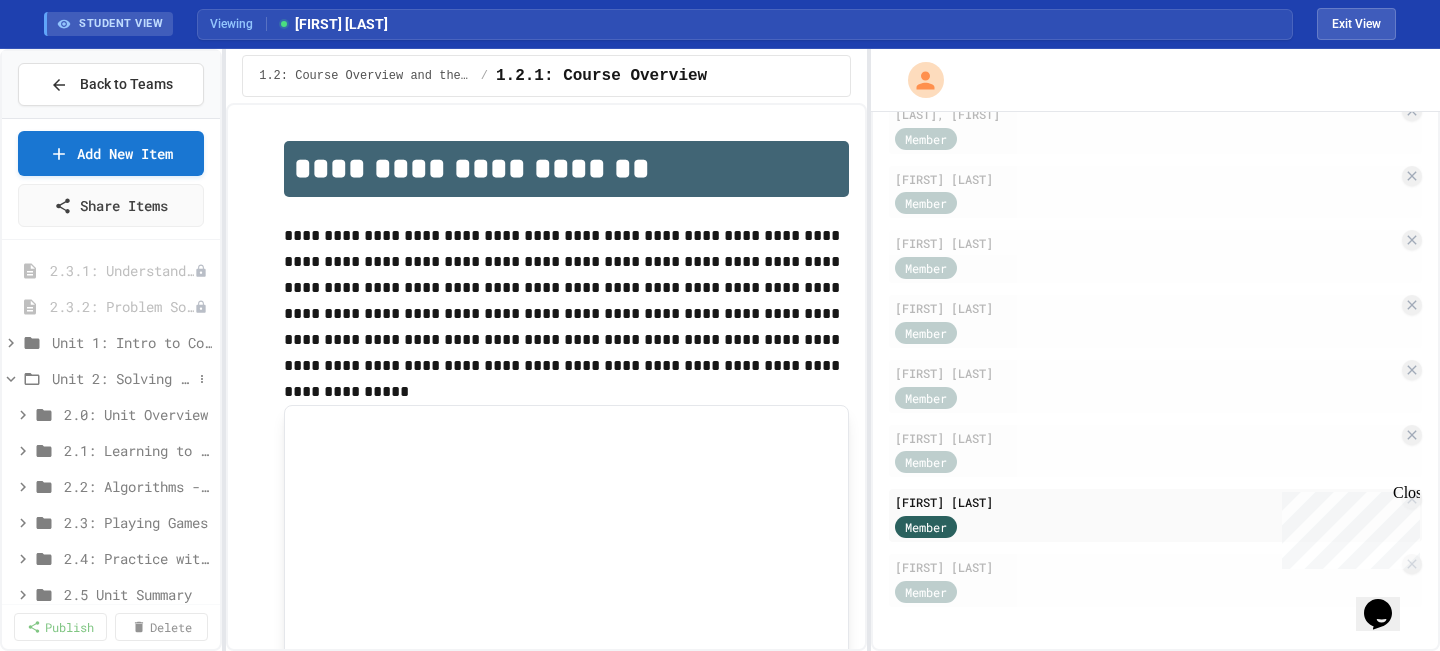 click 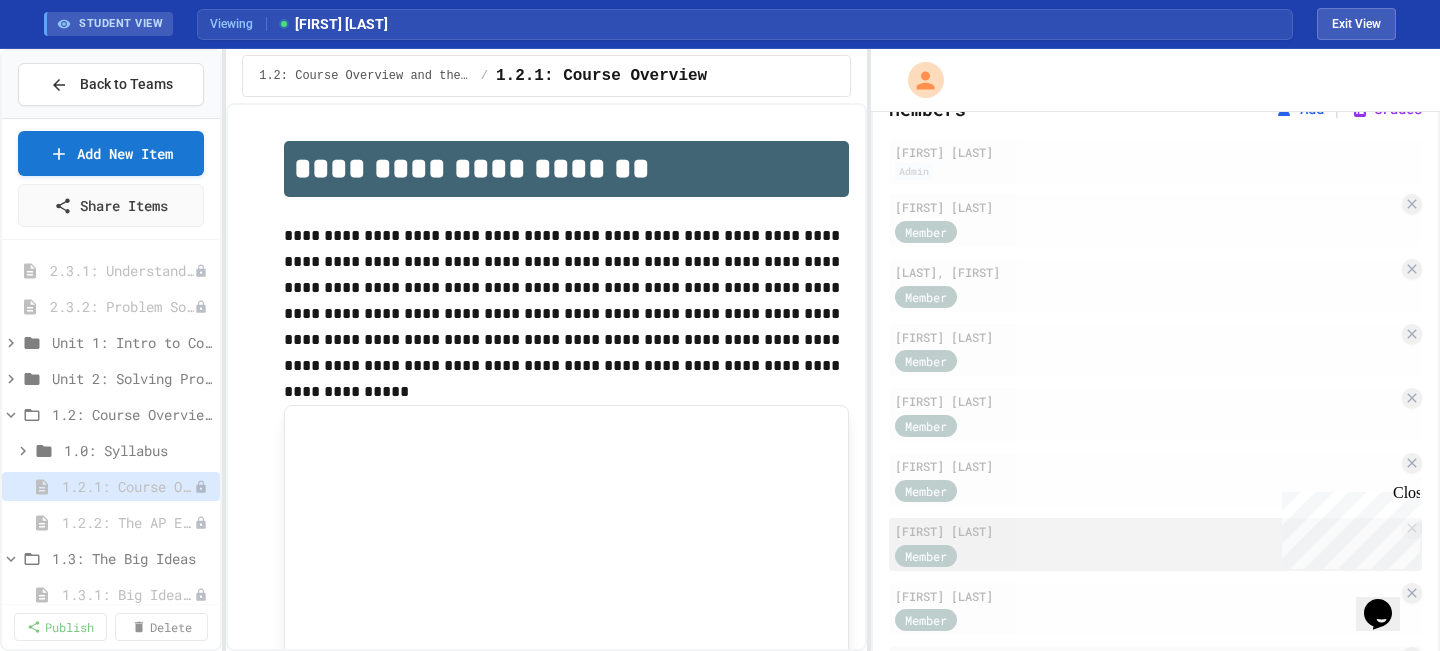 scroll, scrollTop: 64, scrollLeft: 0, axis: vertical 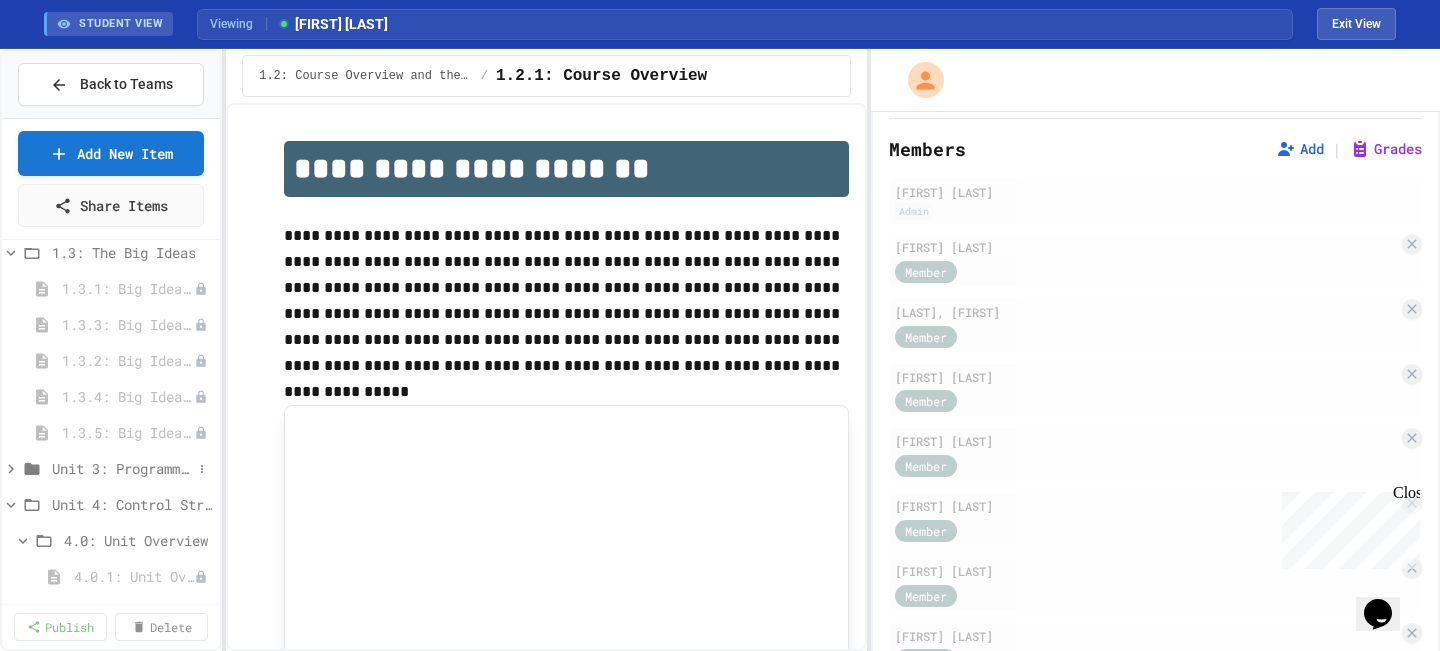click 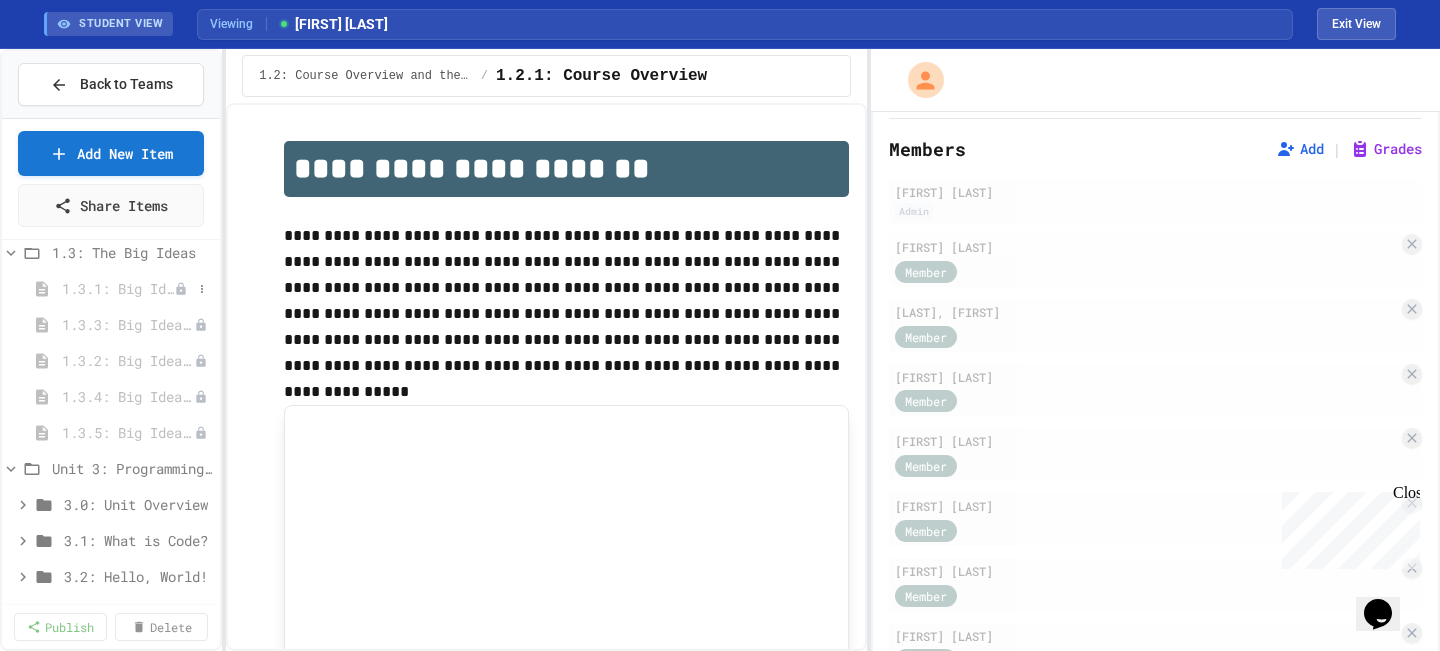 click on "1.3.1: Big Idea 1 - Creative Development" at bounding box center [118, 288] 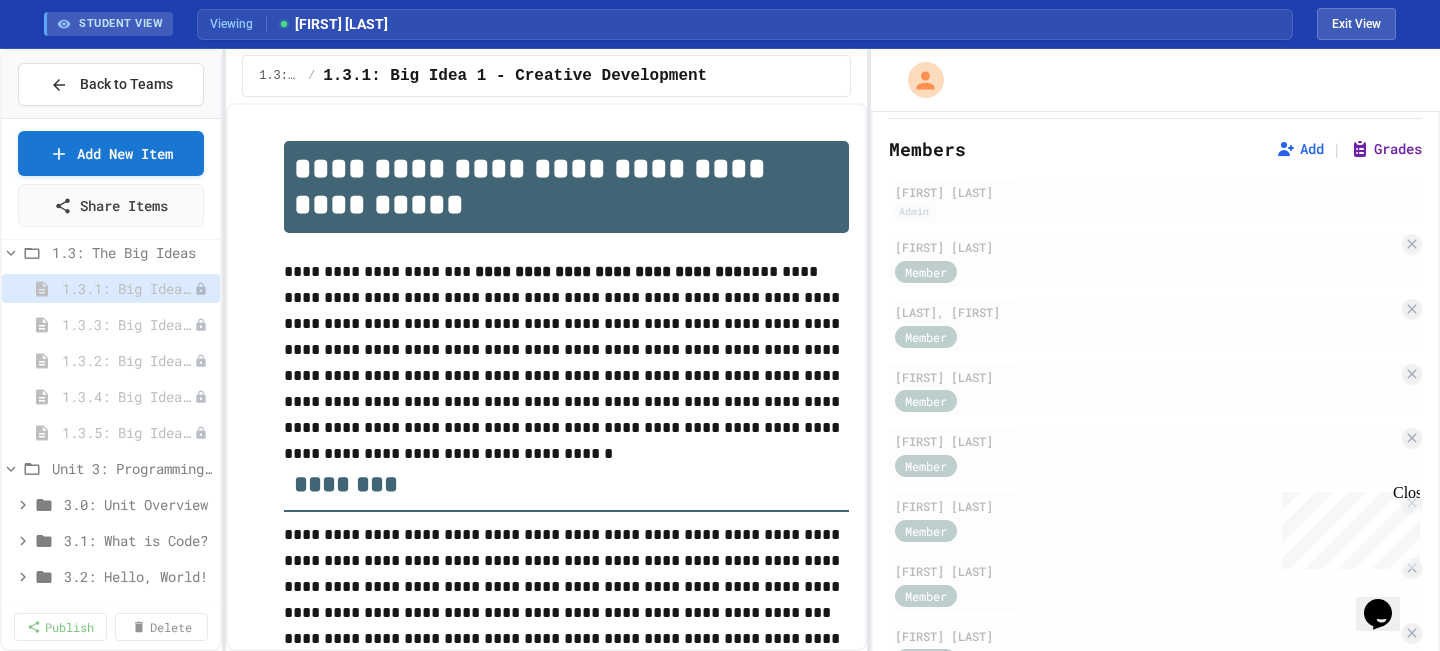 click on "Grades" at bounding box center [1386, 149] 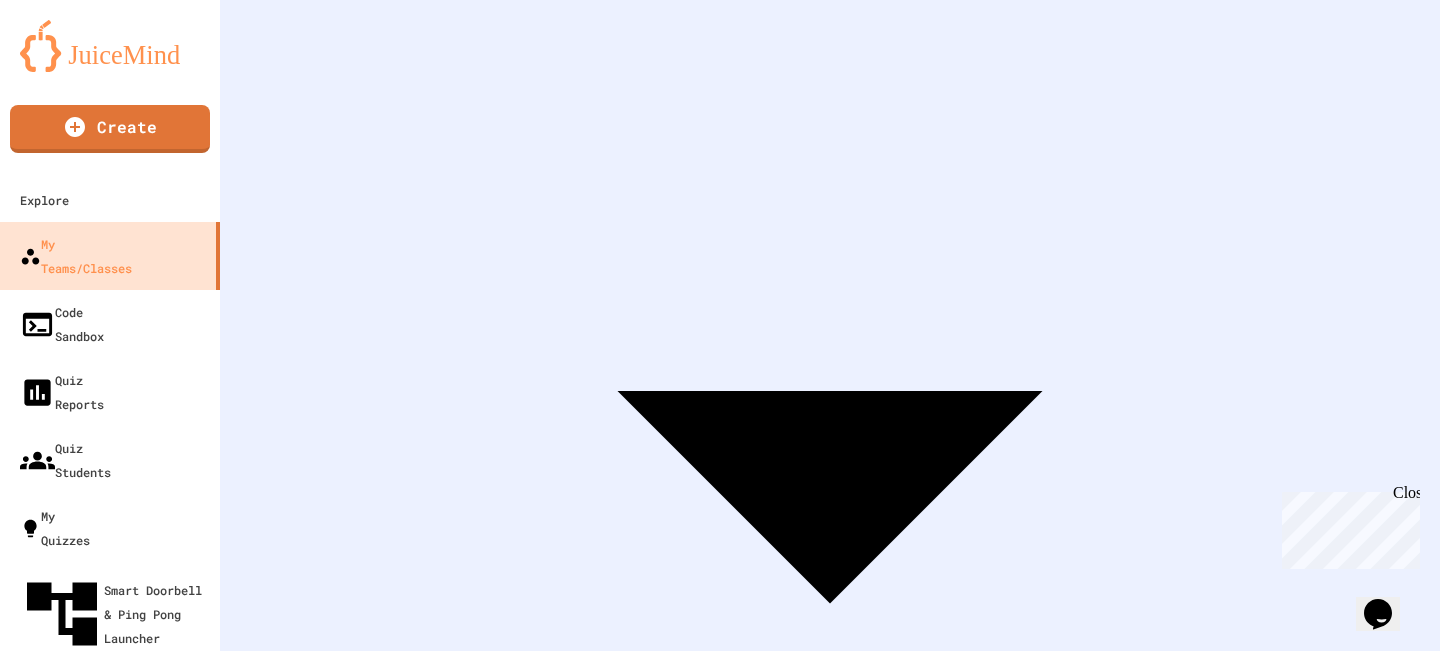 scroll, scrollTop: 304, scrollLeft: 0, axis: vertical 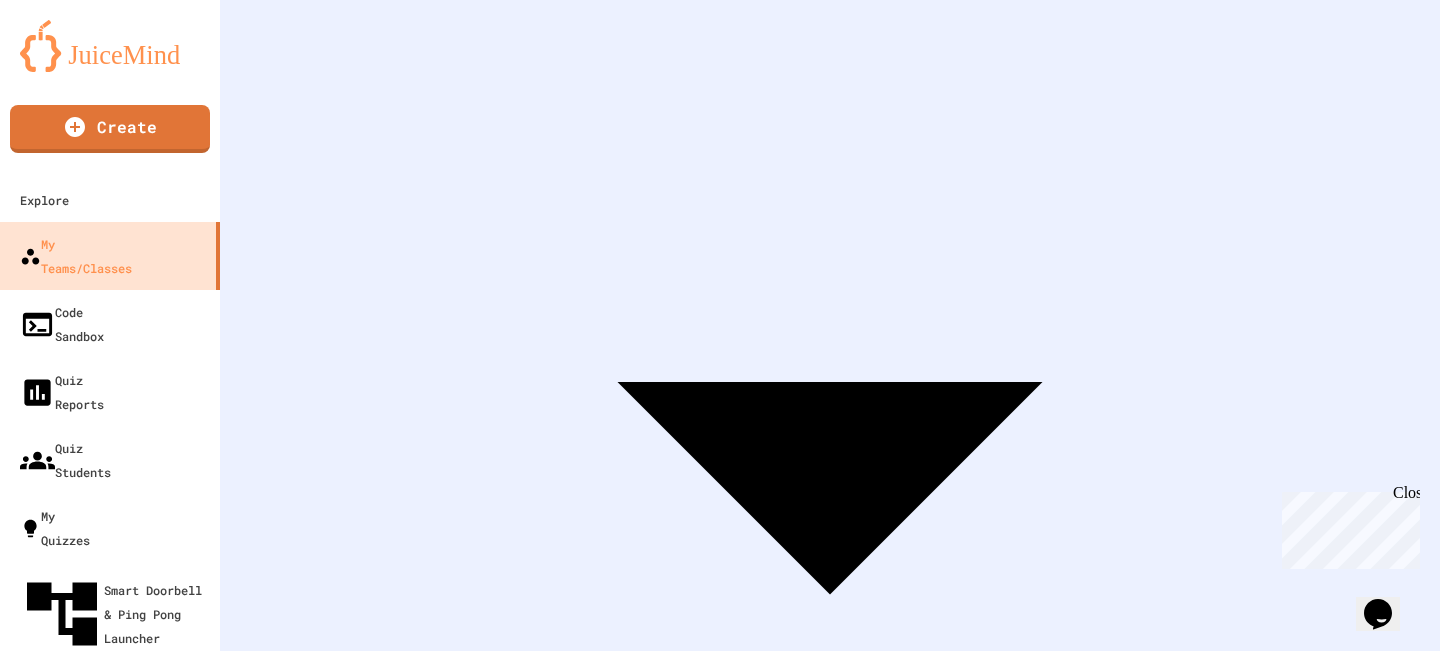 click on "0" at bounding box center [478, 3731] 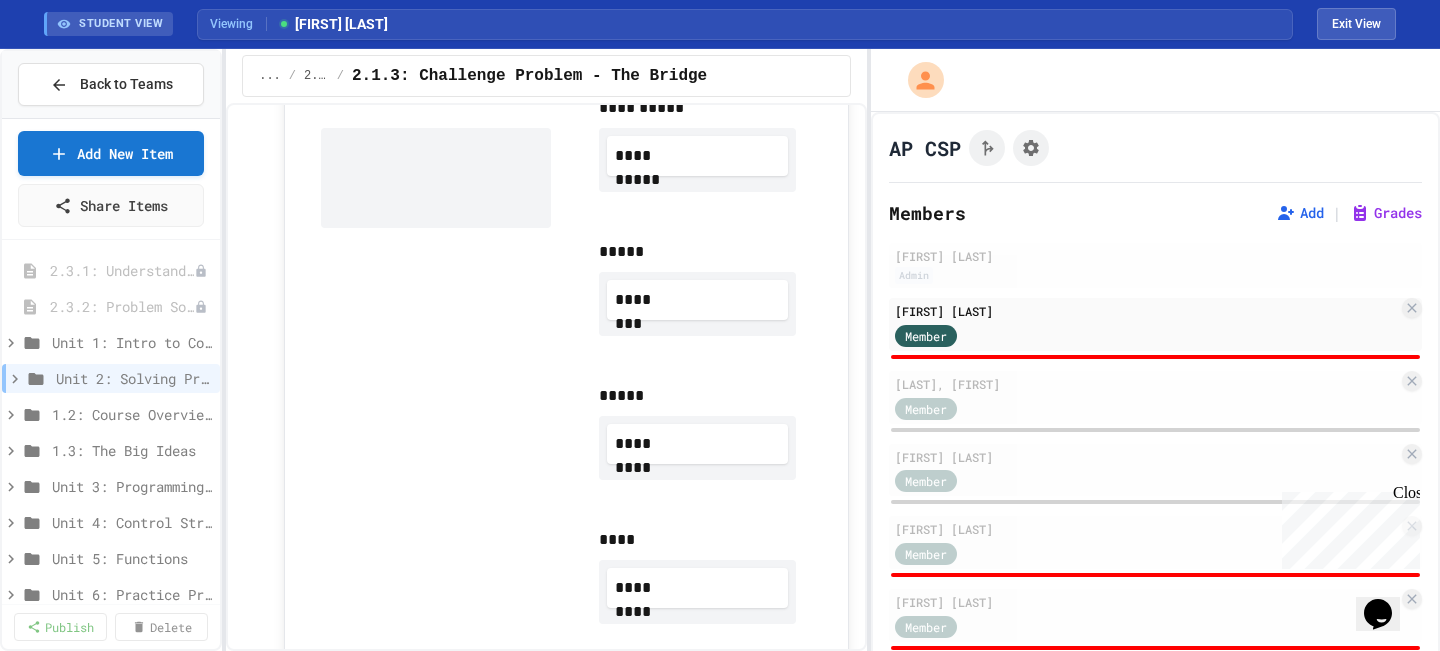 scroll, scrollTop: 1230, scrollLeft: 0, axis: vertical 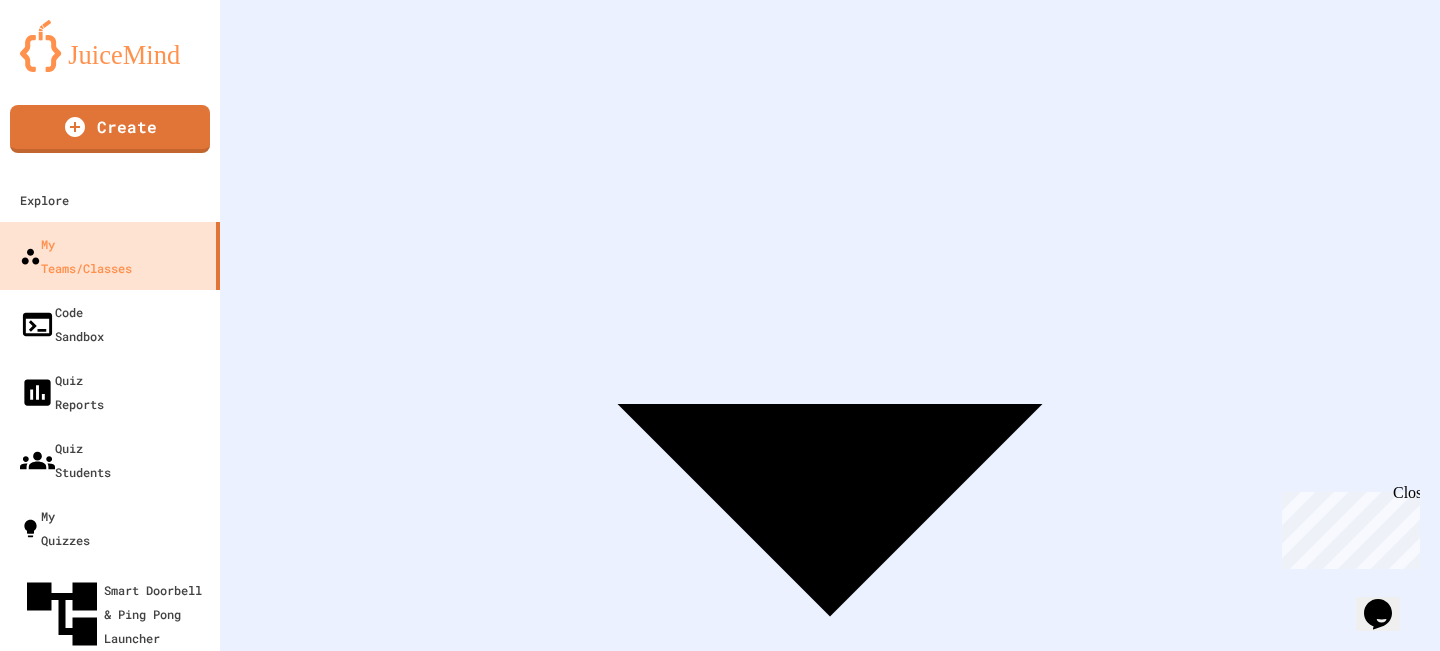 click on "2" at bounding box center [628, 3754] 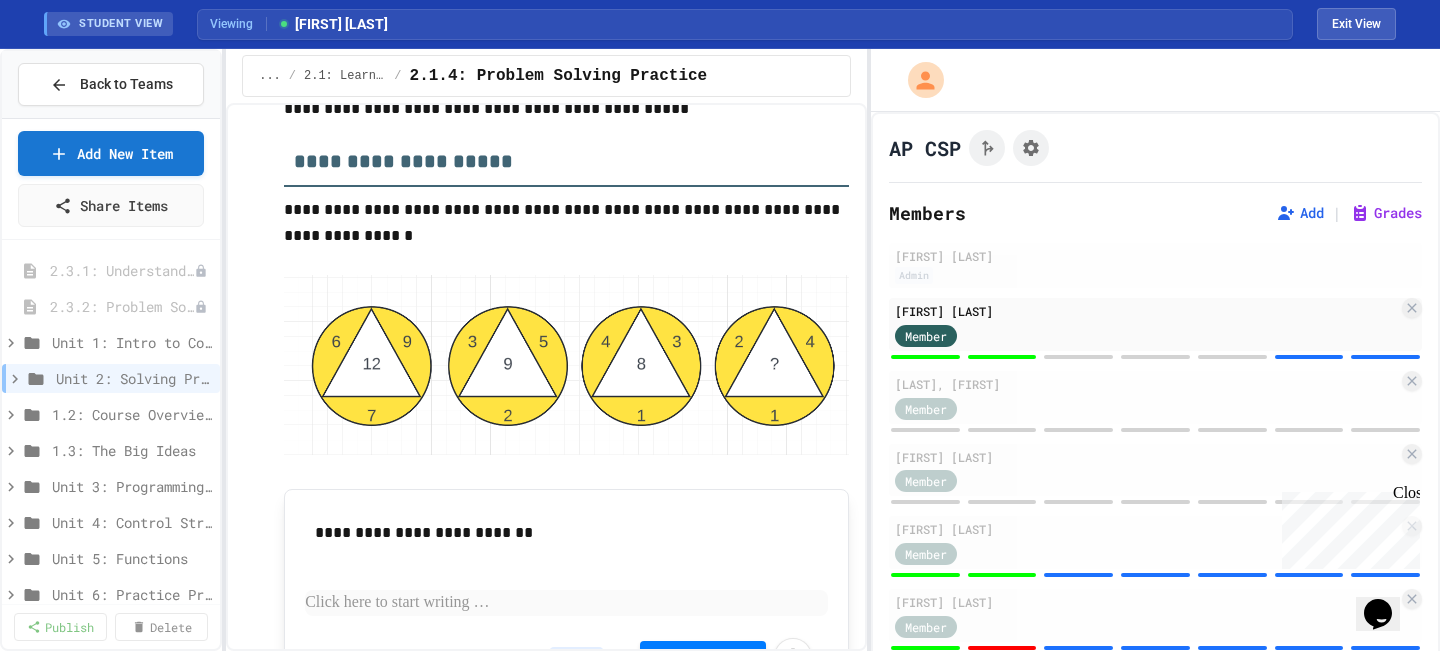 scroll, scrollTop: 1796, scrollLeft: 0, axis: vertical 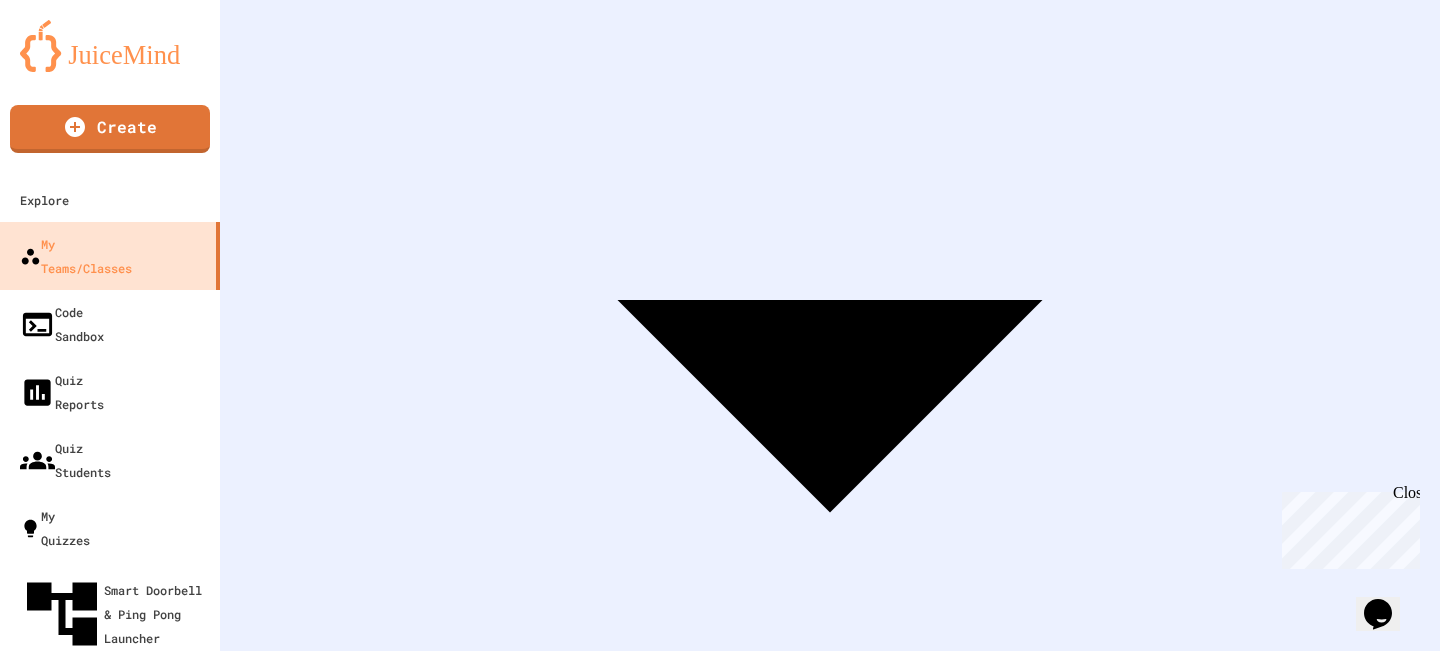 click on "0" at bounding box center [497, 3859] 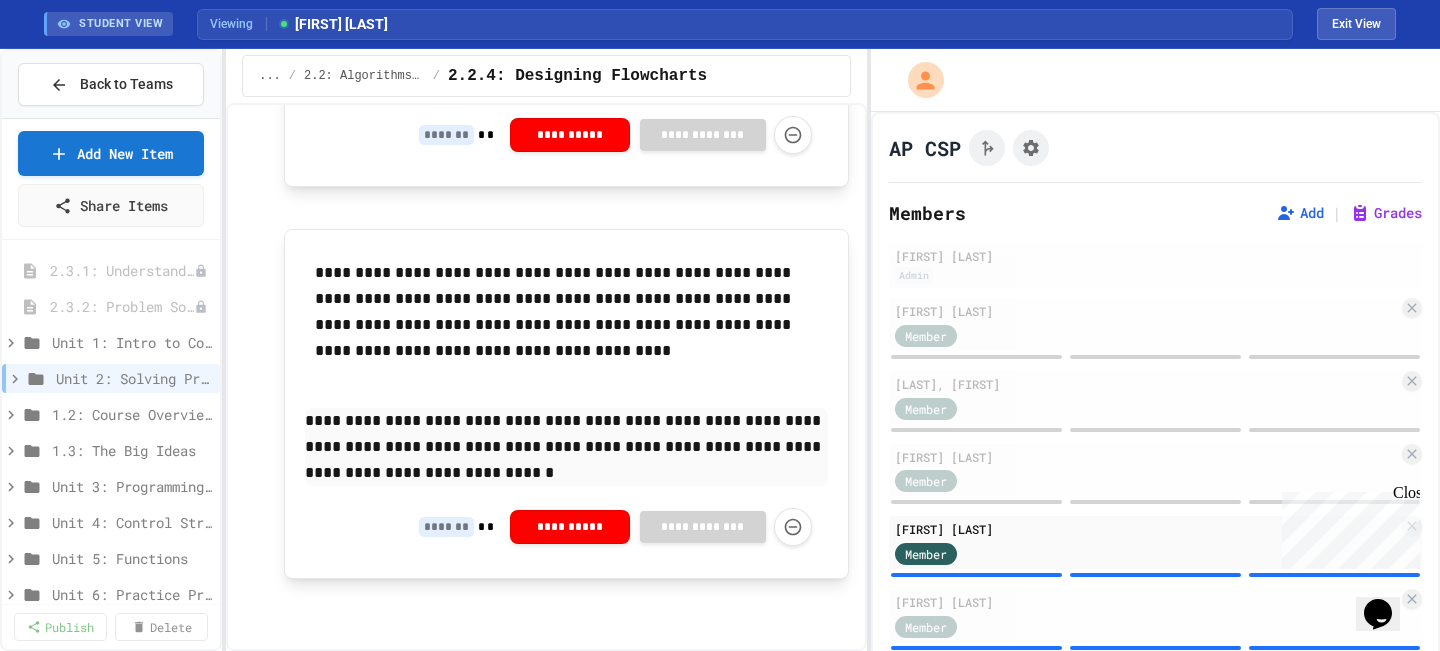 scroll, scrollTop: 2693, scrollLeft: 0, axis: vertical 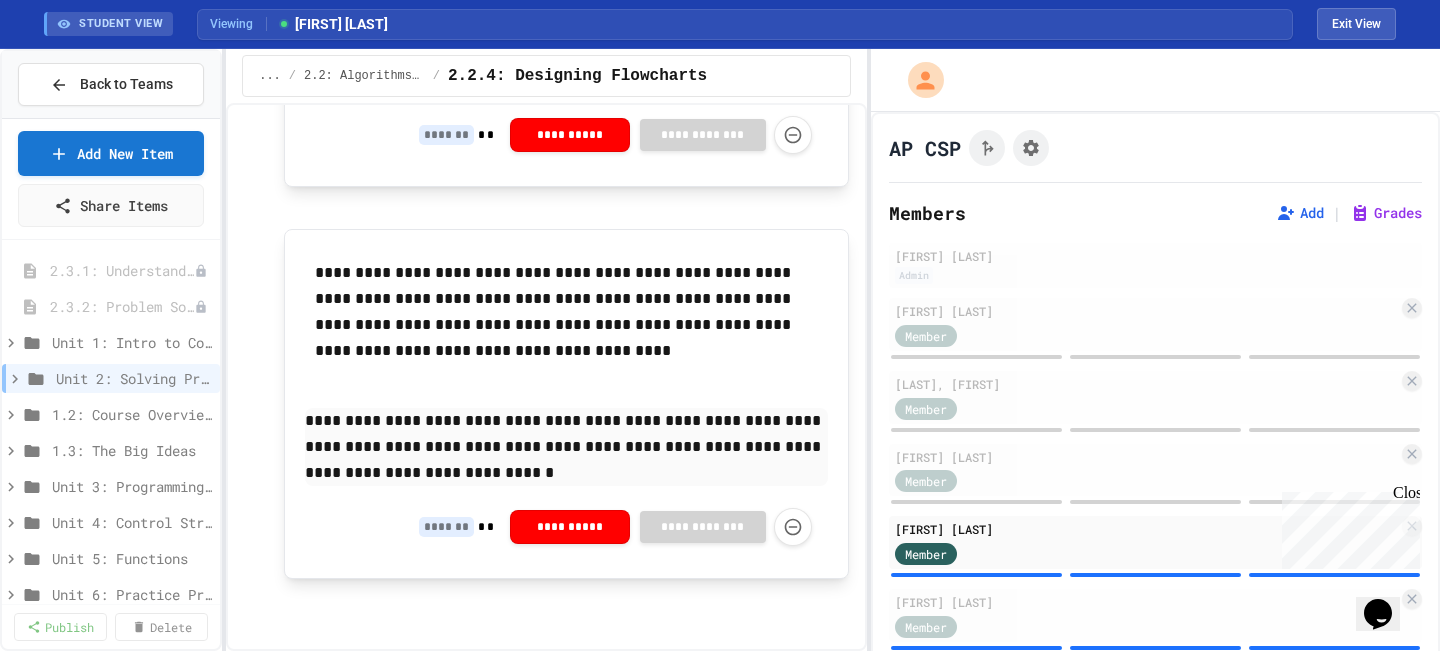 click on "2.2: Algorithms - from Pseudocode to Flowcharts" at bounding box center (364, 76) 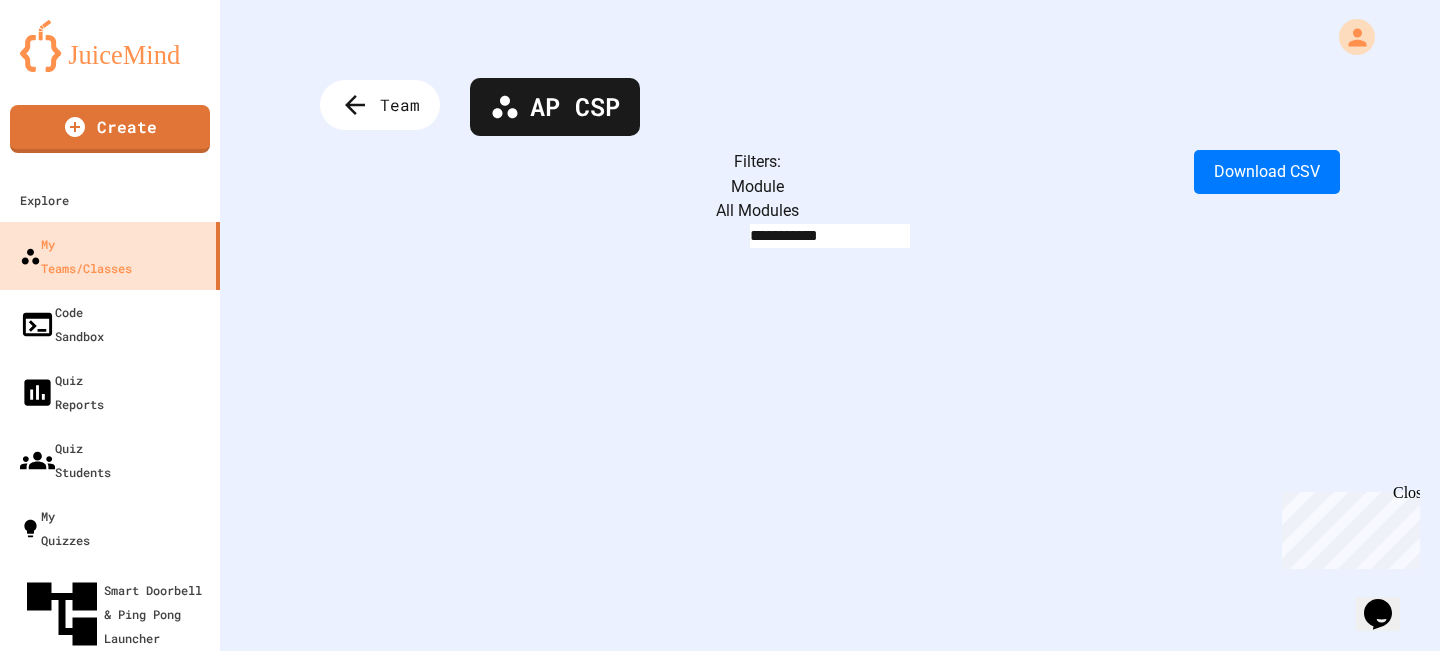 scroll, scrollTop: 0, scrollLeft: 1555, axis: horizontal 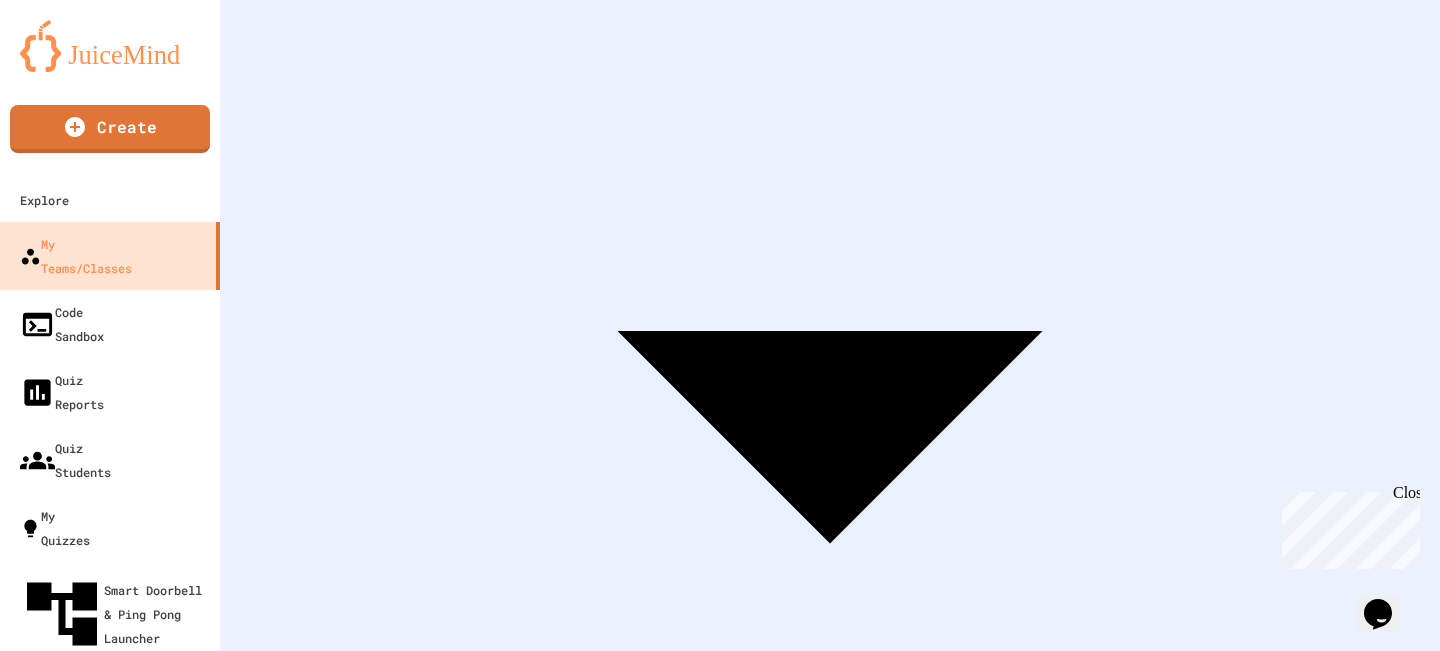 click on "2" at bounding box center [350, 3890] 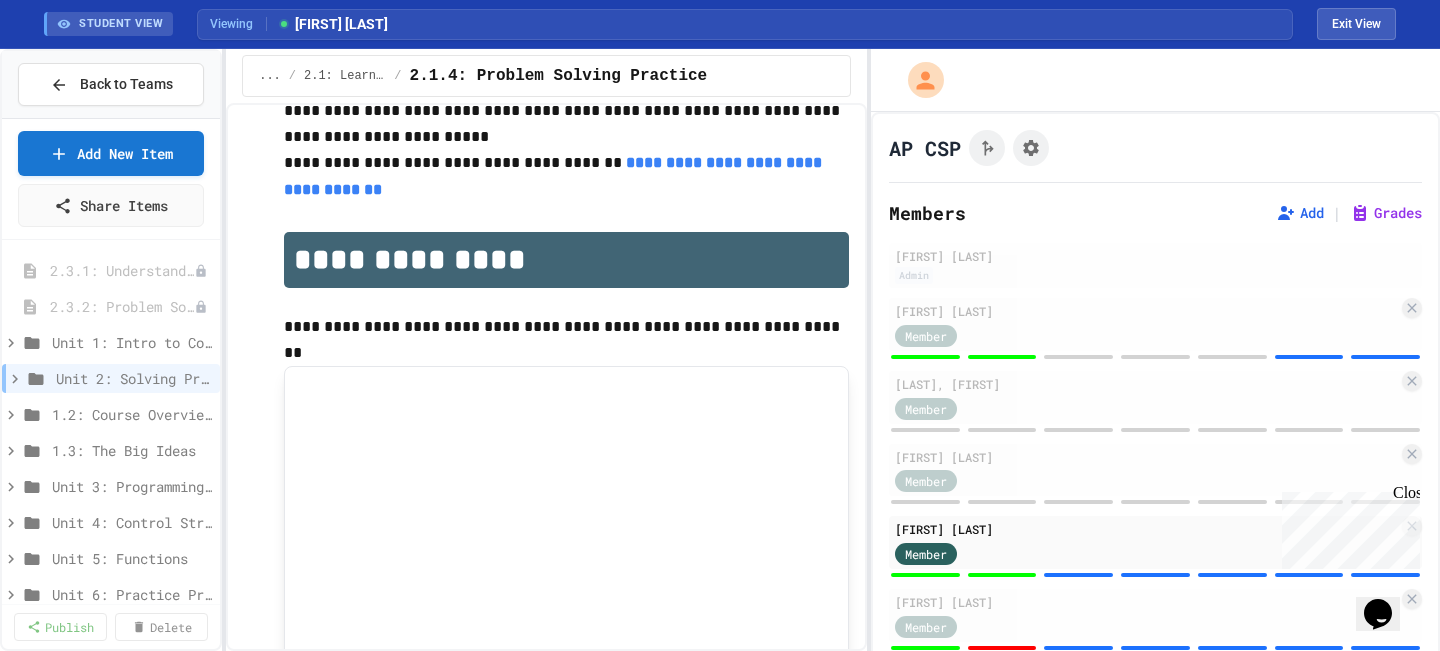 scroll, scrollTop: 5136, scrollLeft: 0, axis: vertical 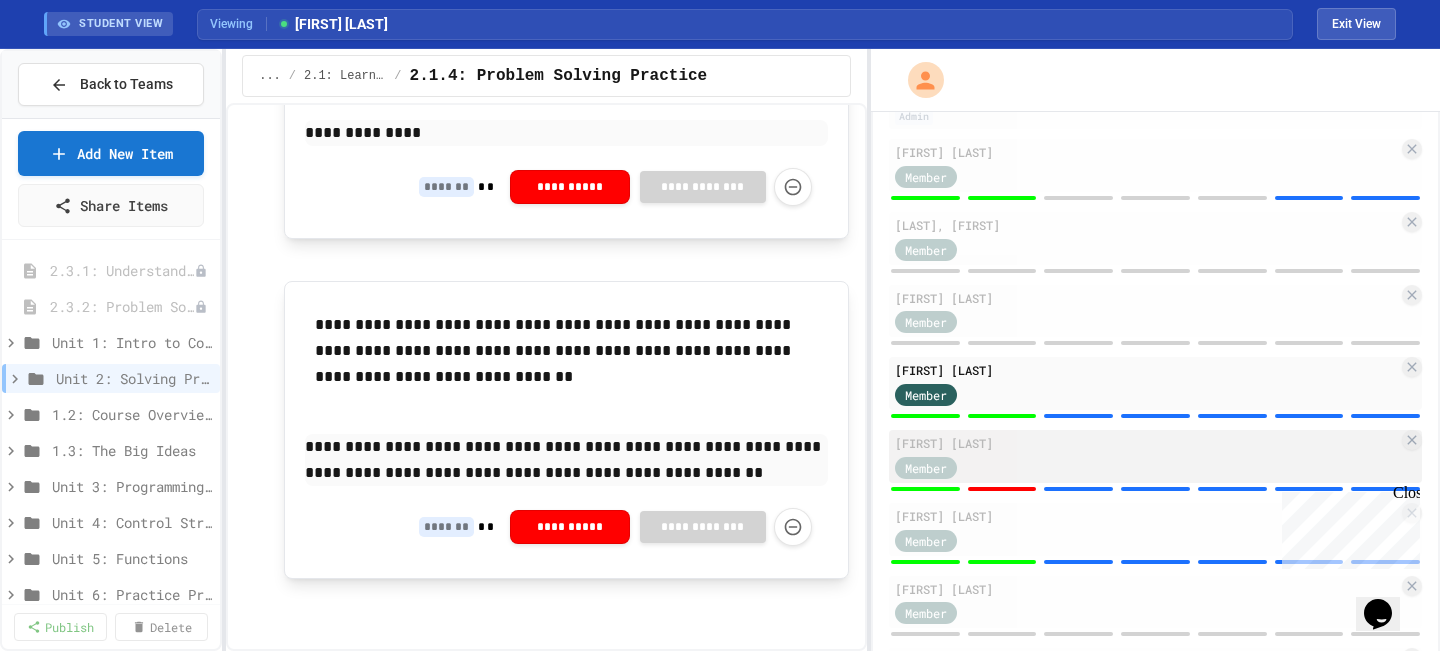 click on "Member" at bounding box center (1146, 466) 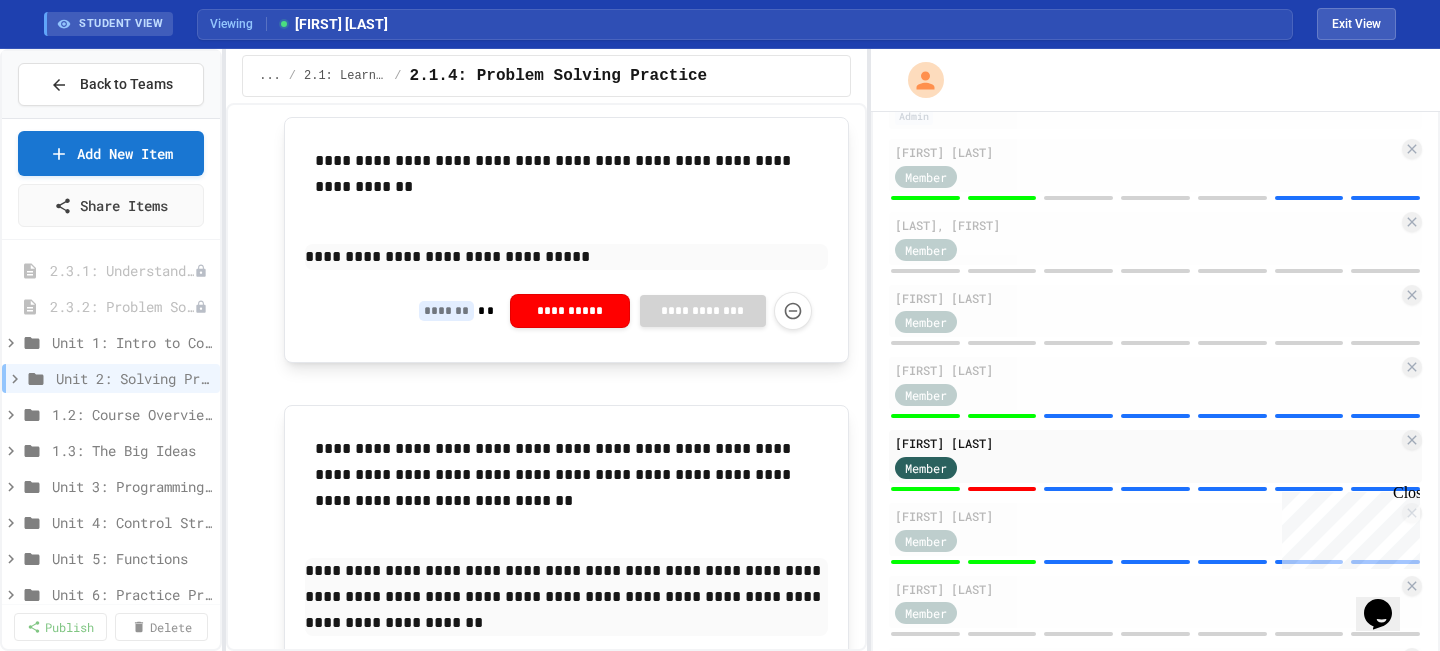 scroll, scrollTop: 4965, scrollLeft: 0, axis: vertical 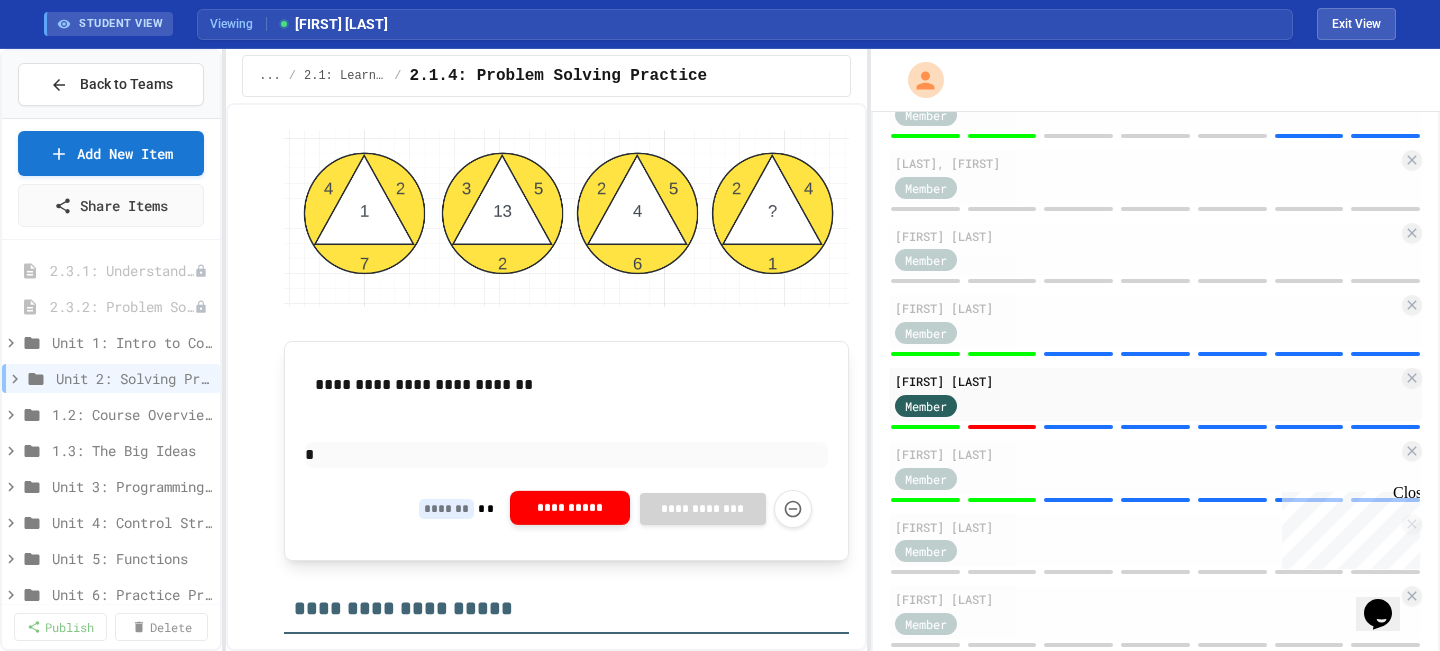 click on "**********" at bounding box center (570, 508) 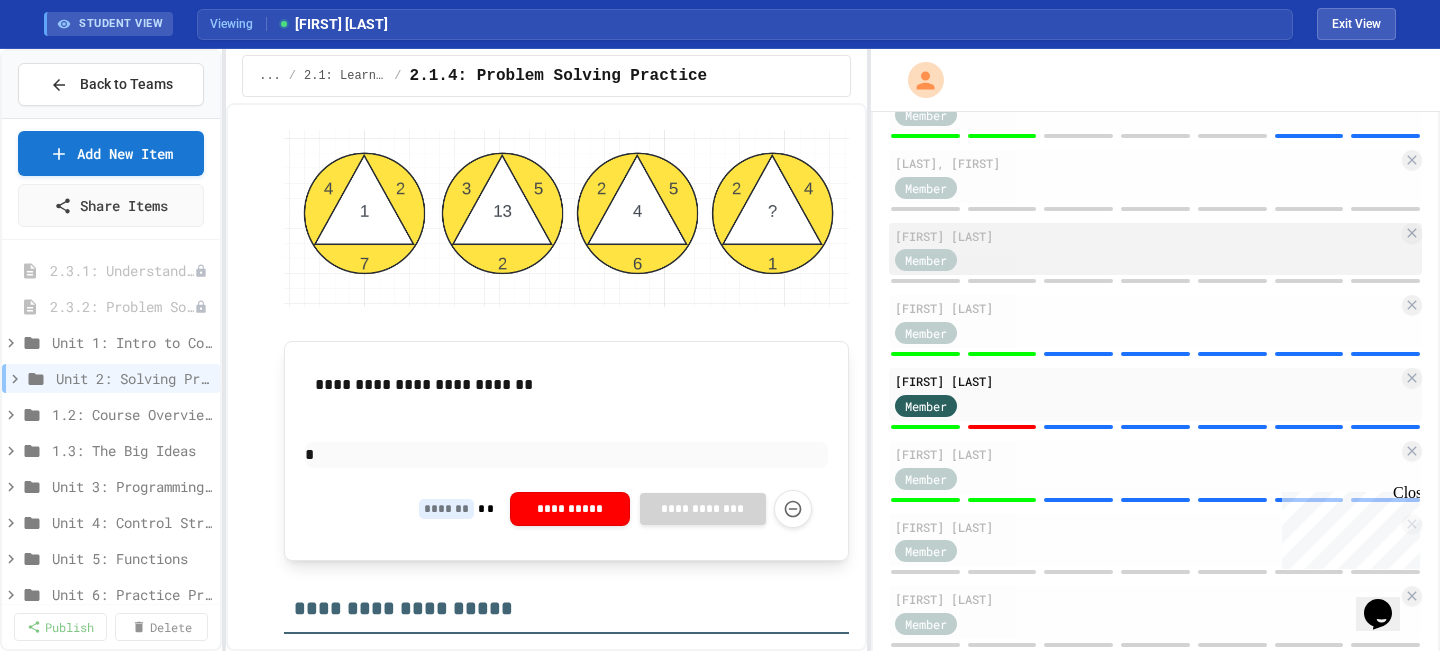 click 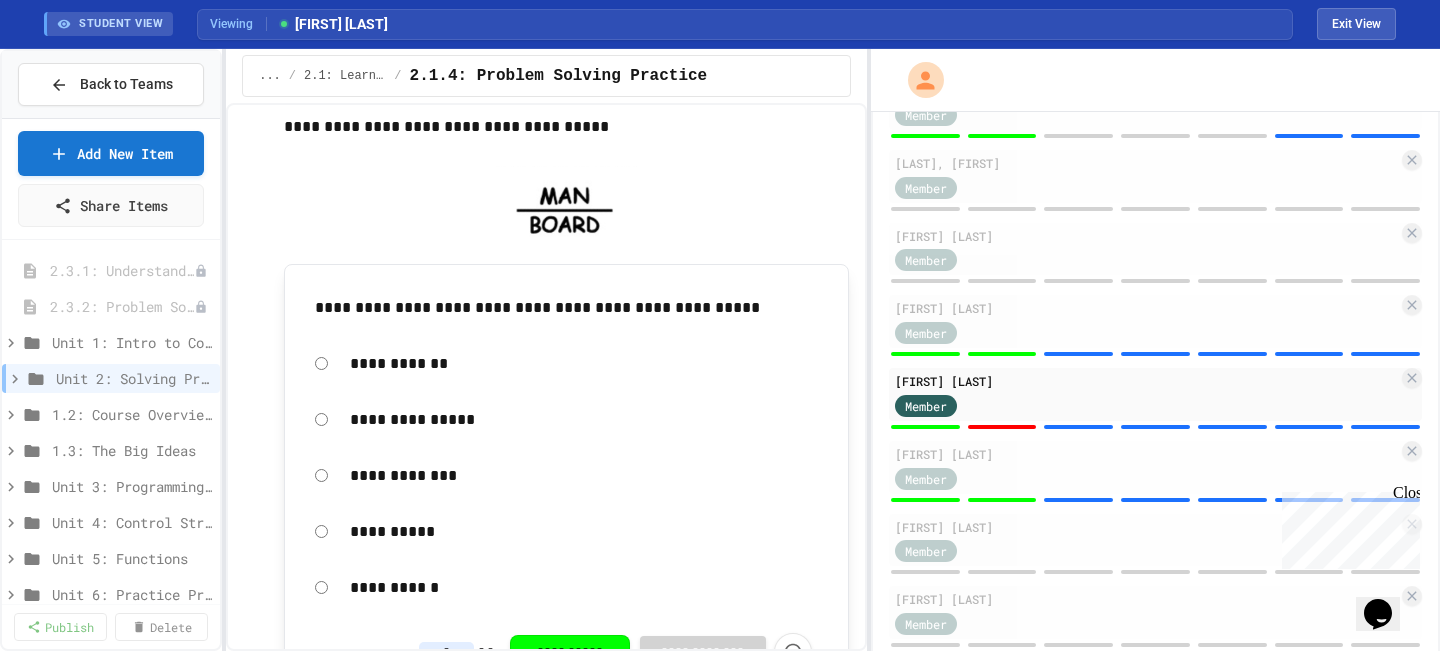 scroll, scrollTop: 322, scrollLeft: 0, axis: vertical 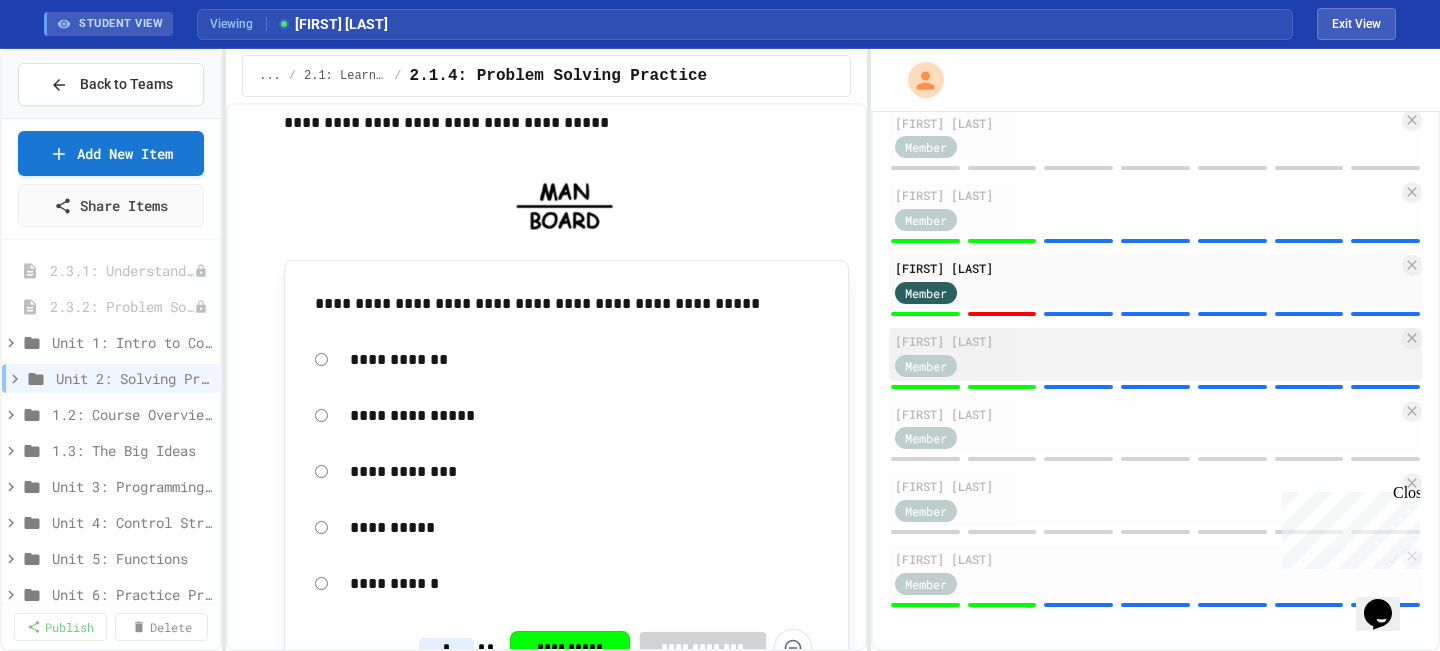 click on "[FIRST] [LAST]" at bounding box center (1146, 341) 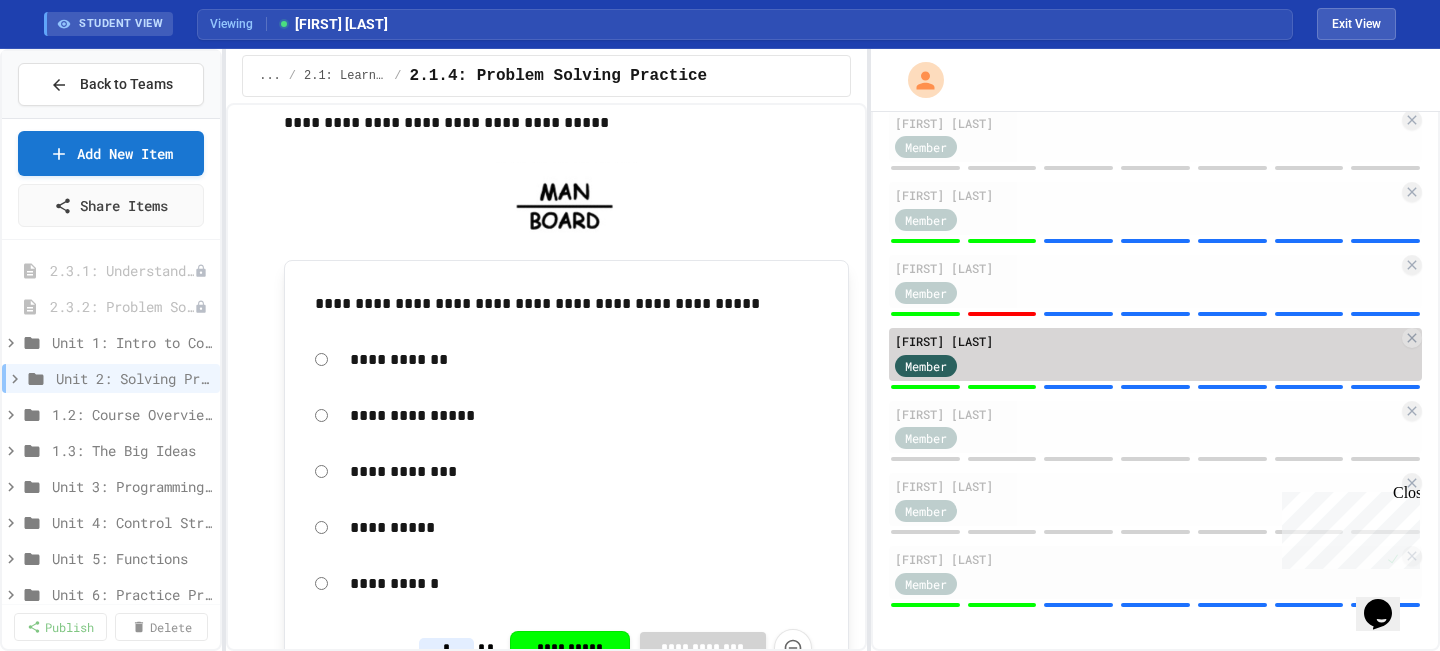 type on "*" 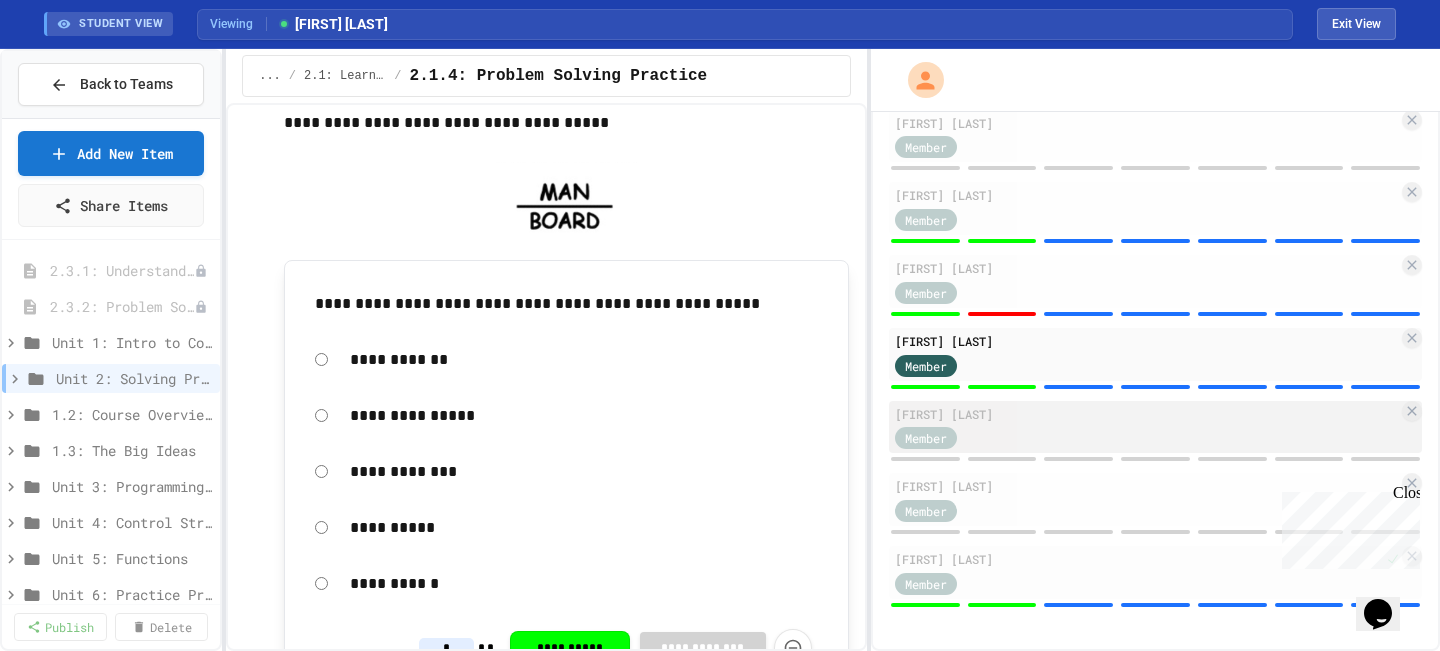 click on "Member" at bounding box center (1146, 437) 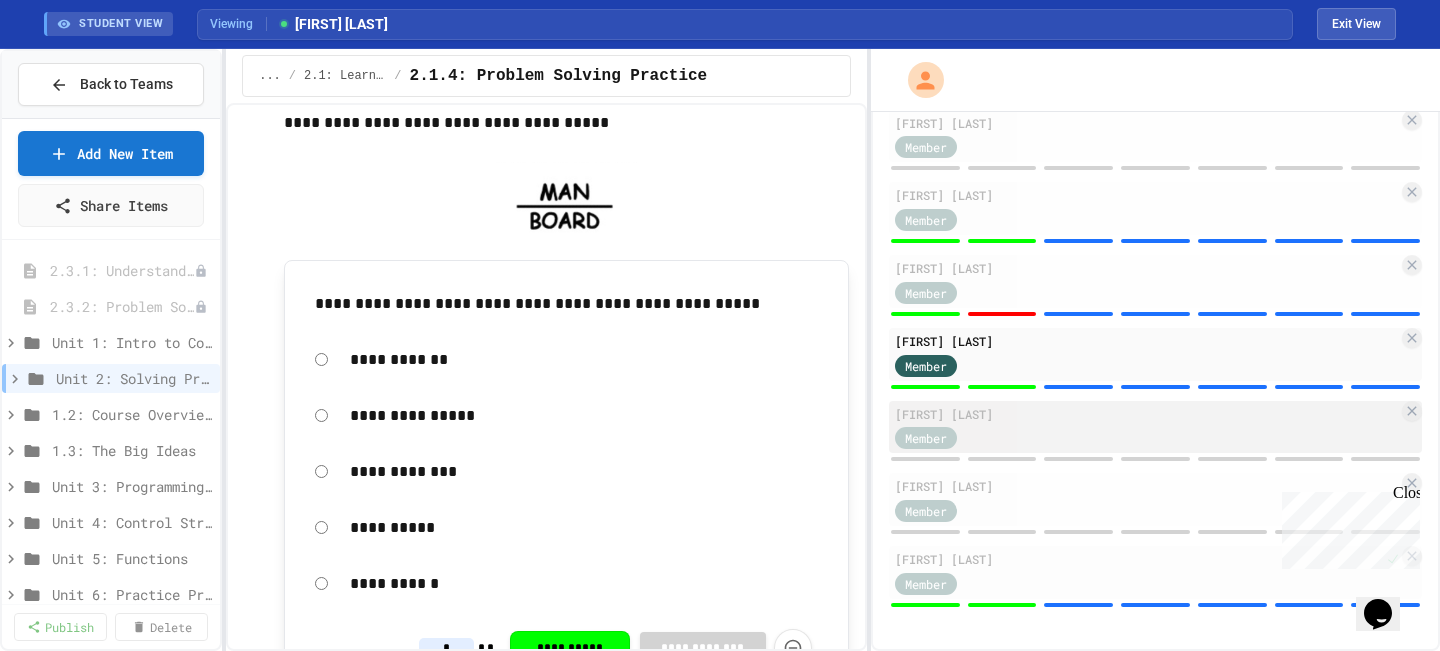 type 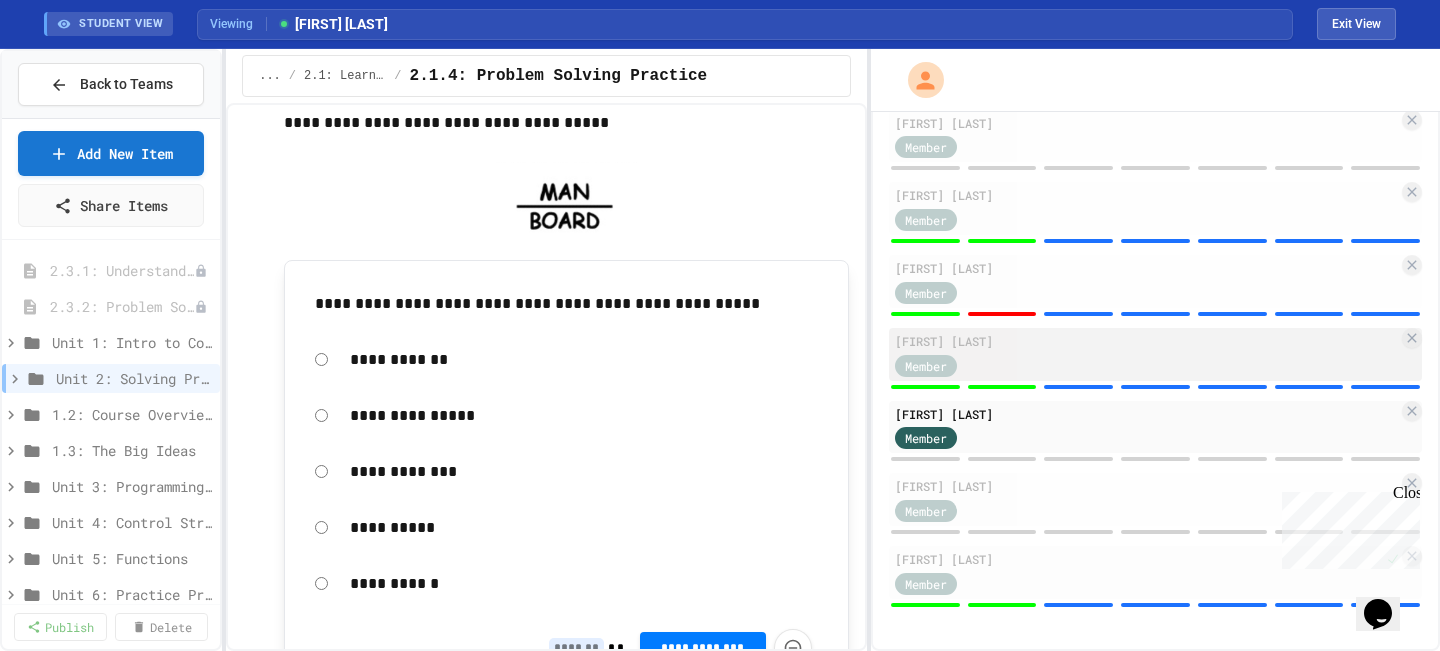 click on "Member" at bounding box center (945, 364) 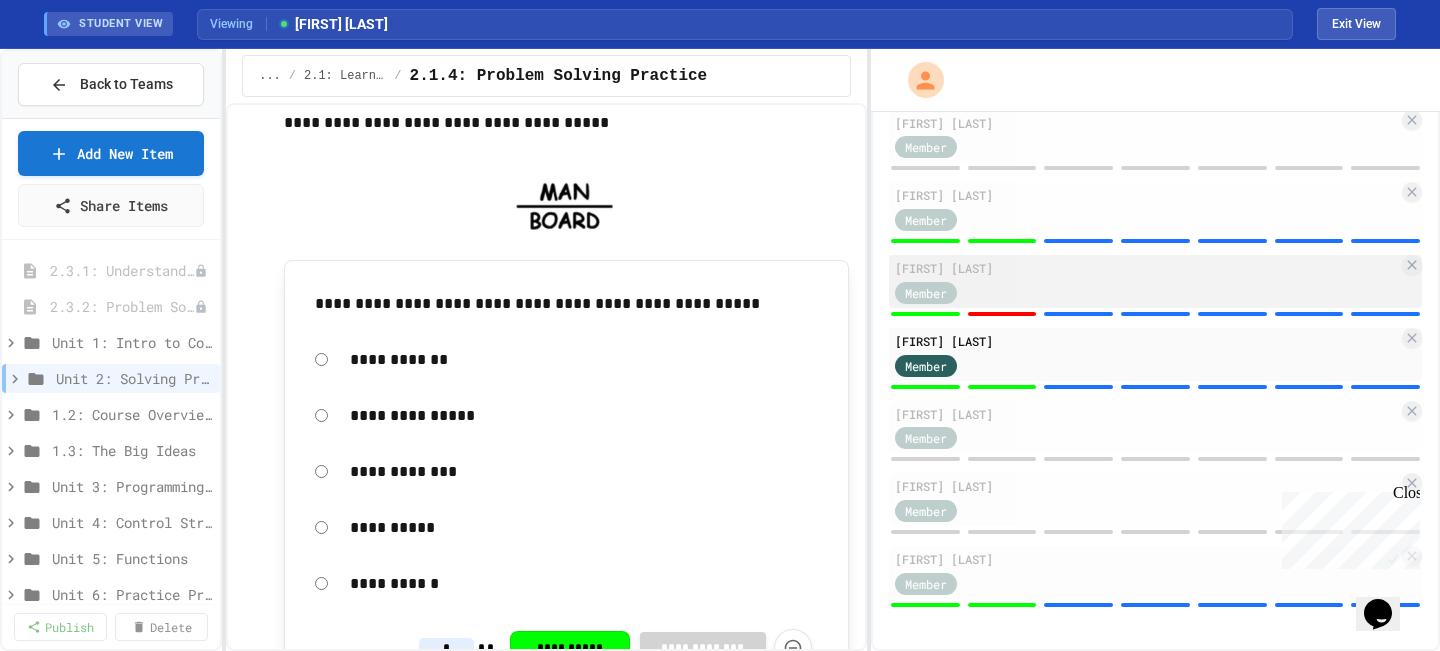 click on "Member" at bounding box center [945, 291] 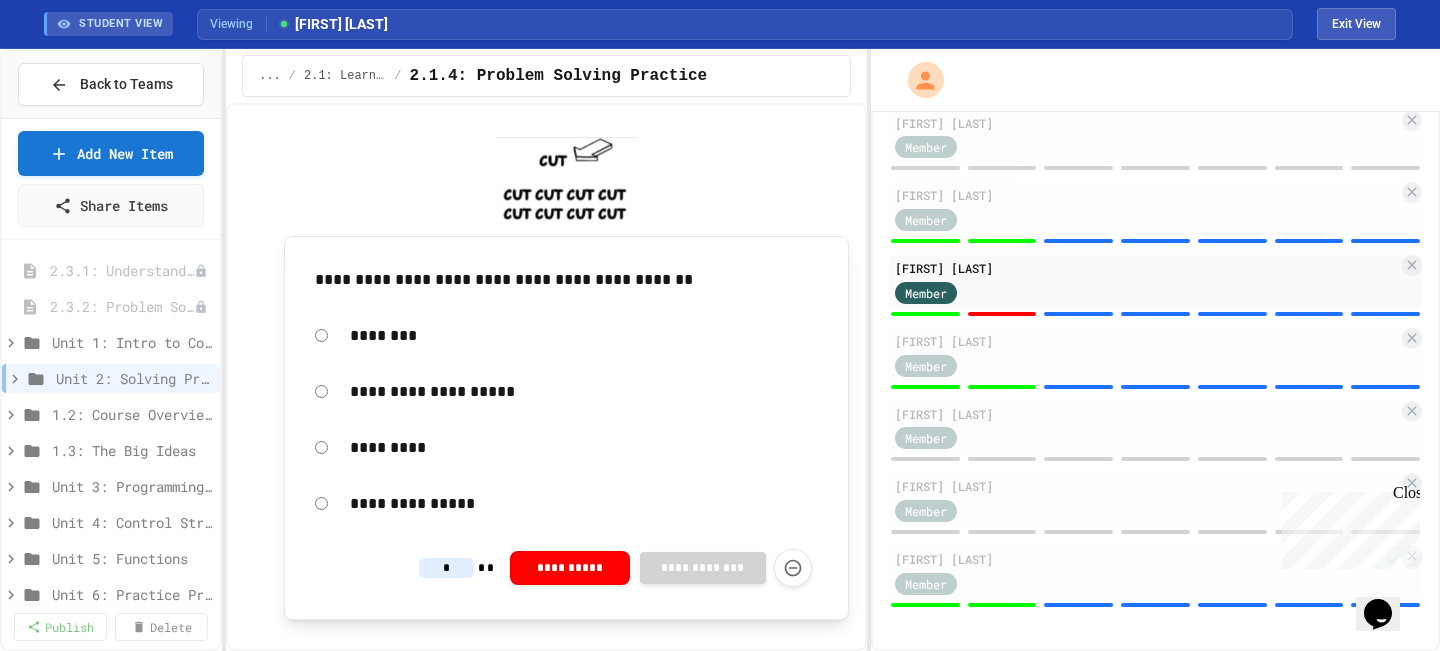 scroll, scrollTop: 946, scrollLeft: 0, axis: vertical 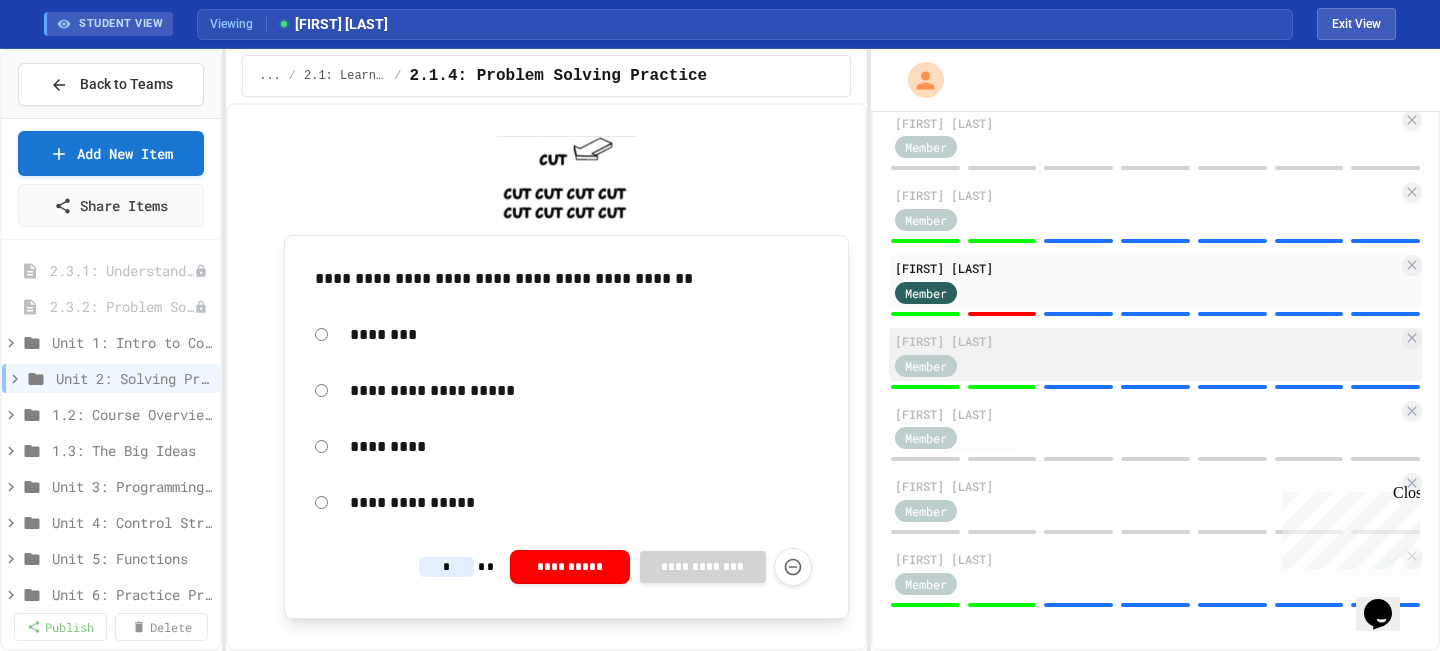 click on "Member" at bounding box center (1146, 364) 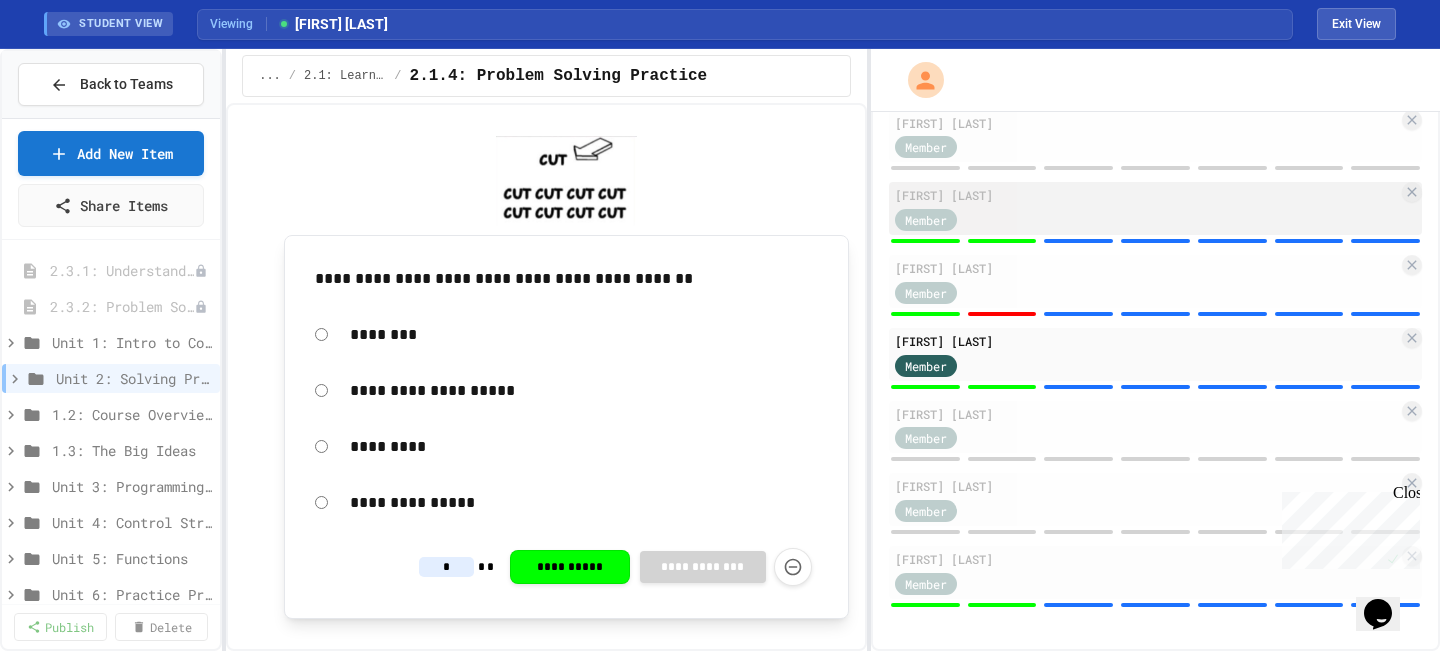 click on "Member" at bounding box center [1146, 218] 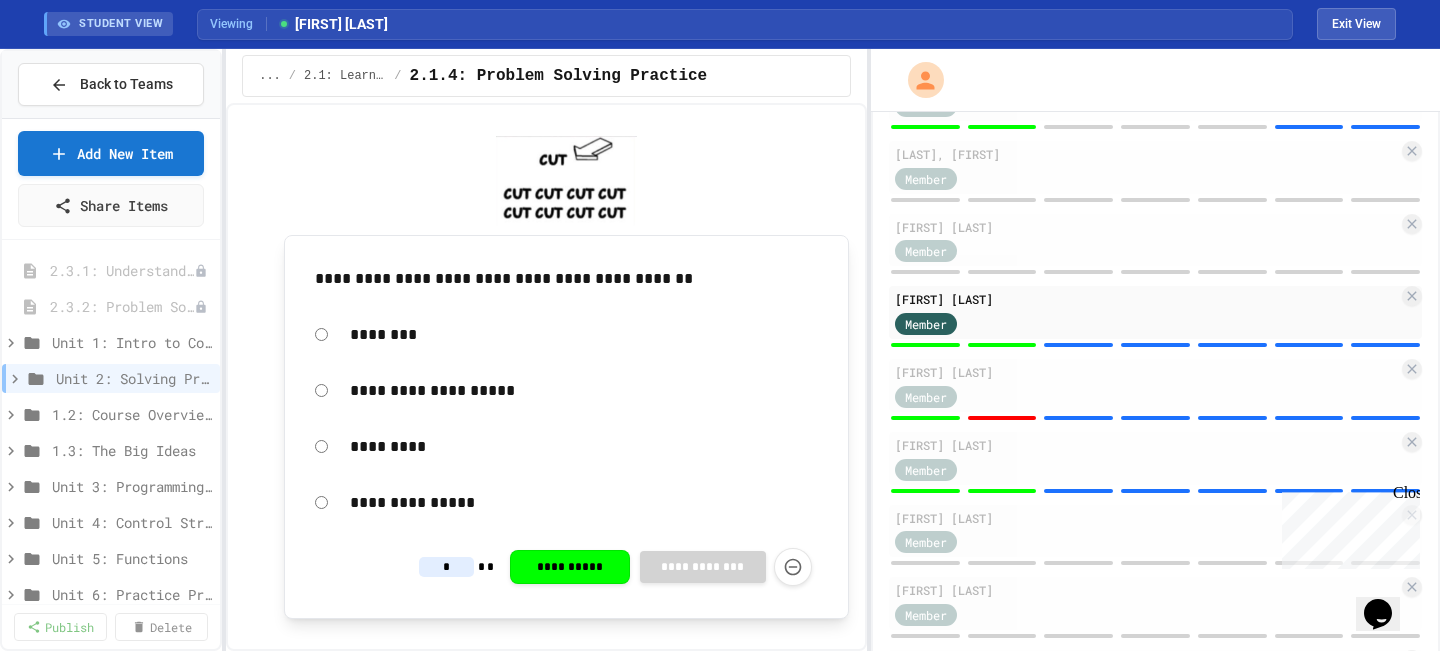 scroll, scrollTop: 232, scrollLeft: 0, axis: vertical 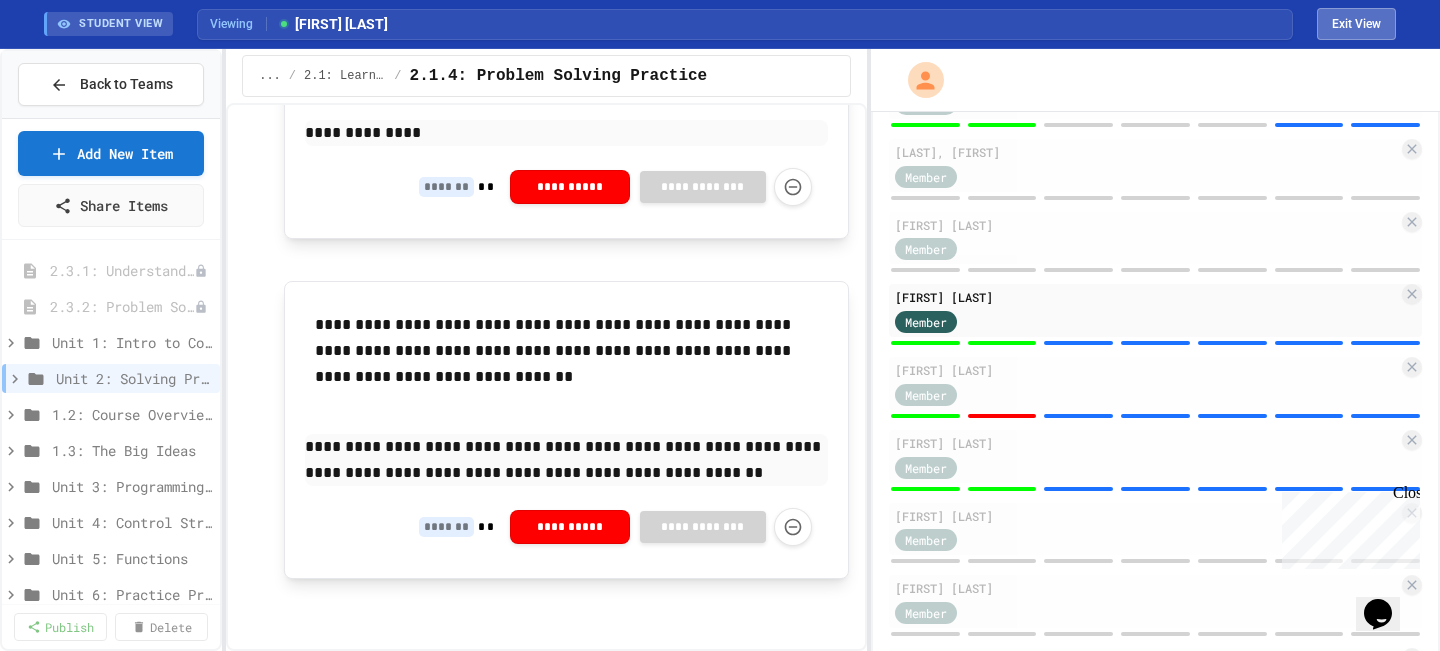 click on "Exit View" at bounding box center [1356, 24] 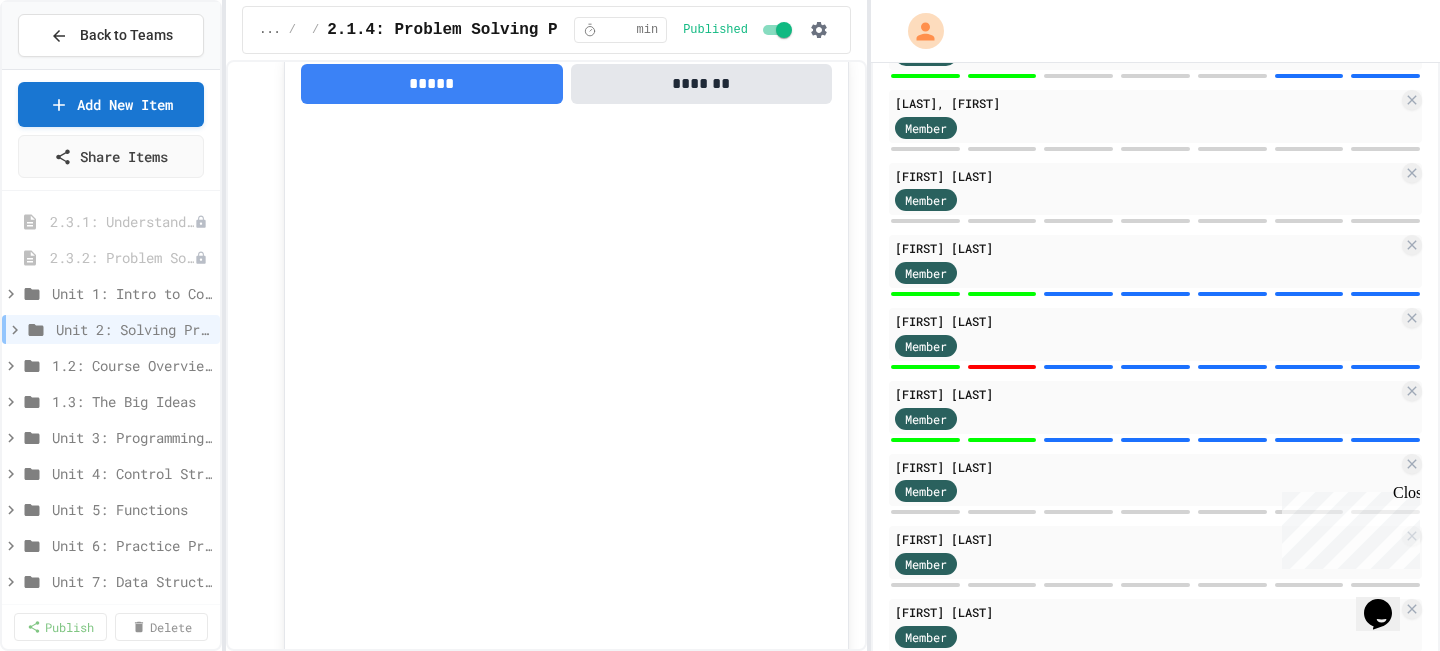 scroll, scrollTop: 5015, scrollLeft: 0, axis: vertical 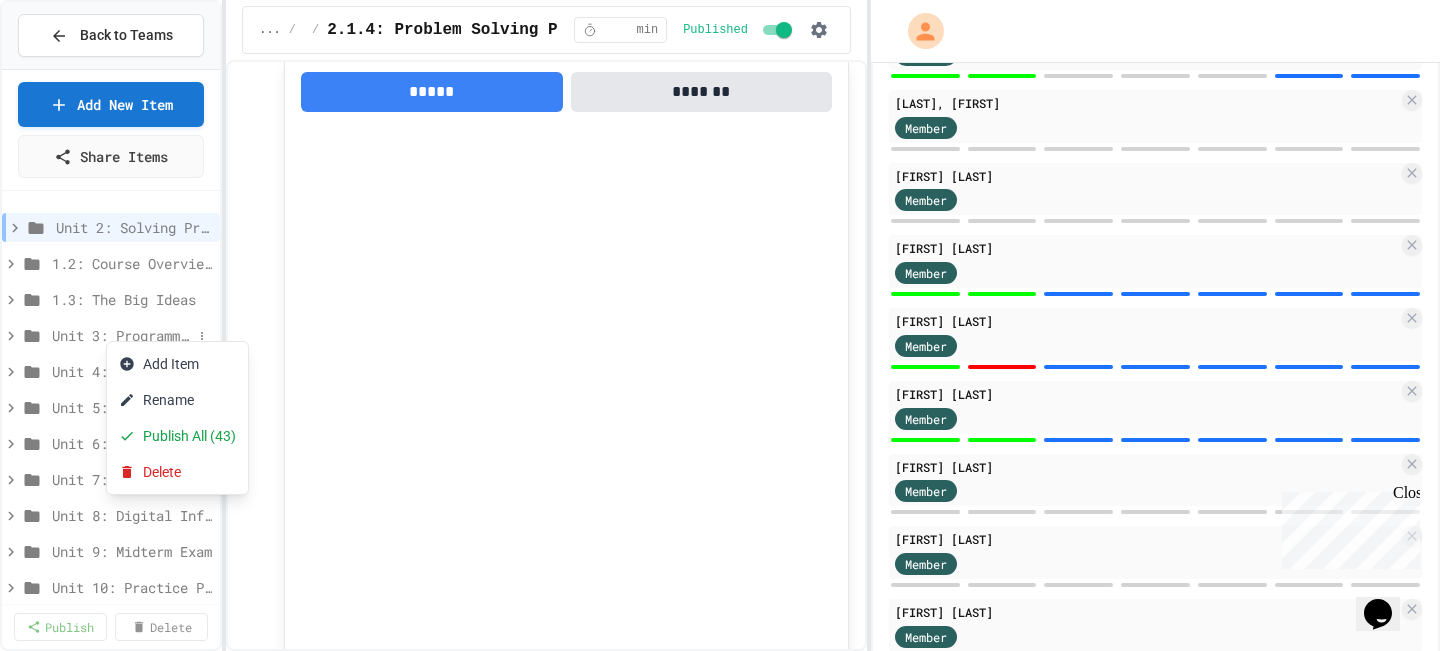 click at bounding box center (720, 325) 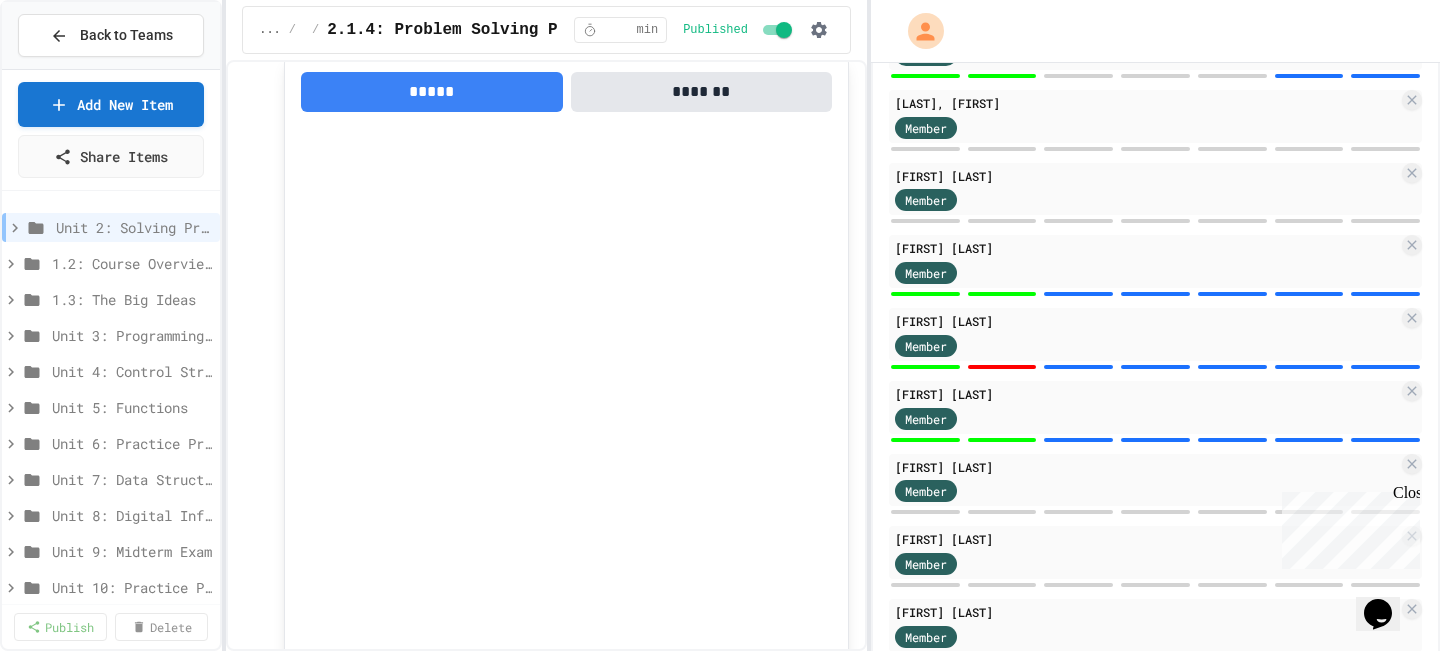 click on "Unit 3: Programming with Python" at bounding box center (132, 335) 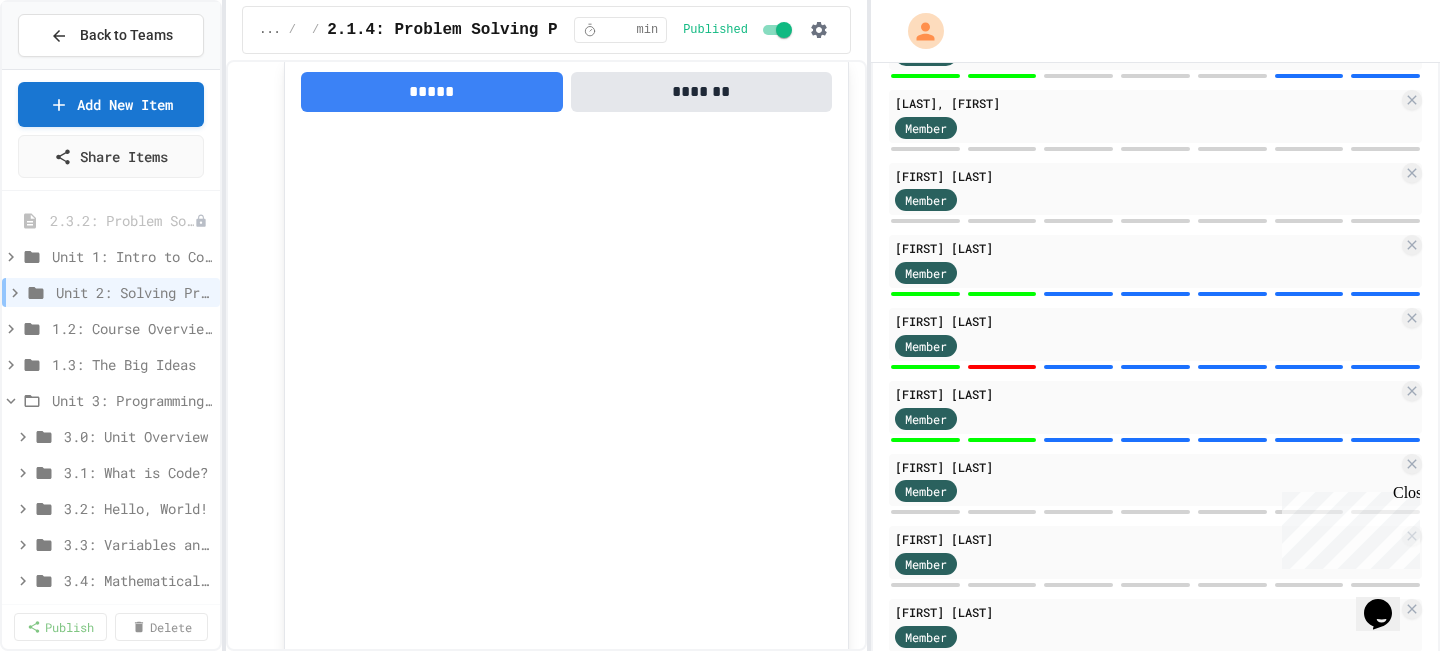 scroll, scrollTop: 27, scrollLeft: 0, axis: vertical 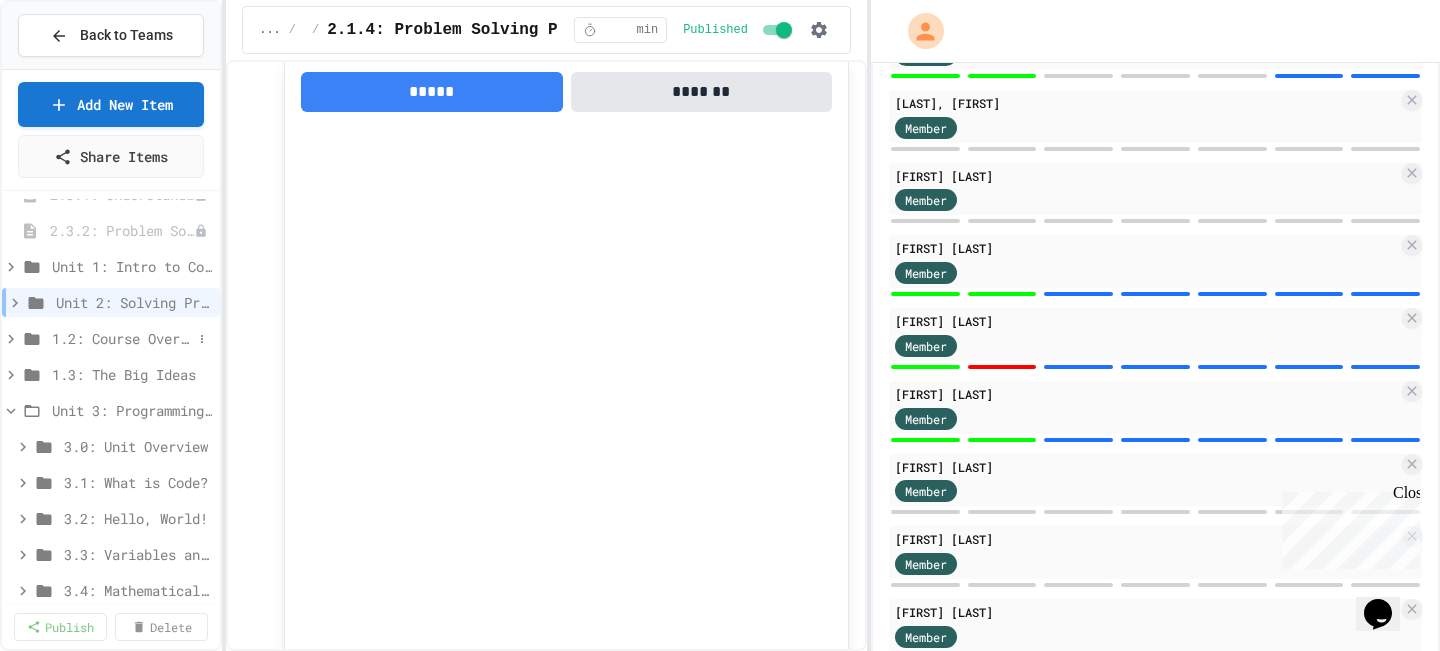 click on "1.2: Course Overview and the AP Exam" at bounding box center [122, 338] 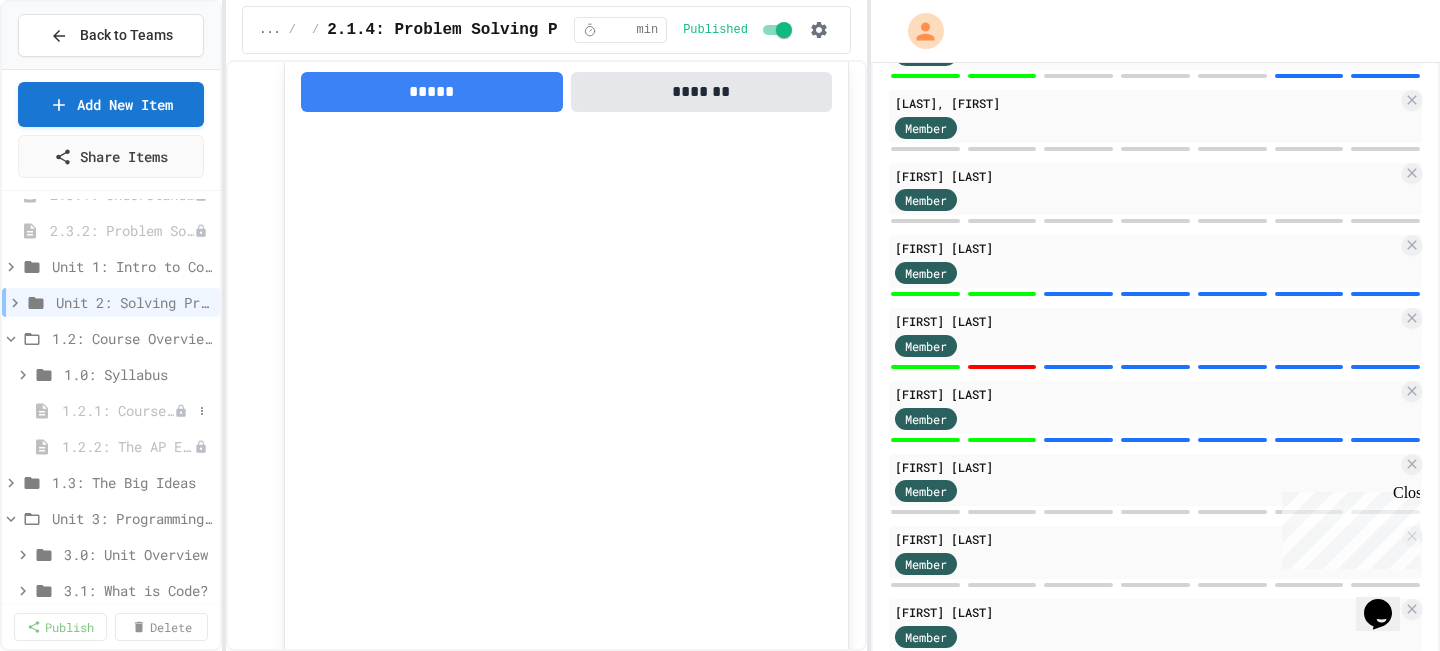 click on "1.2.1: Course Overview" at bounding box center [118, 410] 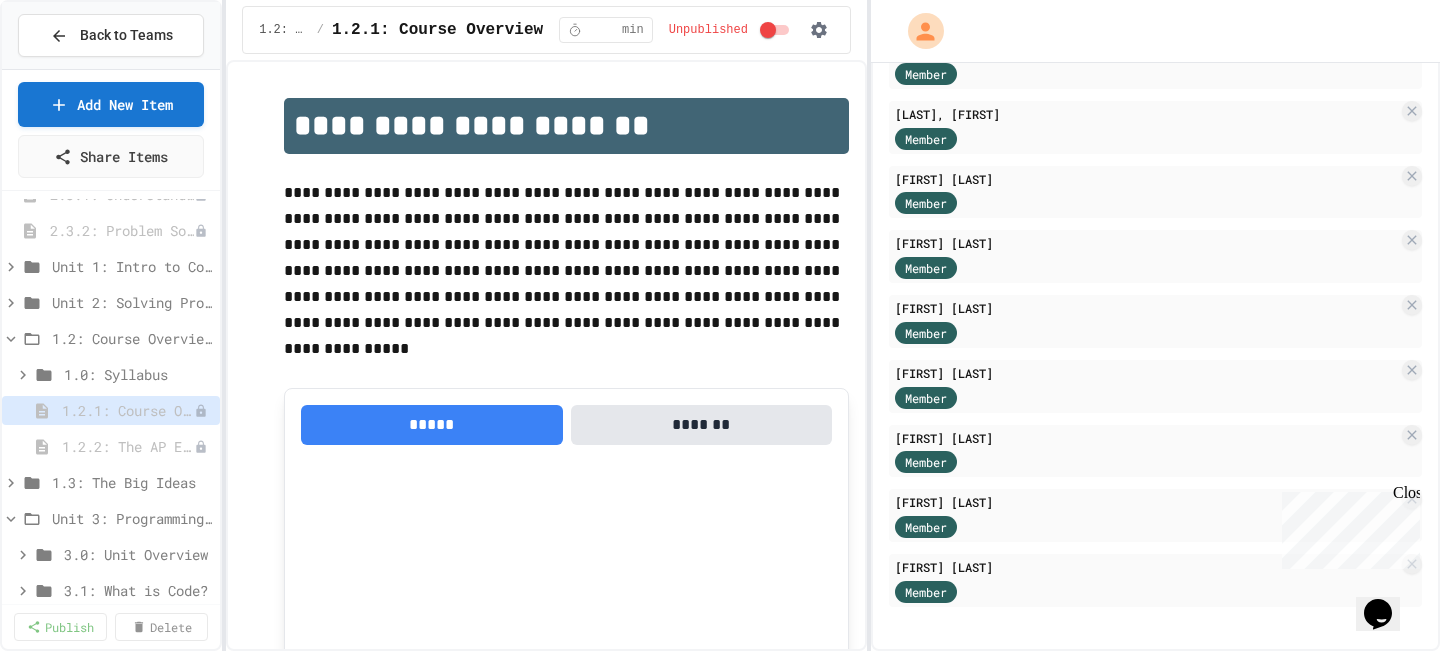 scroll, scrollTop: 213, scrollLeft: 0, axis: vertical 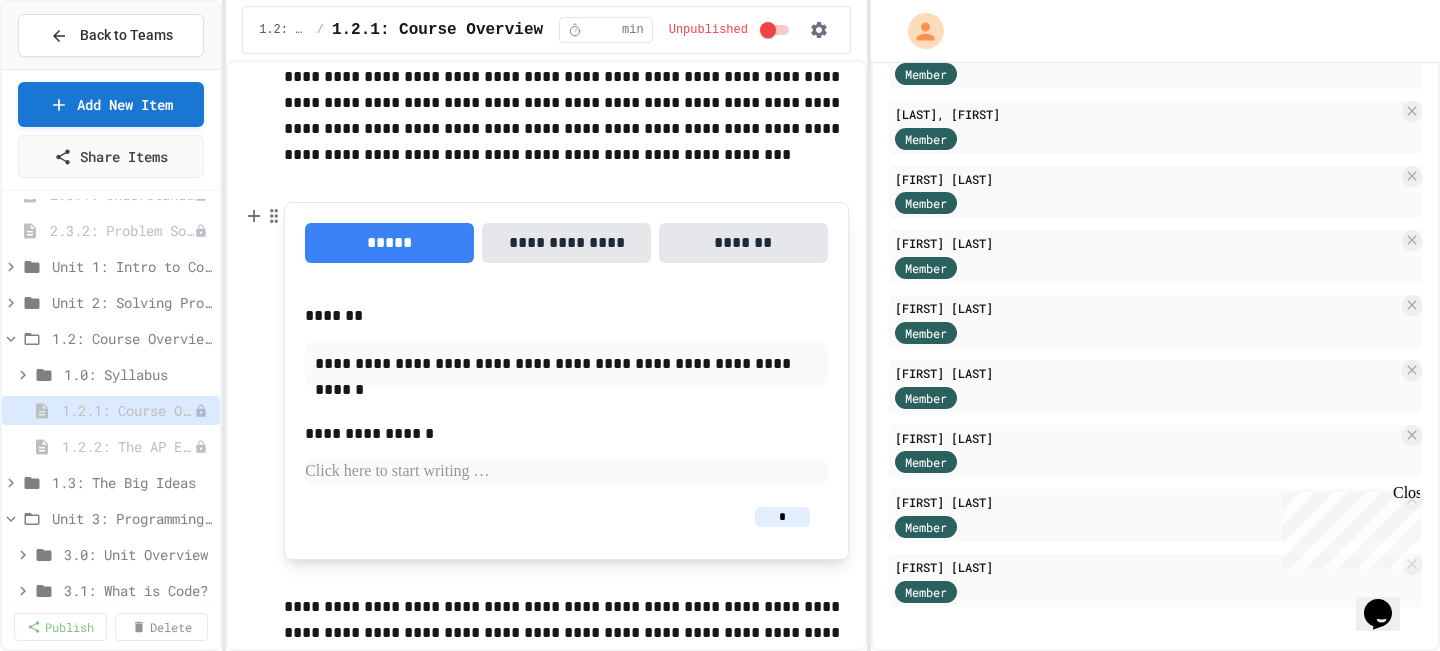 click at bounding box center (566, 472) 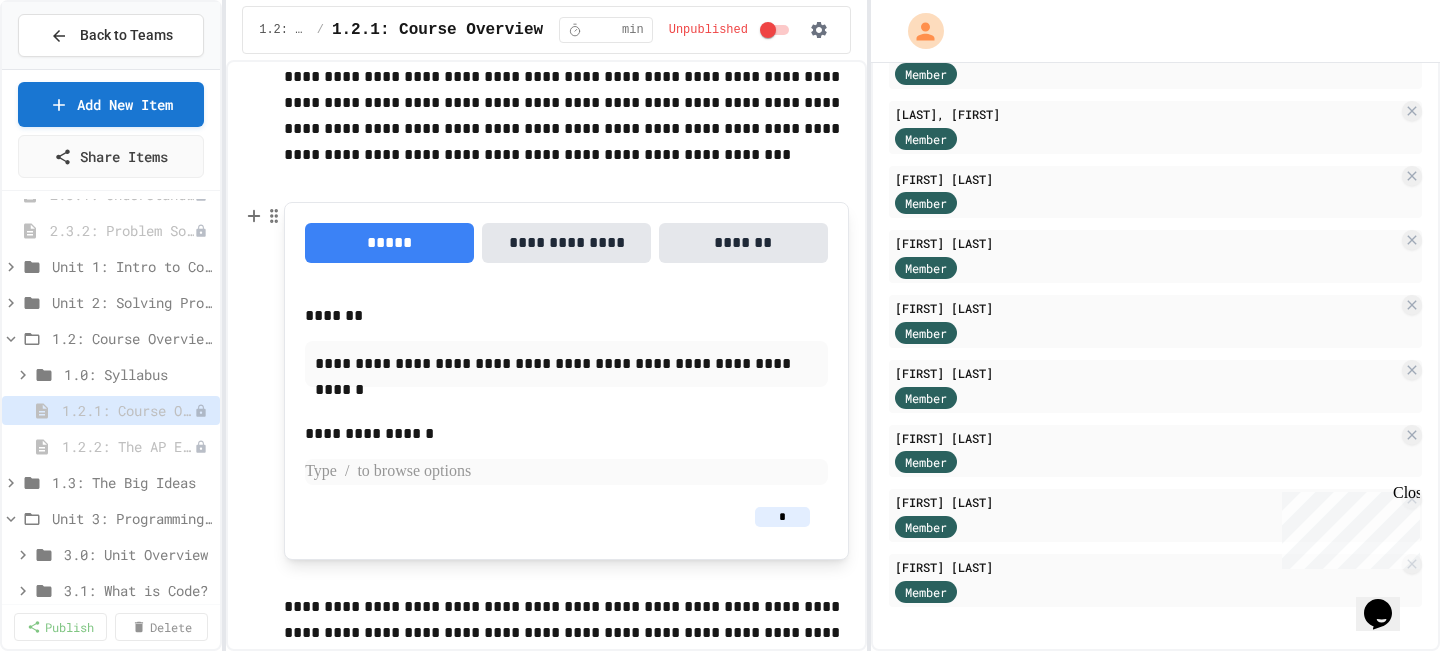 type 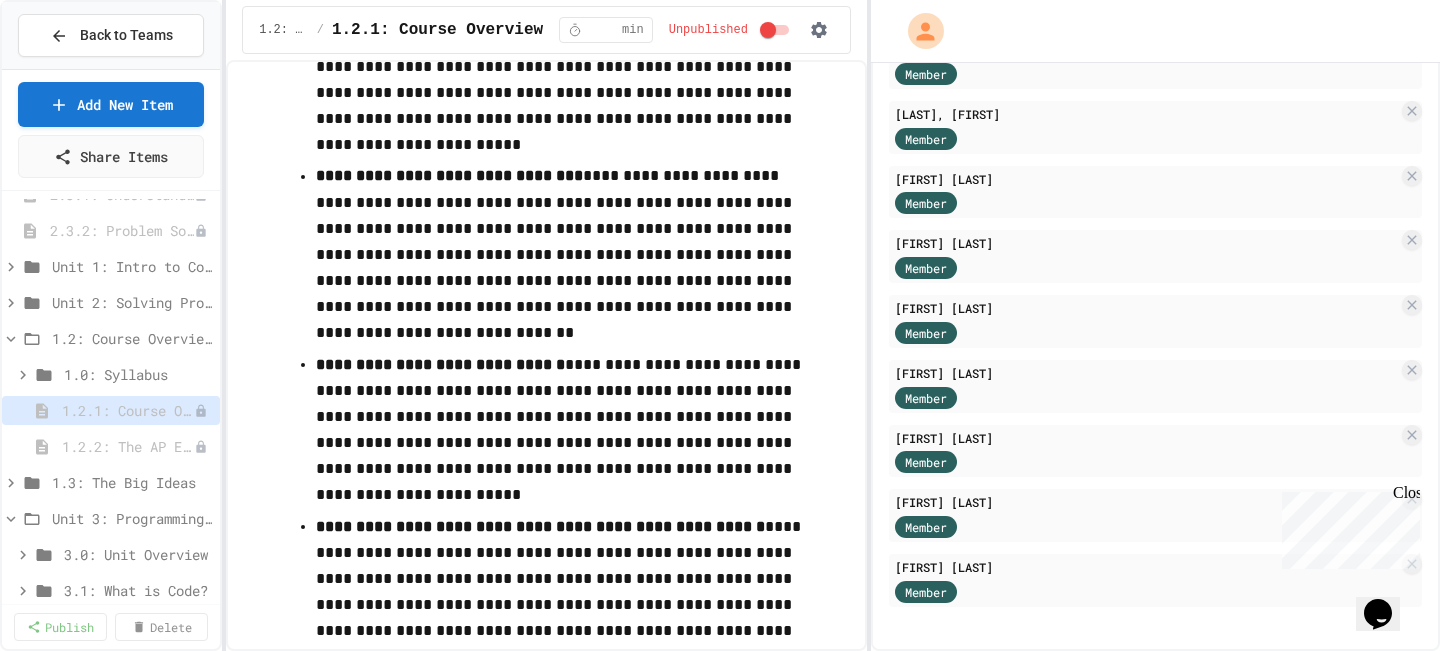 scroll, scrollTop: 4538, scrollLeft: 0, axis: vertical 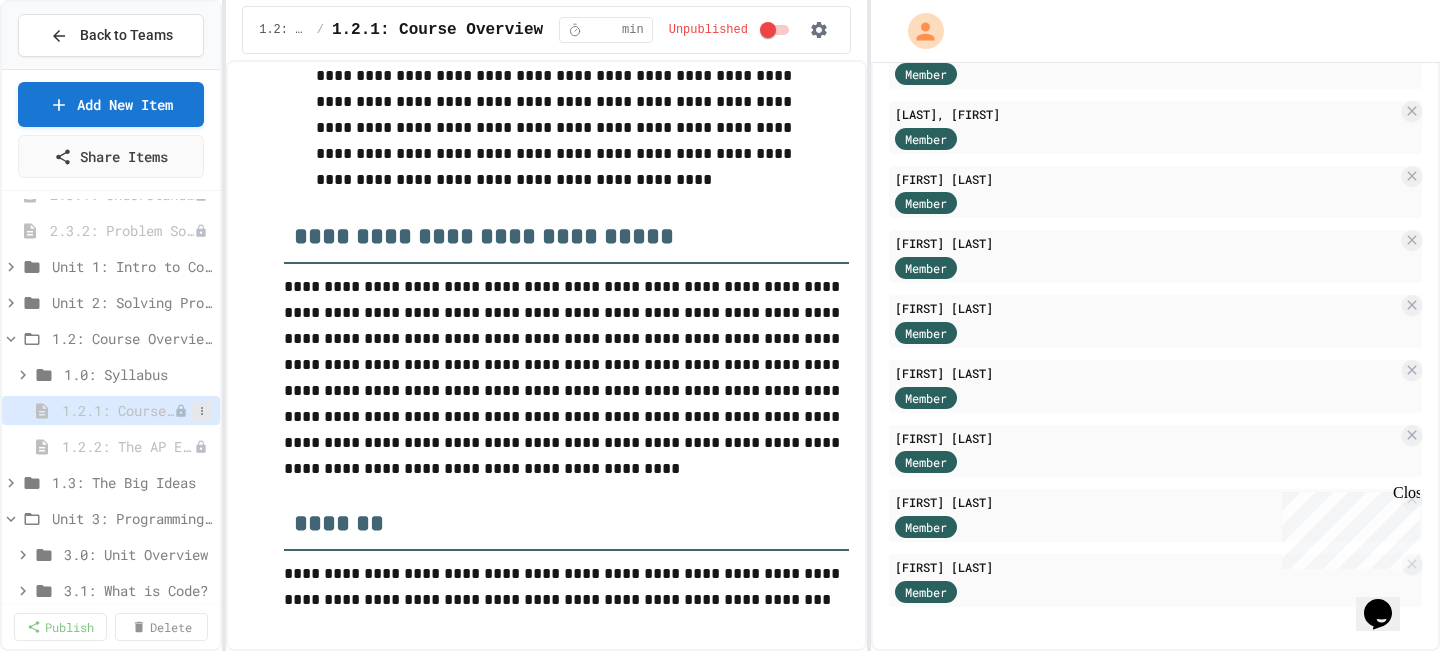 click 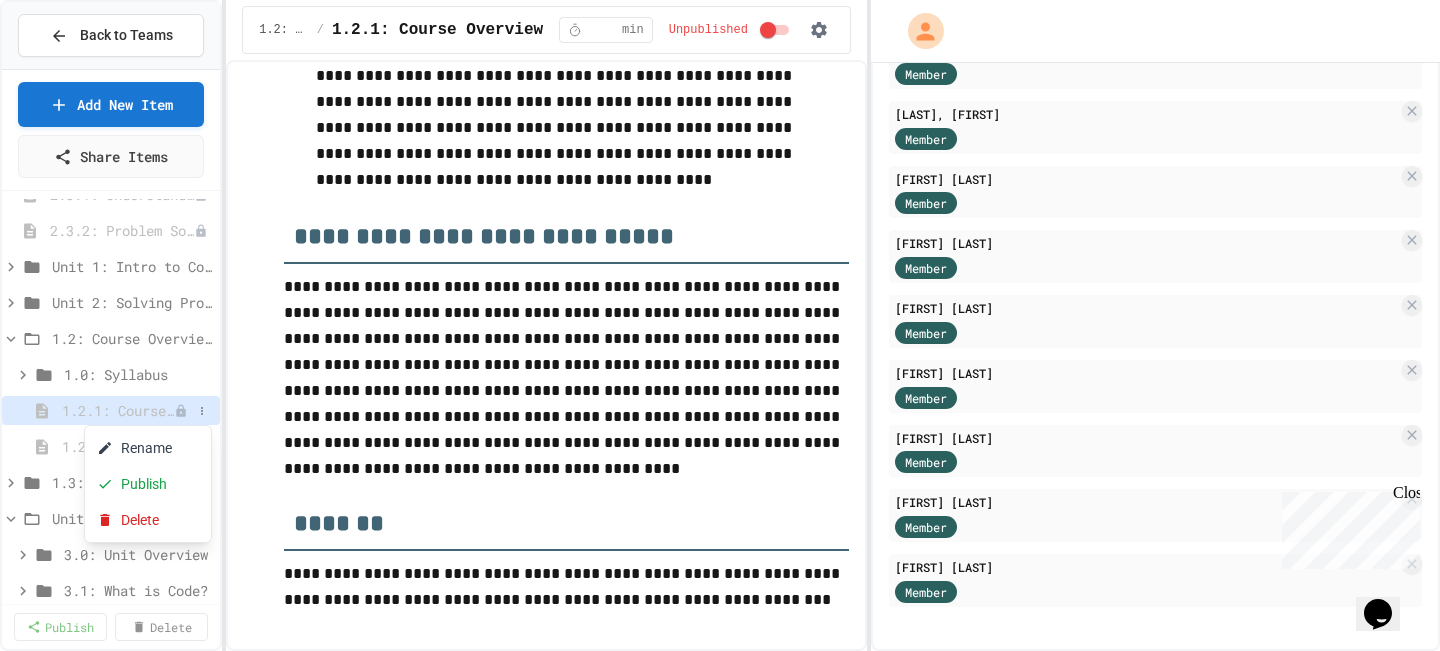 click at bounding box center [720, 325] 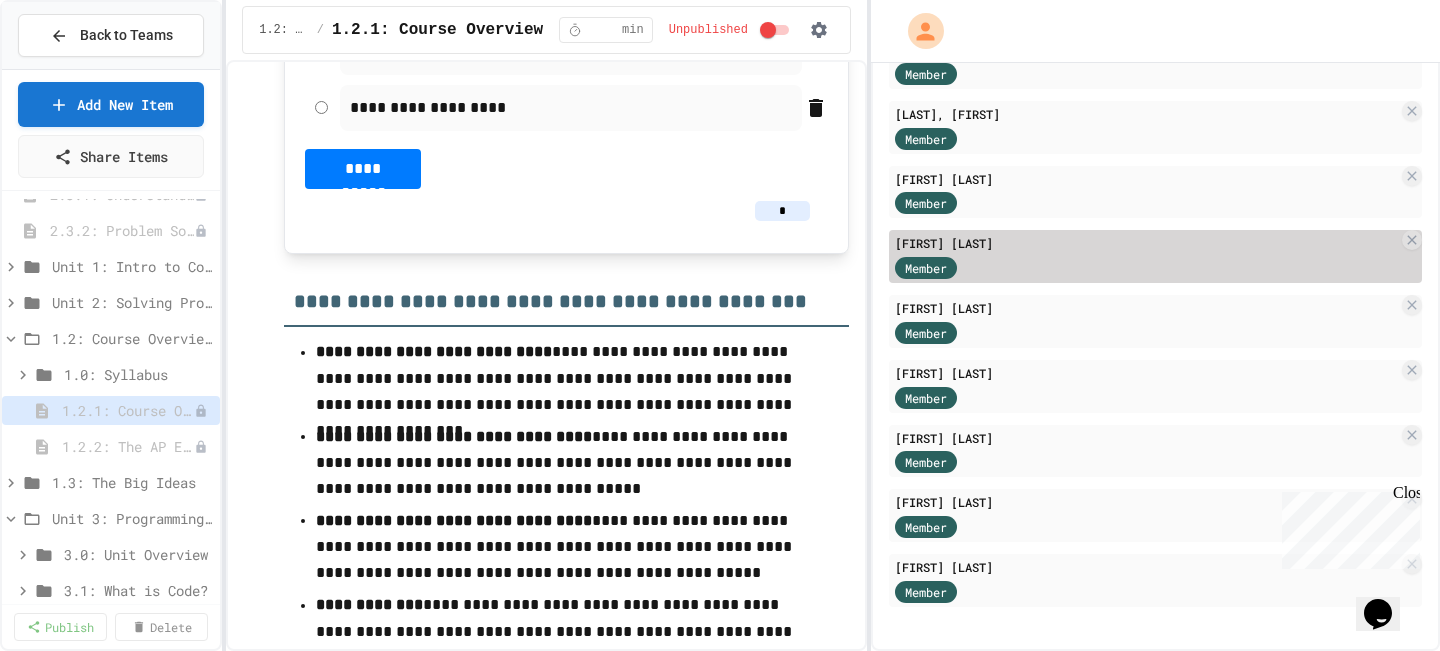 scroll, scrollTop: 2935, scrollLeft: 0, axis: vertical 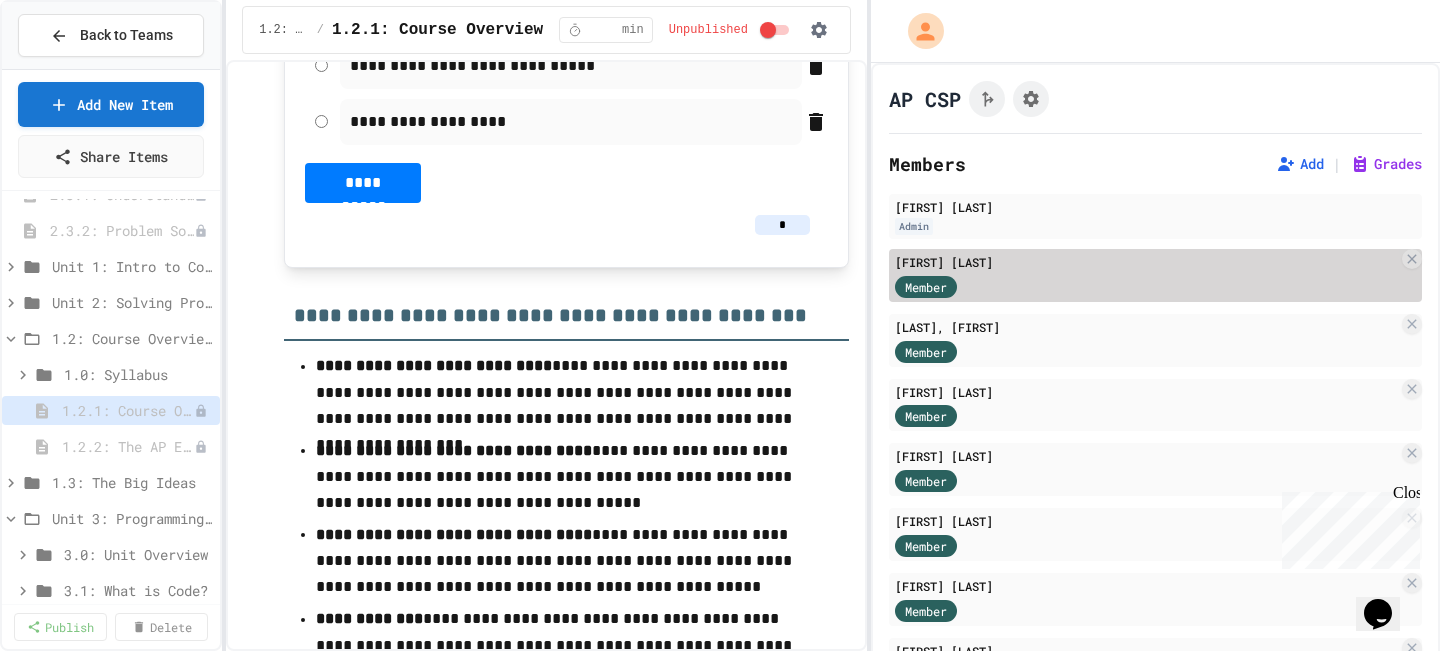 click on "Member" at bounding box center [1146, 285] 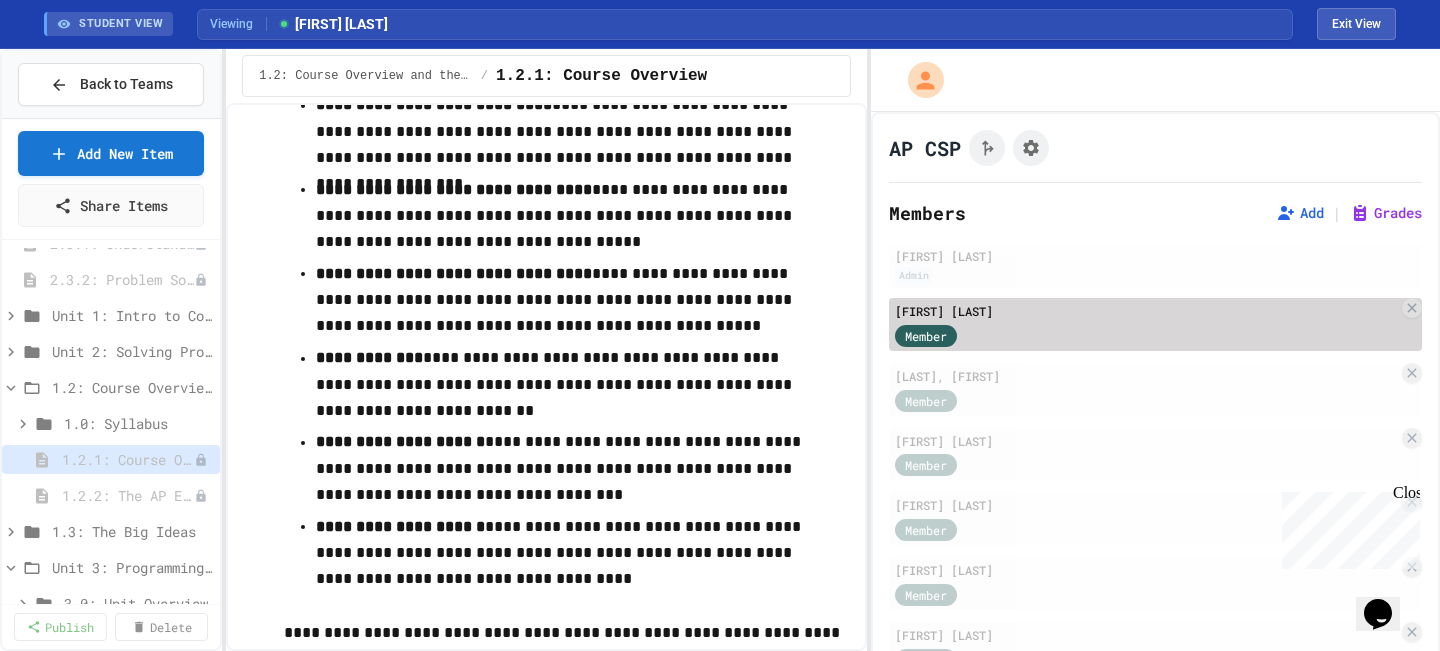 scroll, scrollTop: 2661, scrollLeft: 0, axis: vertical 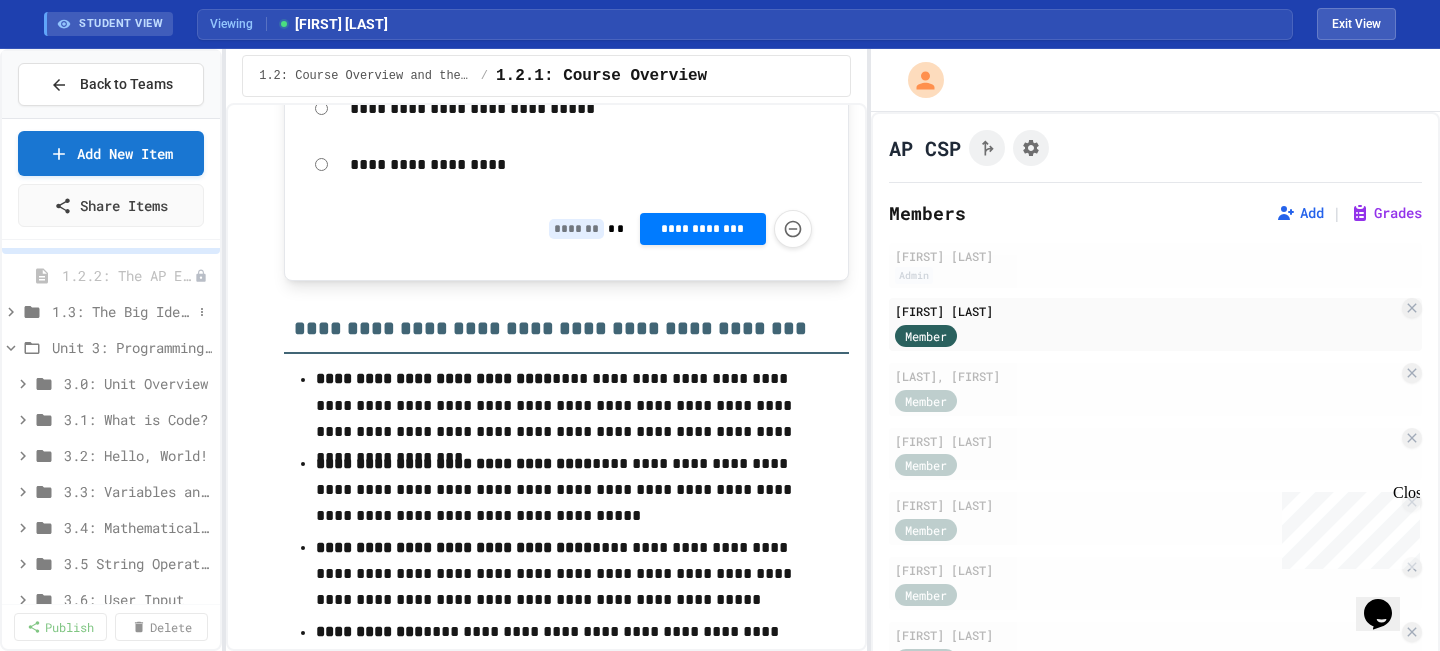 click on "1.3: The Big Ideas" at bounding box center [122, 311] 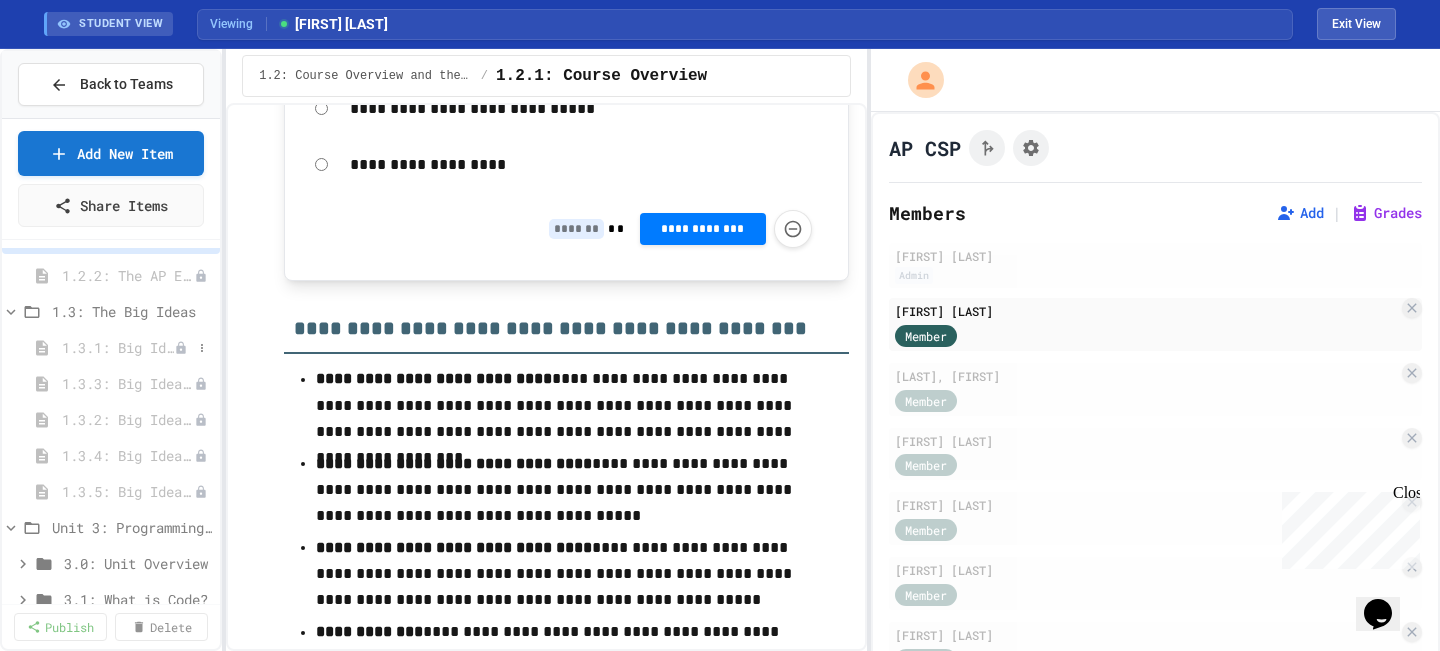 click on "1.3.1: Big Idea 1 - Creative Development" at bounding box center (118, 347) 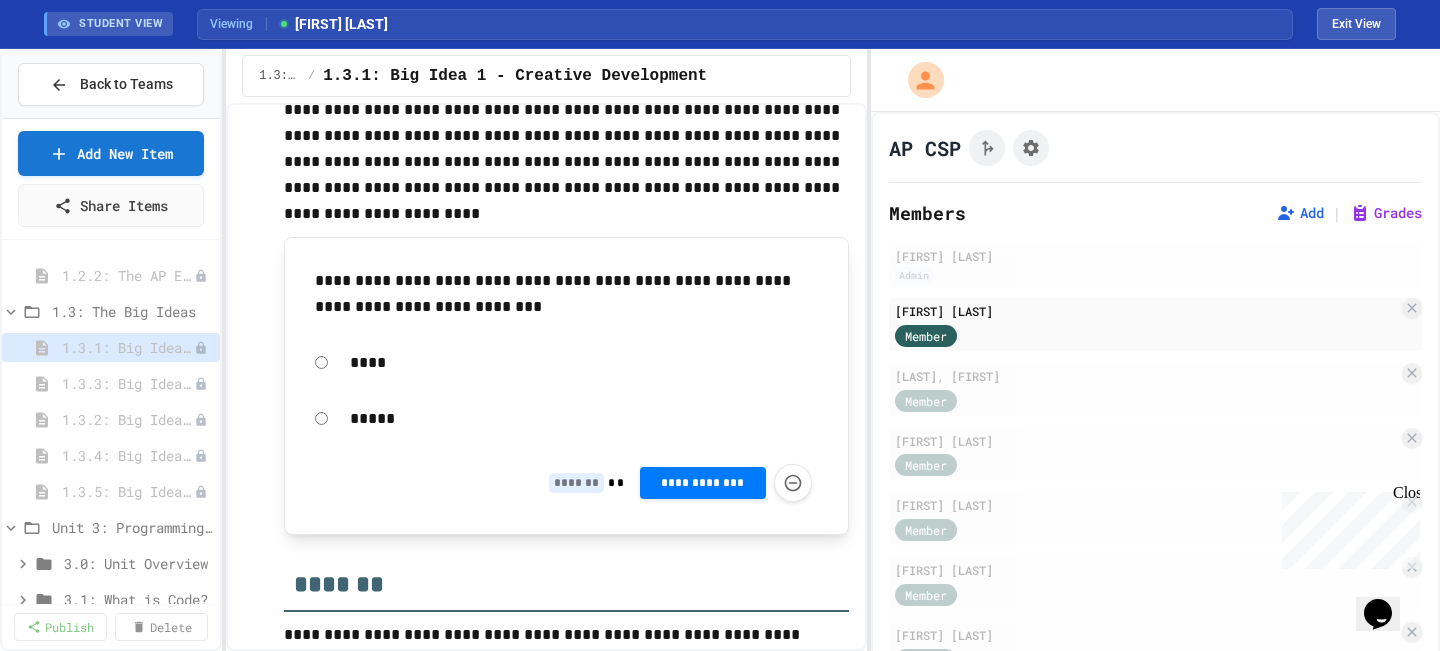 scroll, scrollTop: 740, scrollLeft: 0, axis: vertical 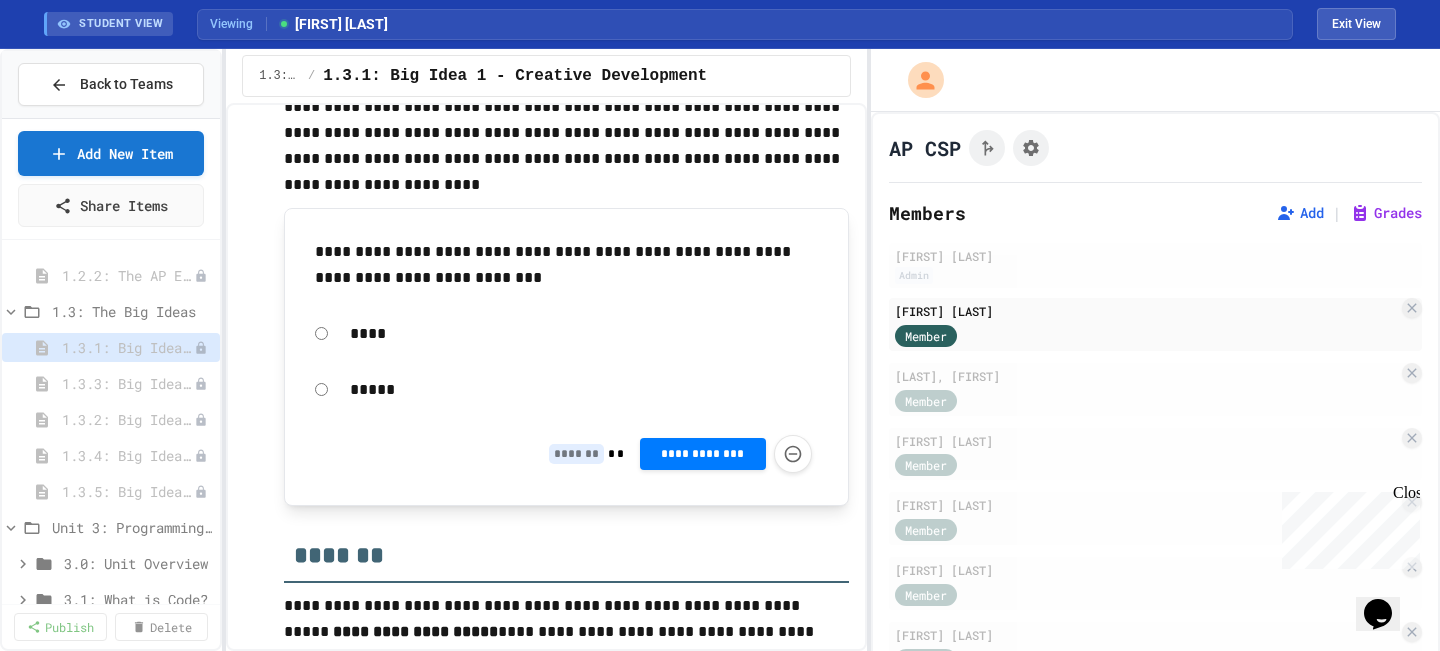 click on "*****" at bounding box center [584, 390] 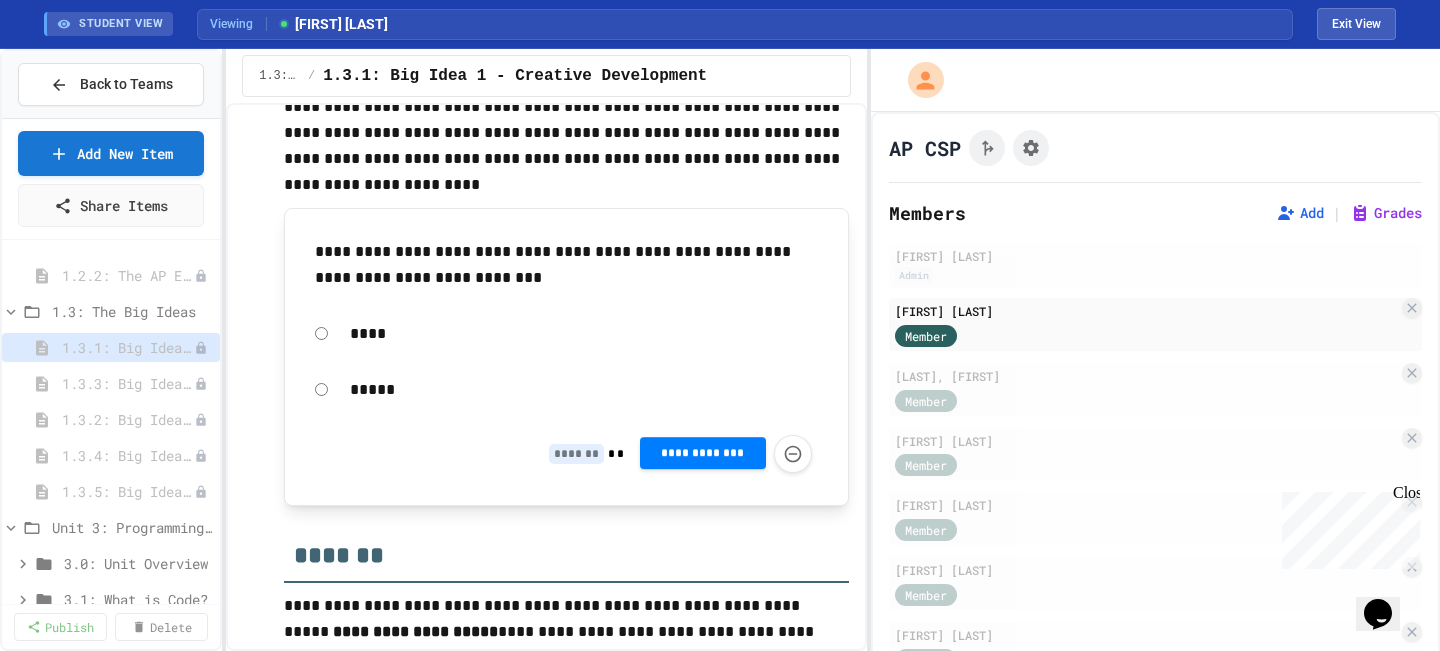 click on "**********" at bounding box center [703, 453] 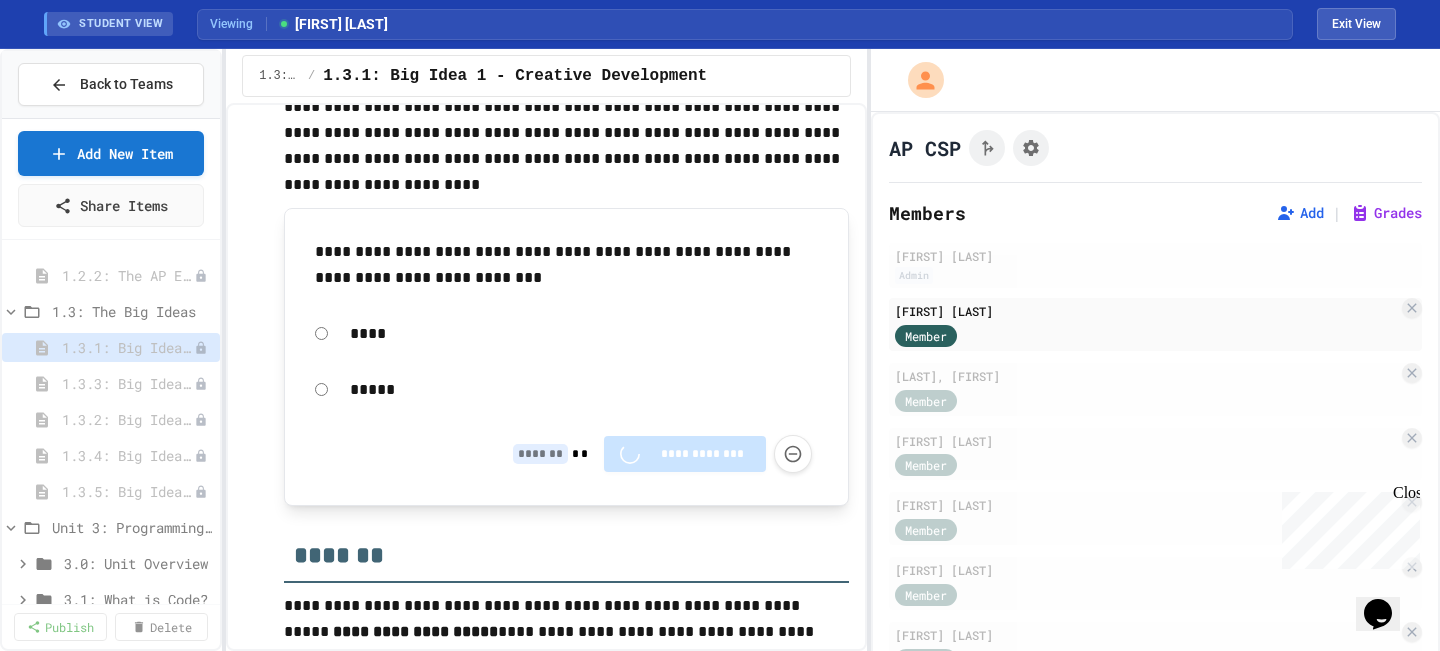 type on "*" 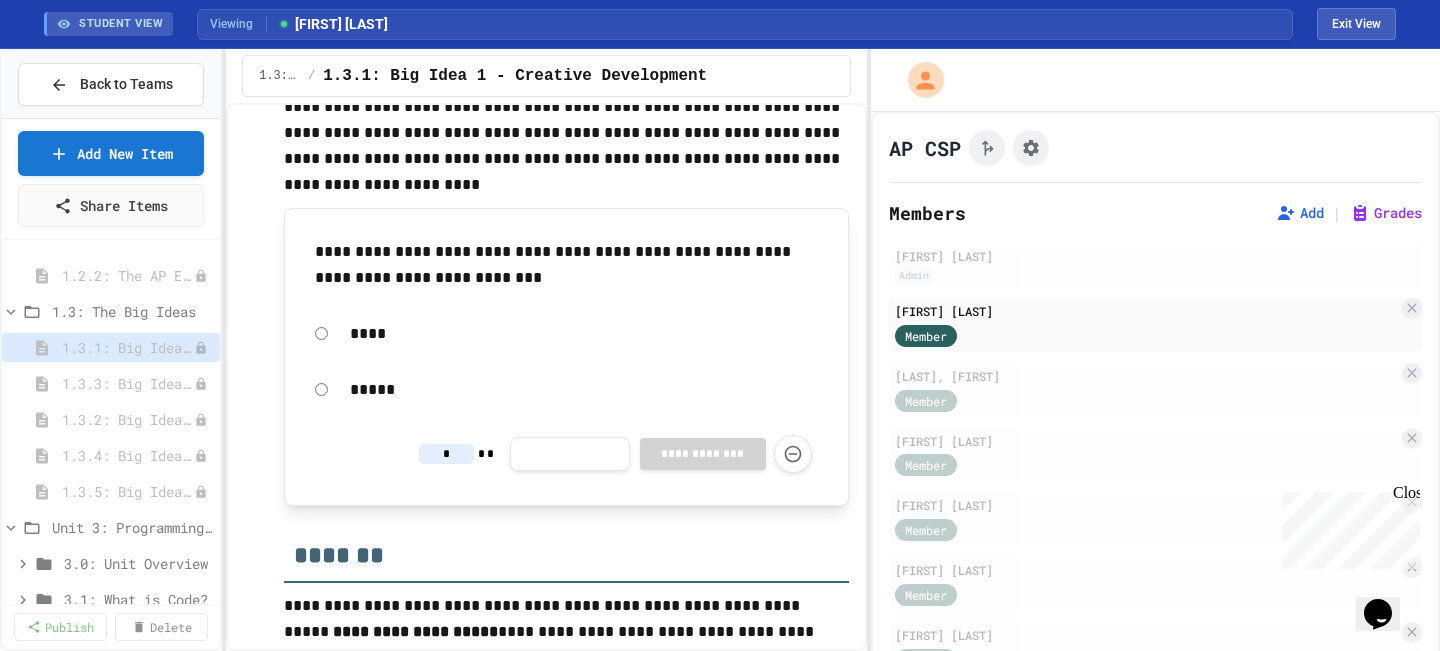 click 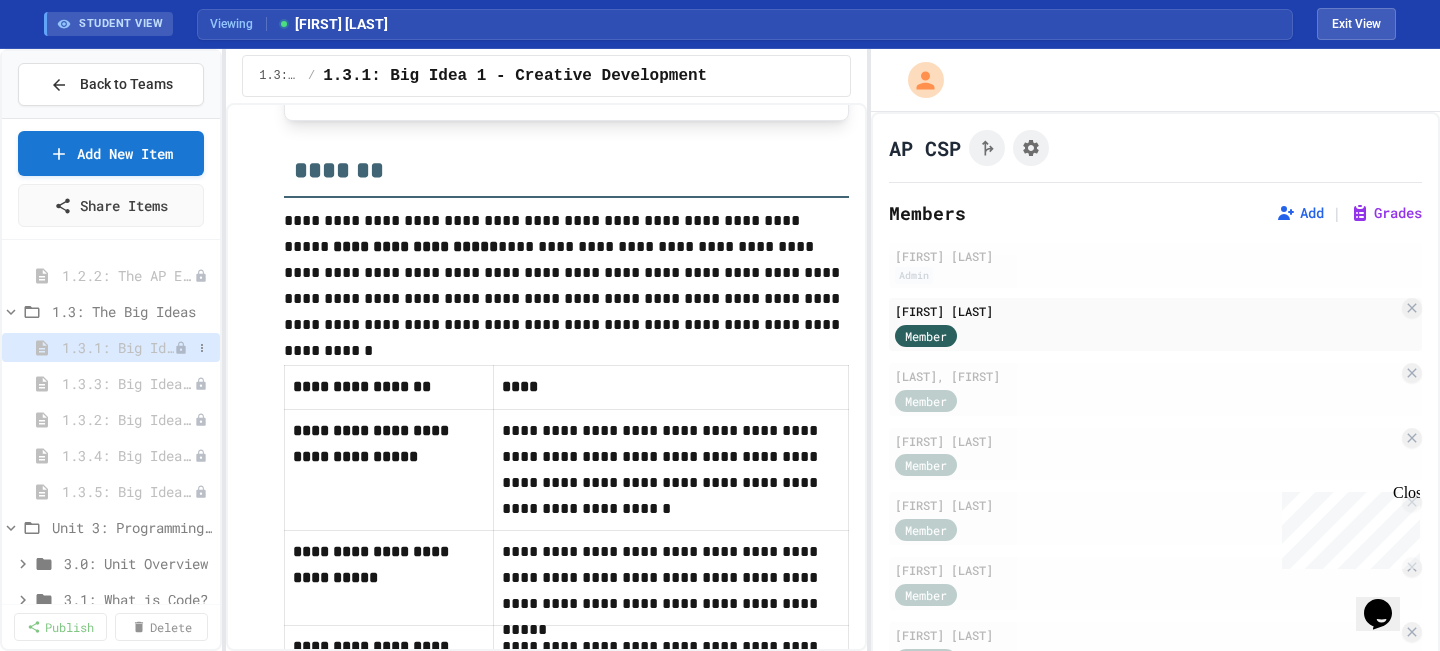 scroll, scrollTop: 1121, scrollLeft: 0, axis: vertical 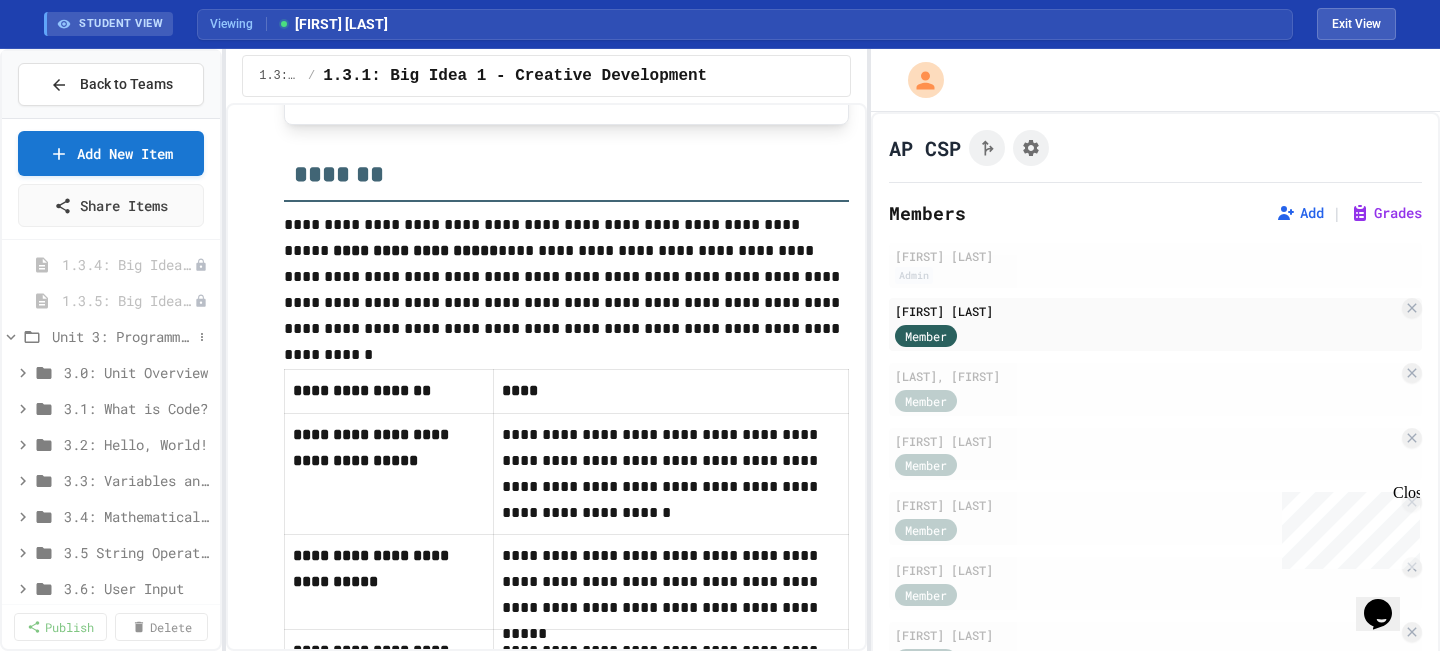 click on "Unit 3: Programming with Python" at bounding box center [122, 336] 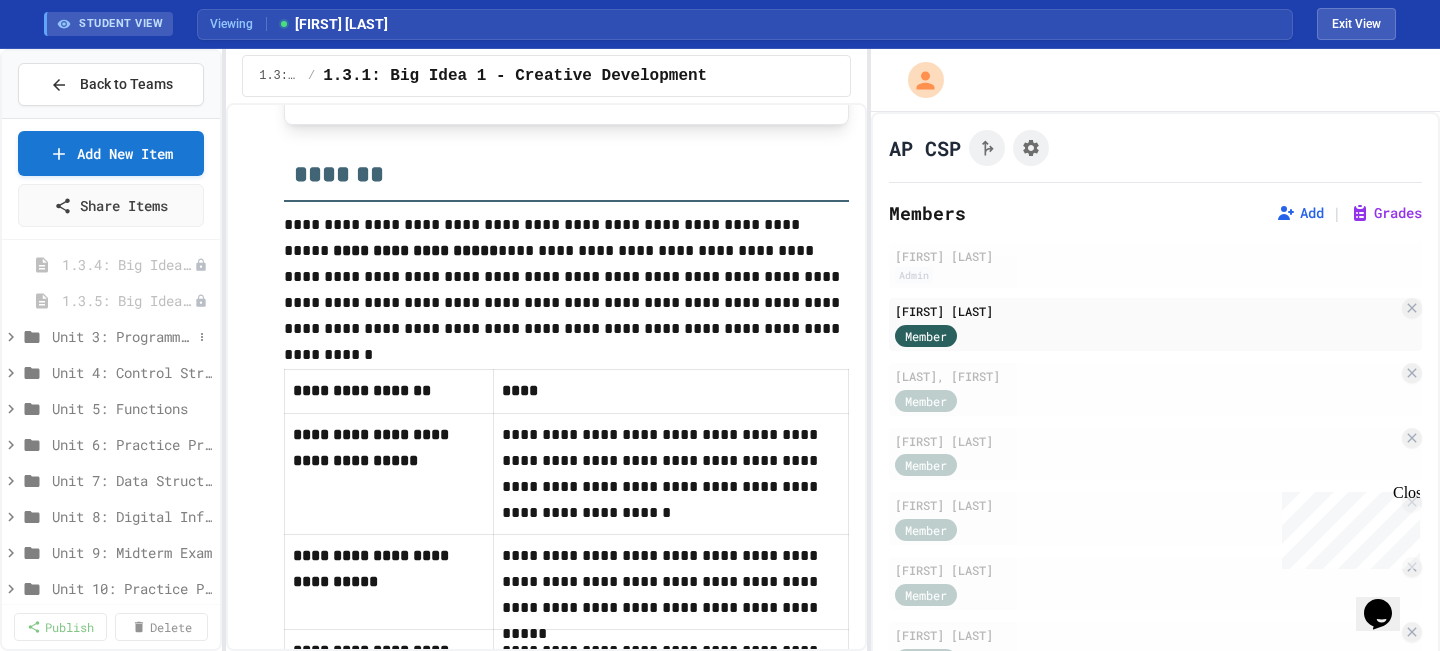 click on "Unit 3: Programming with Python" at bounding box center (122, 336) 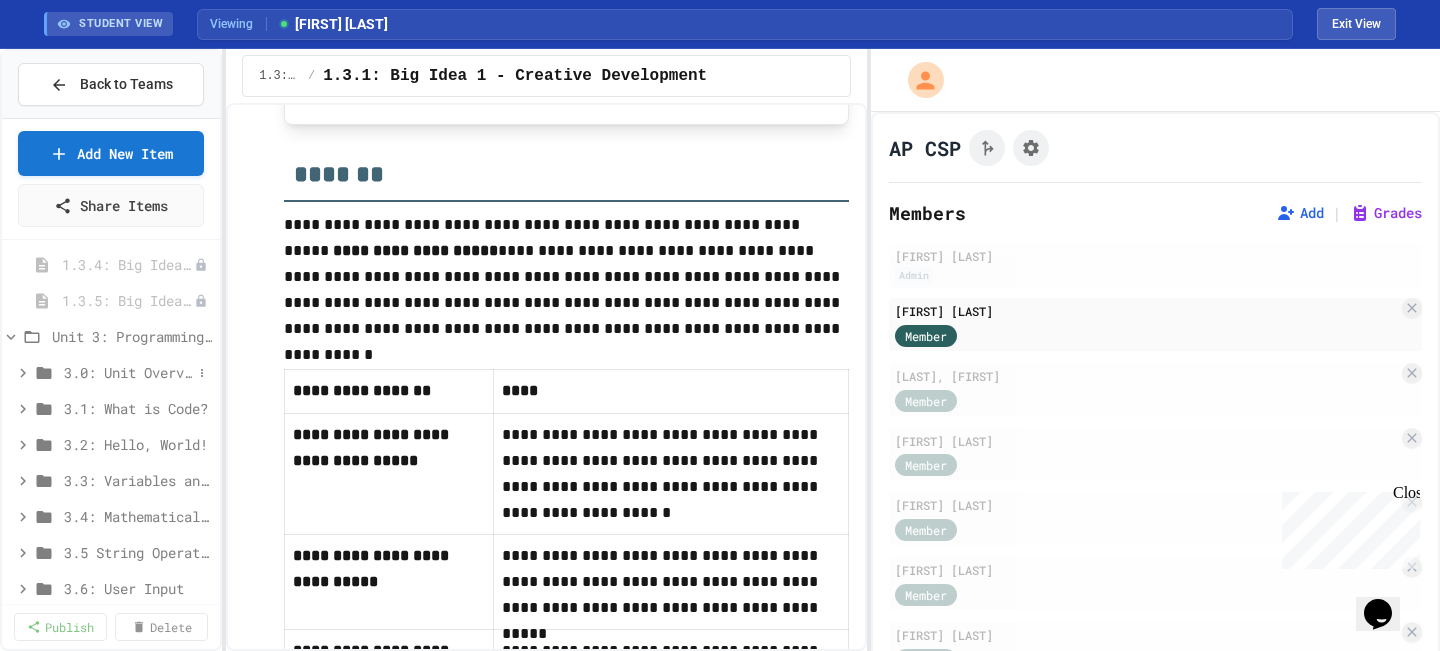 click on "3.0: Unit Overview" at bounding box center [111, 372] 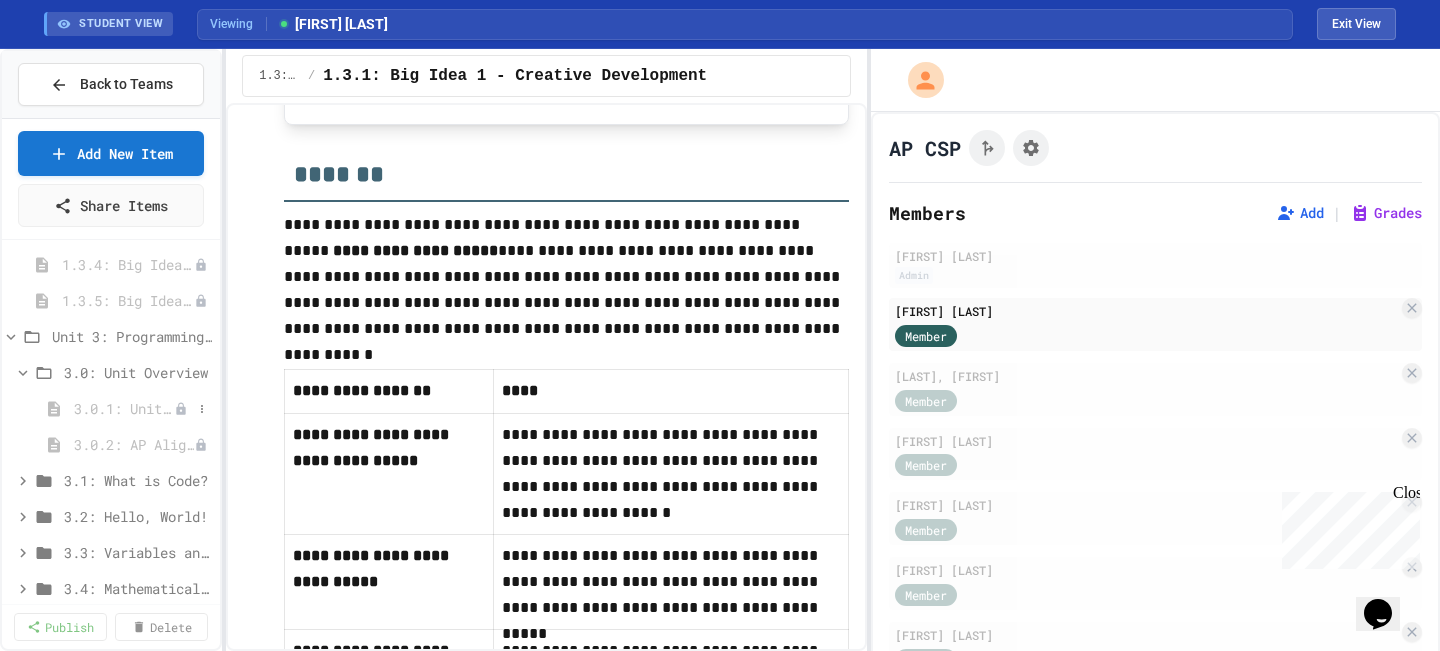 click on "3.0.1: Unit Overview" at bounding box center [124, 408] 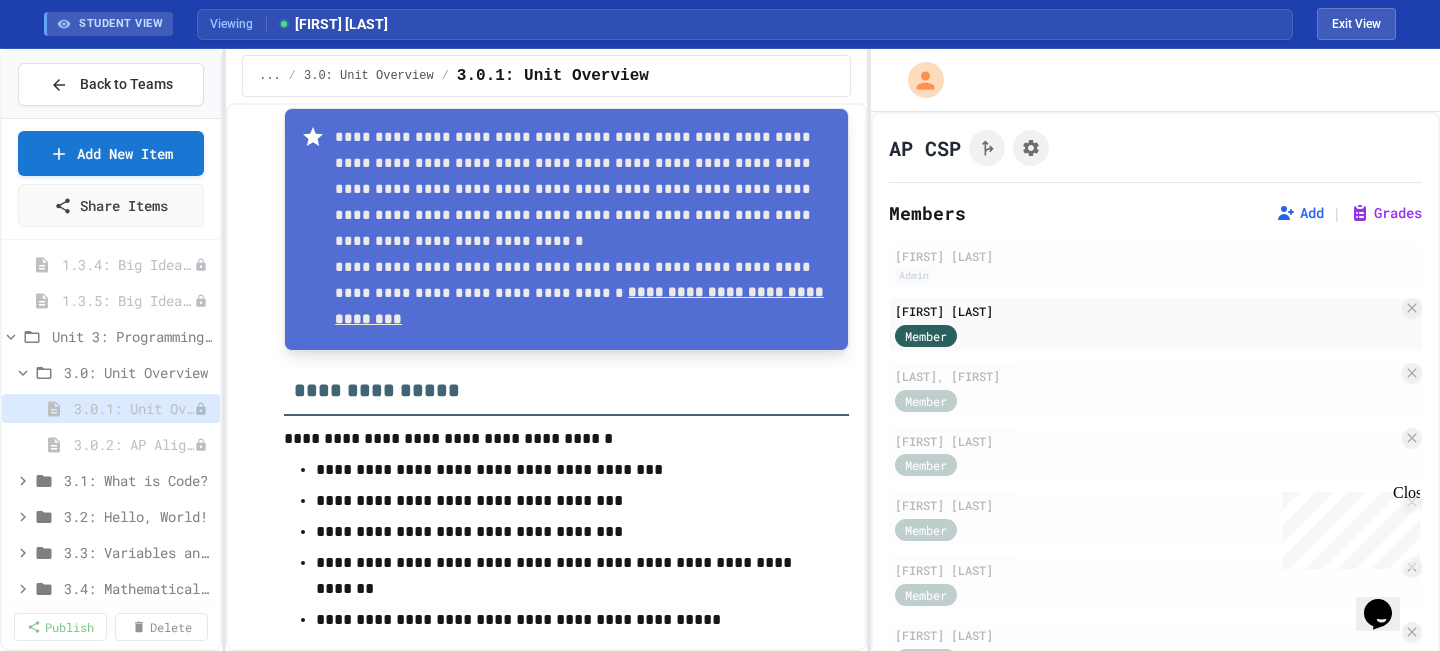 scroll, scrollTop: 627, scrollLeft: 0, axis: vertical 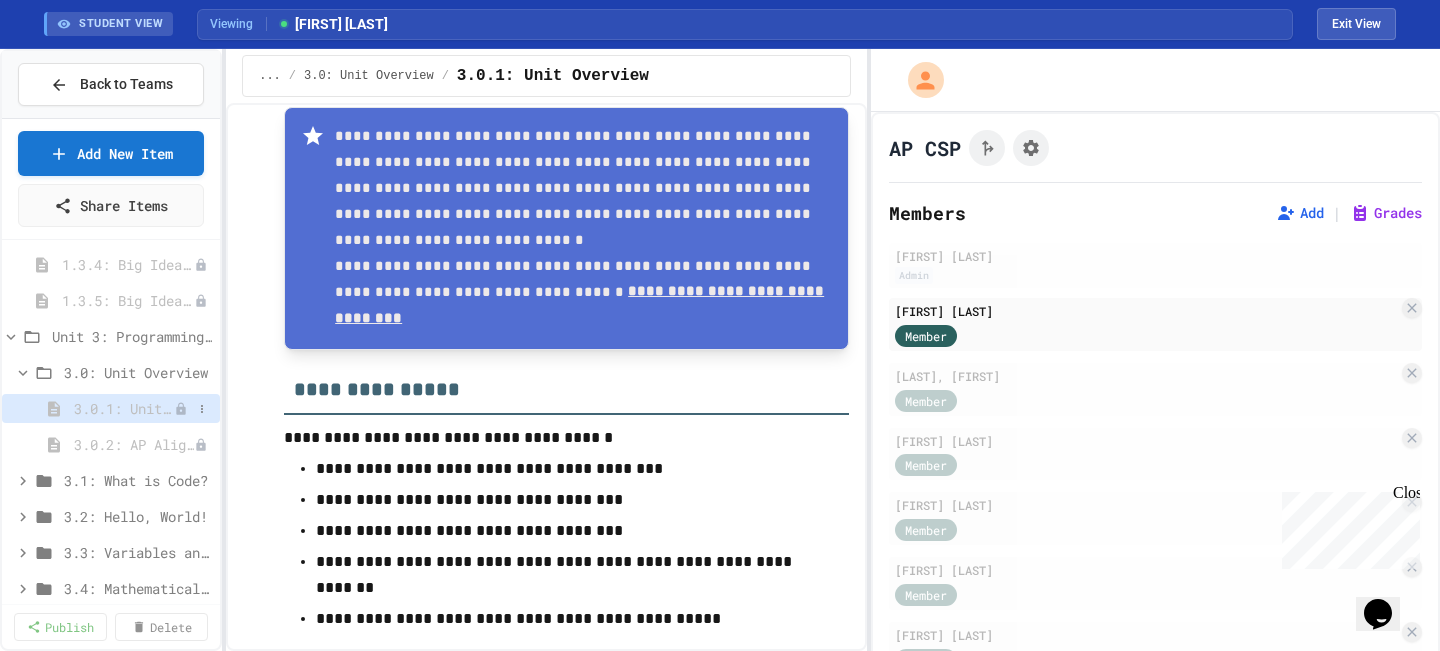 click on "3.0.1: Unit Overview" at bounding box center [124, 408] 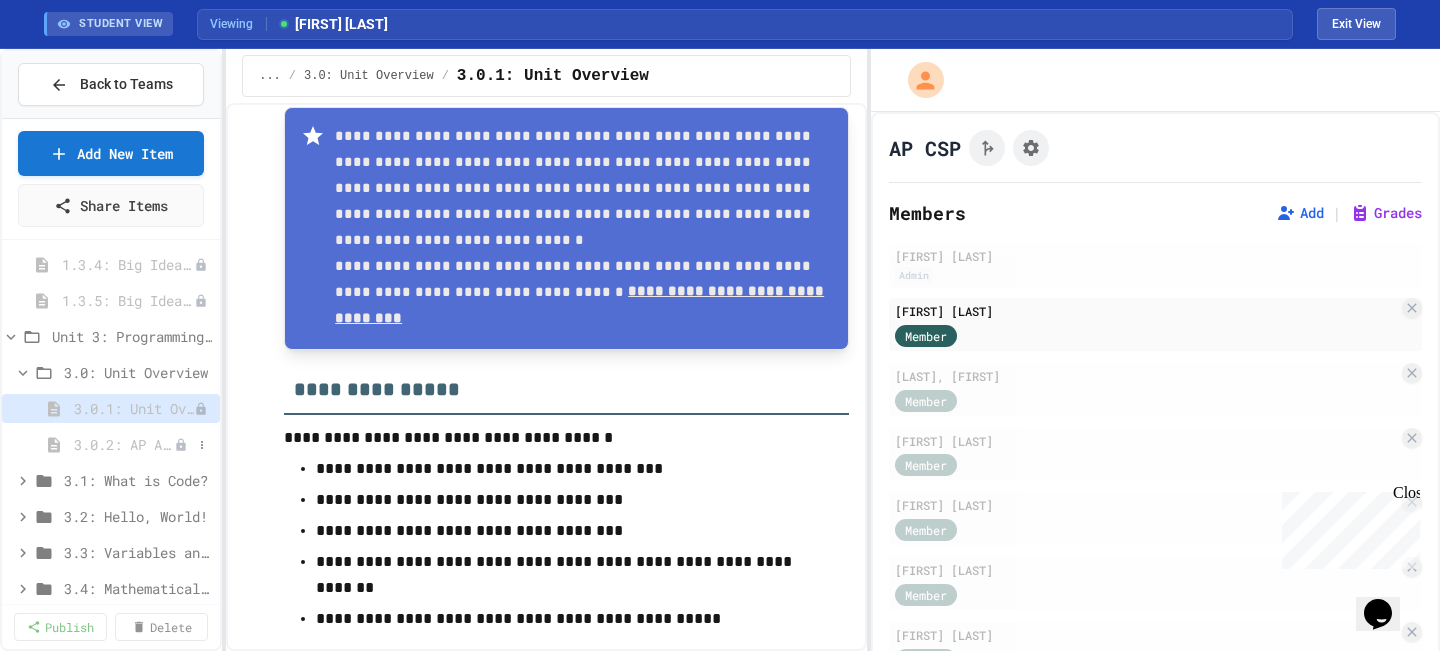 click at bounding box center (193, 445) 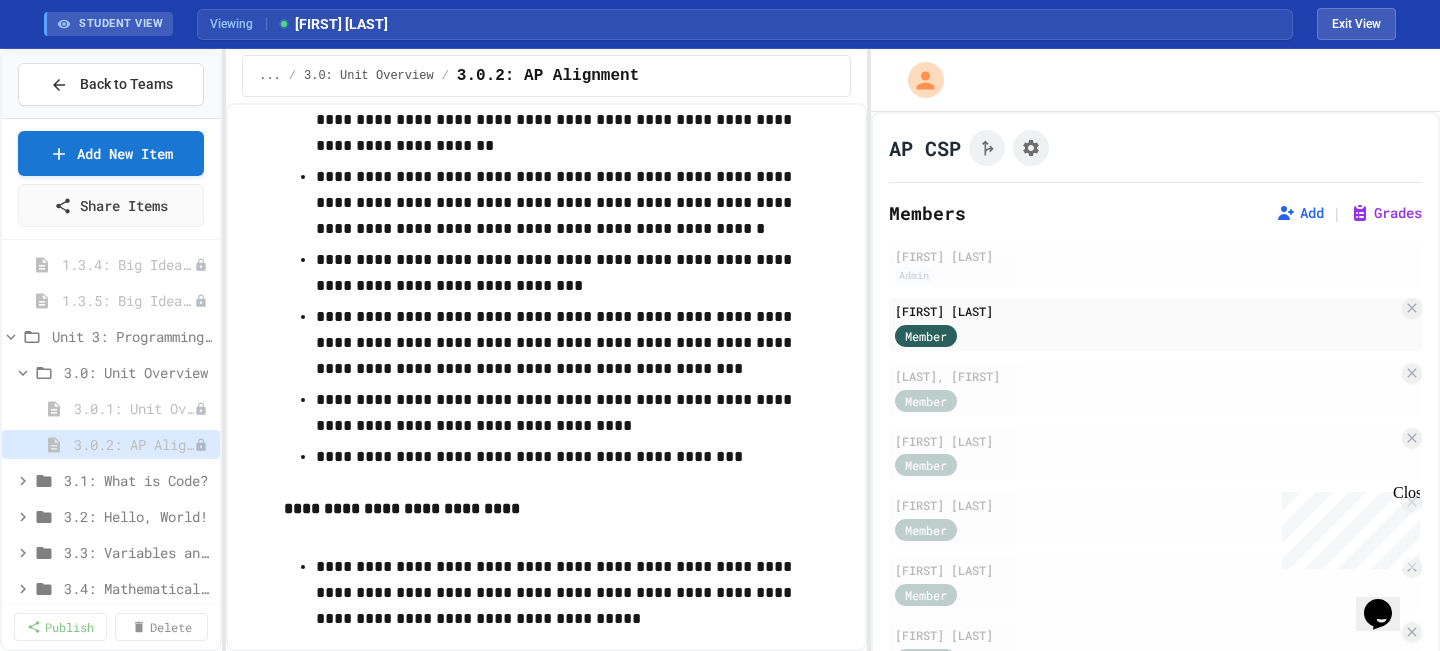 scroll, scrollTop: 2694, scrollLeft: 0, axis: vertical 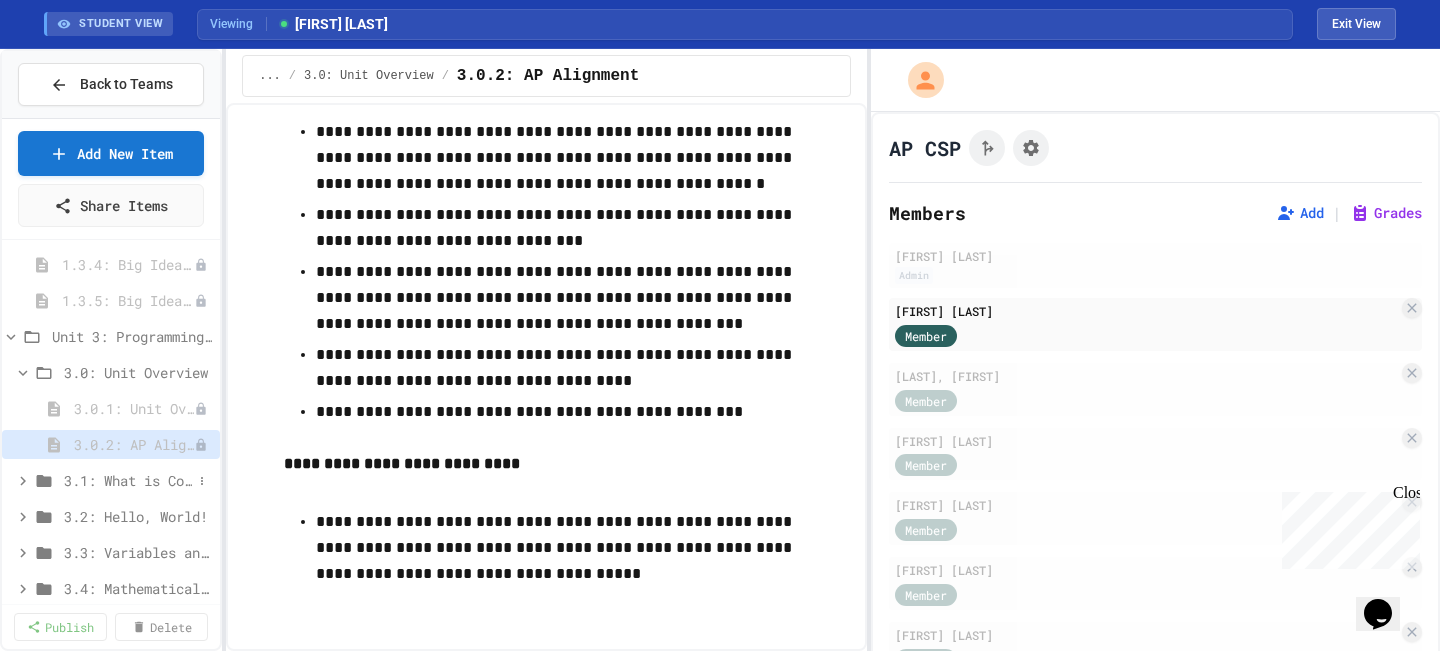 click on "3.1: What is Code?" at bounding box center (111, 480) 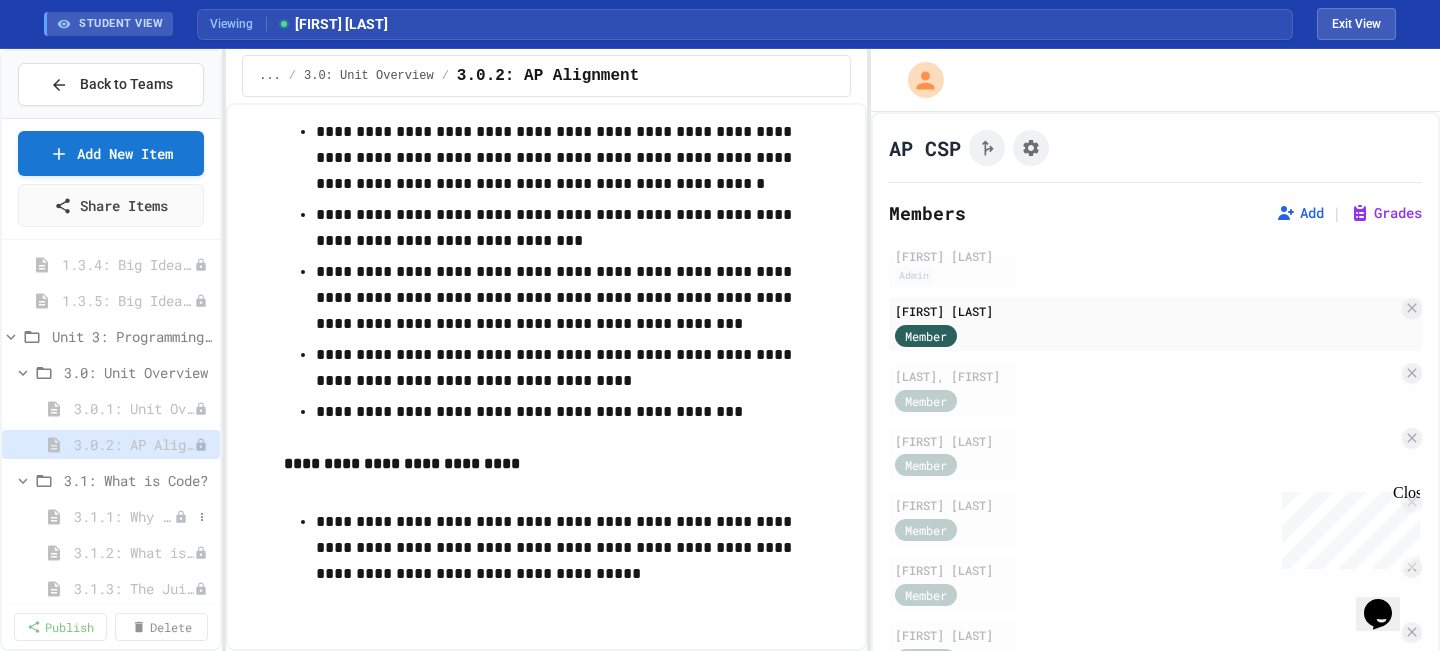 click on "3.1.1: Why Learn to Program?" at bounding box center (124, 516) 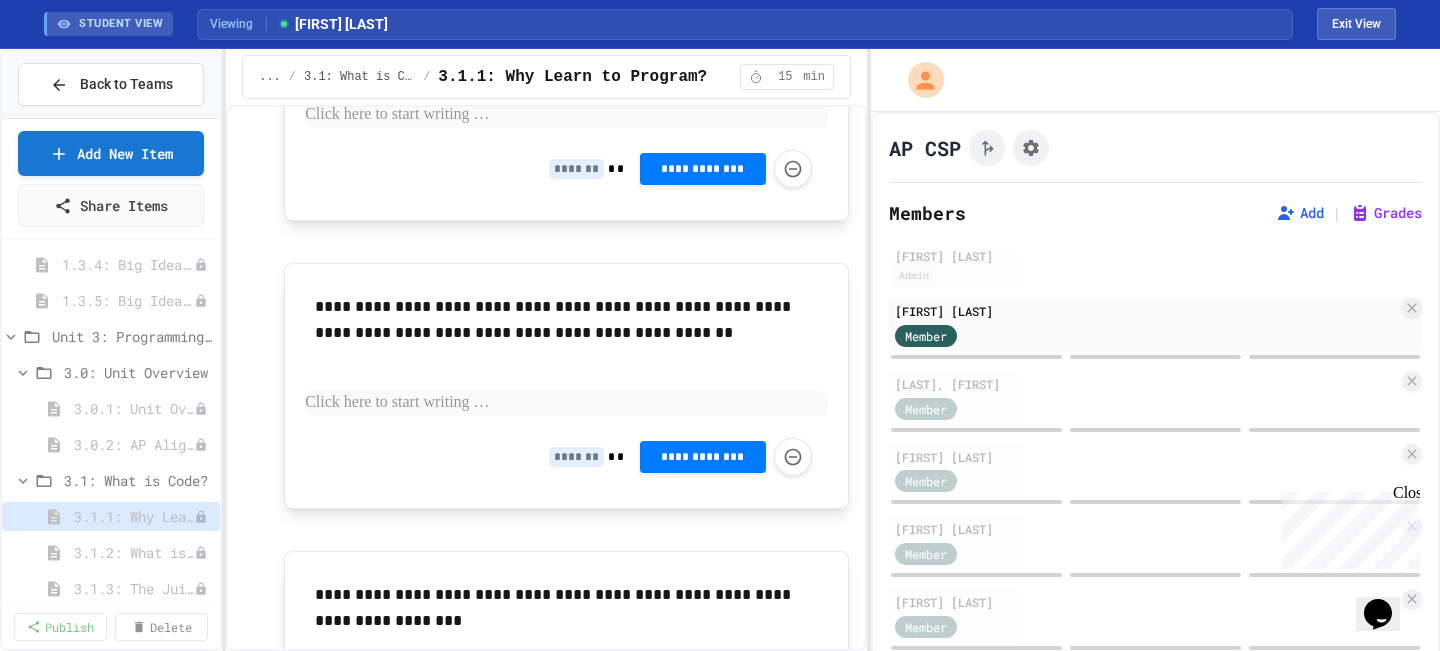 scroll, scrollTop: 1236, scrollLeft: 0, axis: vertical 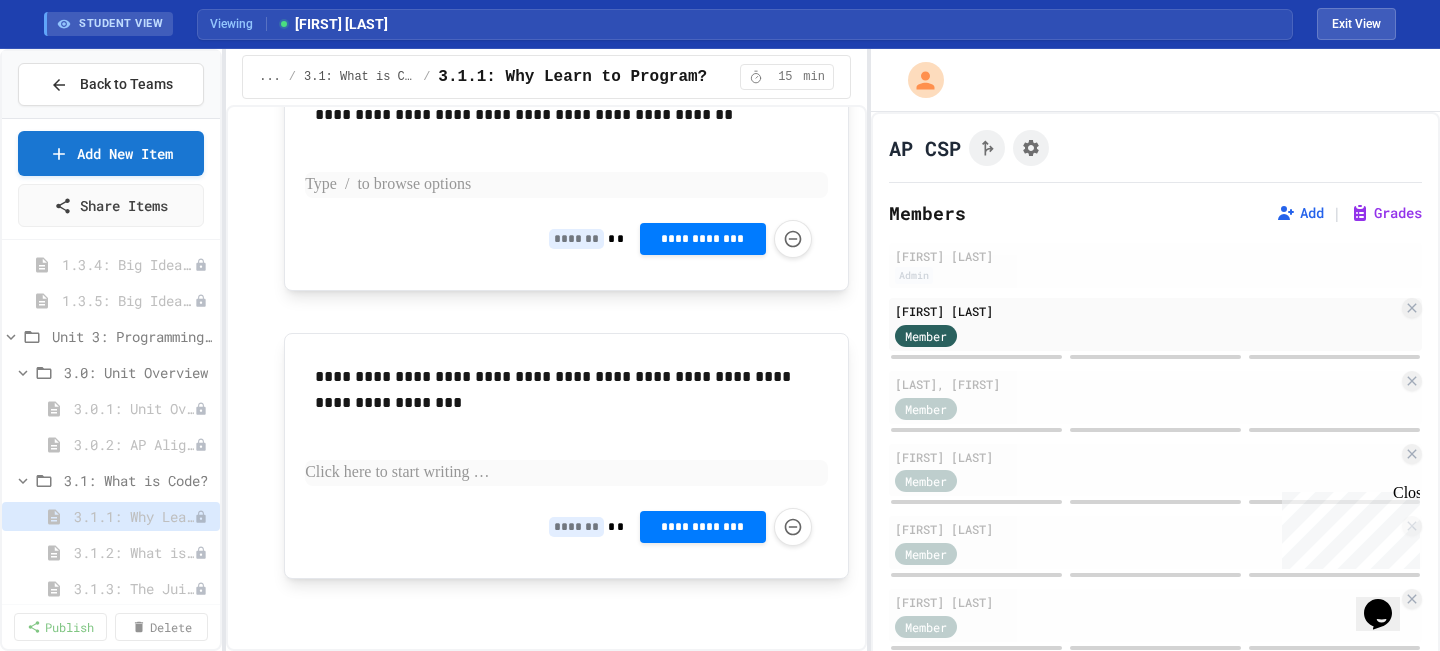 click at bounding box center (566, 185) 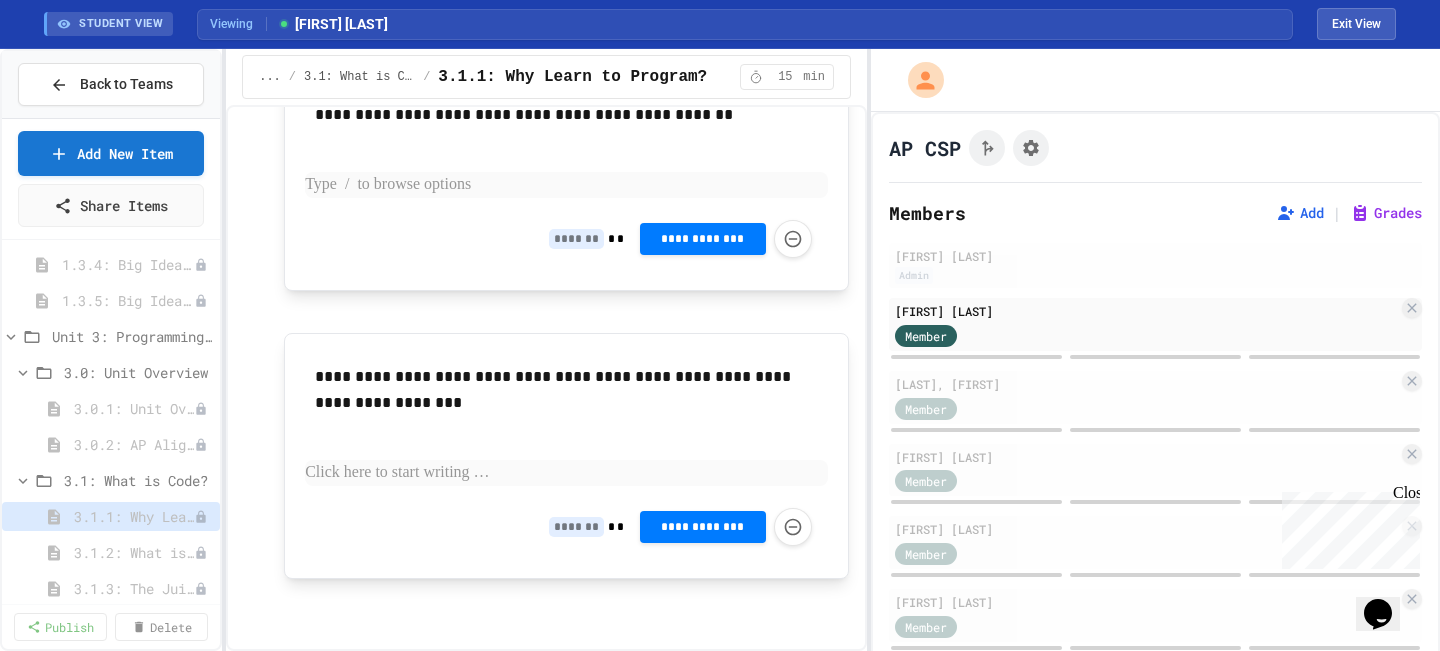 type 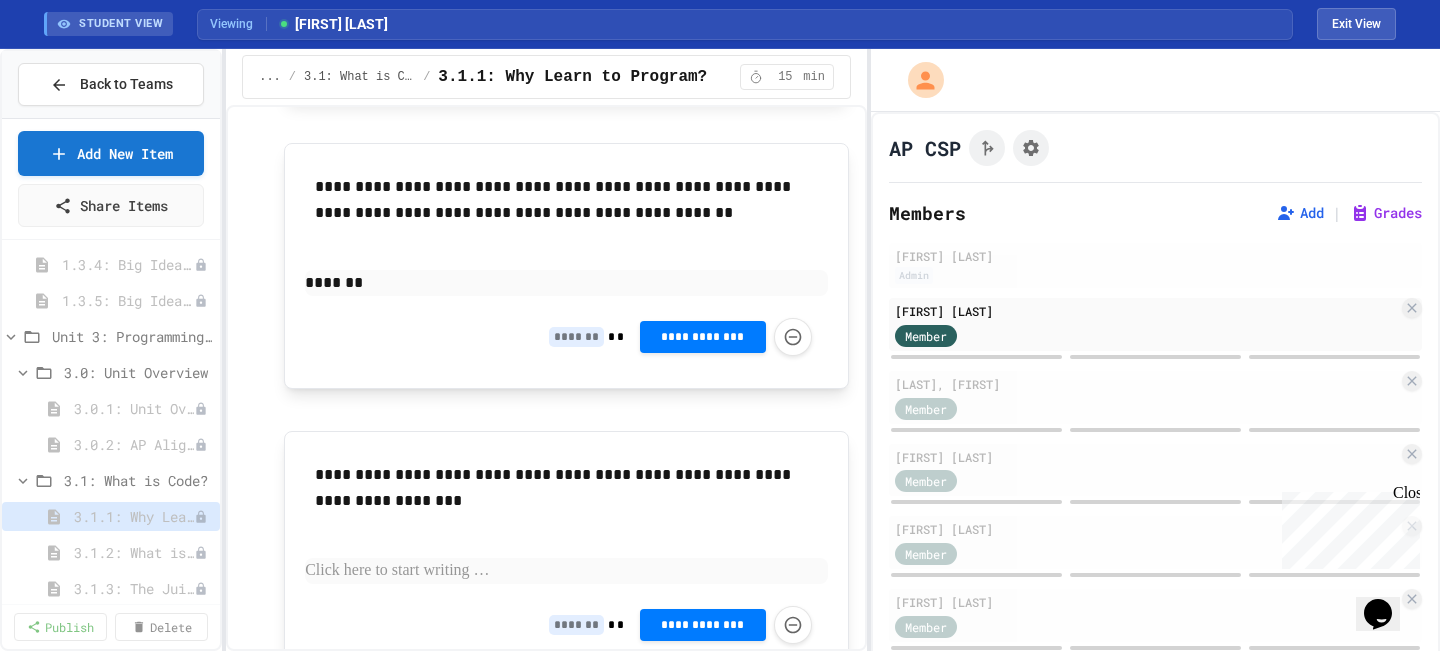 scroll, scrollTop: 1122, scrollLeft: 0, axis: vertical 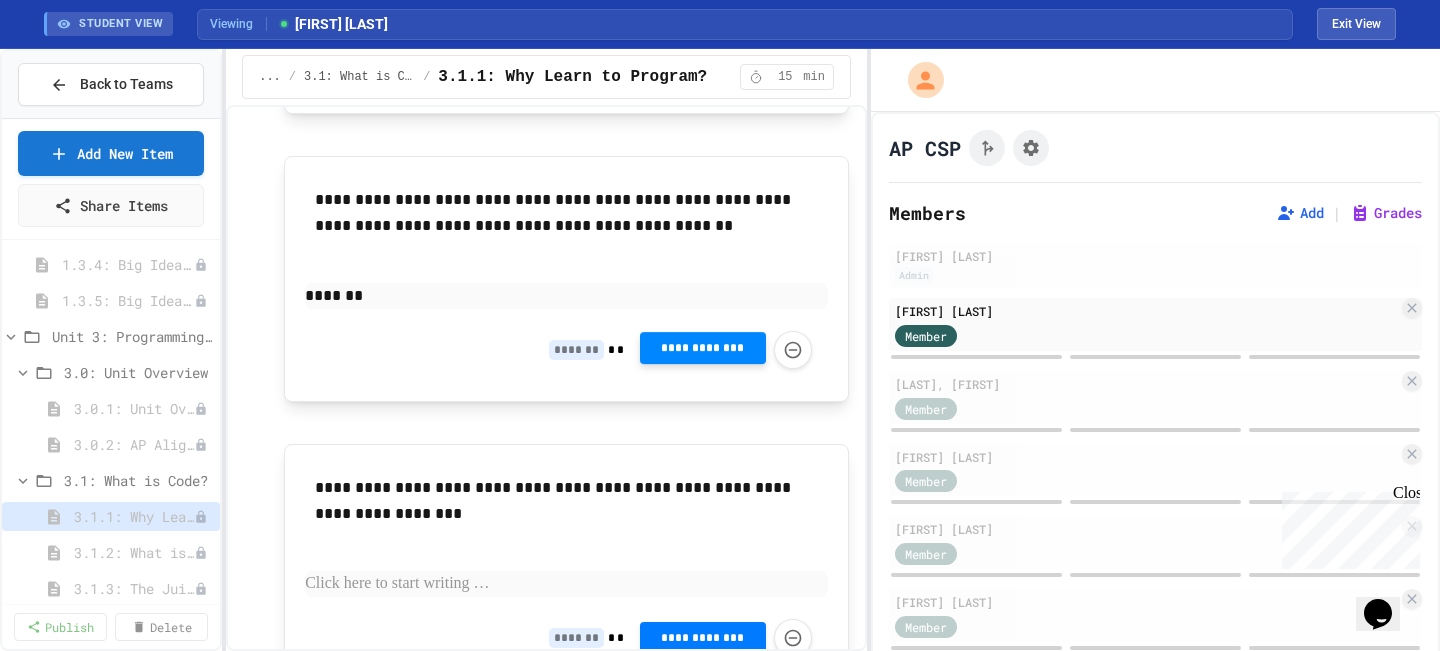 click on "**********" at bounding box center [703, 348] 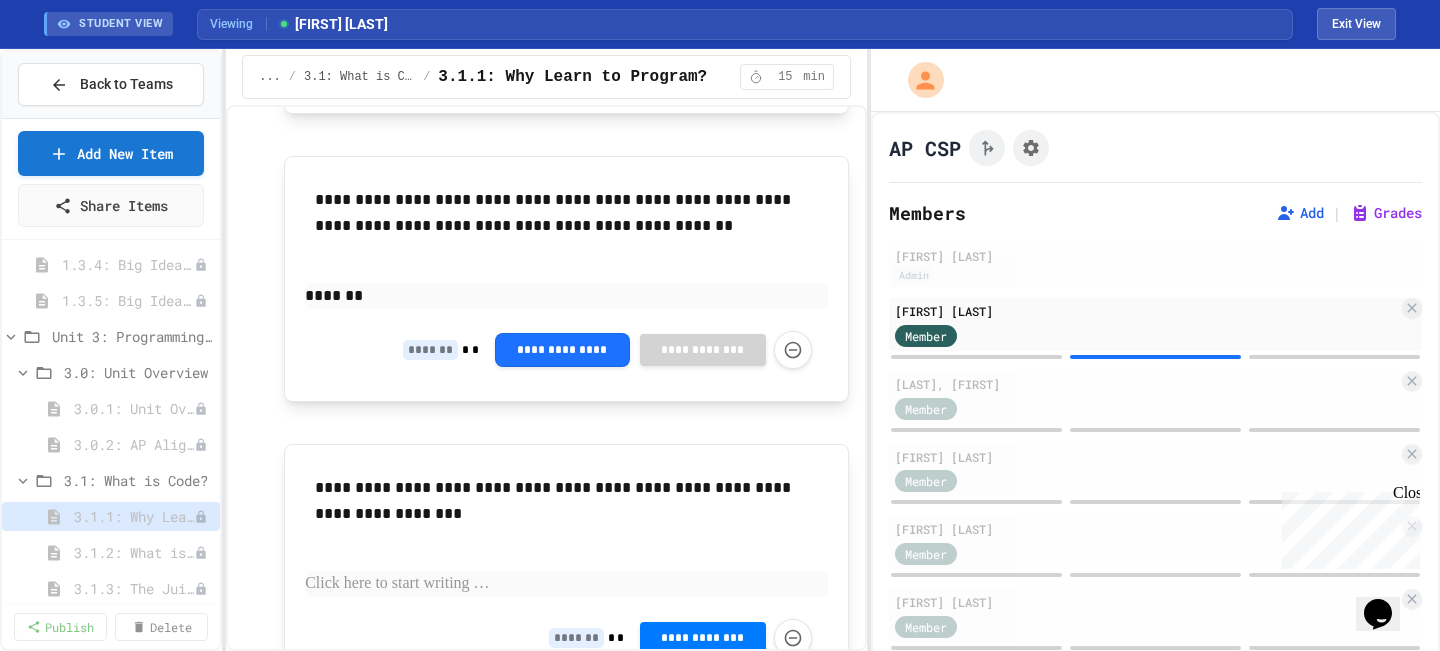 click 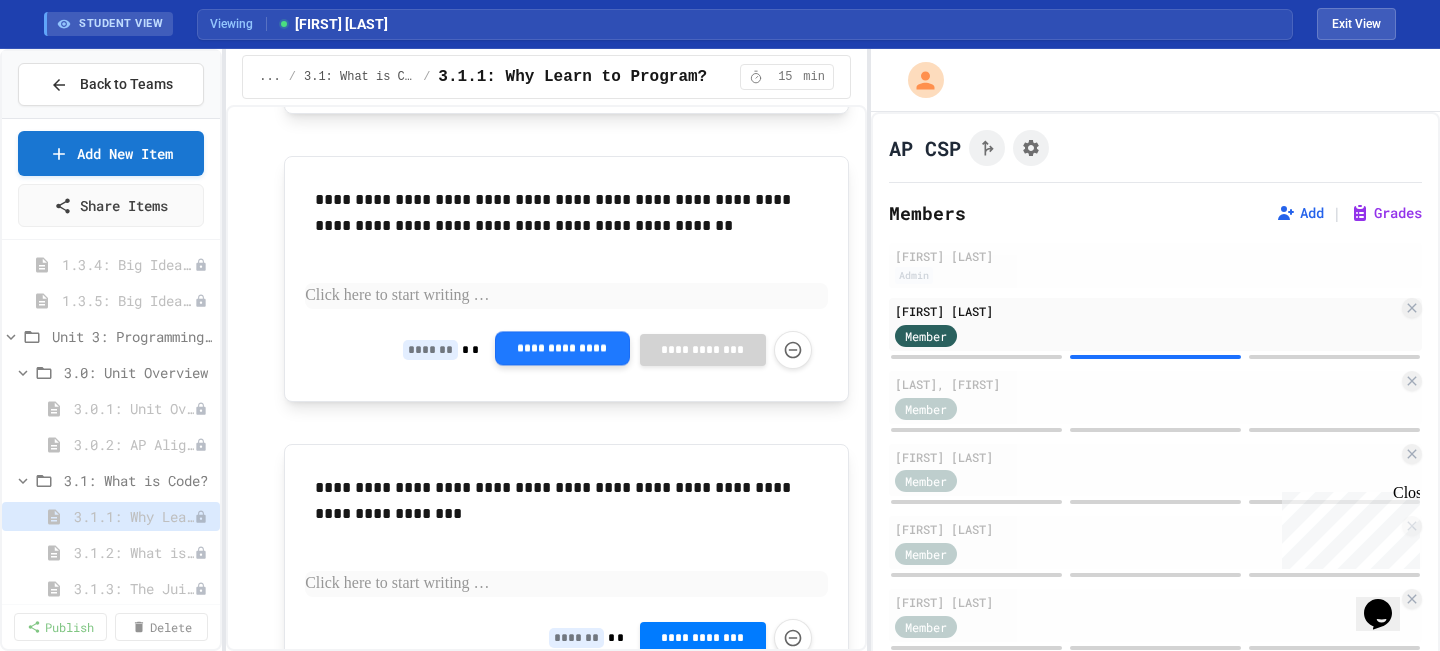 click on "**********" at bounding box center (562, 349) 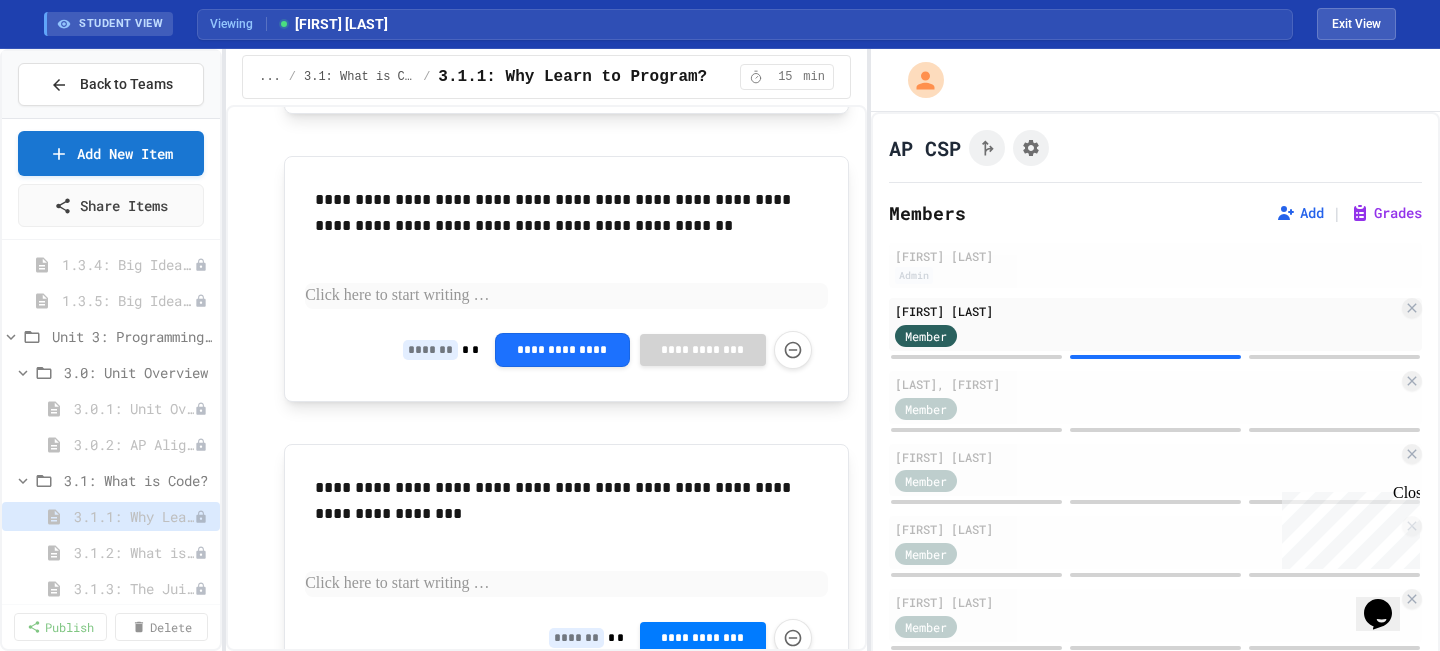 click 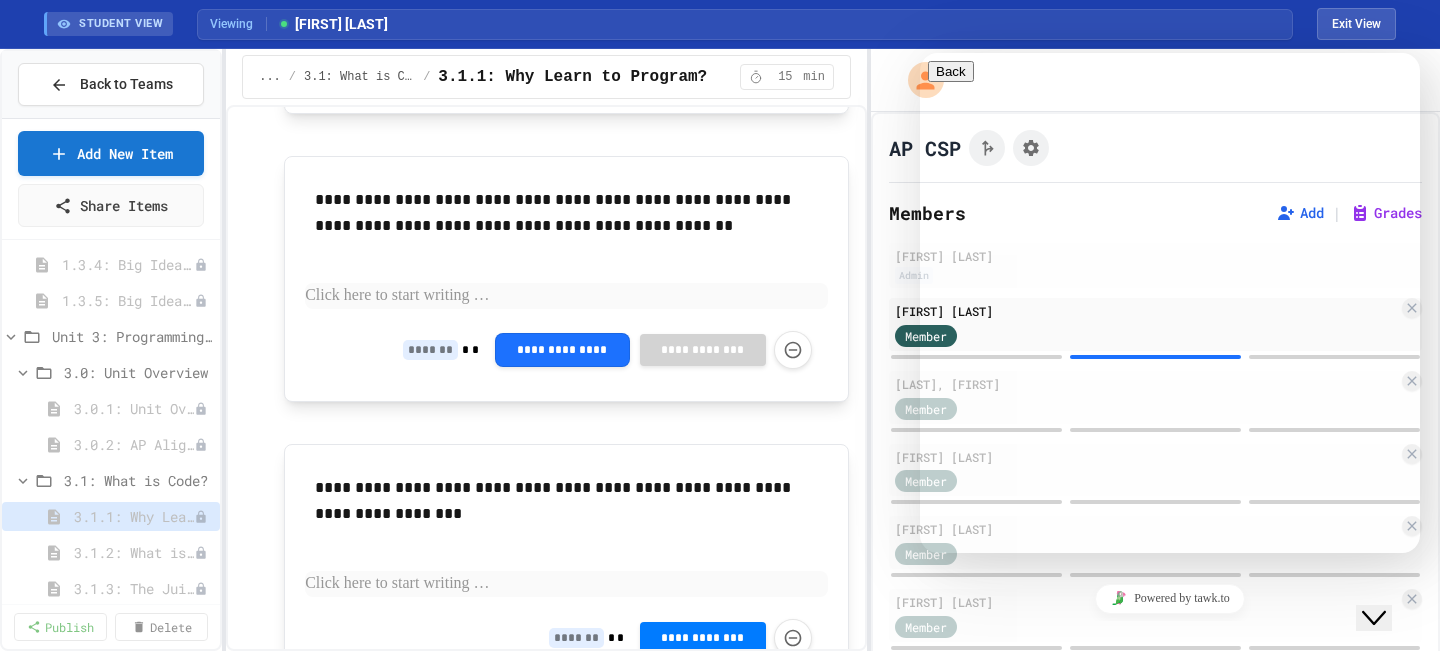 click on "Chat now!   We typically reply in a few minutes" at bounding box center (1170, 708) 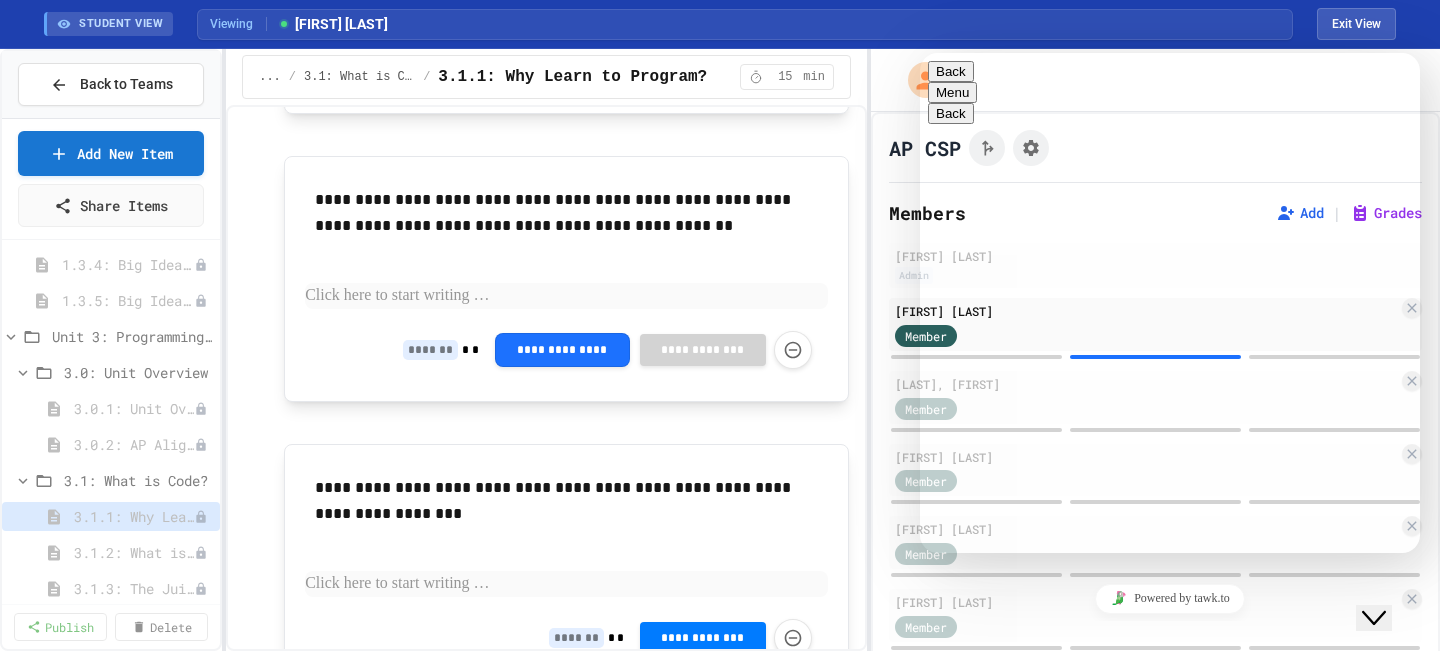 click at bounding box center (920, 53) 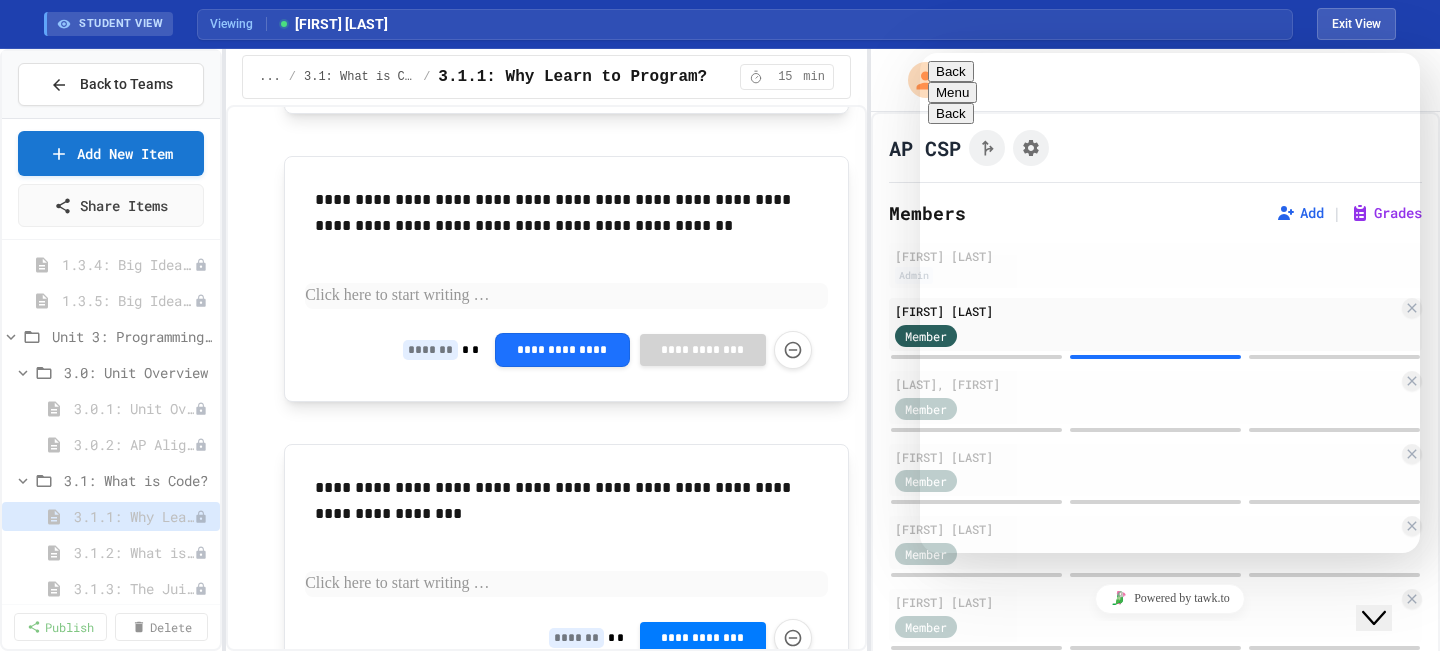scroll, scrollTop: 0, scrollLeft: 0, axis: both 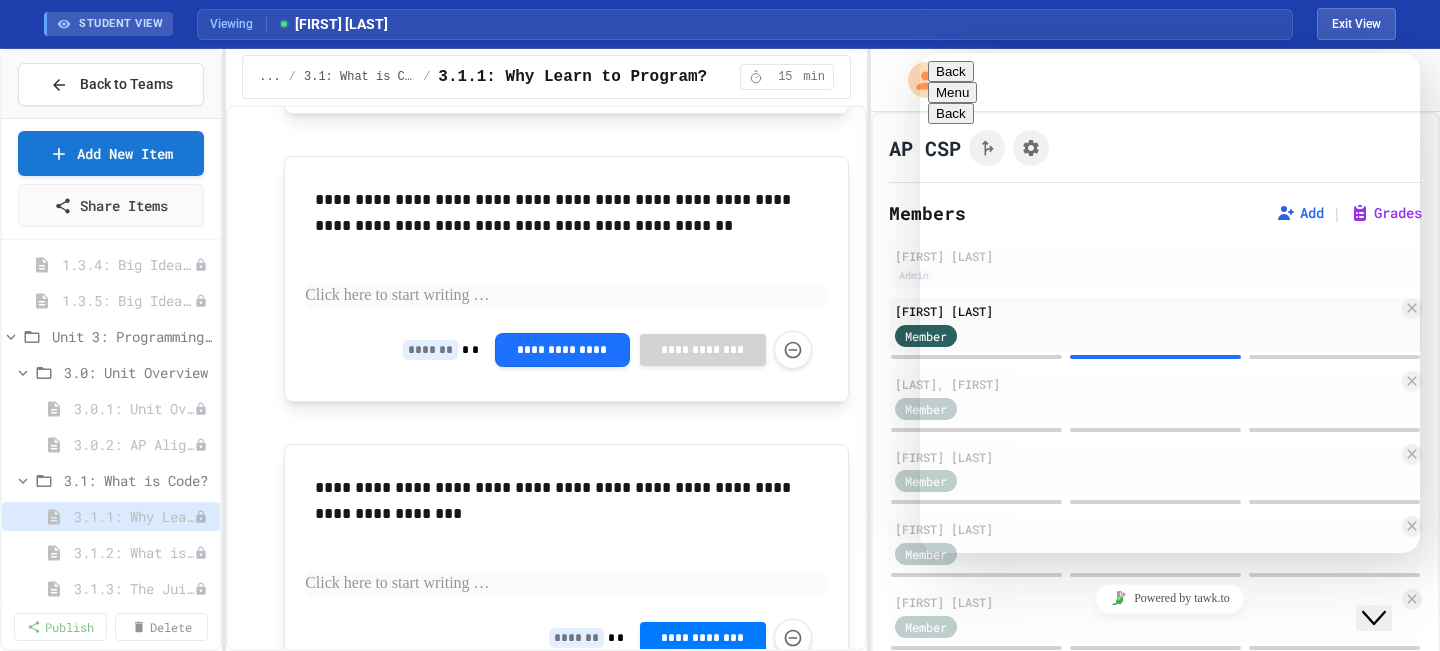 type 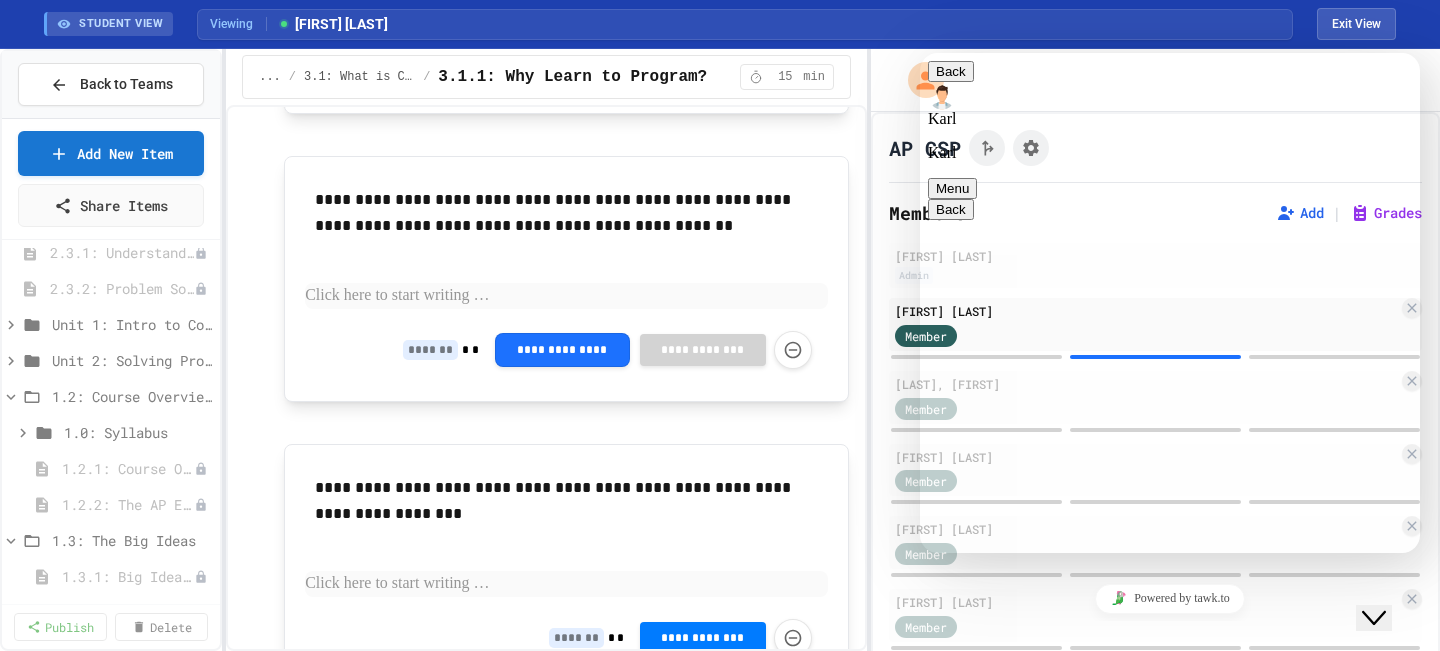 scroll, scrollTop: 0, scrollLeft: 0, axis: both 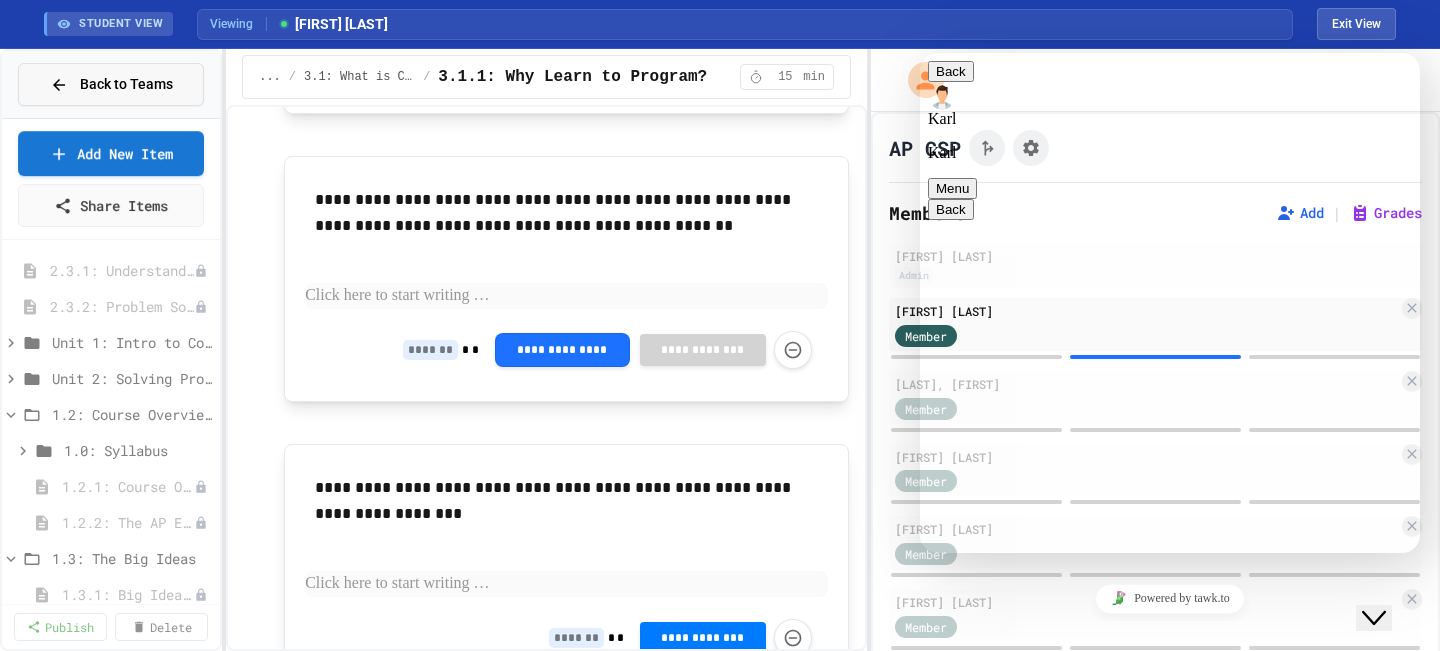 click on "Back to Teams" at bounding box center [126, 84] 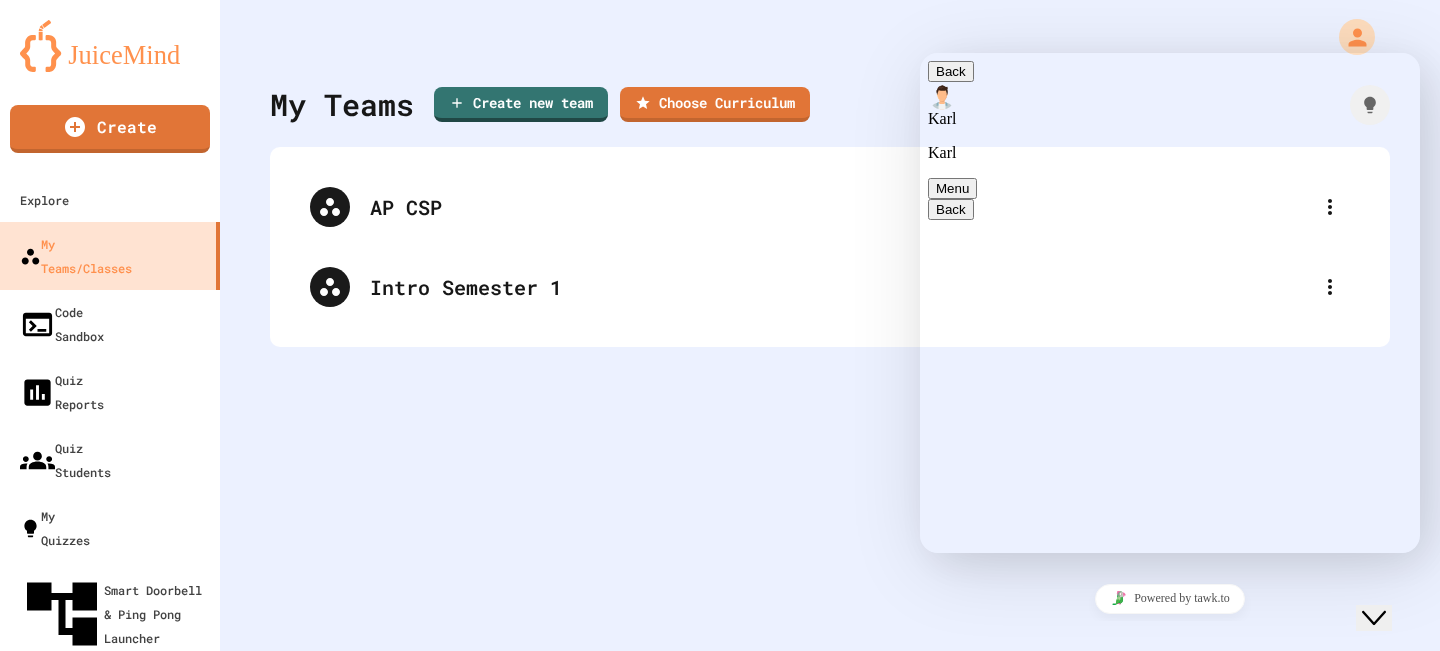 click on "Close Chat This icon closes the chat window." 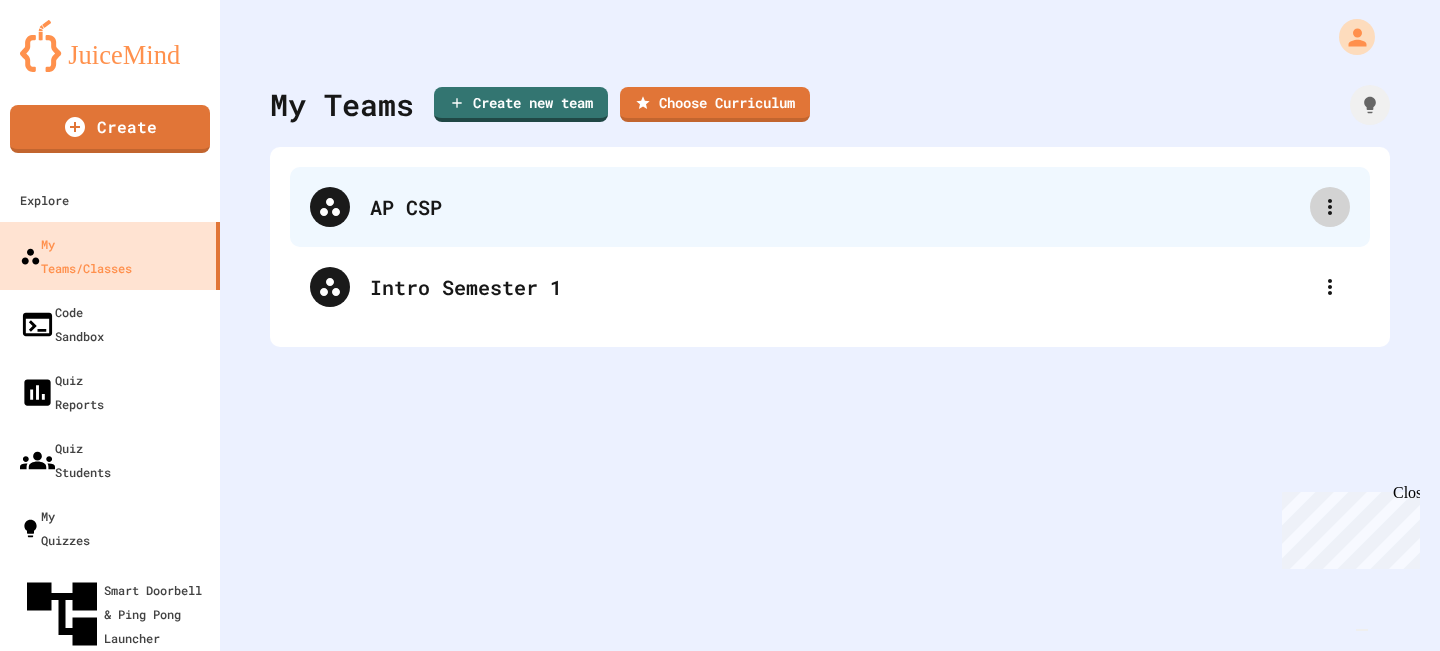 click 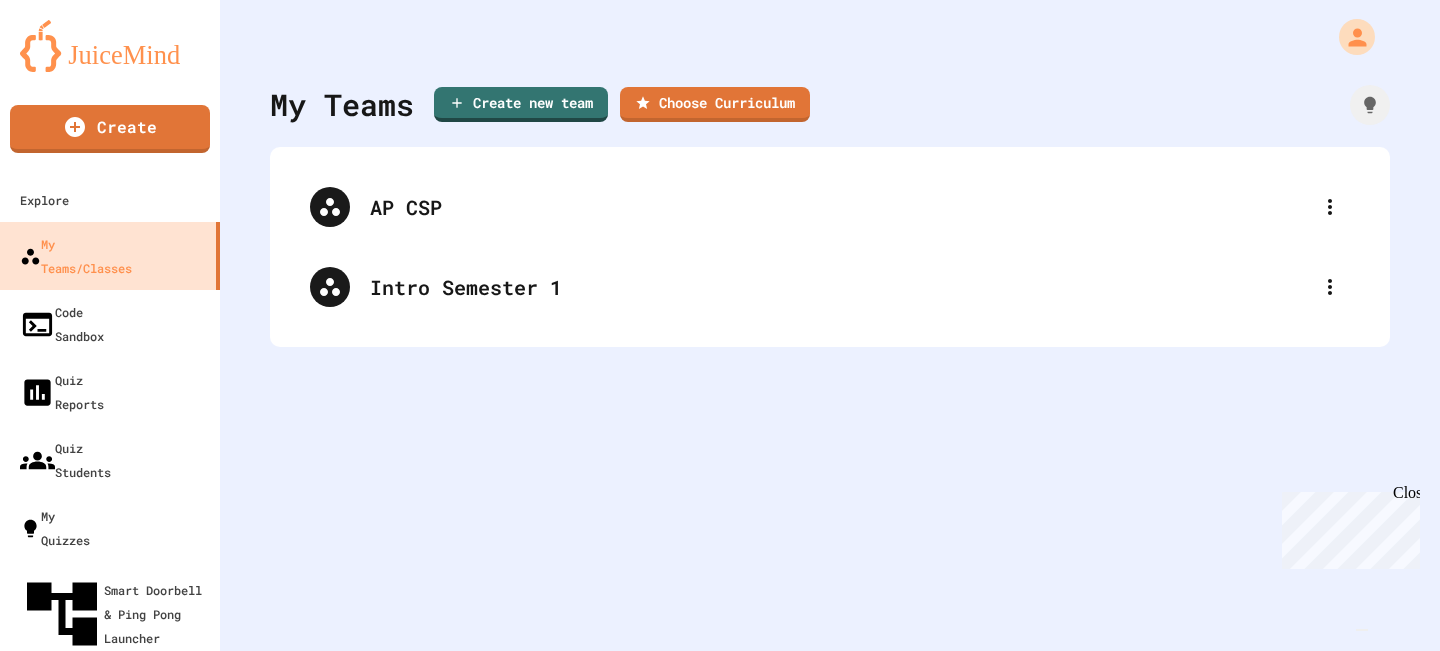 click at bounding box center [720, 653] 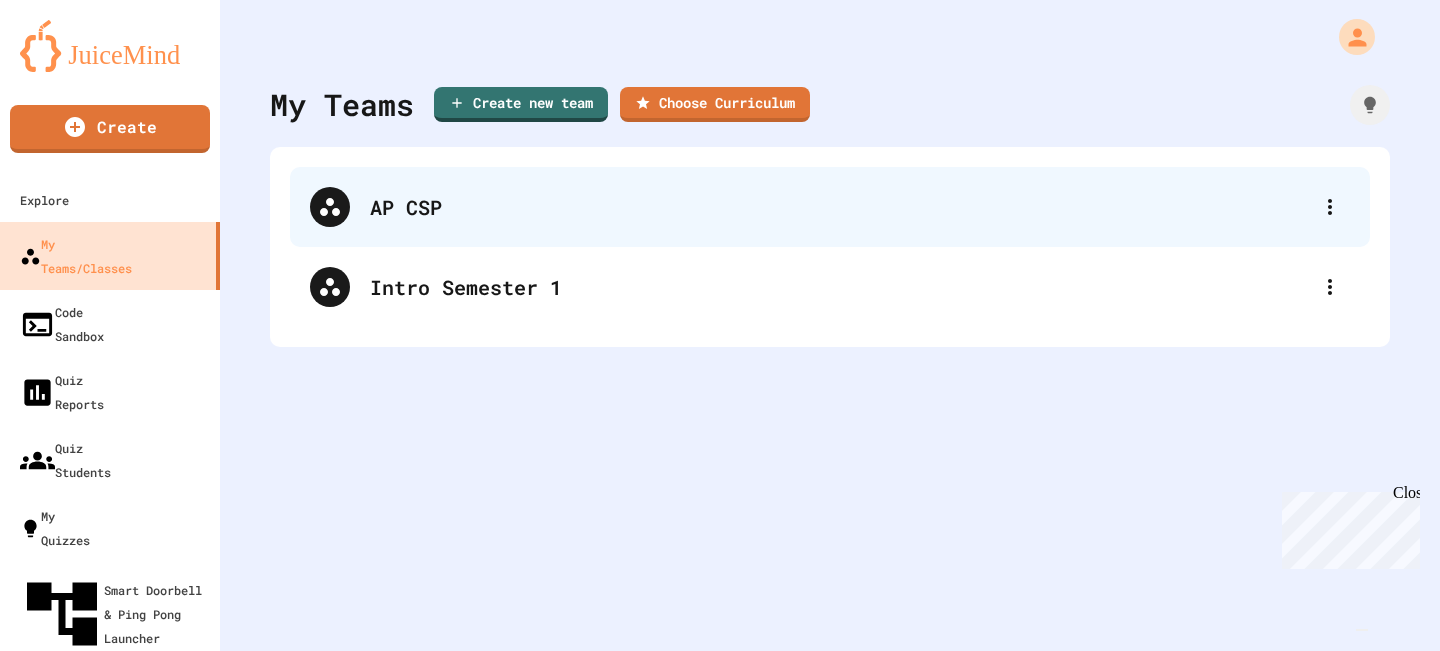 click on "AP CSP" at bounding box center [830, 207] 